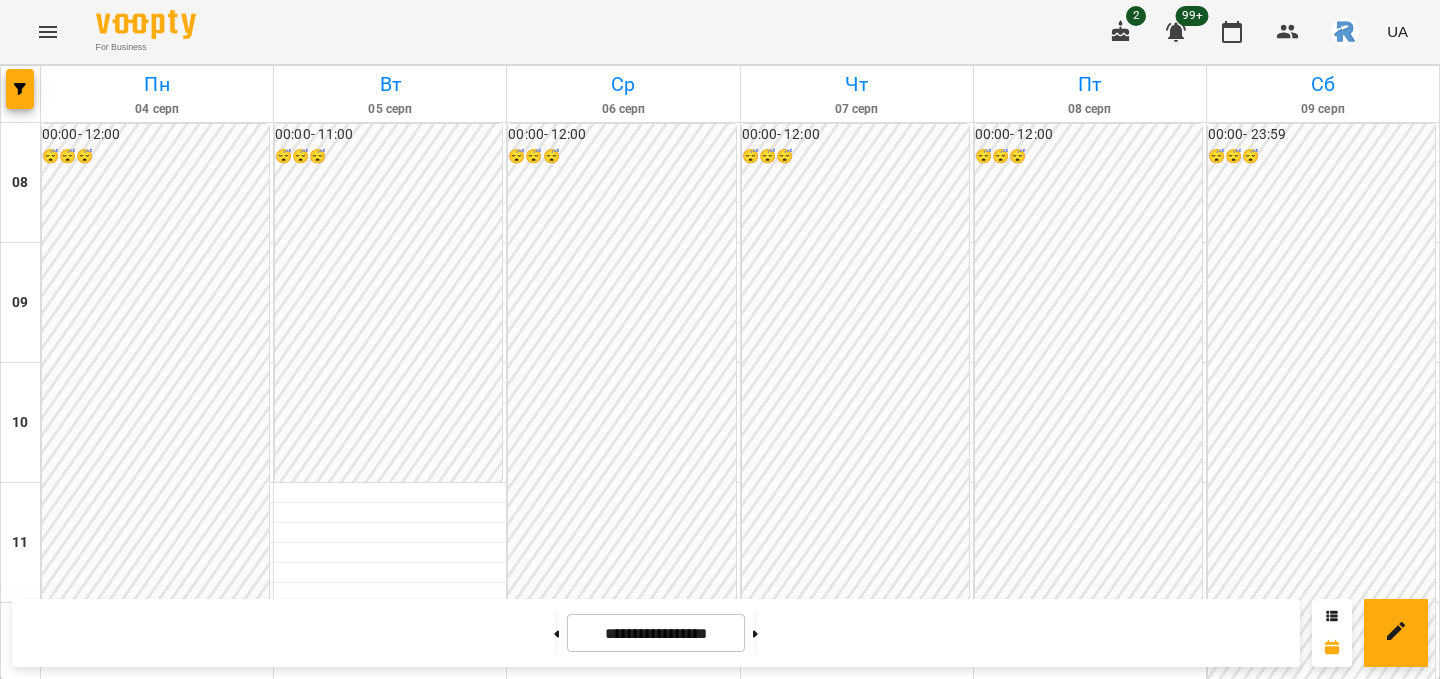 scroll, scrollTop: 0, scrollLeft: 0, axis: both 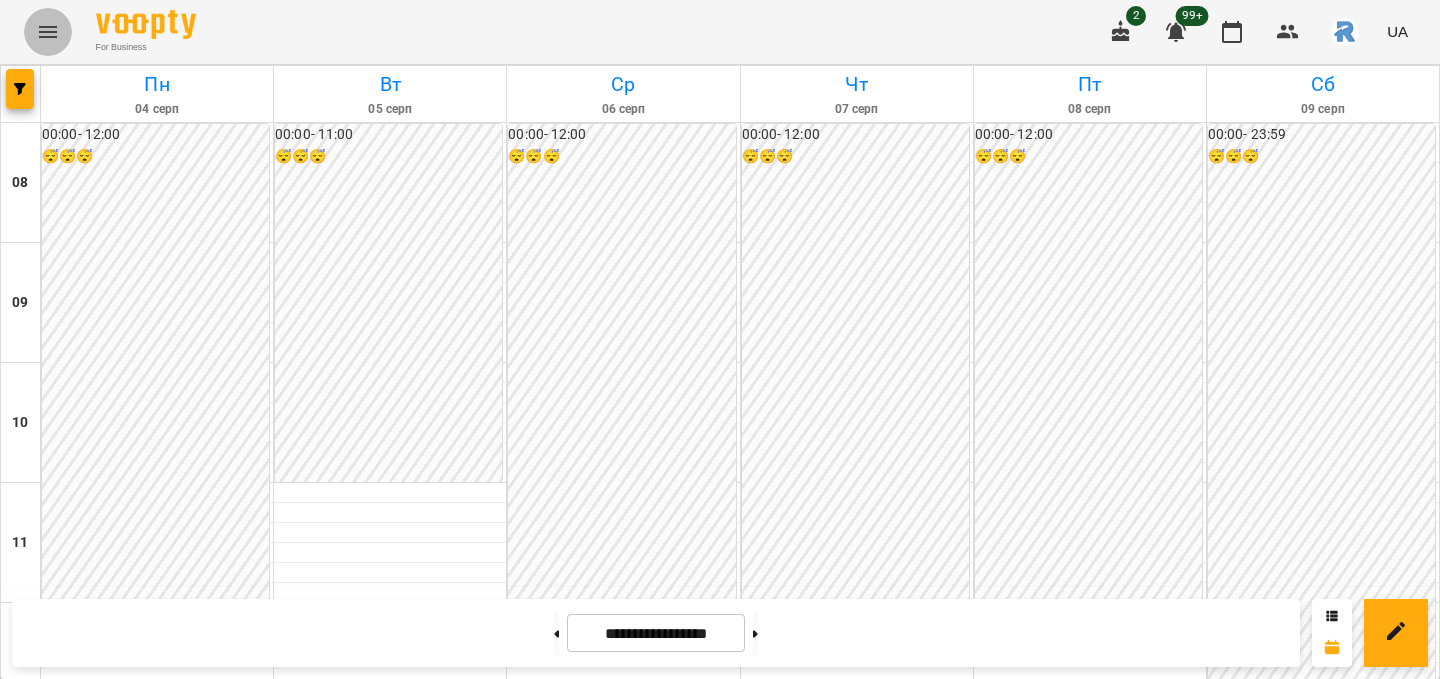 click 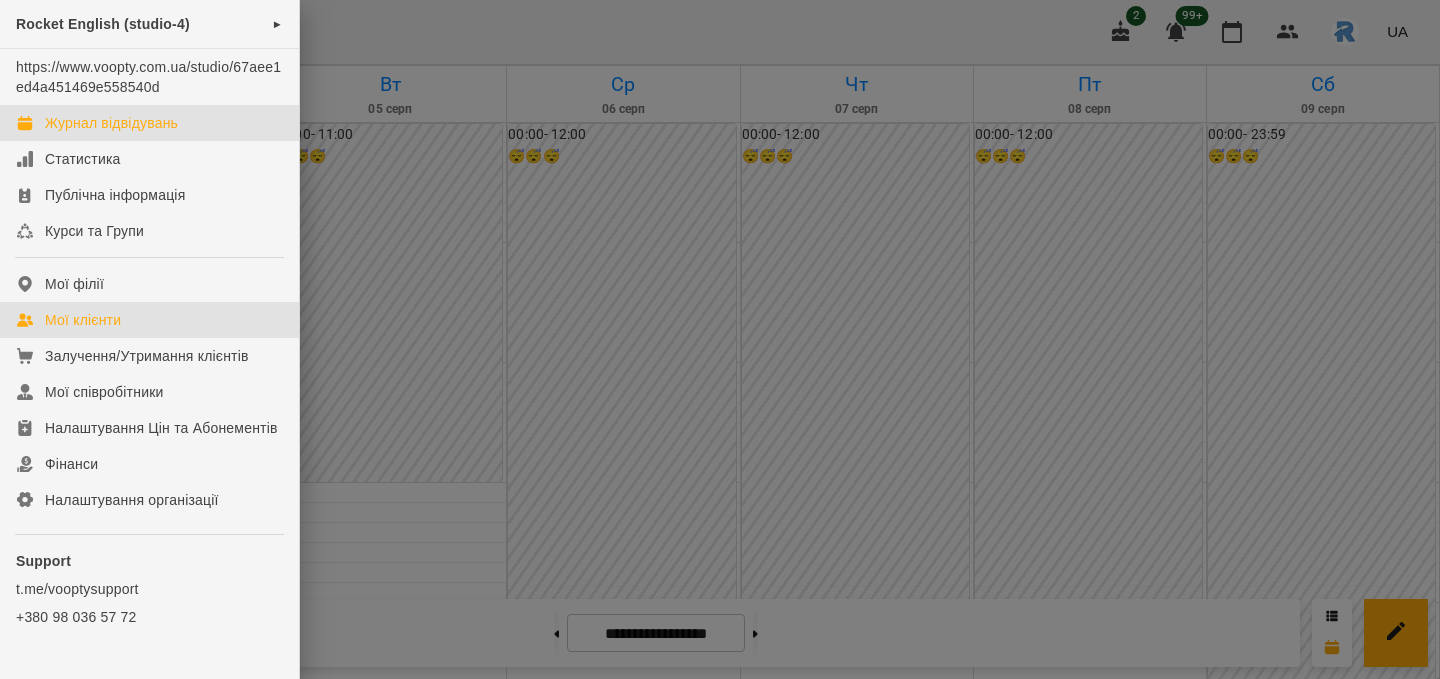 click on "Мої клієнти" at bounding box center (149, 320) 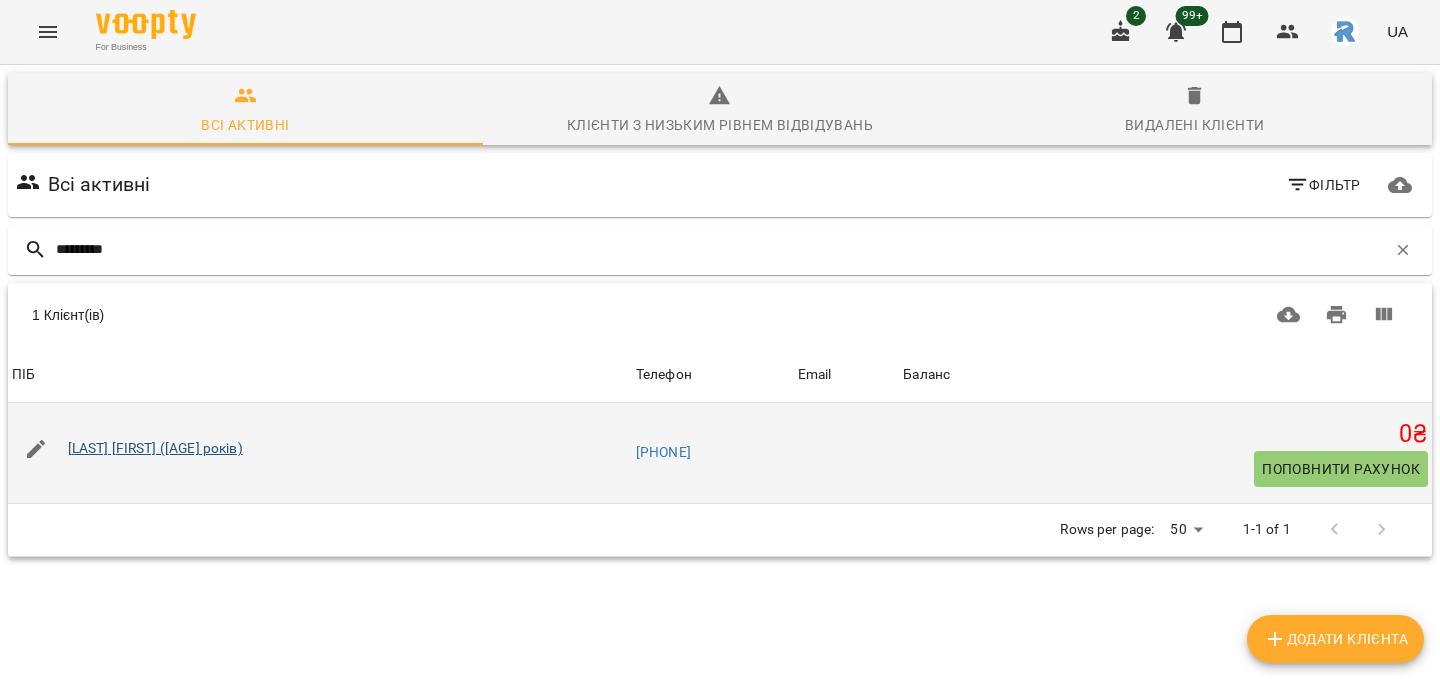 type on "*********" 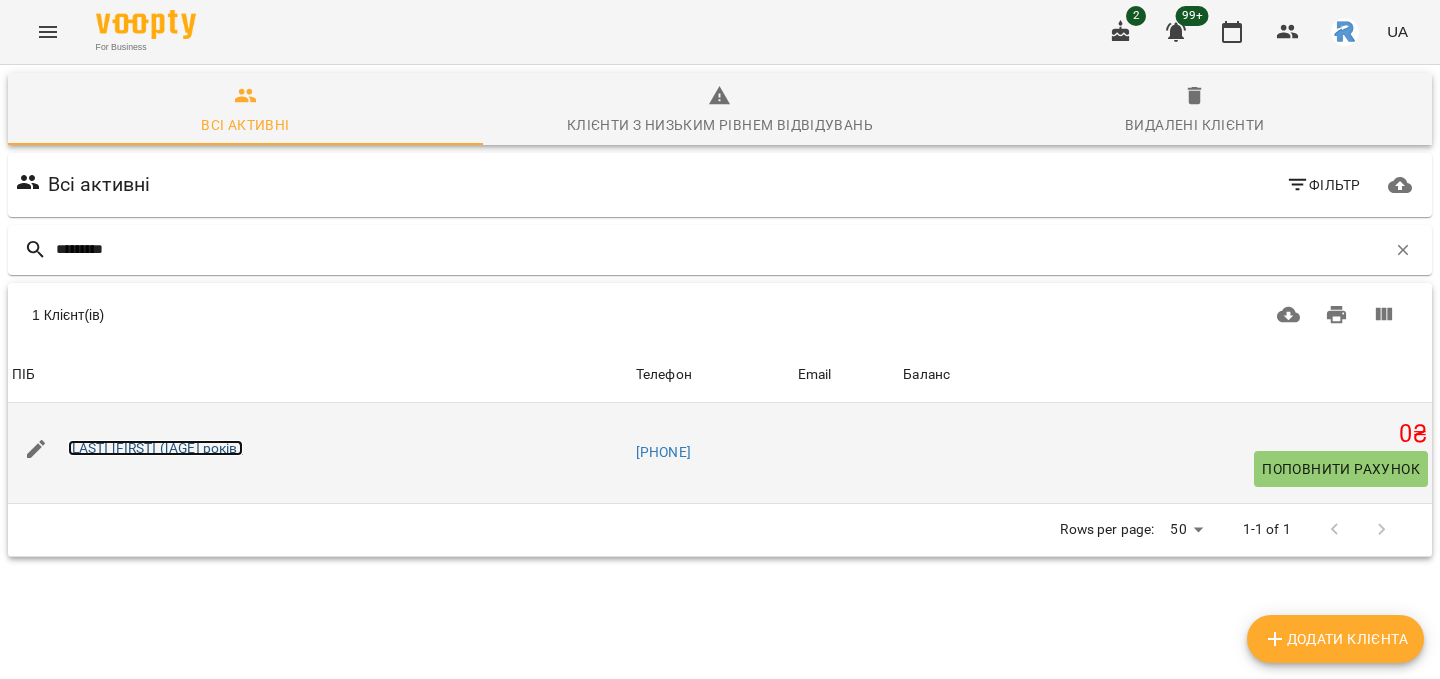 click on "[LAST] [FIRST] ([AGE] років)" at bounding box center [155, 448] 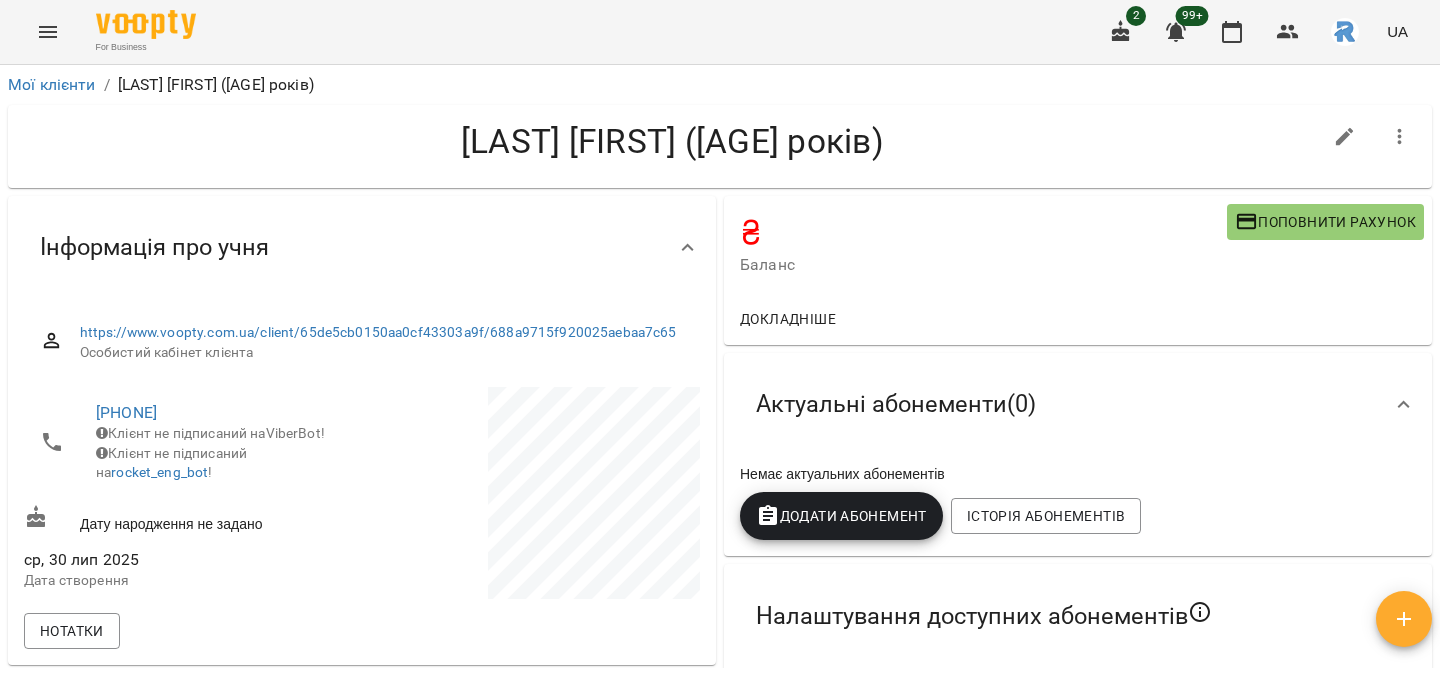 click on "Додати Абонемент" at bounding box center [841, 516] 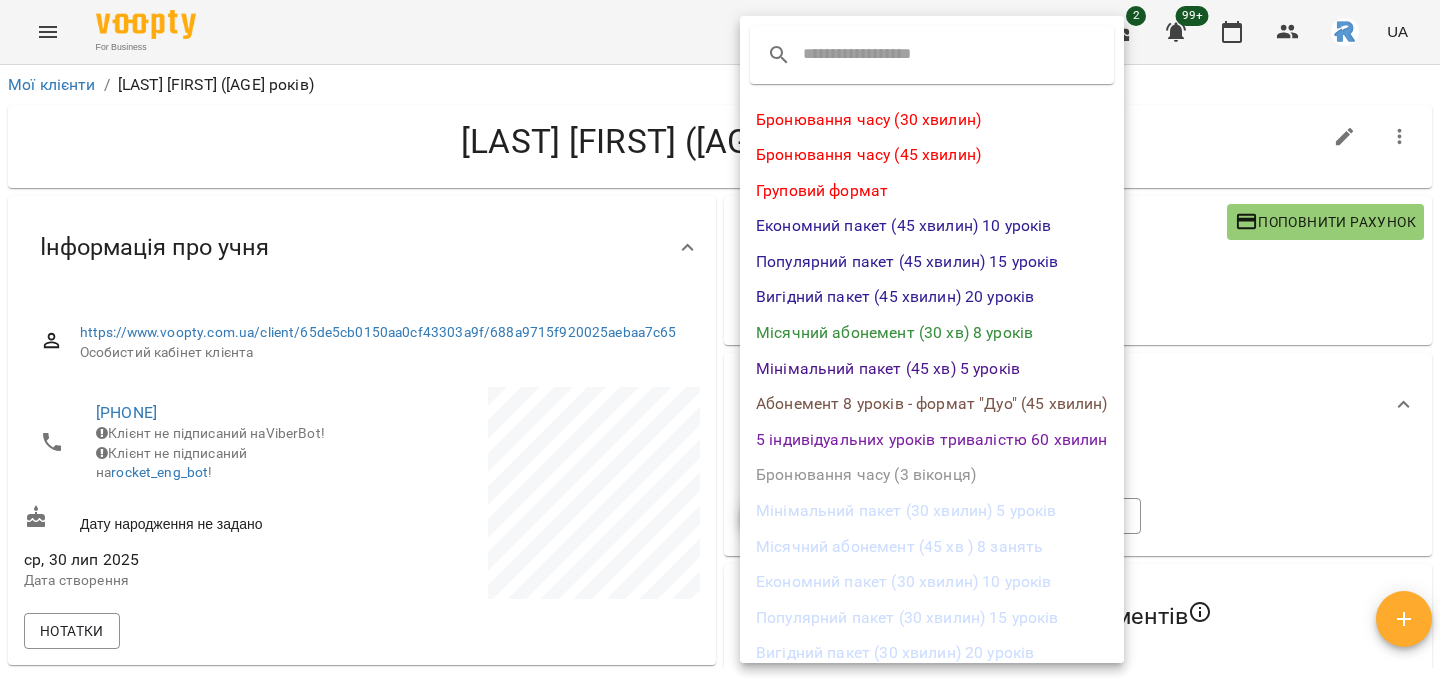click on "Місячний абонемент (45 хв ) 8 занять" at bounding box center (932, 547) 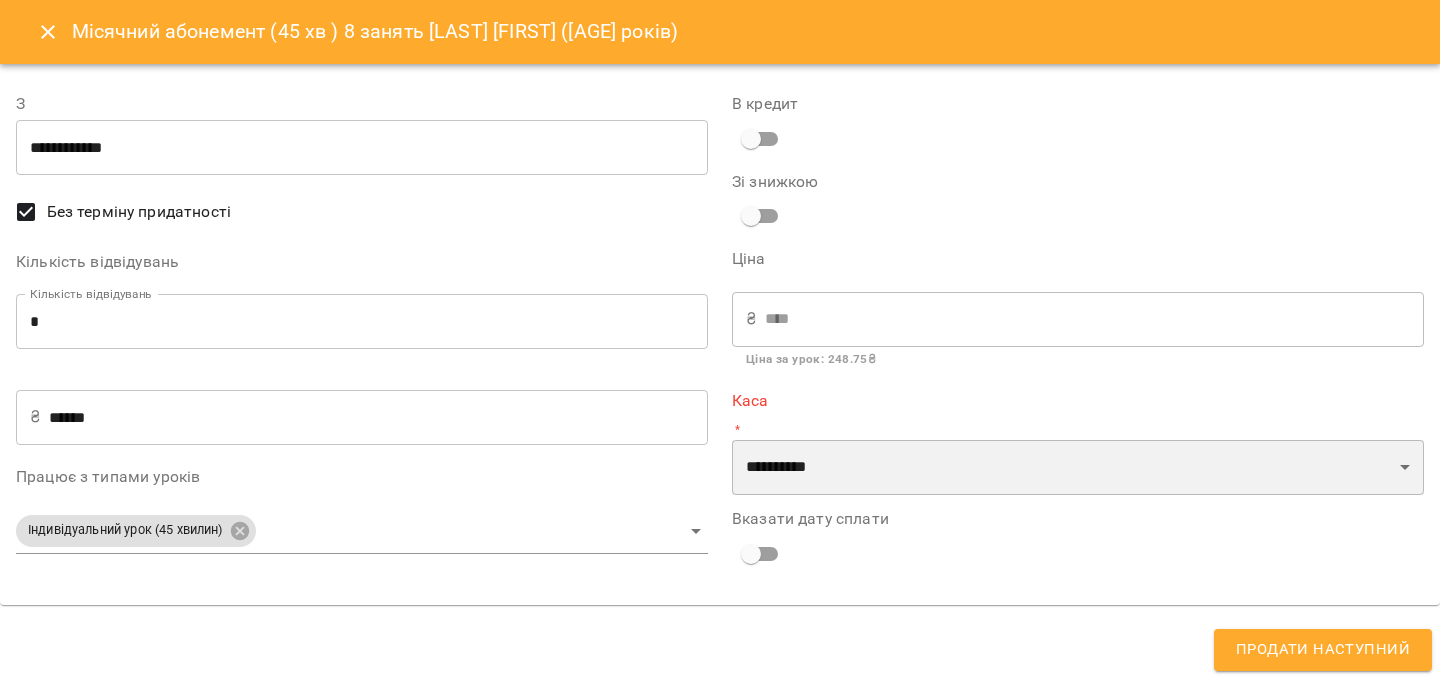 click on "**********" at bounding box center (1078, 468) 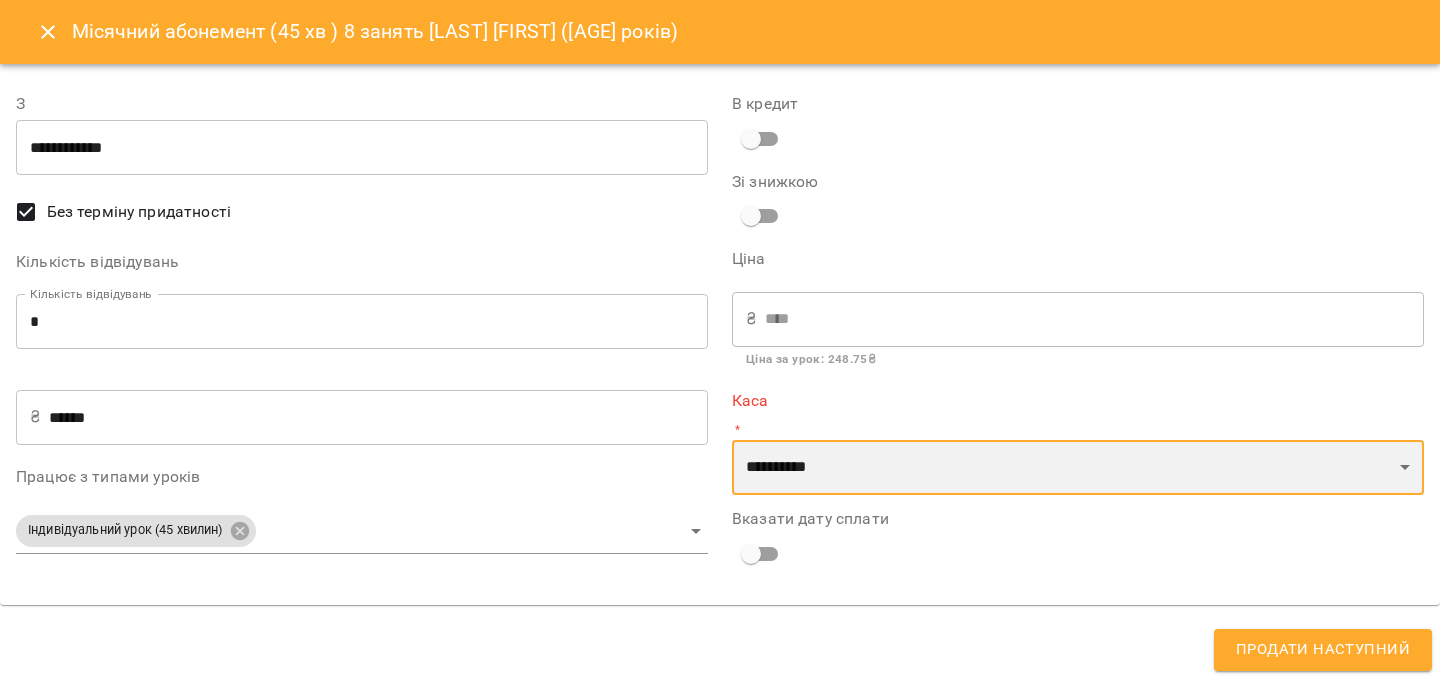 select on "**********" 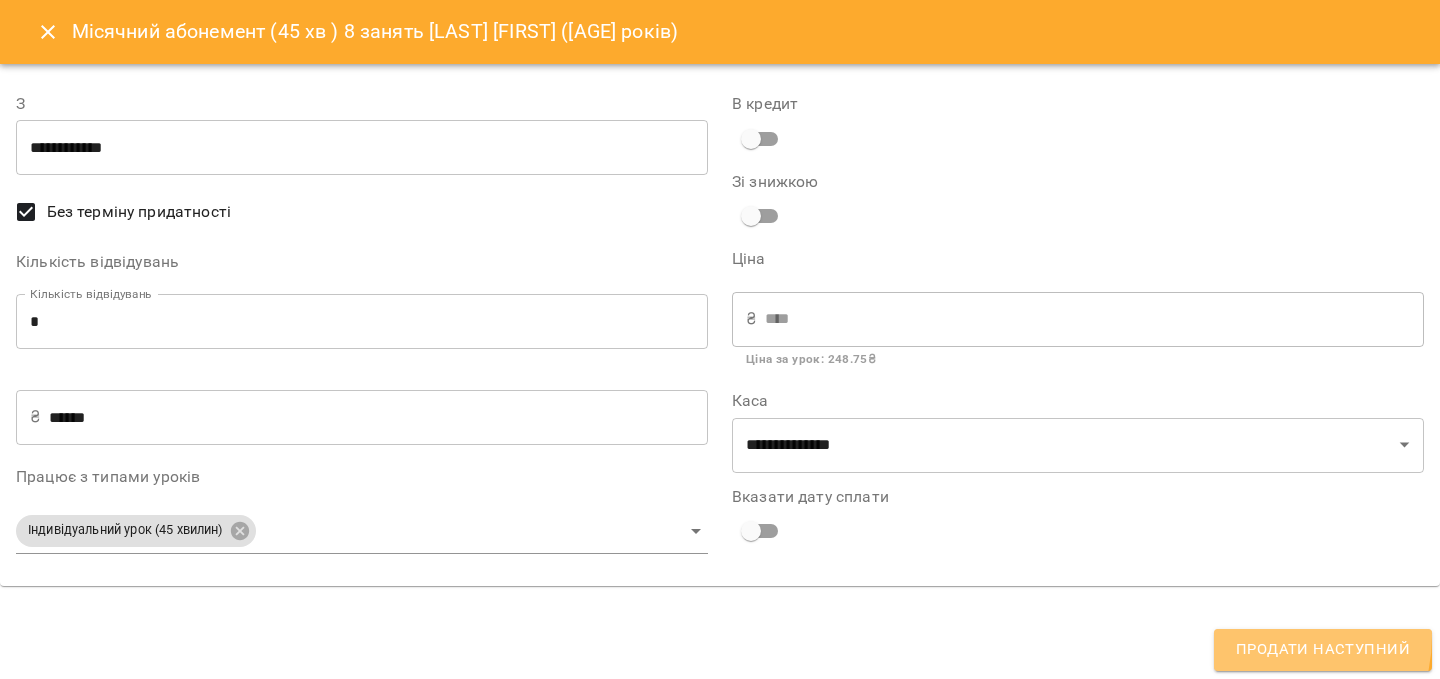 click on "Продати наступний" at bounding box center [1323, 650] 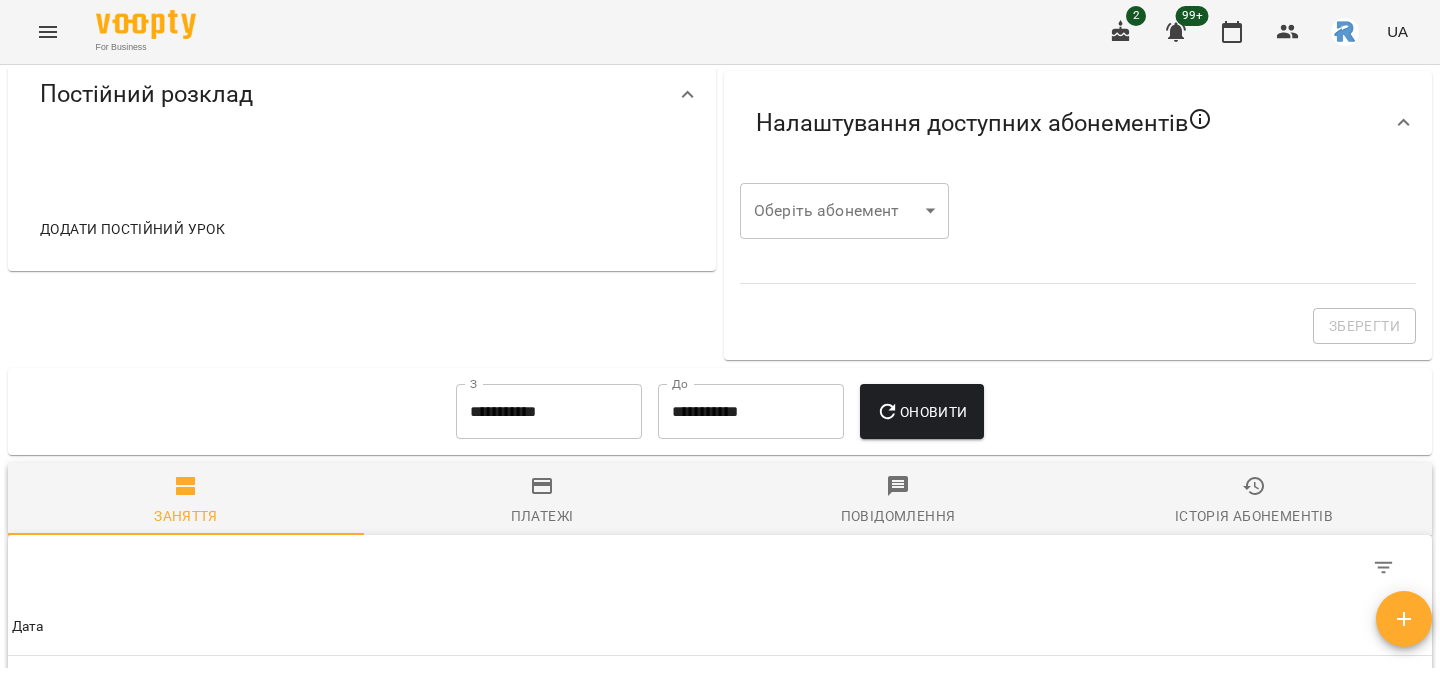 scroll, scrollTop: 632, scrollLeft: 0, axis: vertical 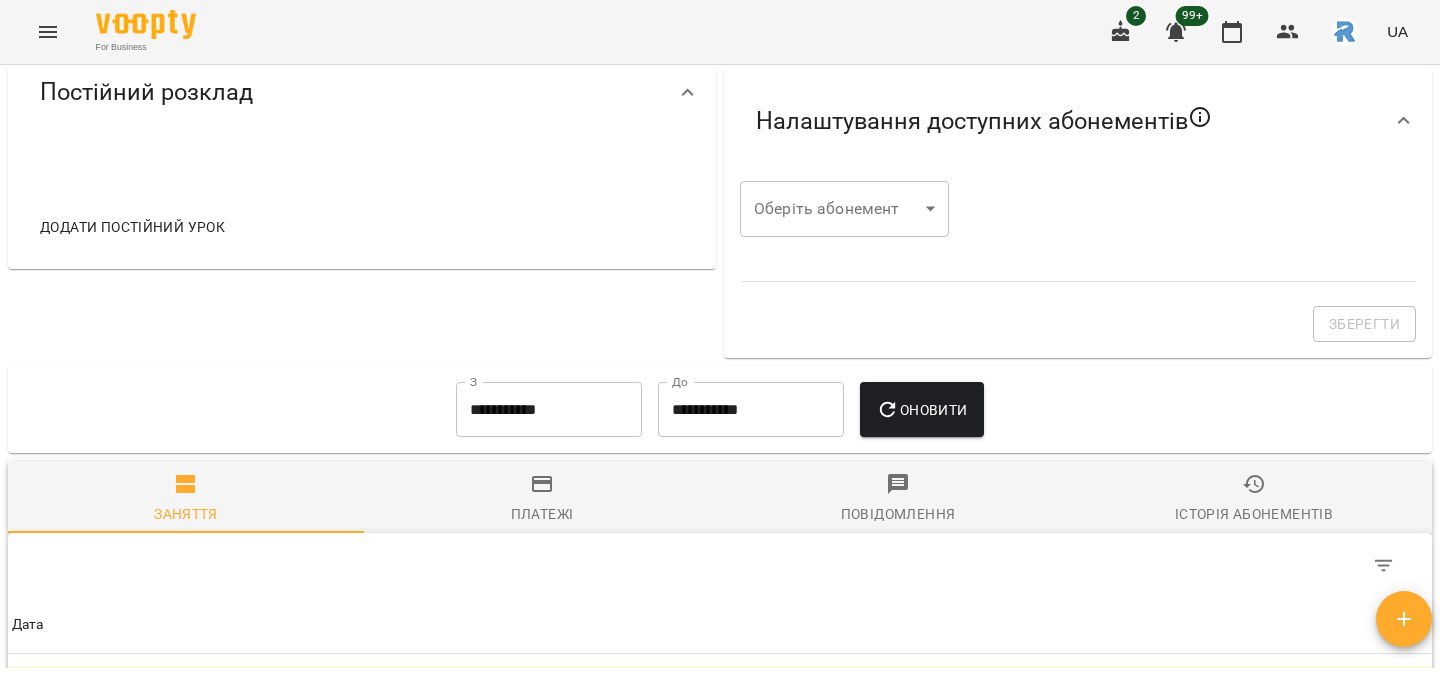 click on "Додати постійний урок" at bounding box center [132, 227] 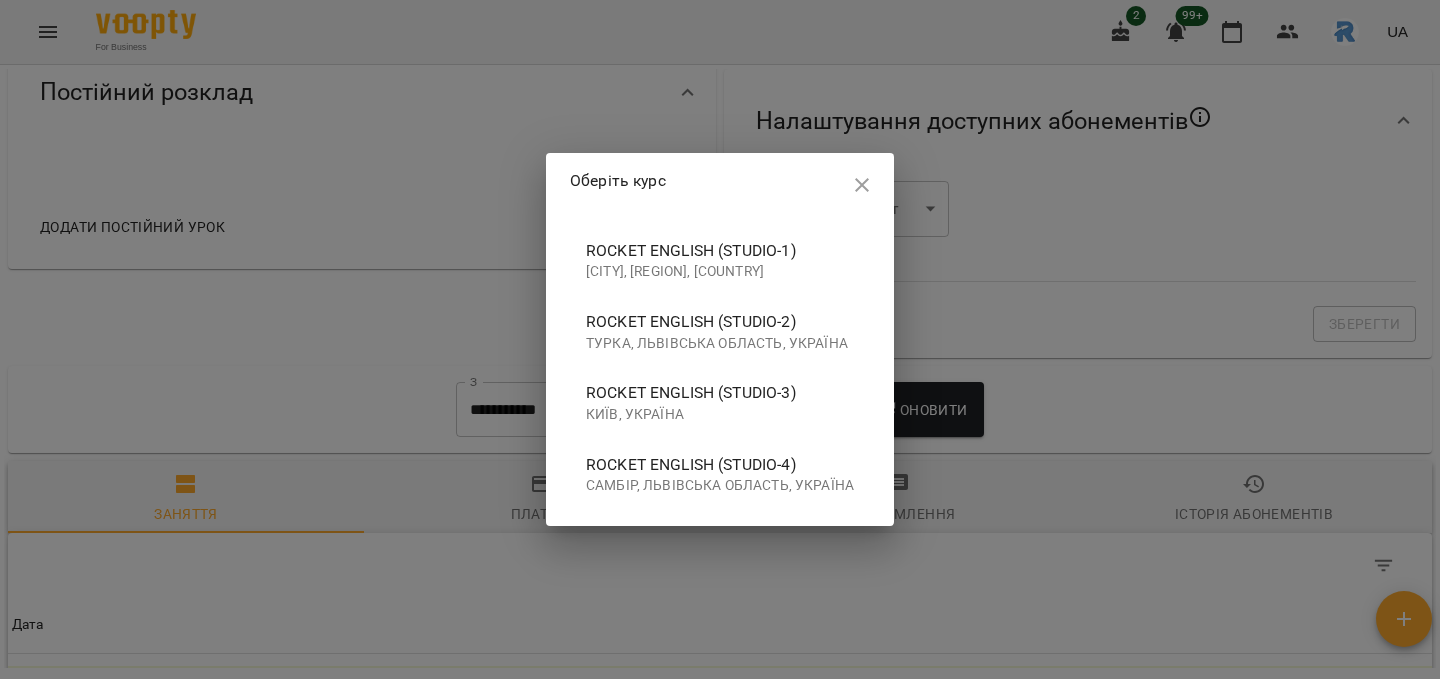 click on "Rocket English (studio-4)" at bounding box center [720, 465] 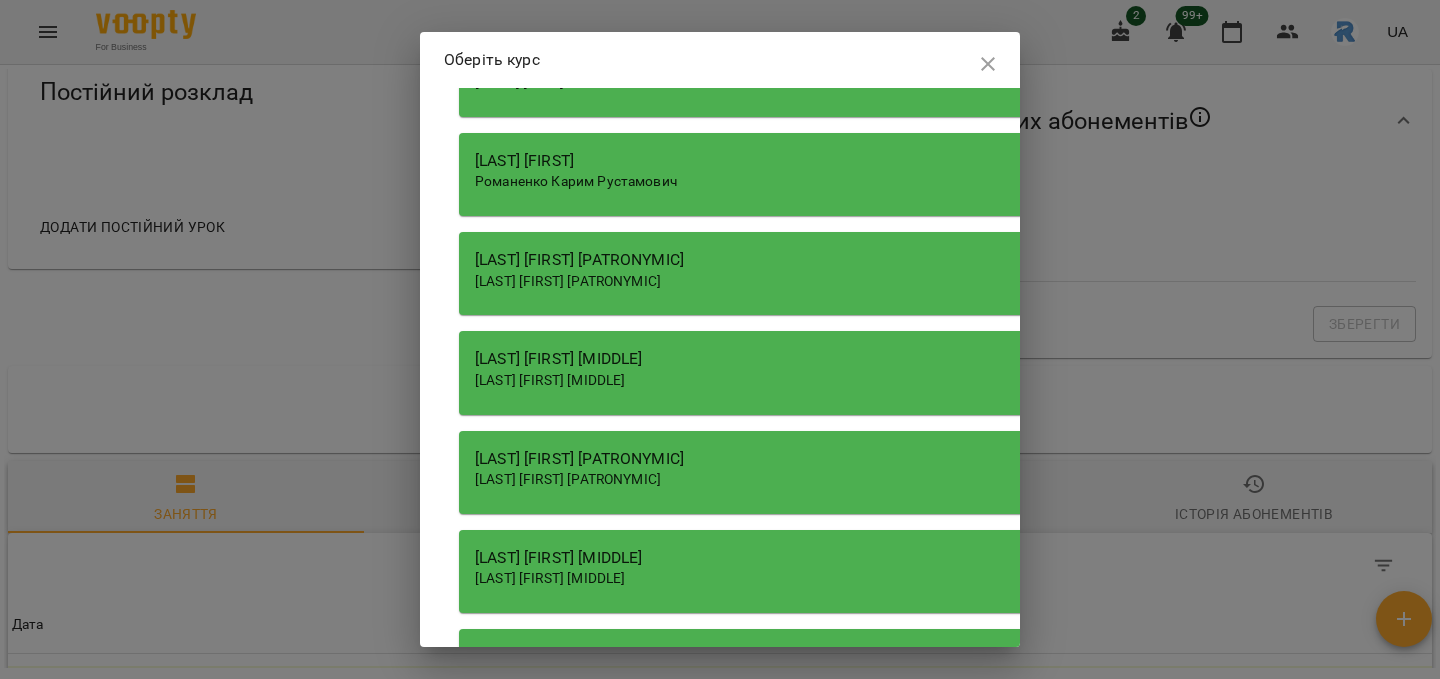 scroll, scrollTop: 793, scrollLeft: 0, axis: vertical 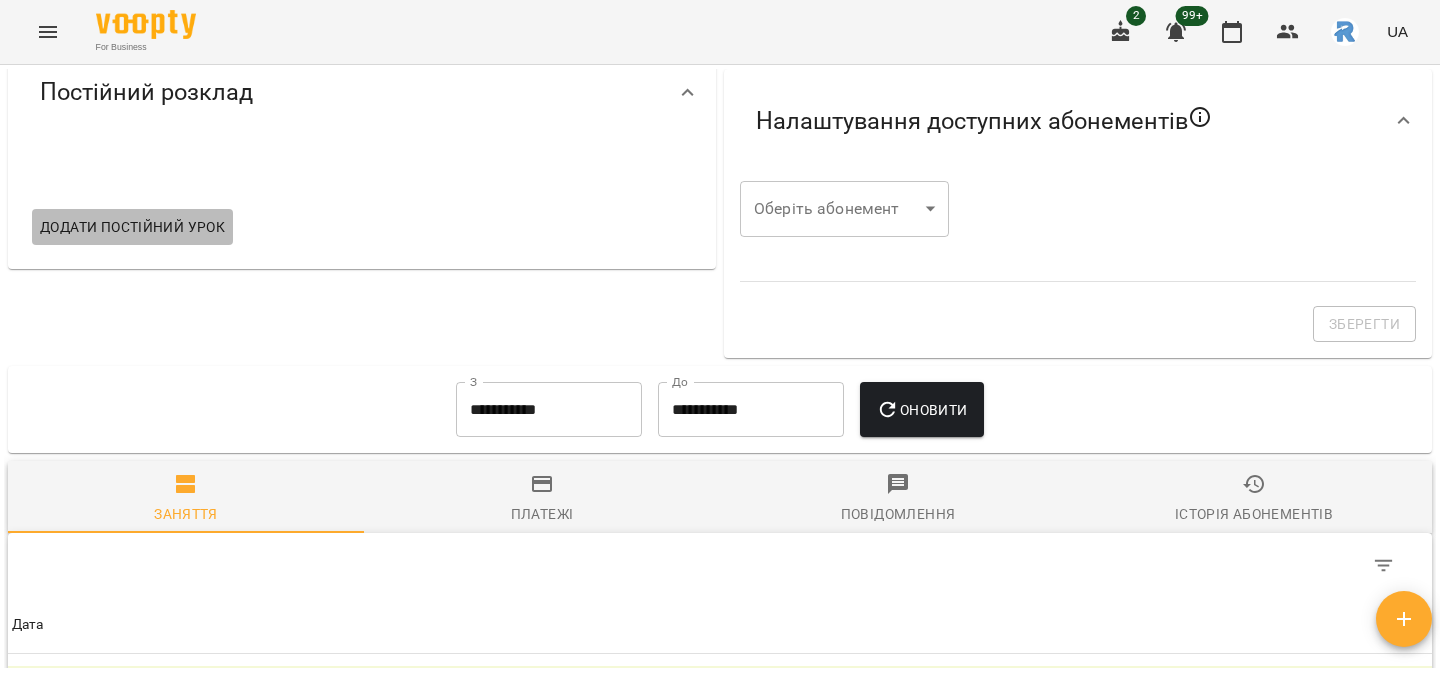click on "Додати постійний урок" at bounding box center (132, 227) 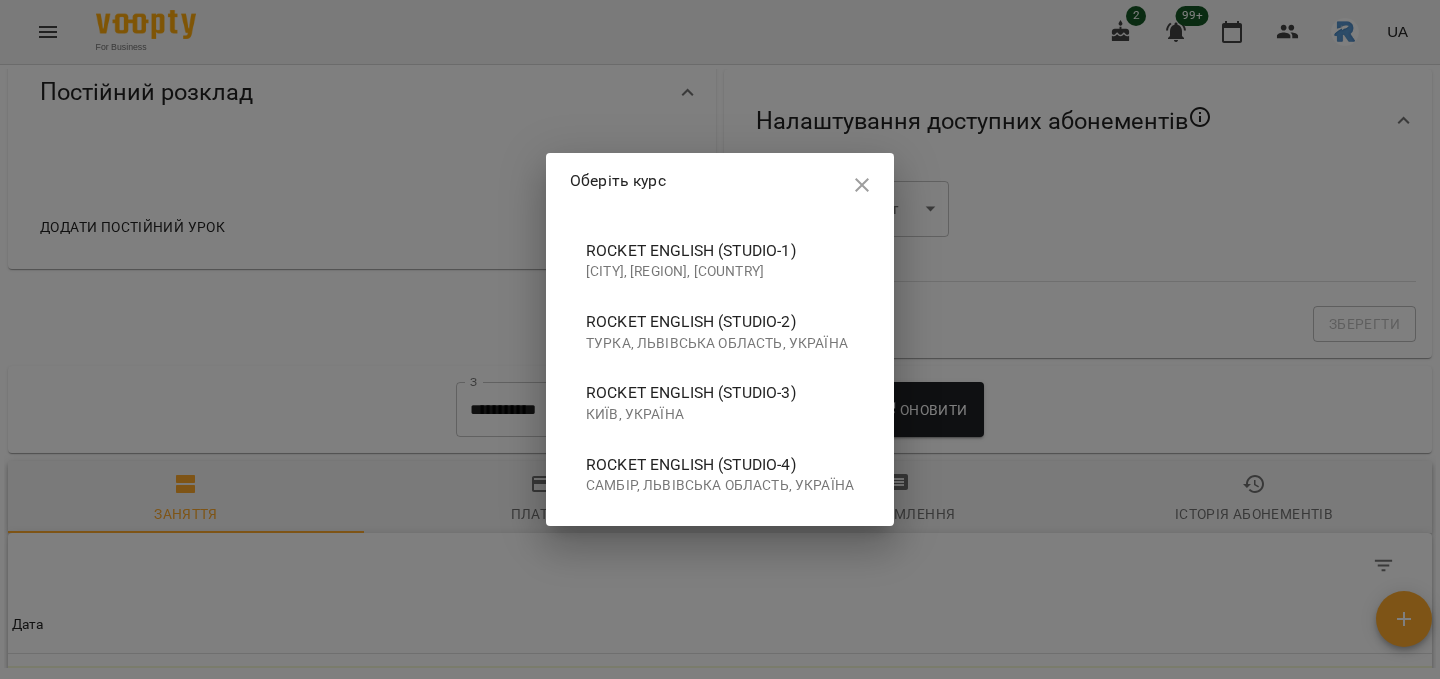 click on "Rocket English (studio-2)" at bounding box center [720, 322] 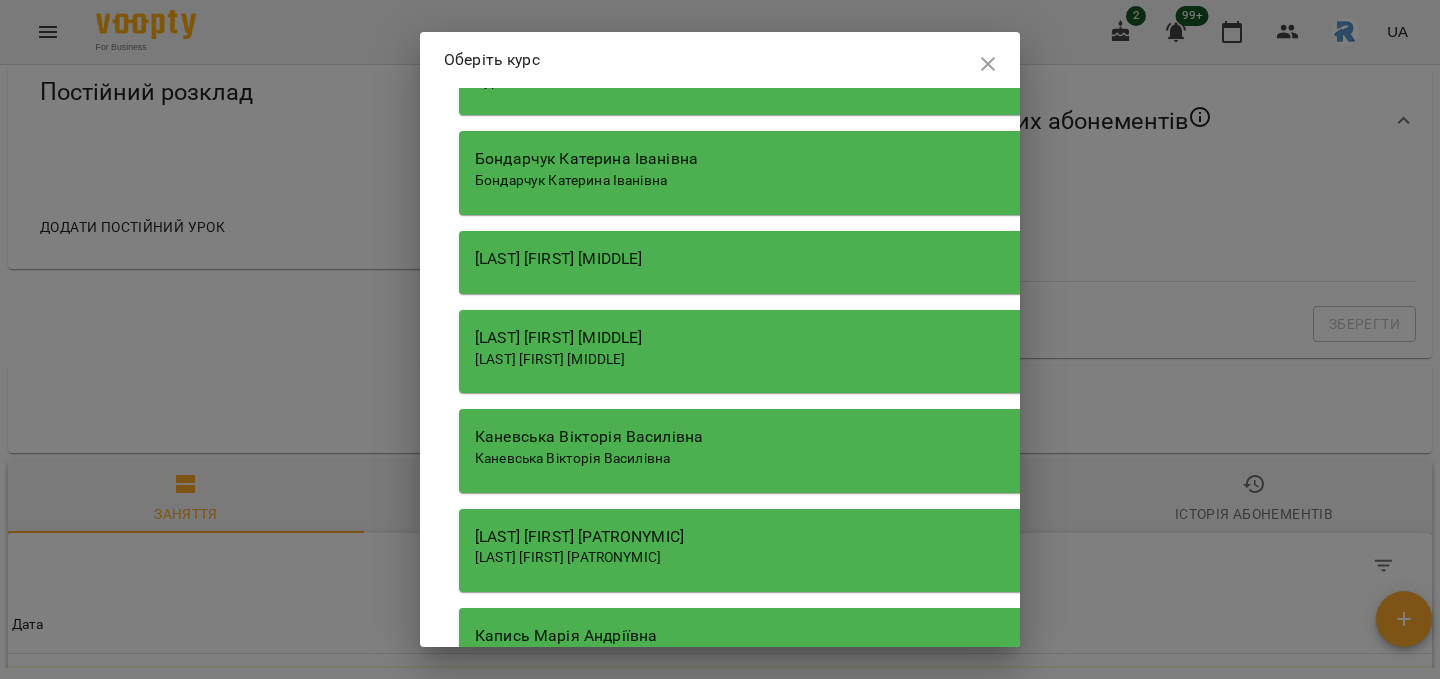 scroll, scrollTop: 1737, scrollLeft: 0, axis: vertical 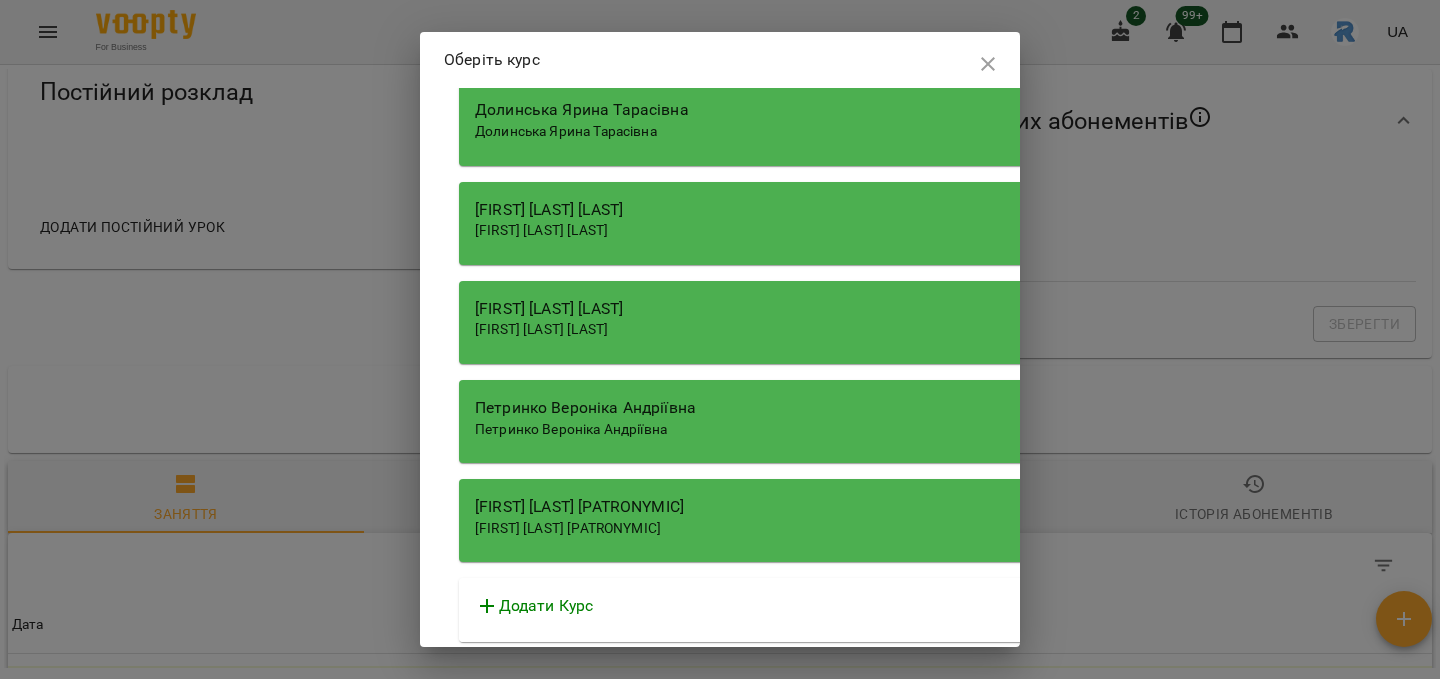 click on "[LAST] [FIRST] [MIDDLE] [LAST] [FIRST] [MIDDLE]" at bounding box center (1029, 520) 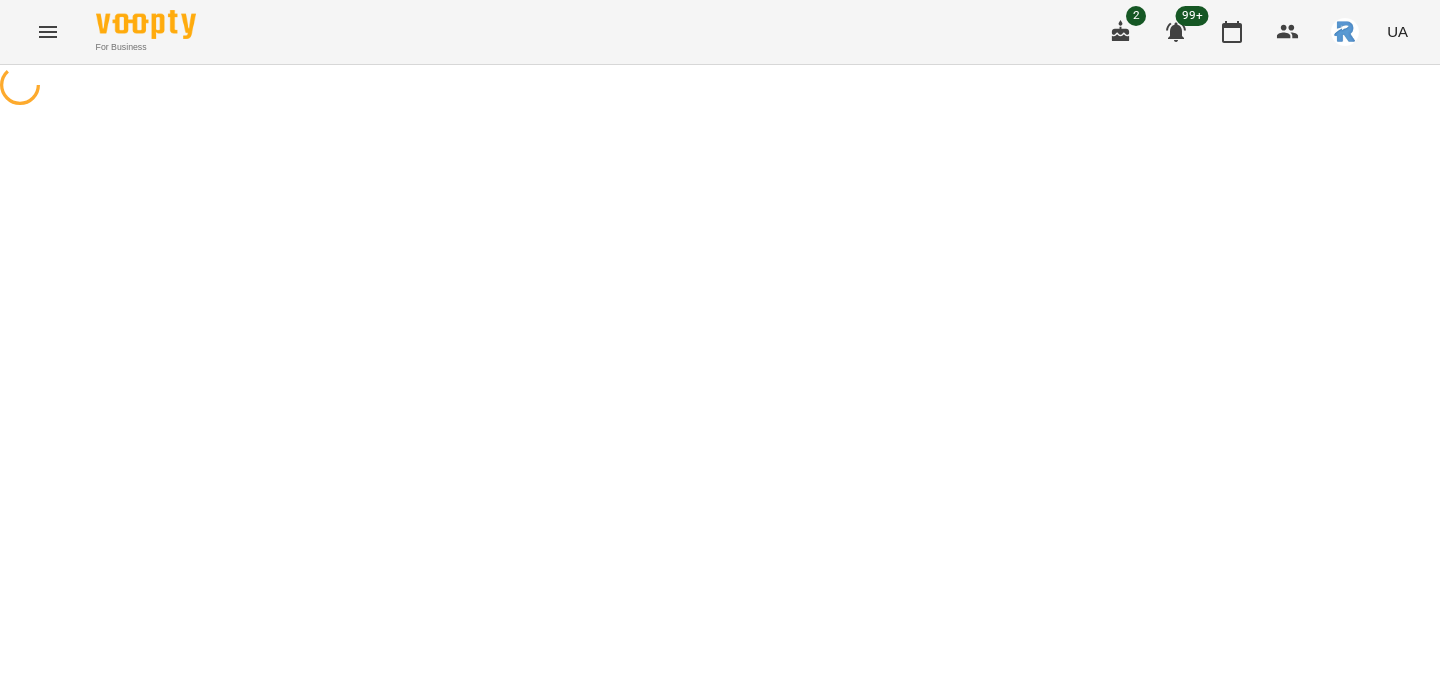 select on "**********" 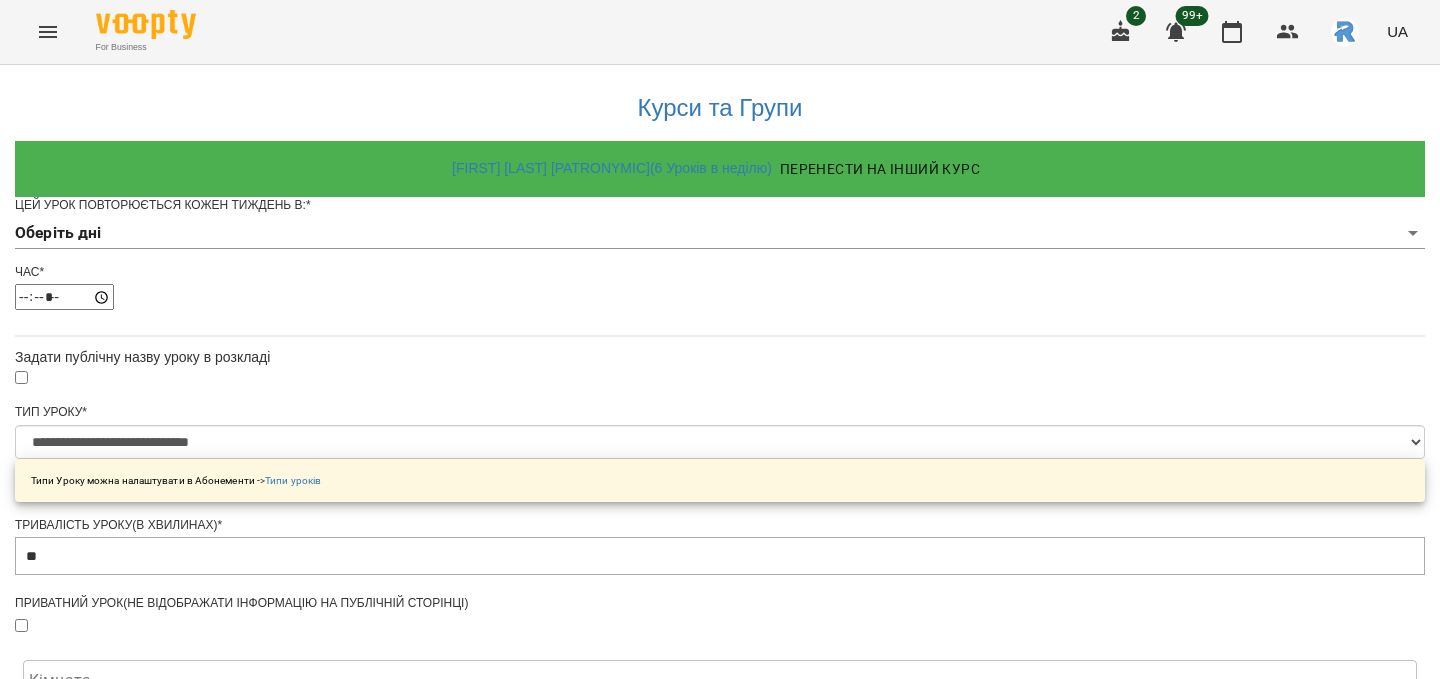 click on "**********" at bounding box center [720, 638] 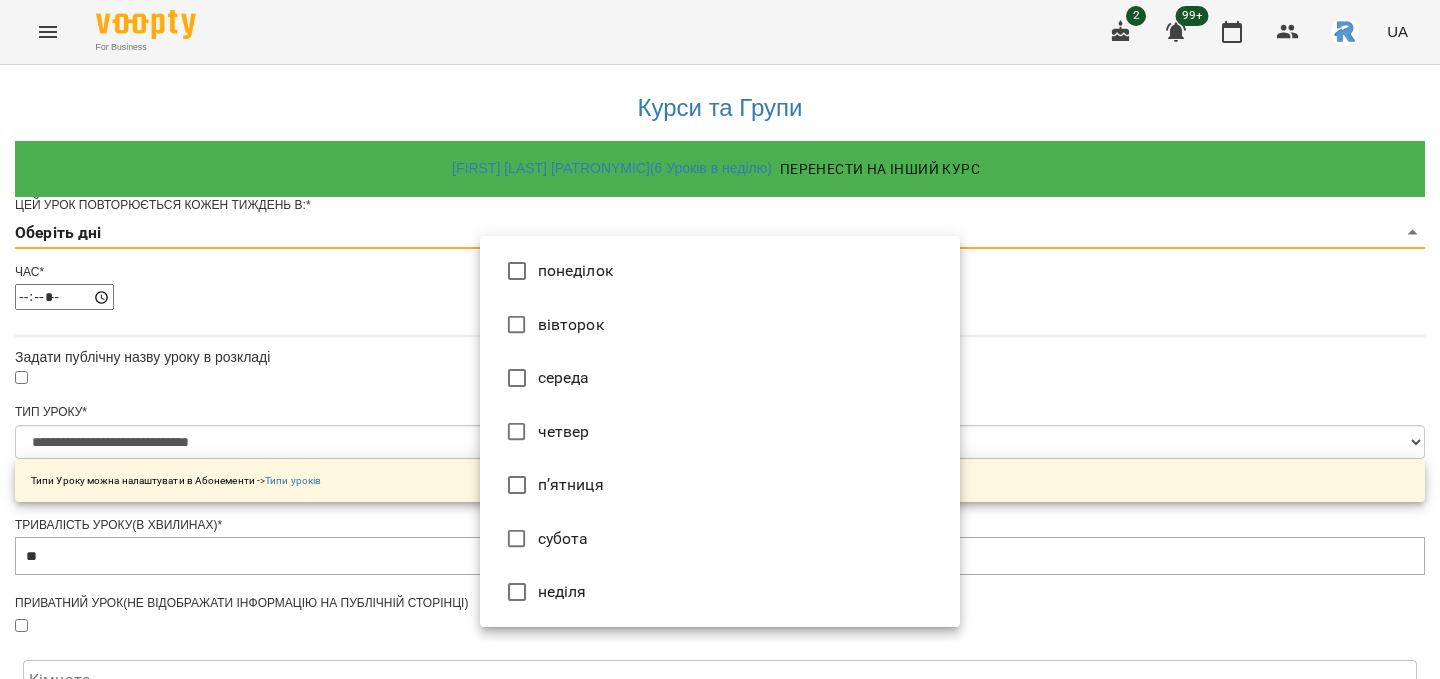 click on "понеділок" at bounding box center [720, 271] 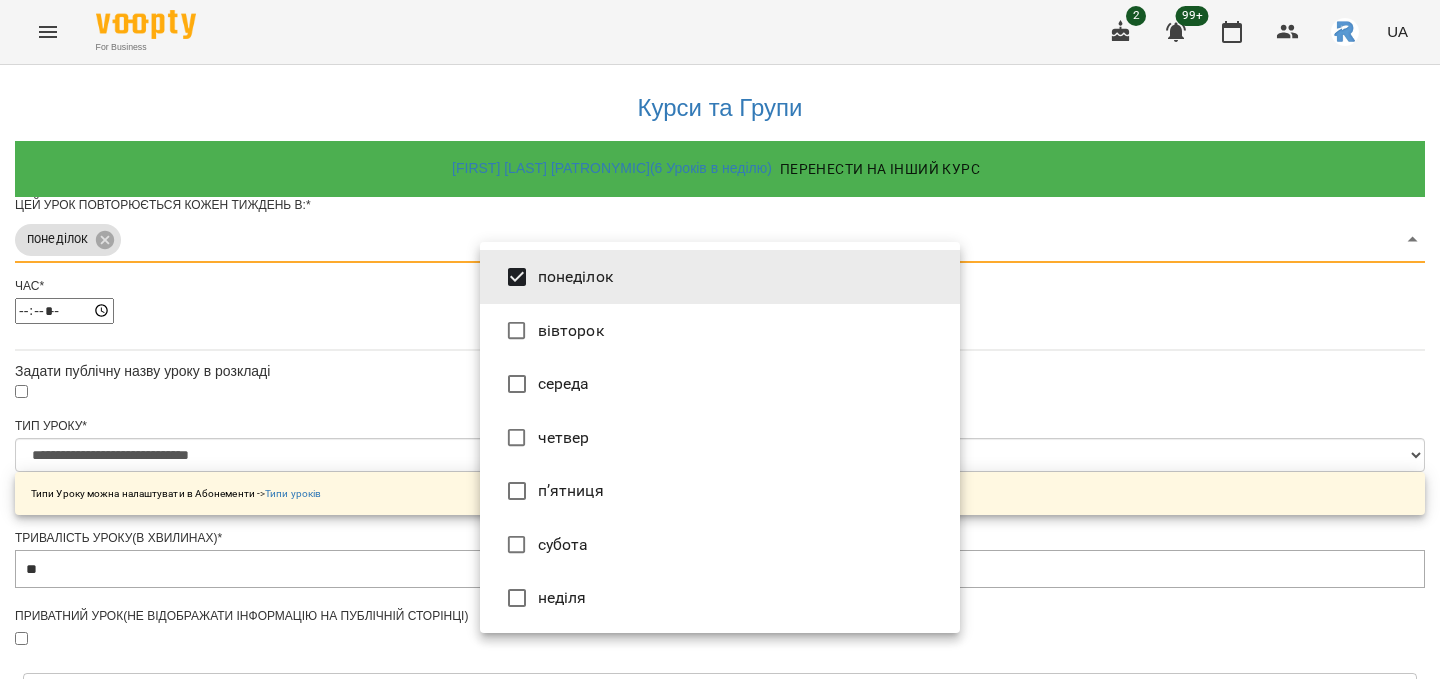 click on "п’ятниця" at bounding box center (720, 491) 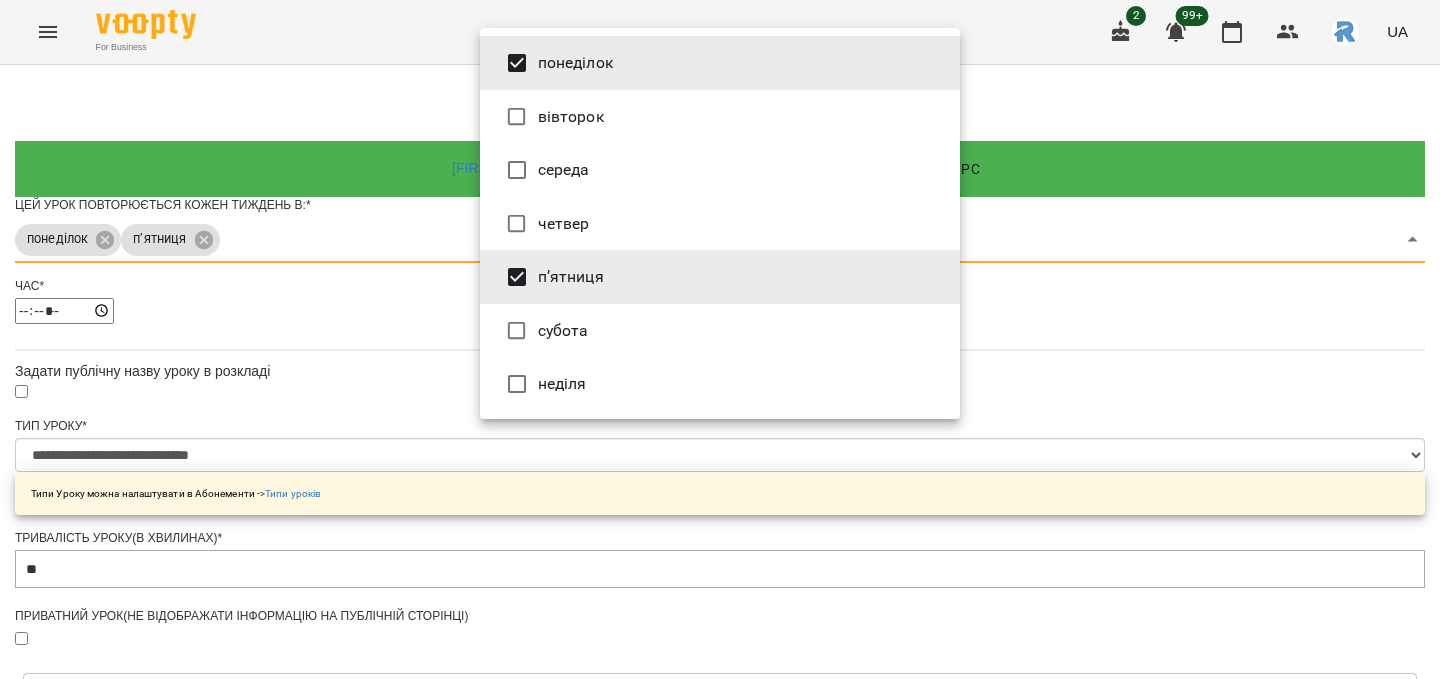 click at bounding box center [720, 339] 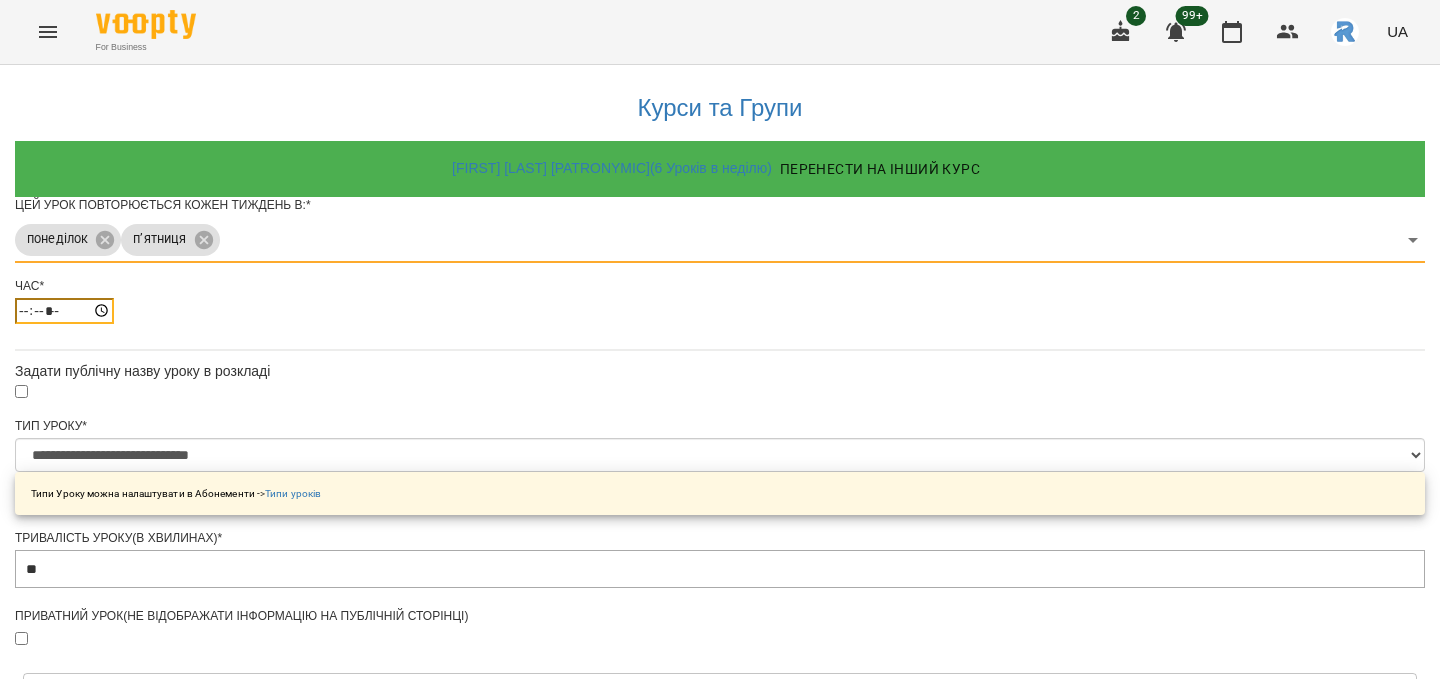 click on "*****" at bounding box center (64, 311) 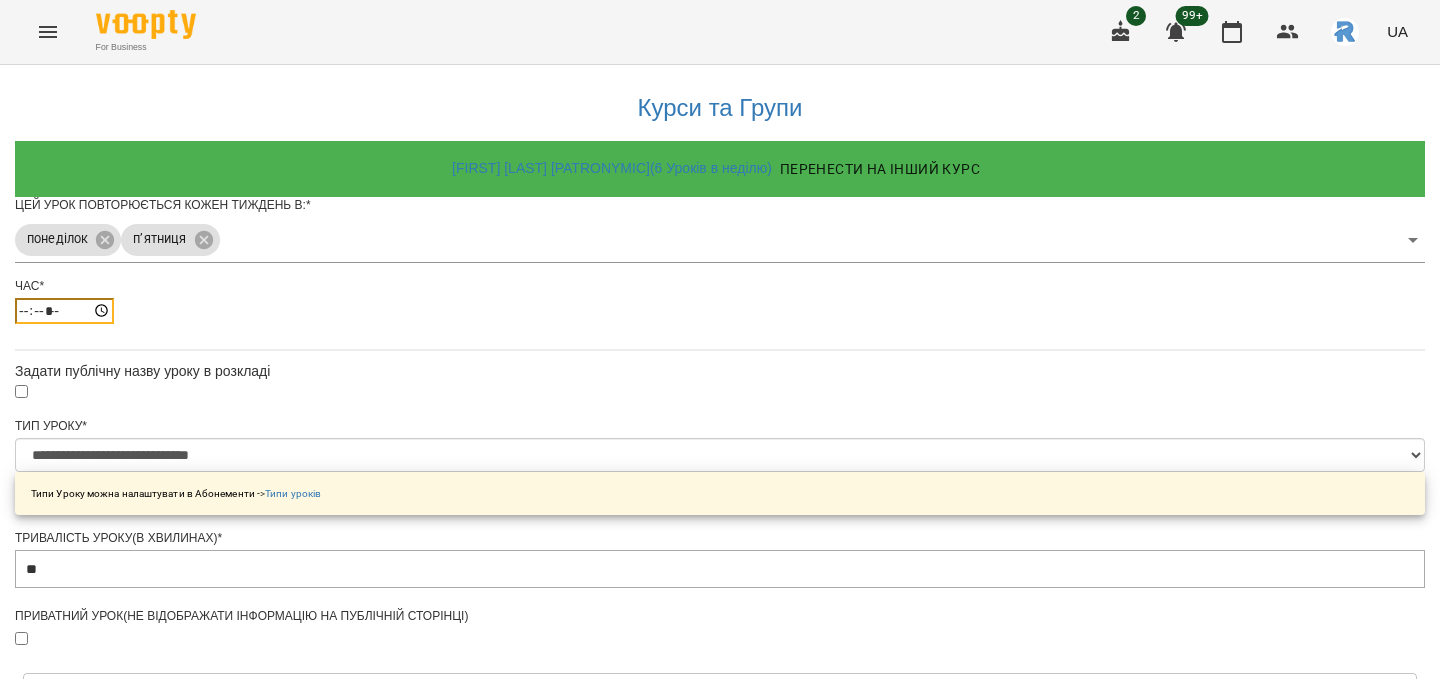 type on "*****" 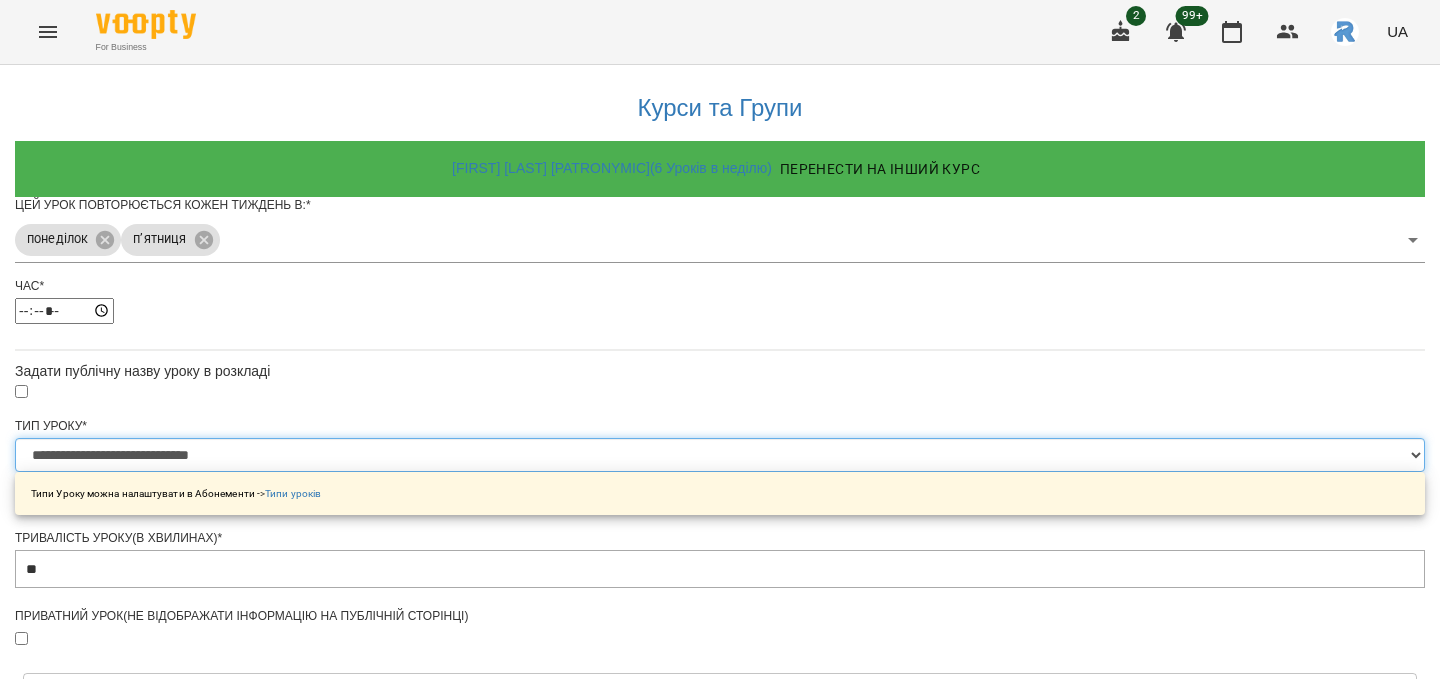 click on "**********" at bounding box center (720, 455) 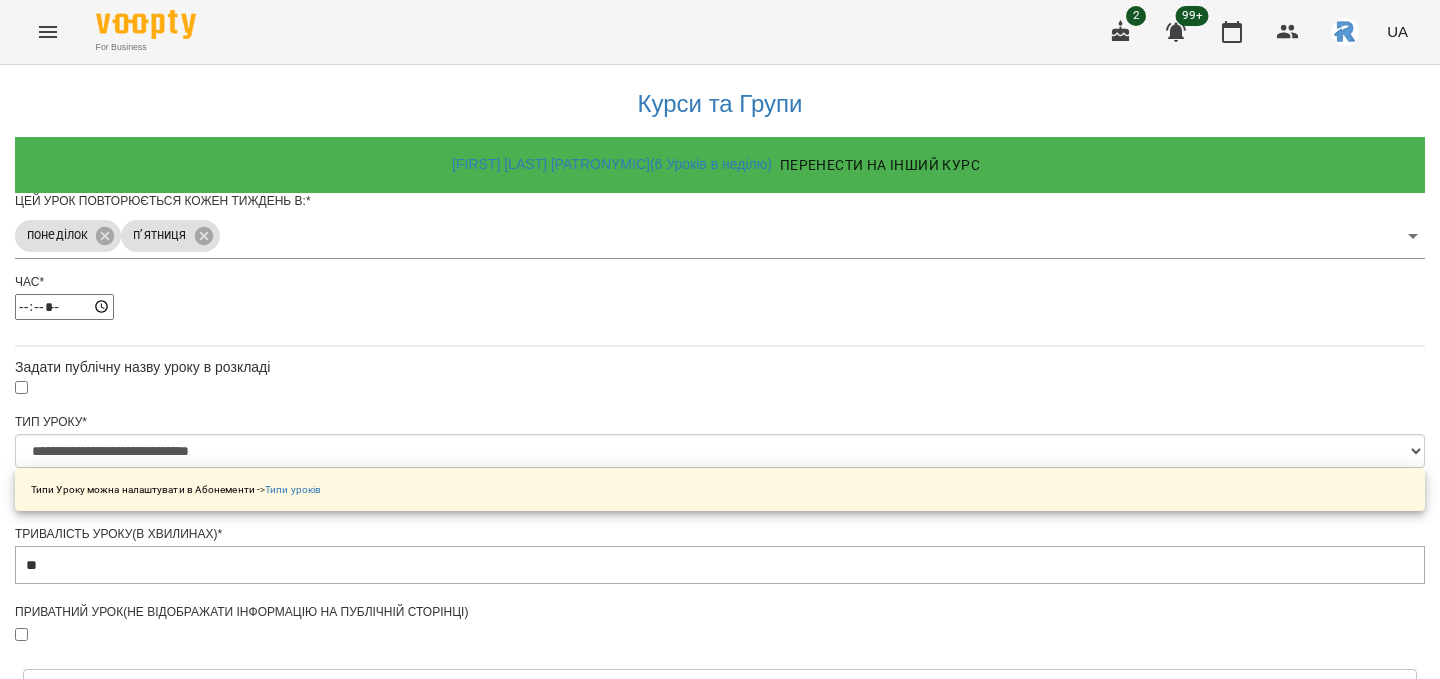 click at bounding box center [720, 1157] 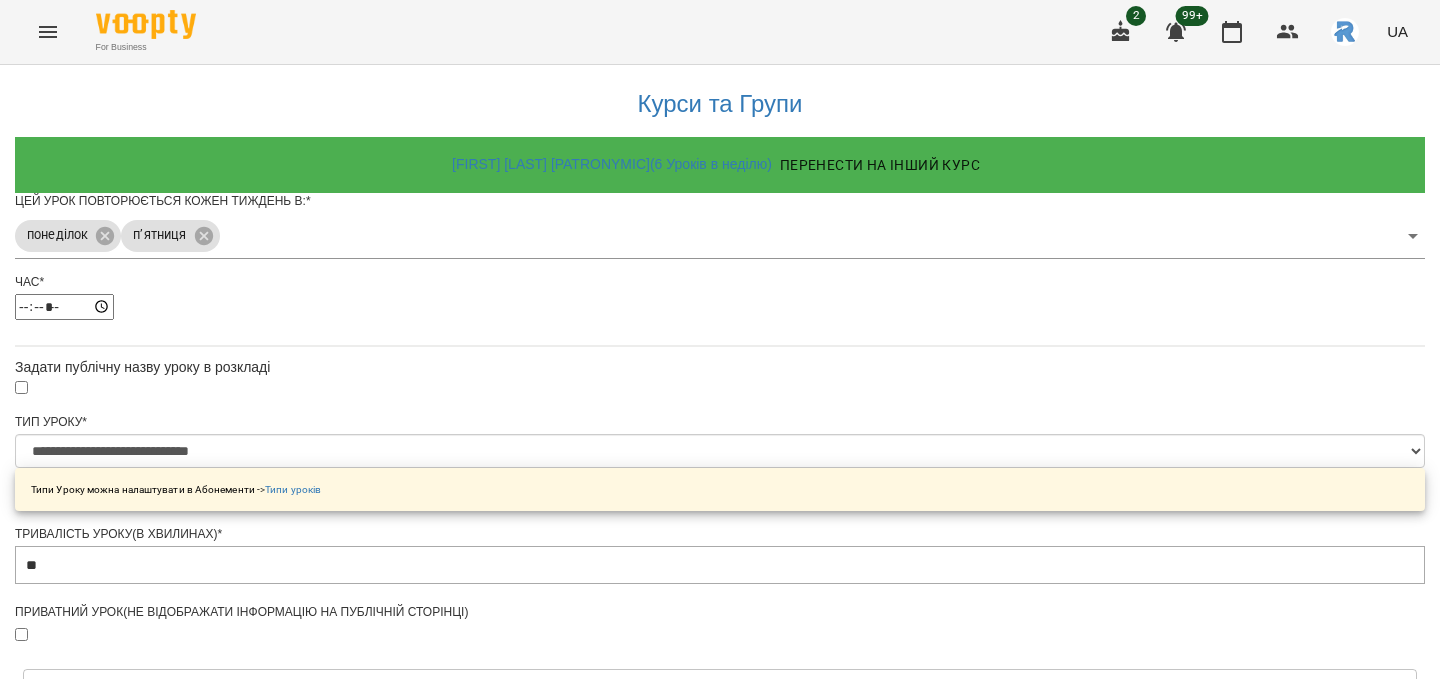 click on "Зберегти" at bounding box center [720, 1314] 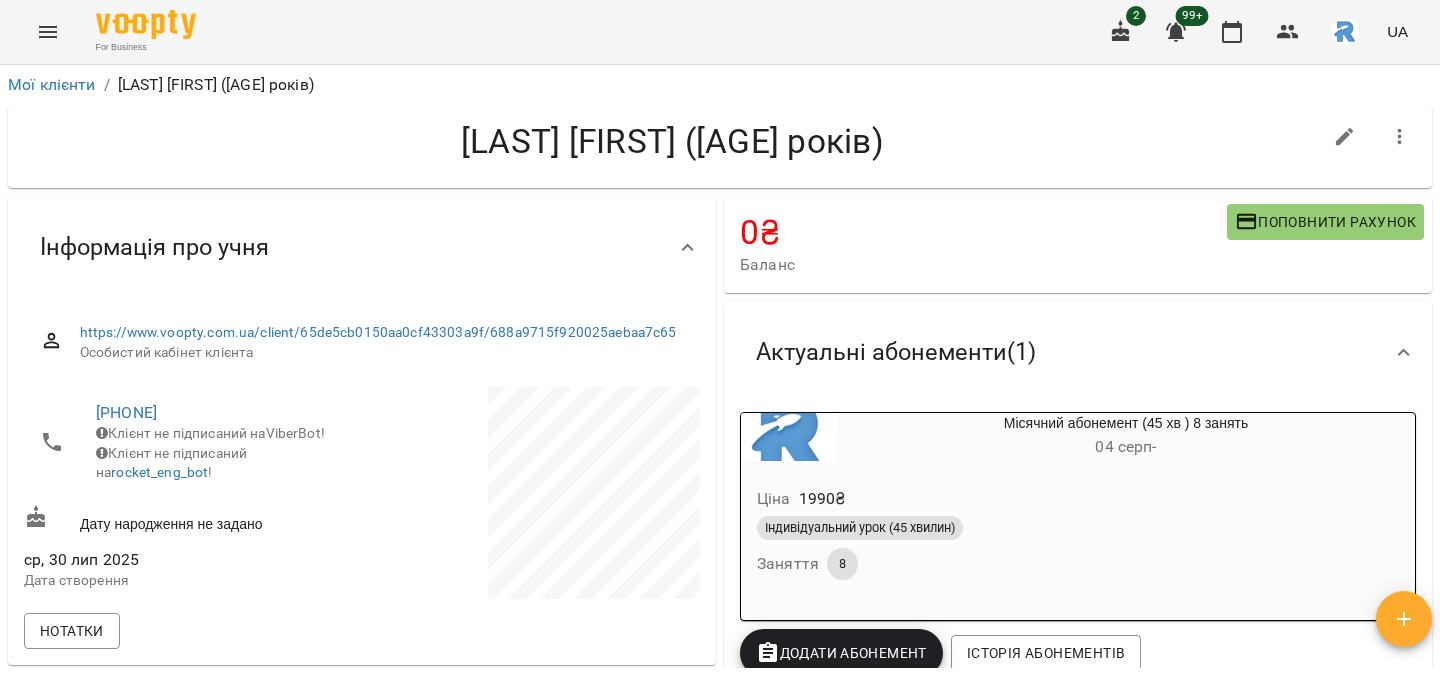 click at bounding box center [48, 32] 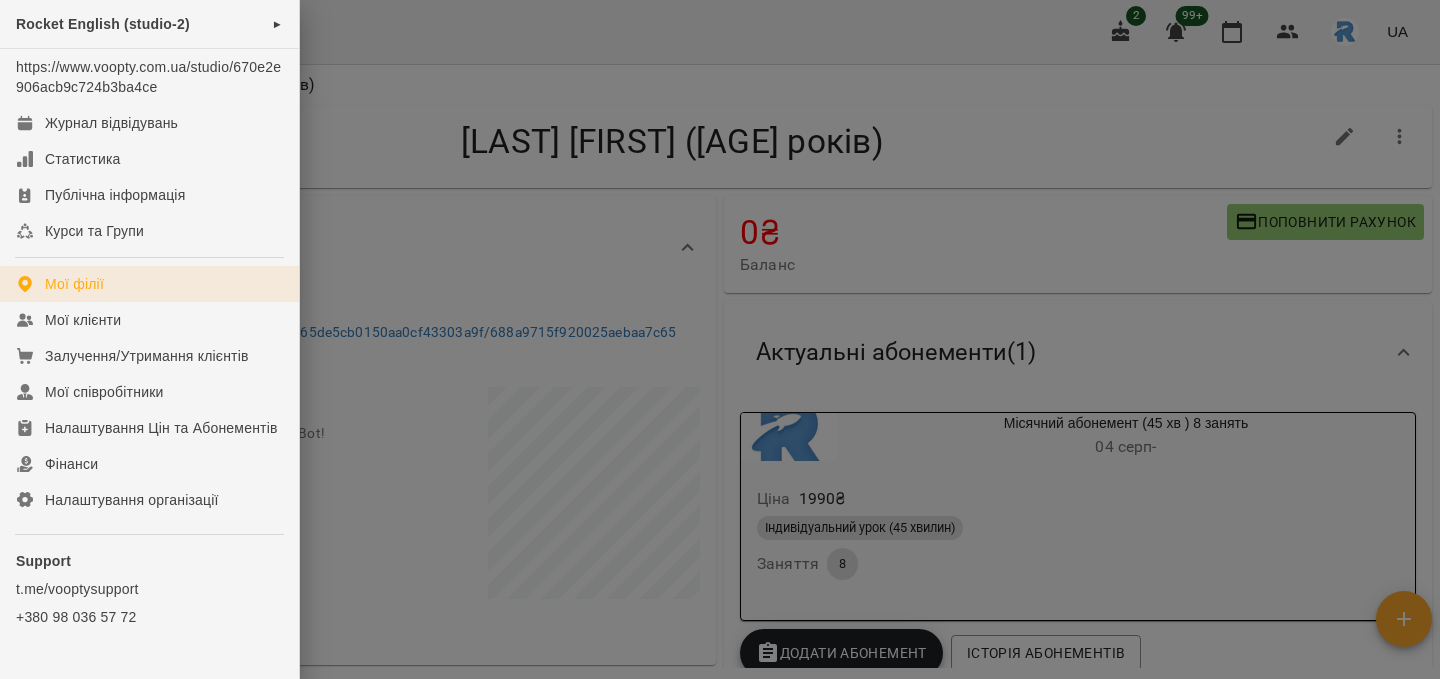 click on "Мої філії" at bounding box center [149, 284] 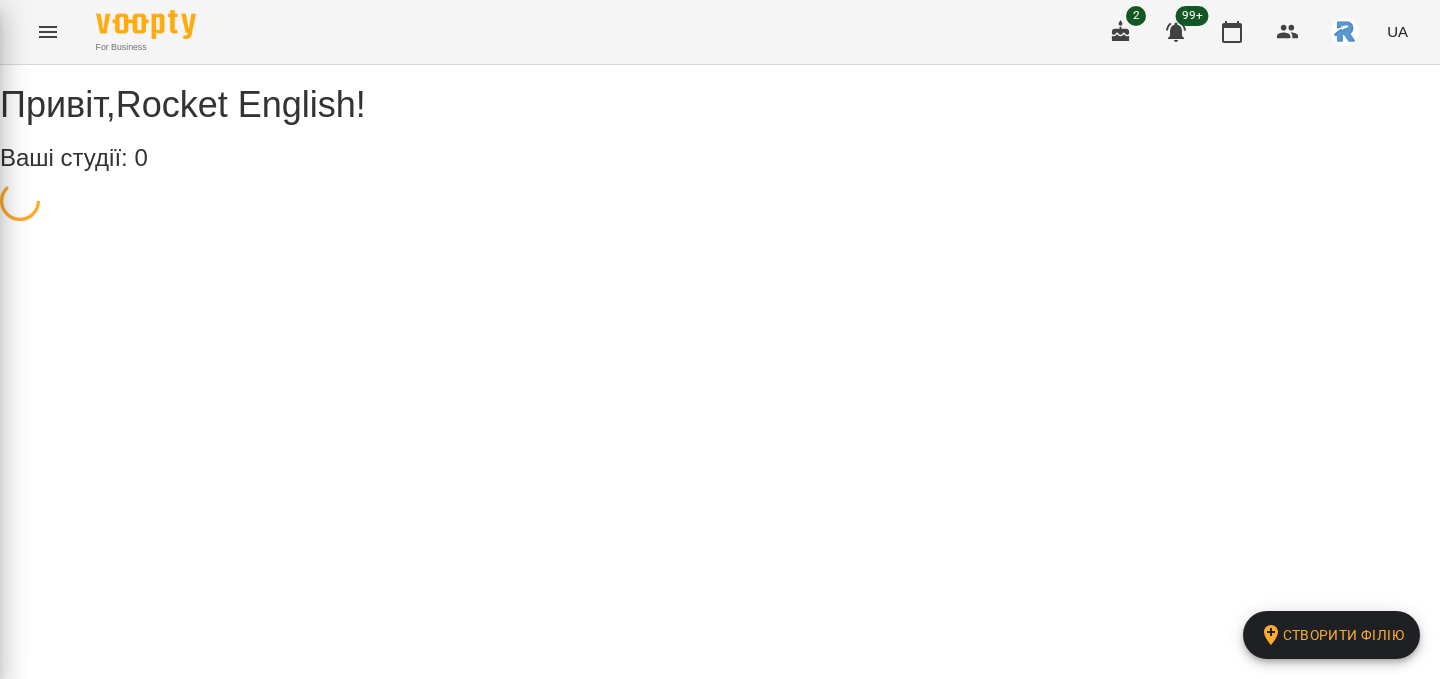 scroll, scrollTop: 0, scrollLeft: 0, axis: both 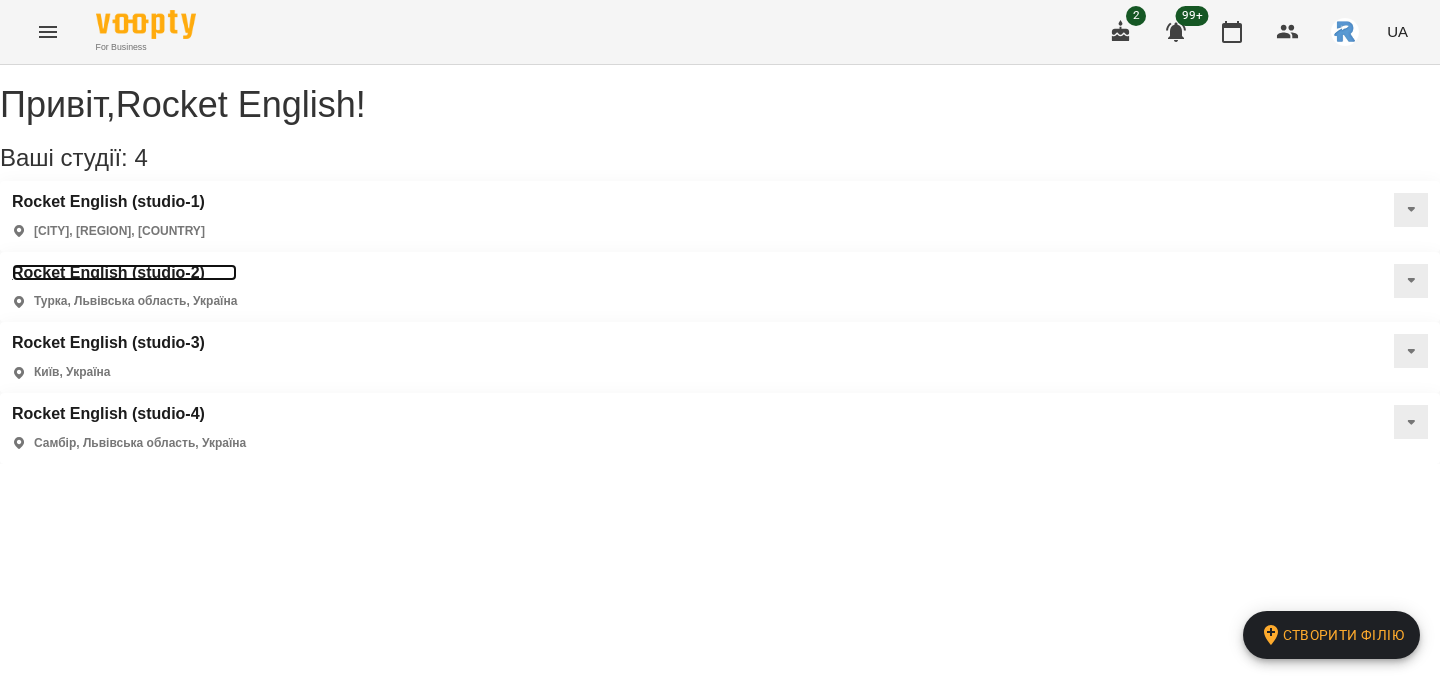 click on "Rocket English (studio-2)" at bounding box center [124, 273] 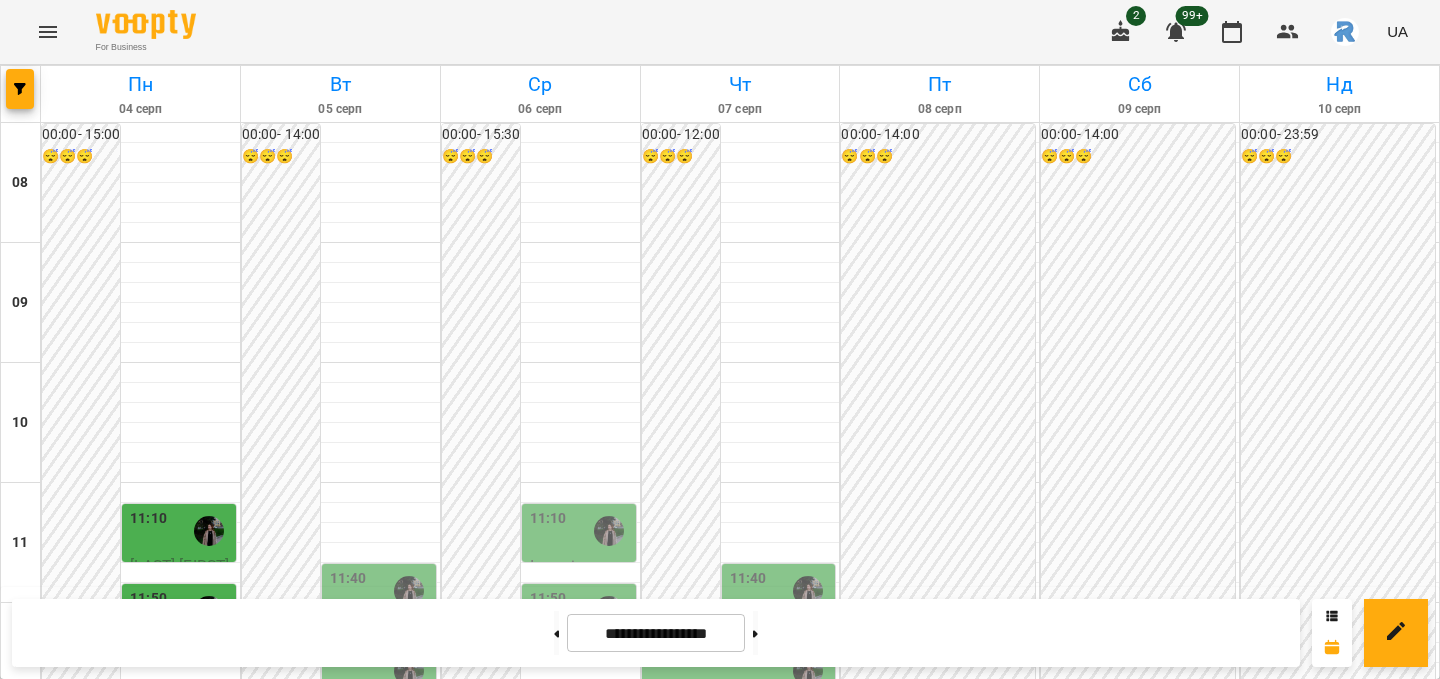 scroll, scrollTop: 520, scrollLeft: 0, axis: vertical 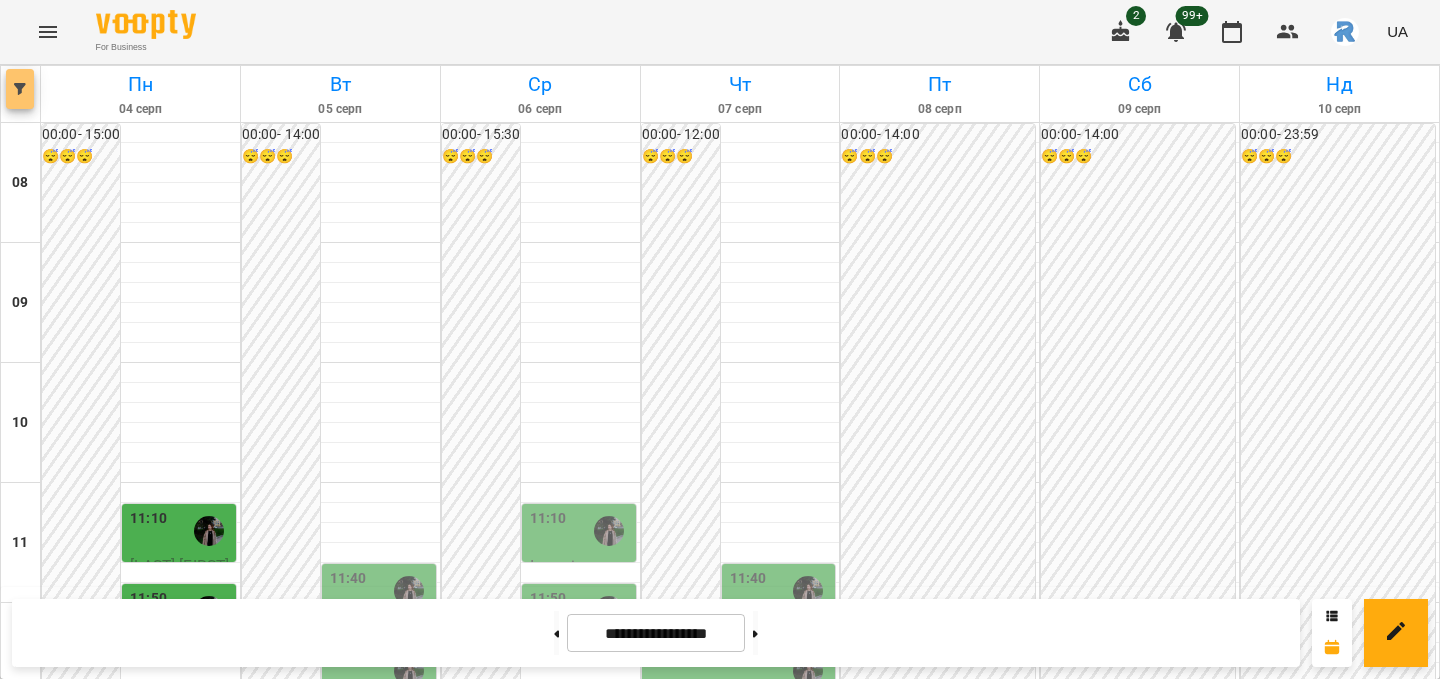click 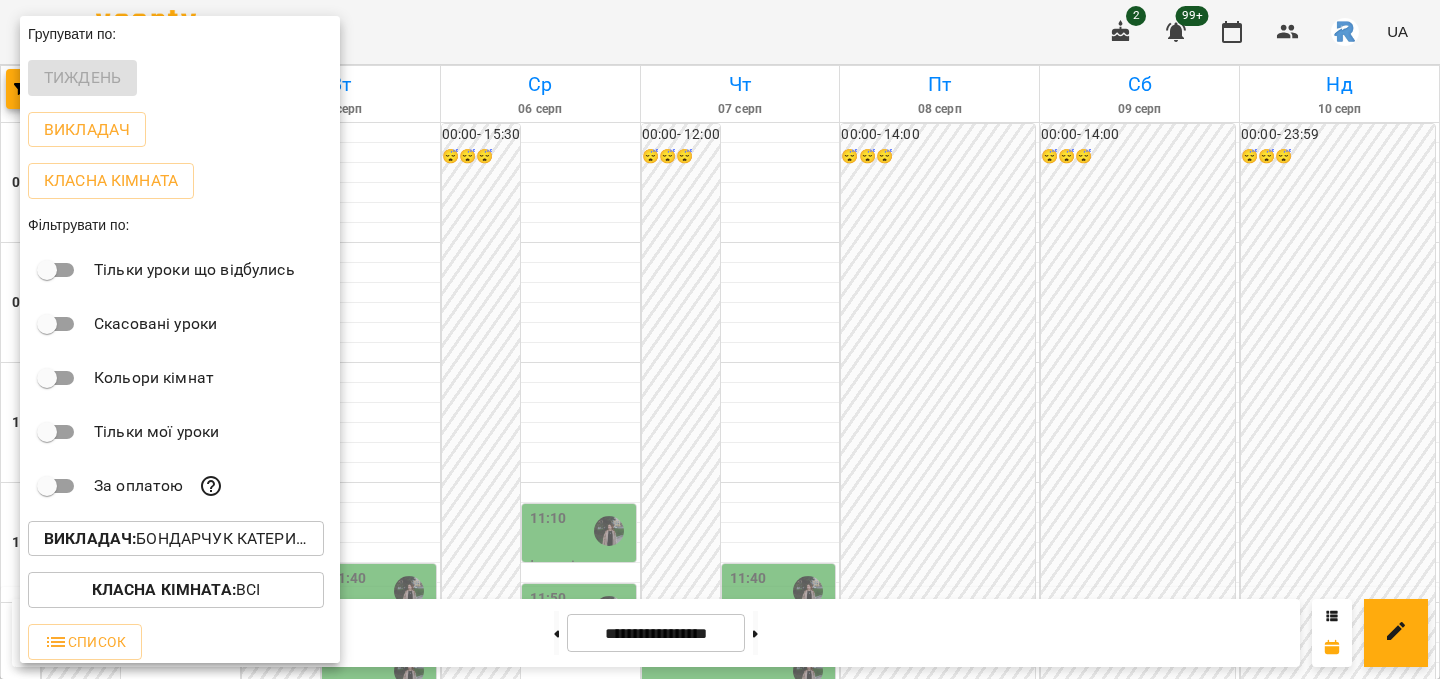 click on "[TITLE] : [FIRST] [LAST] [LAST]" at bounding box center [176, 539] 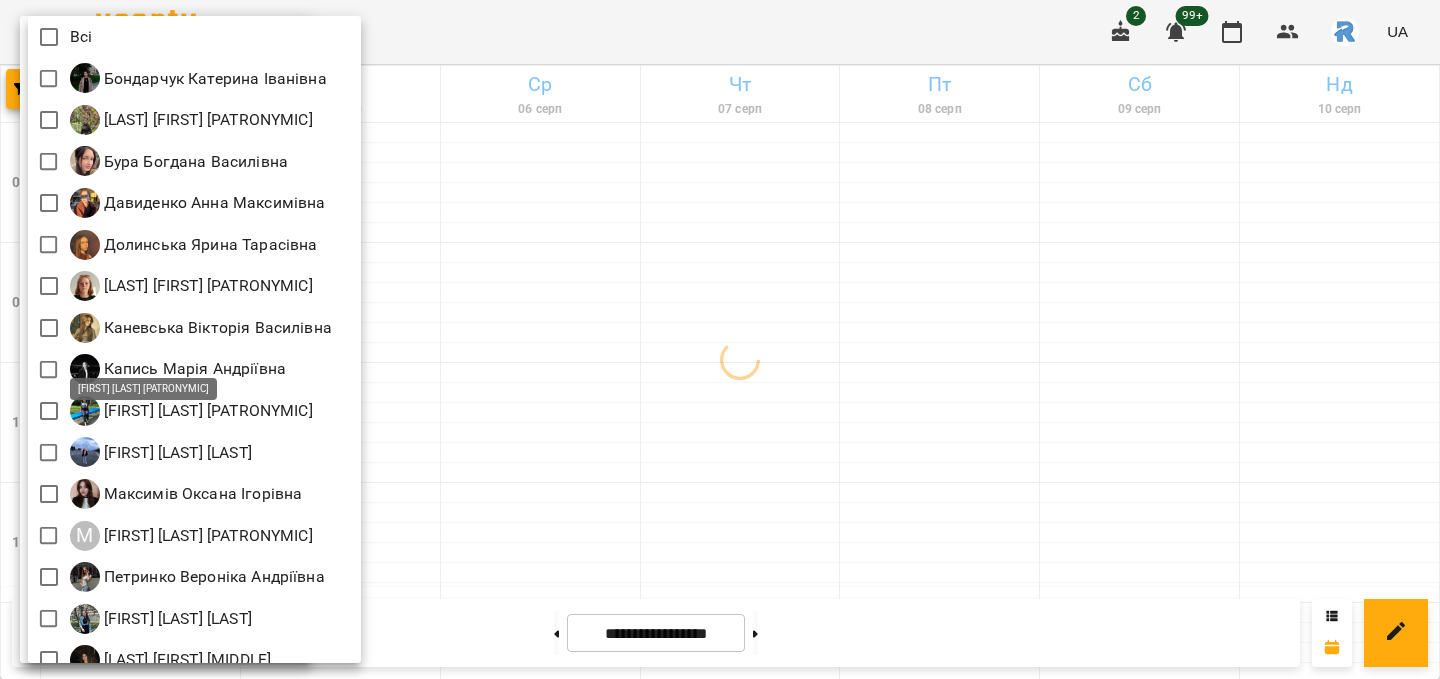 scroll, scrollTop: 271, scrollLeft: 0, axis: vertical 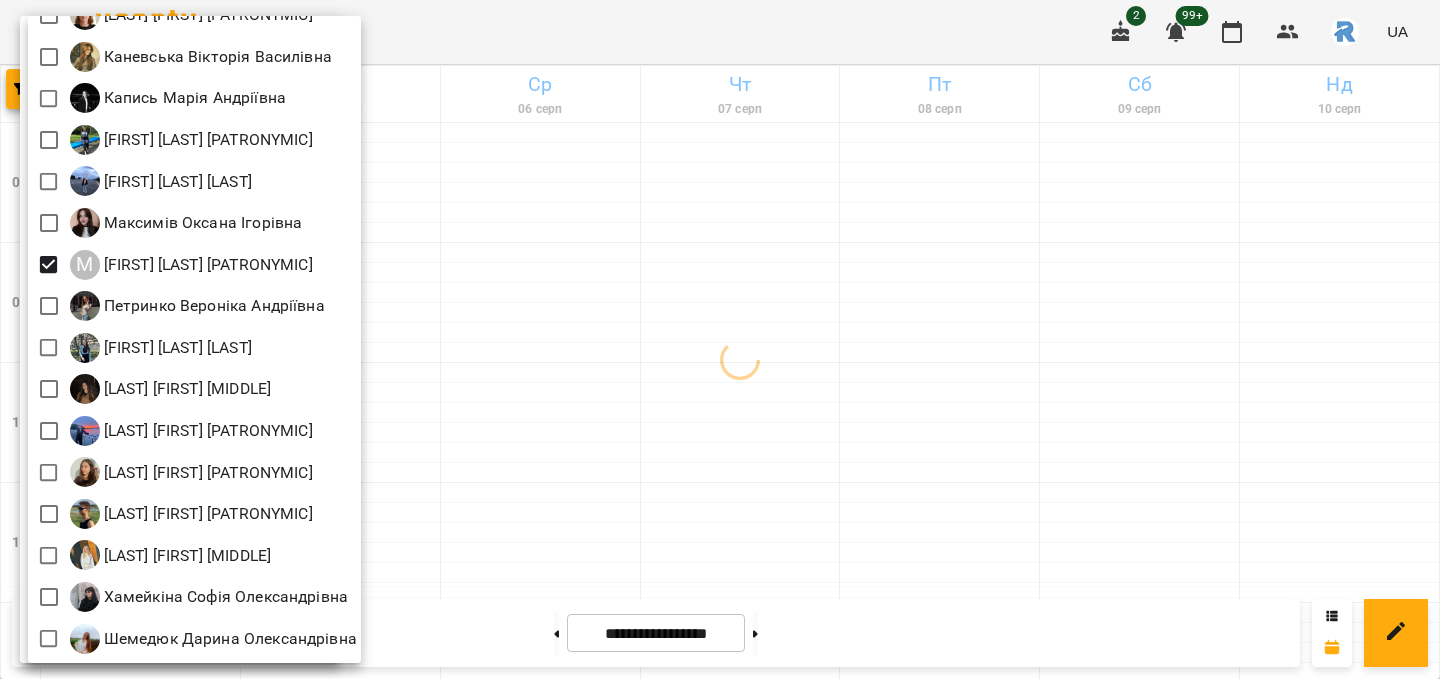 click at bounding box center [720, 339] 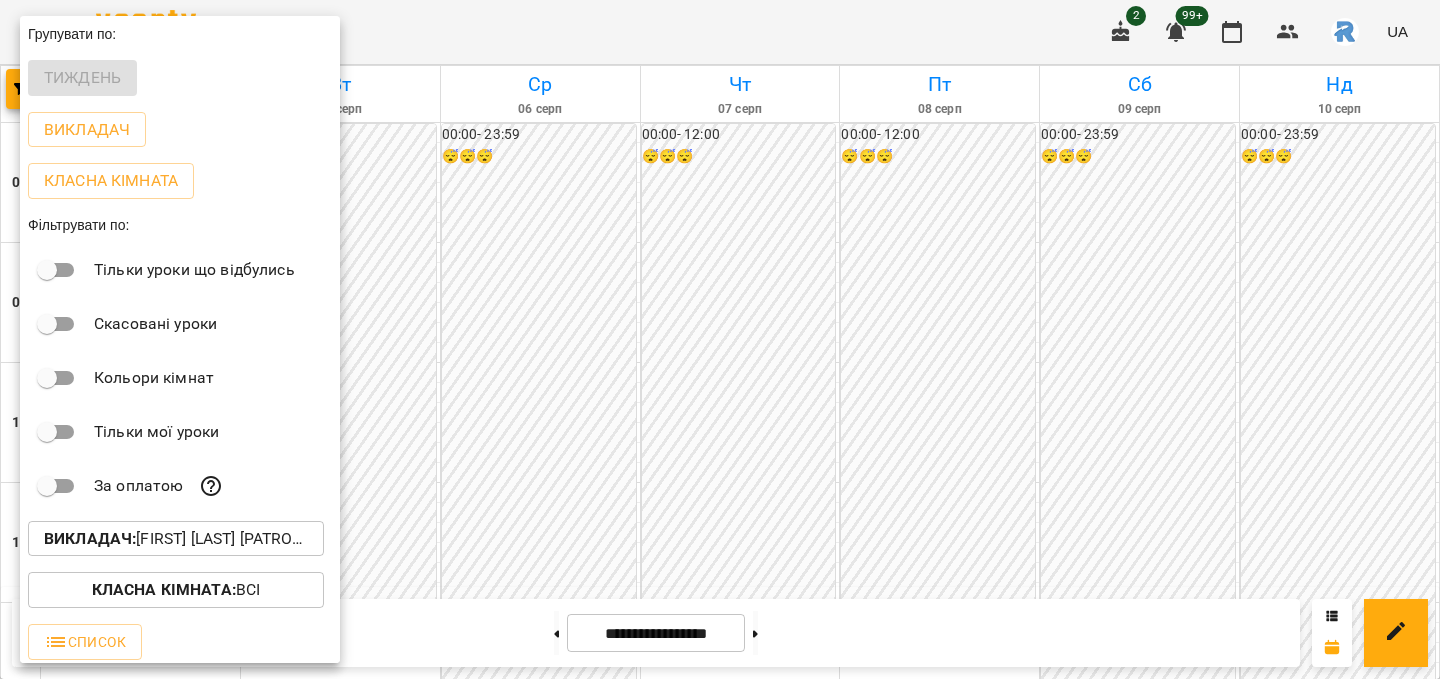 click at bounding box center (720, 339) 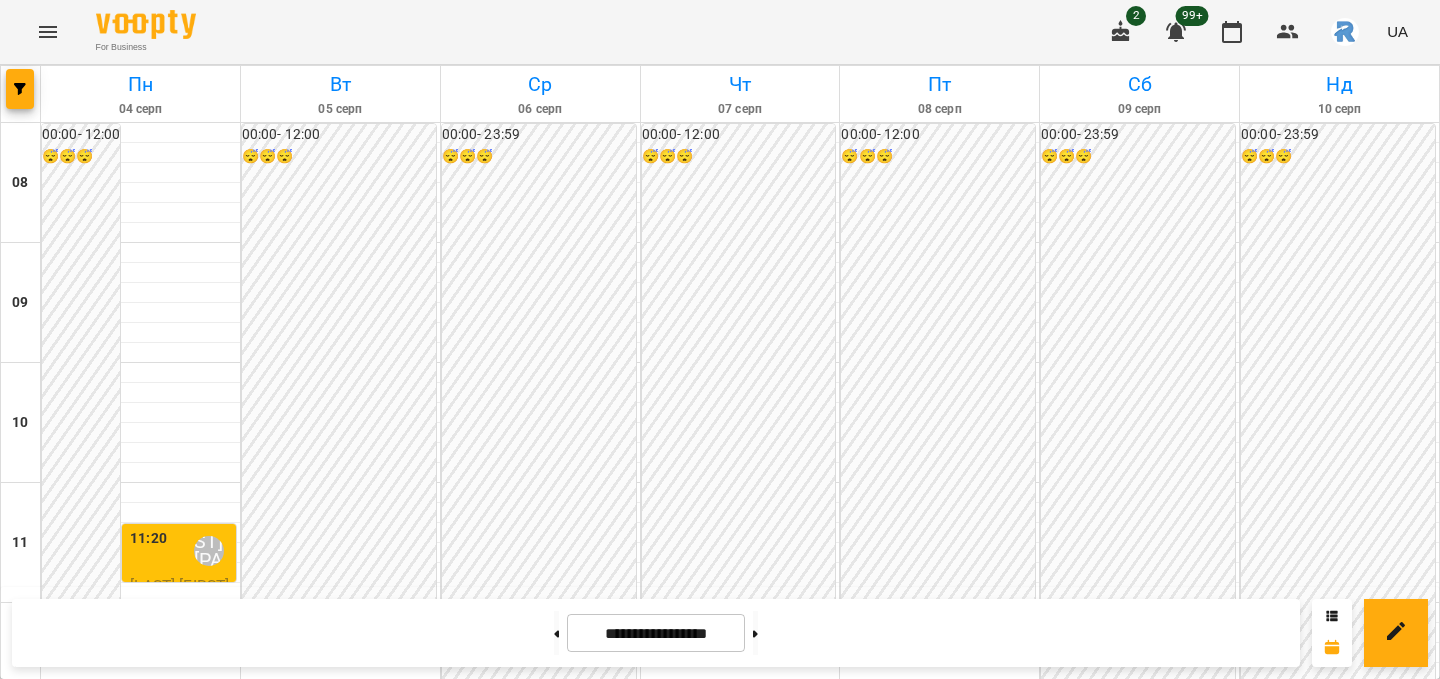scroll, scrollTop: 670, scrollLeft: 0, axis: vertical 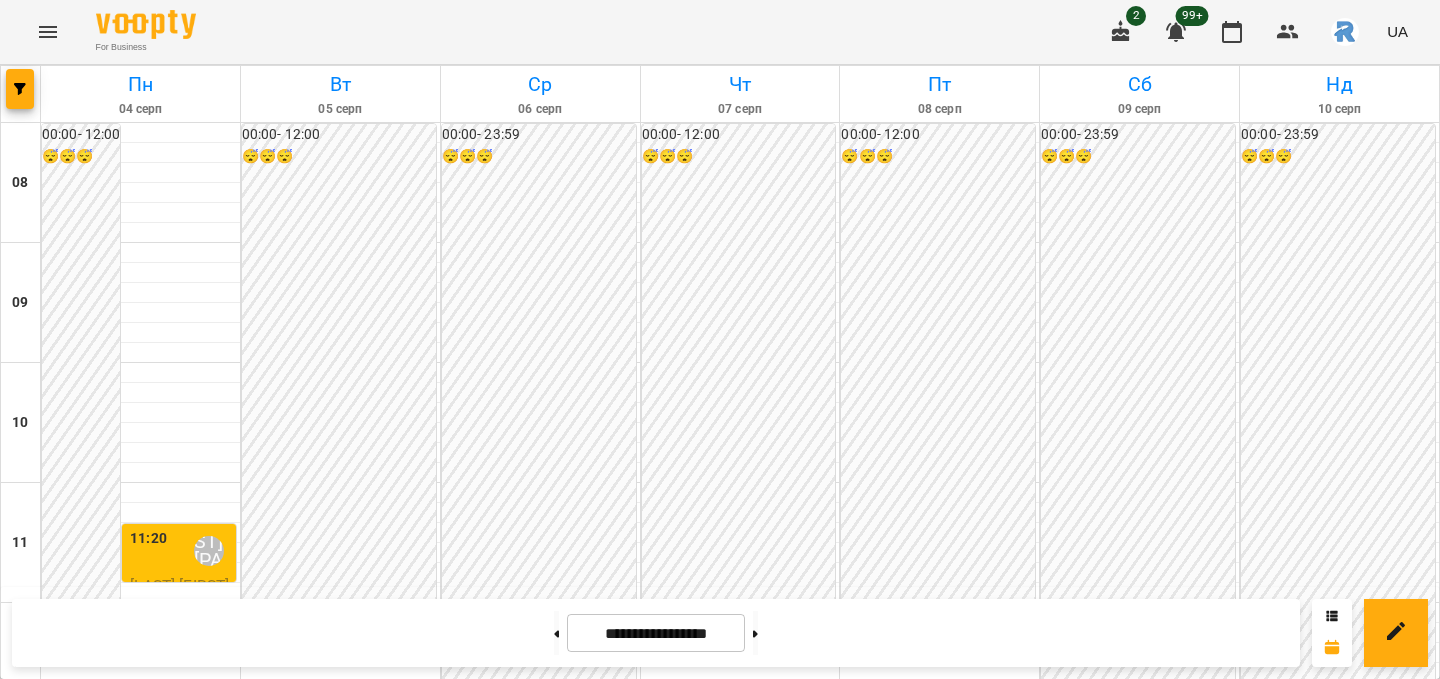 click at bounding box center (340, 973) 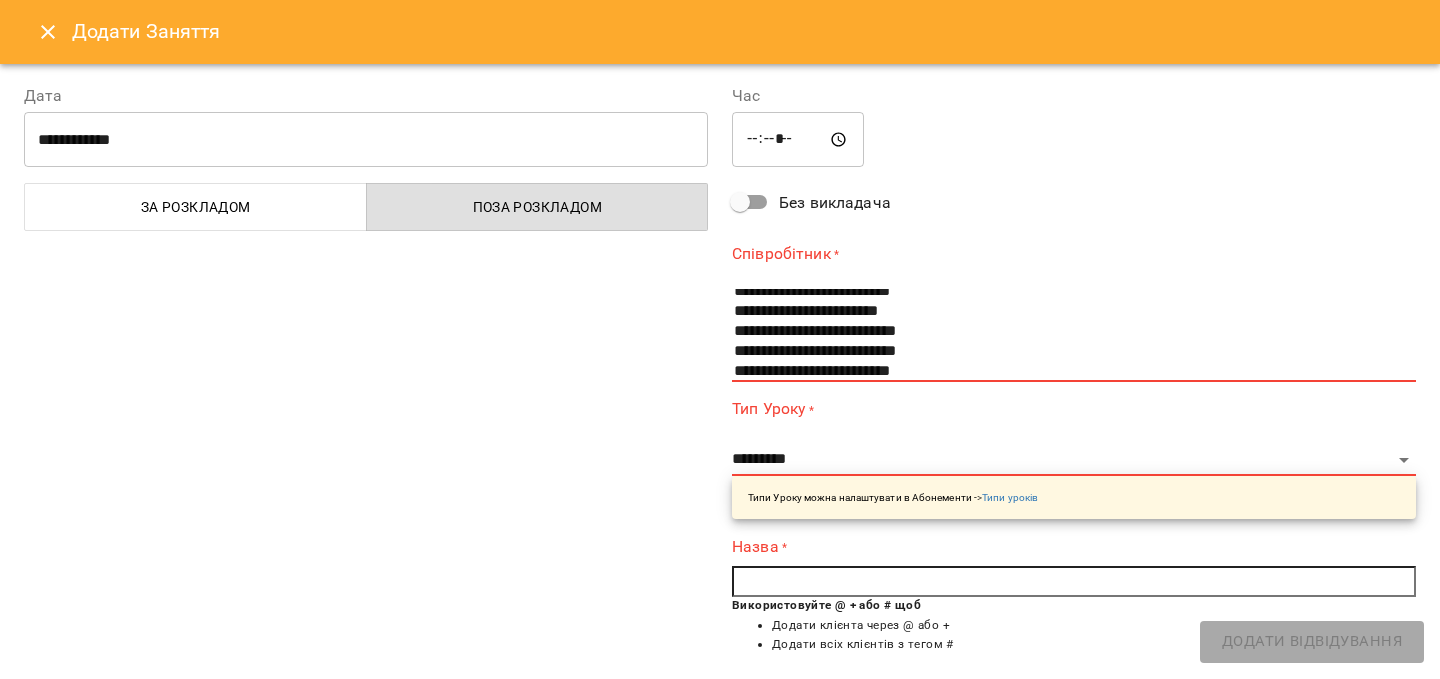 scroll, scrollTop: 208, scrollLeft: 0, axis: vertical 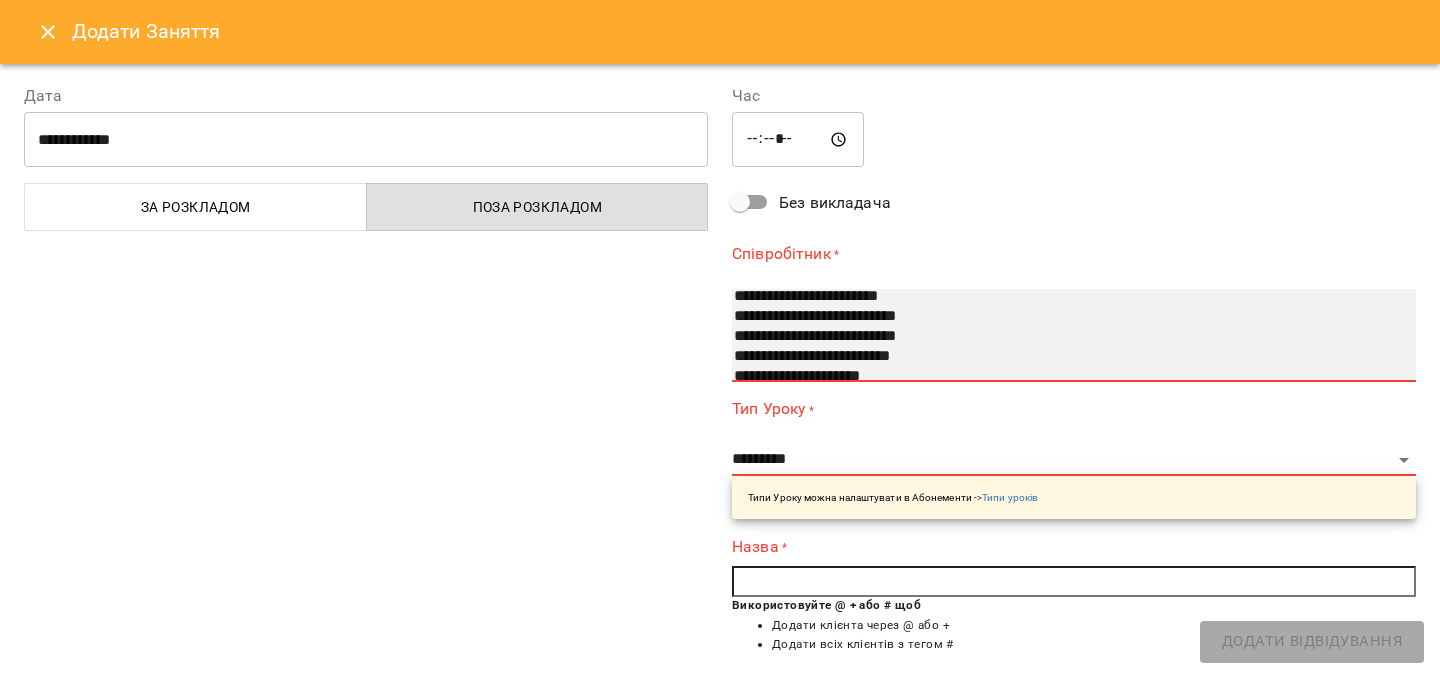 select on "**********" 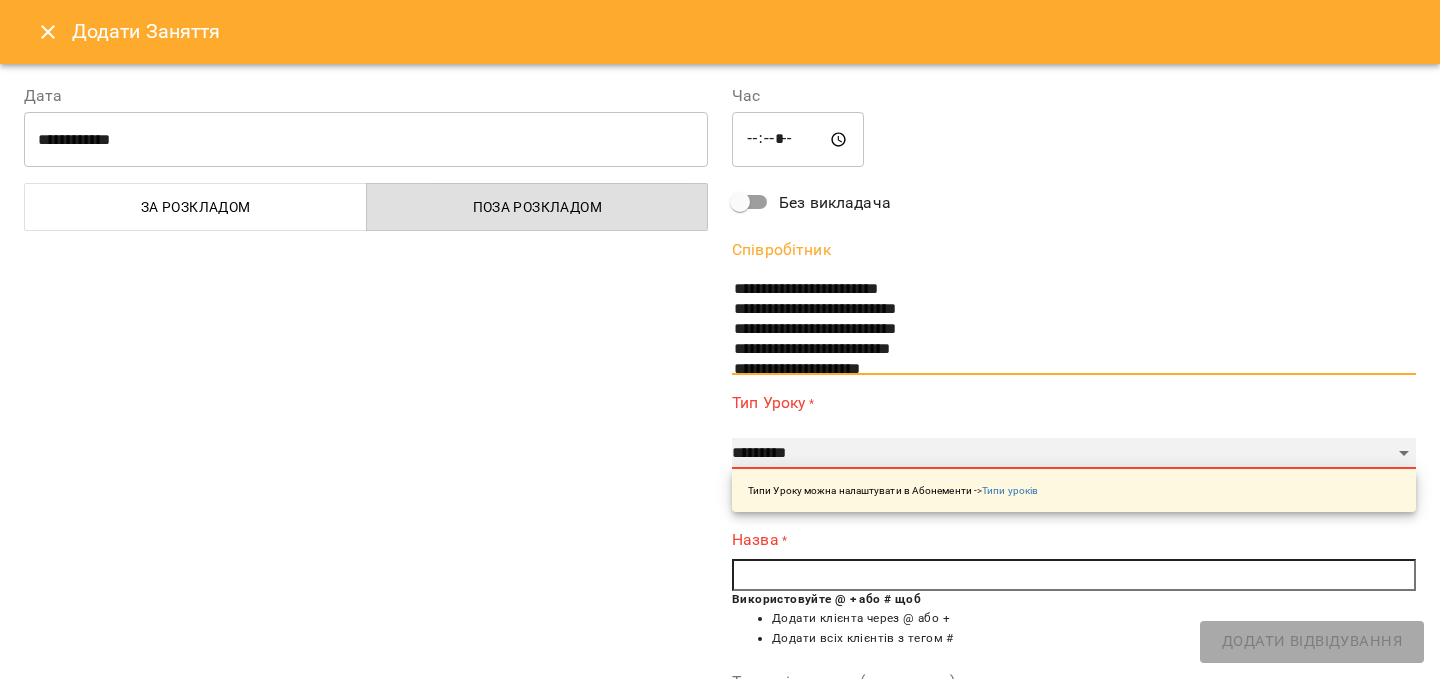 click on "**********" at bounding box center [1074, 454] 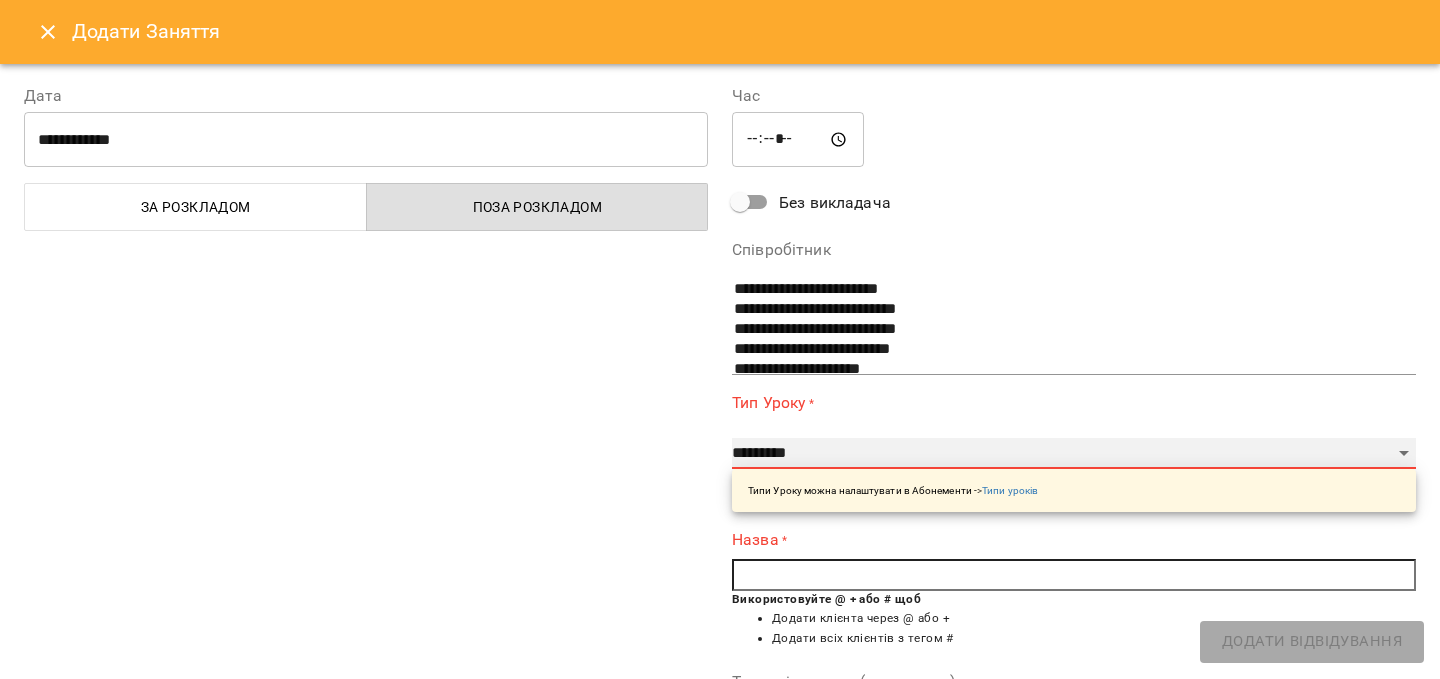 select on "**********" 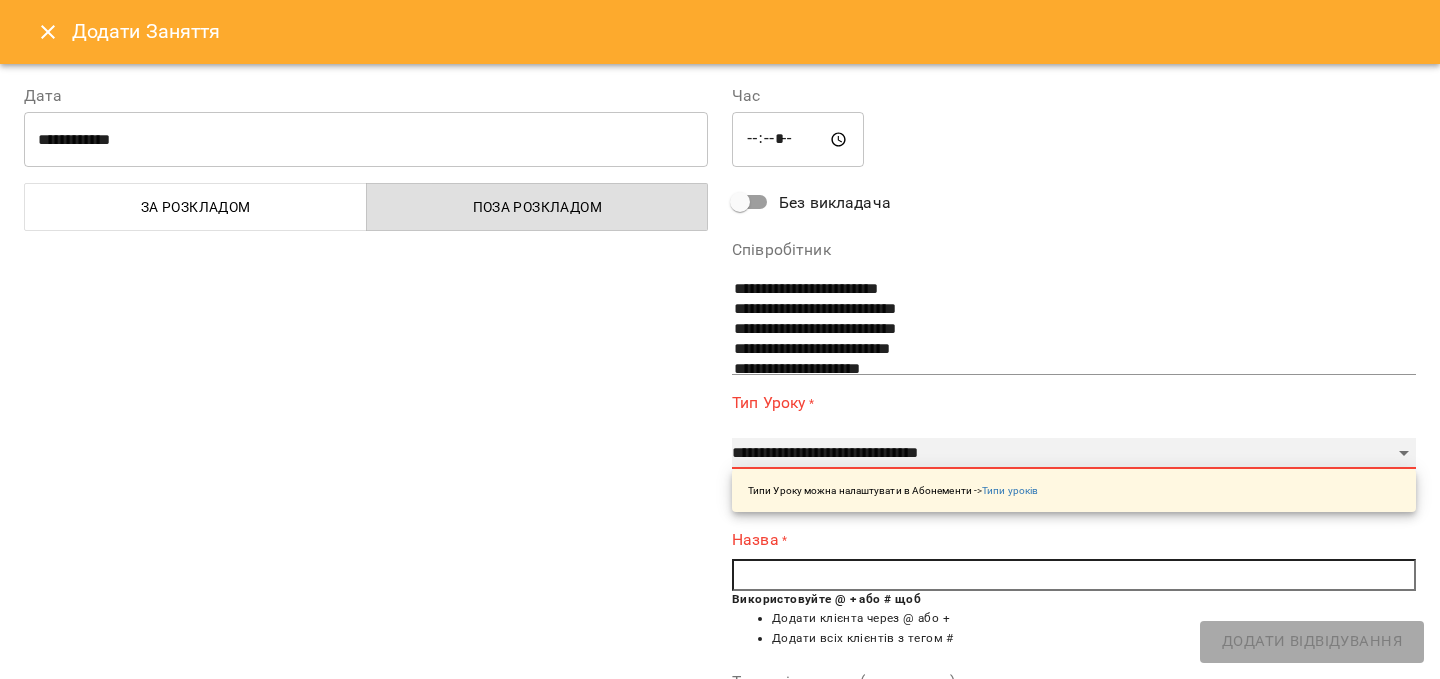type on "**" 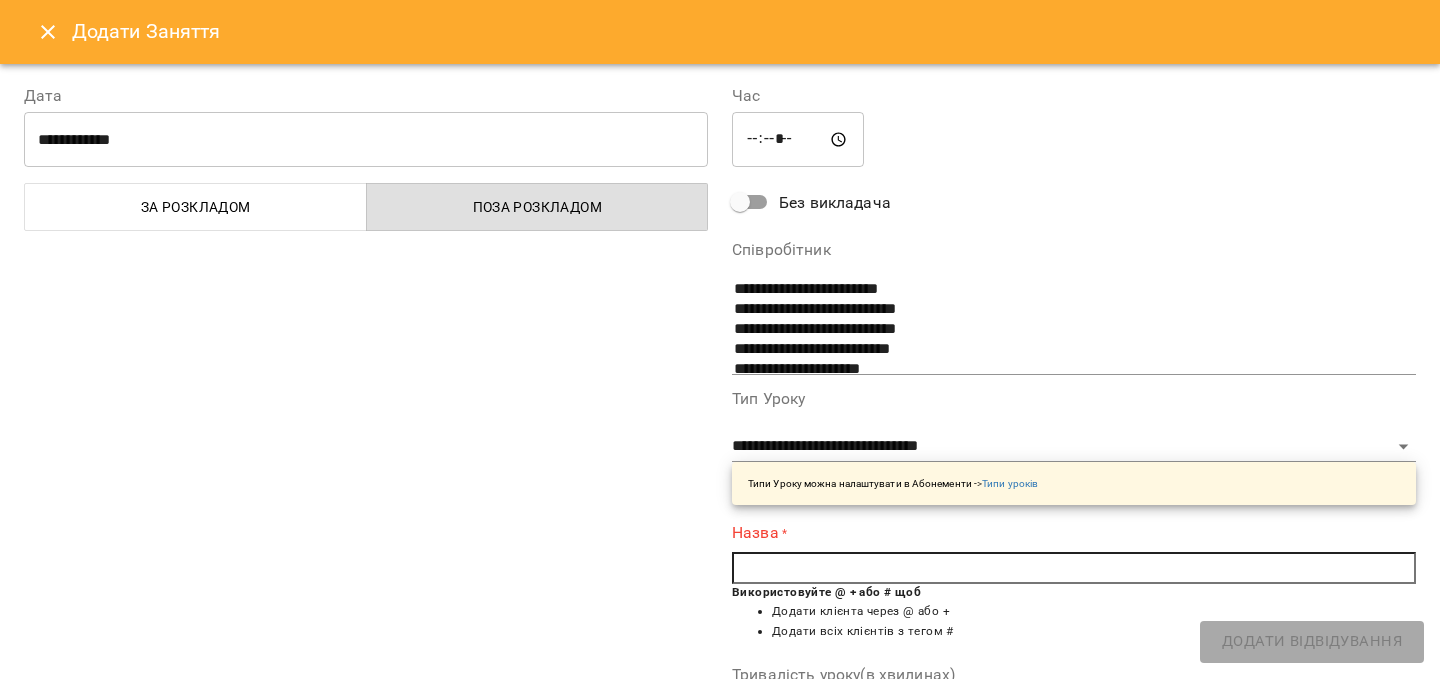 click at bounding box center [1074, 568] 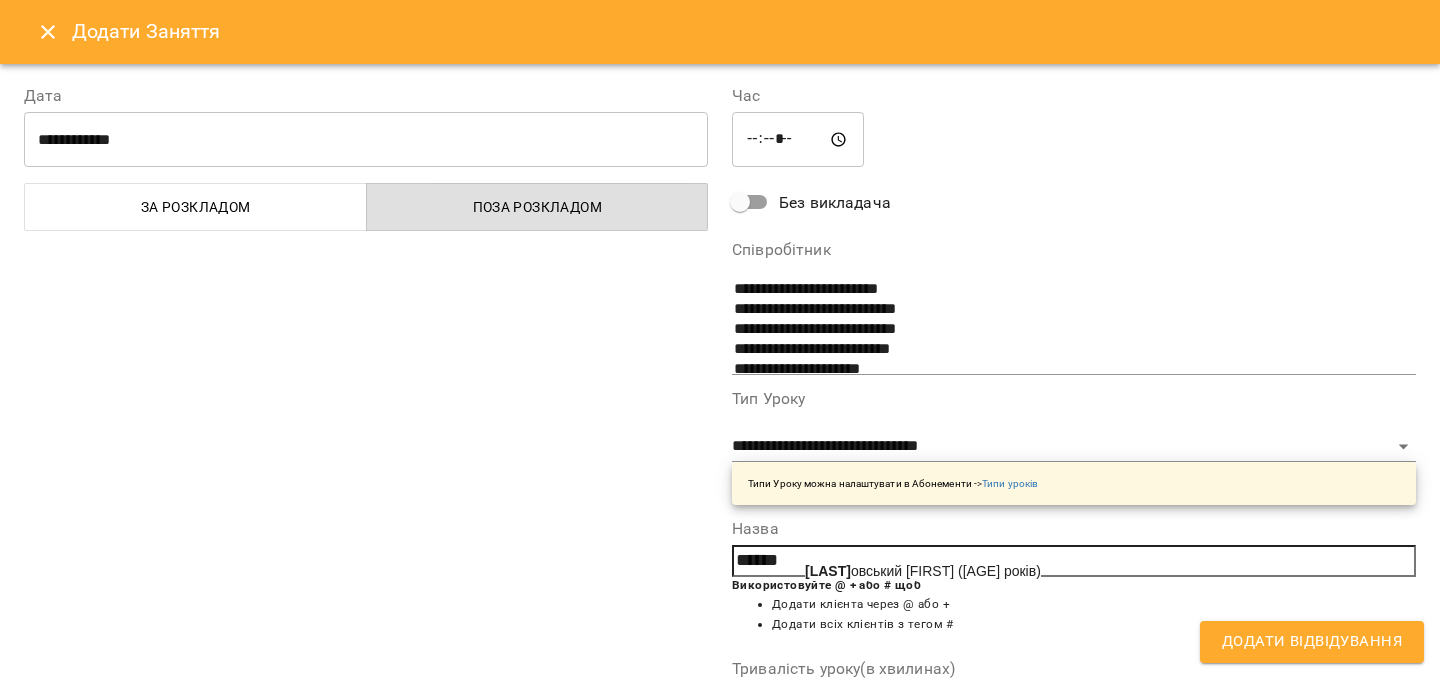 click on "[LAST] [FIRST] ([AGE] років)" at bounding box center (923, 571) 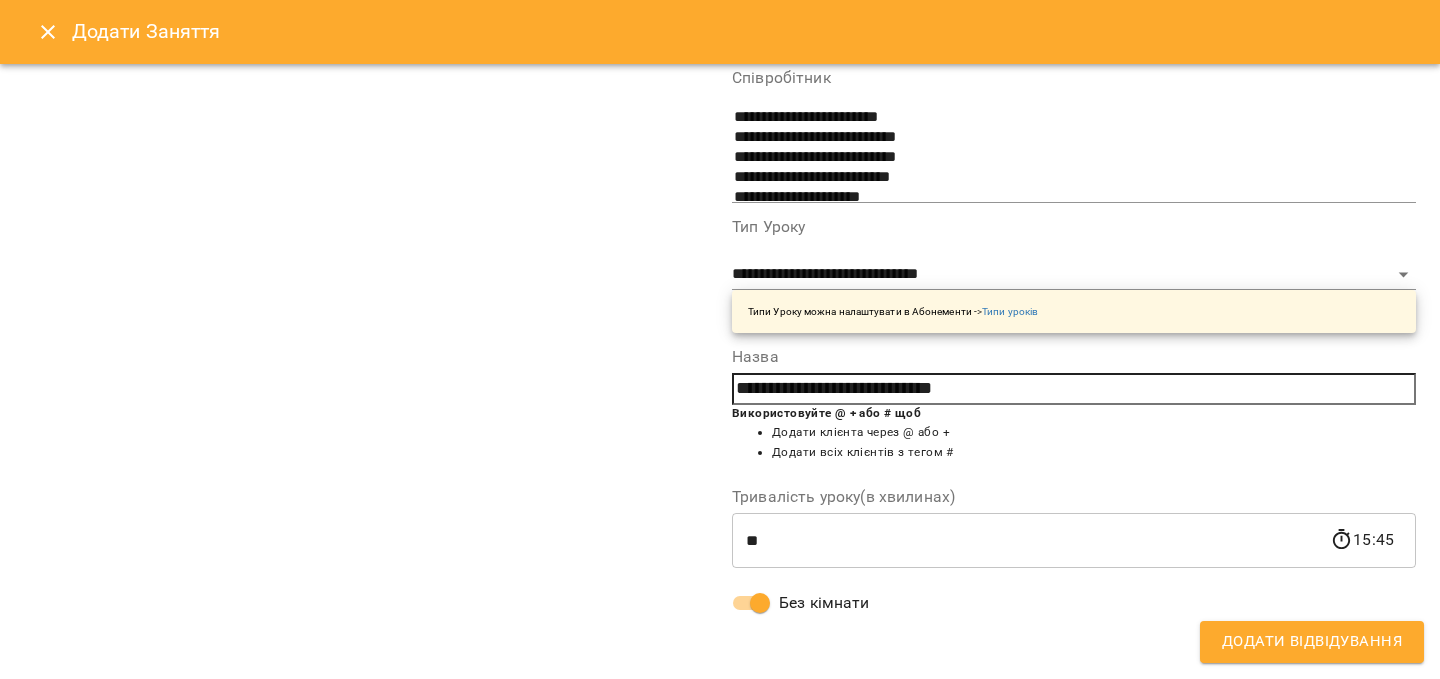 scroll, scrollTop: 0, scrollLeft: 0, axis: both 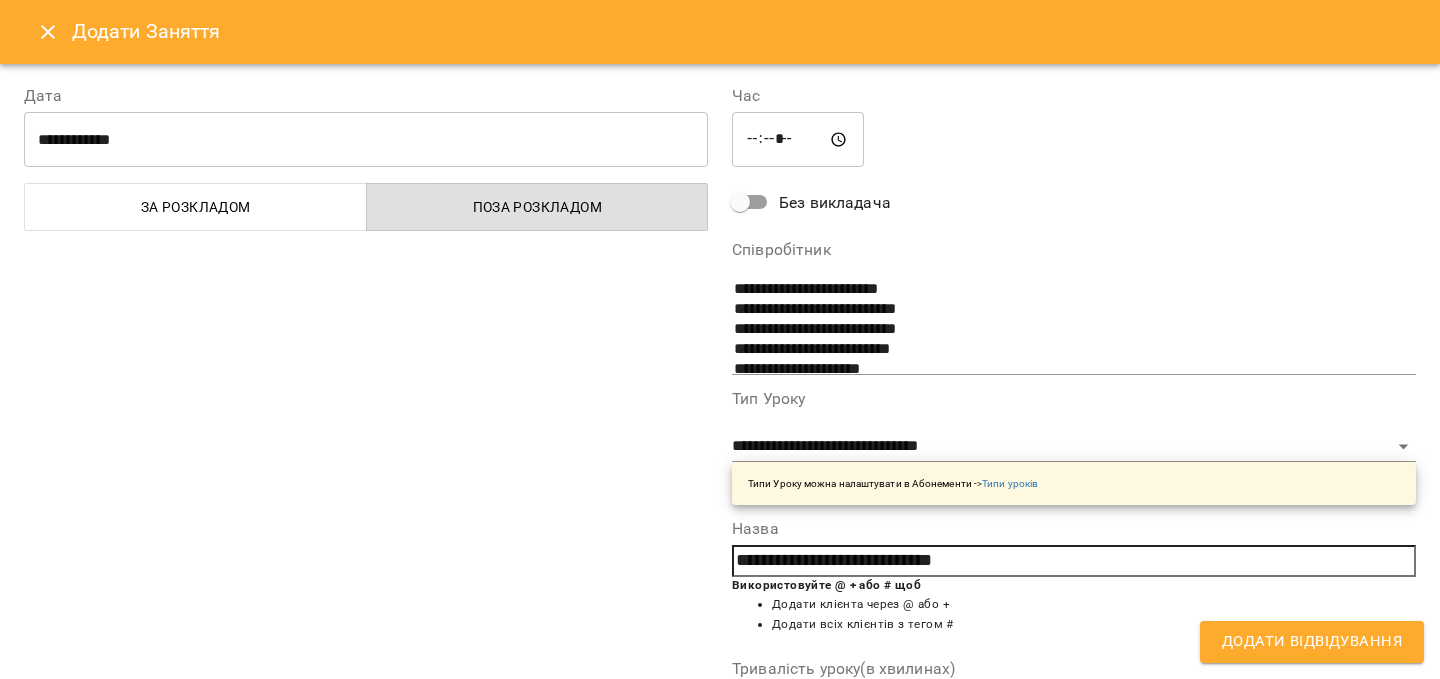 click on "Додати Відвідування" at bounding box center (1312, 642) 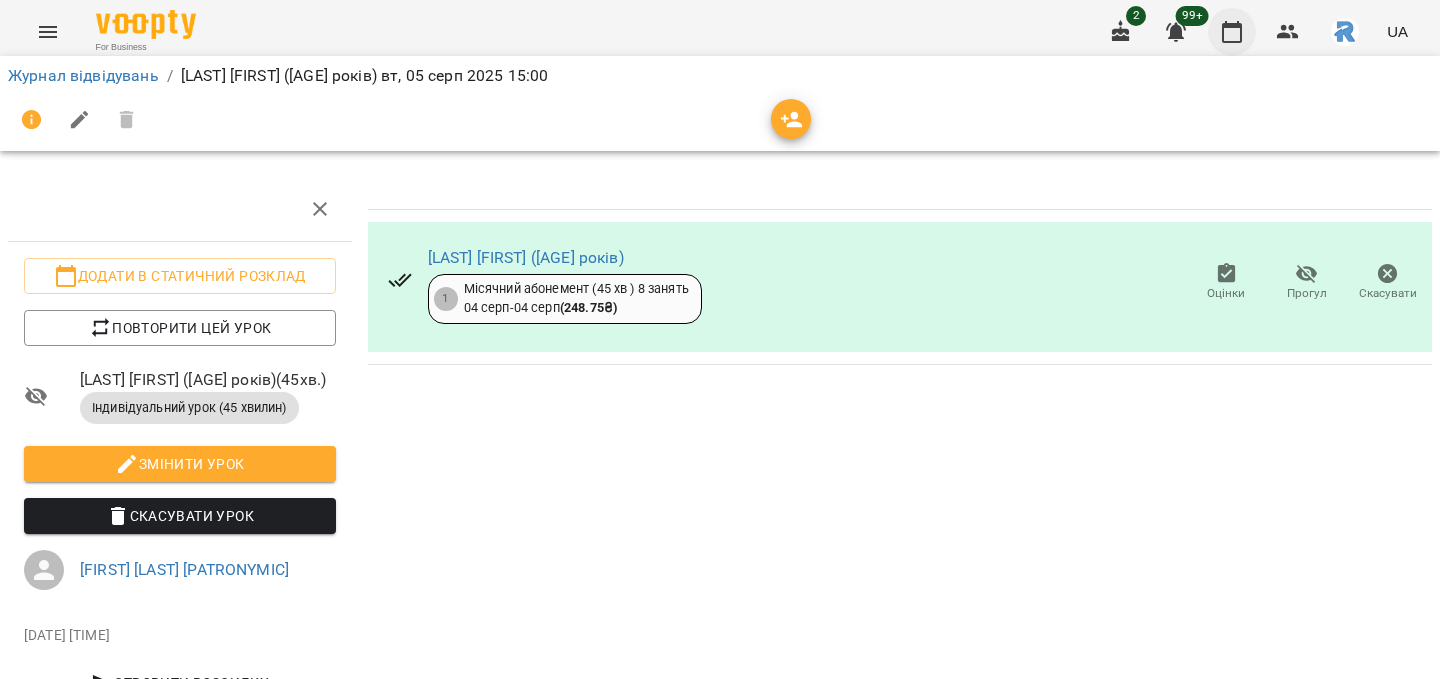 click 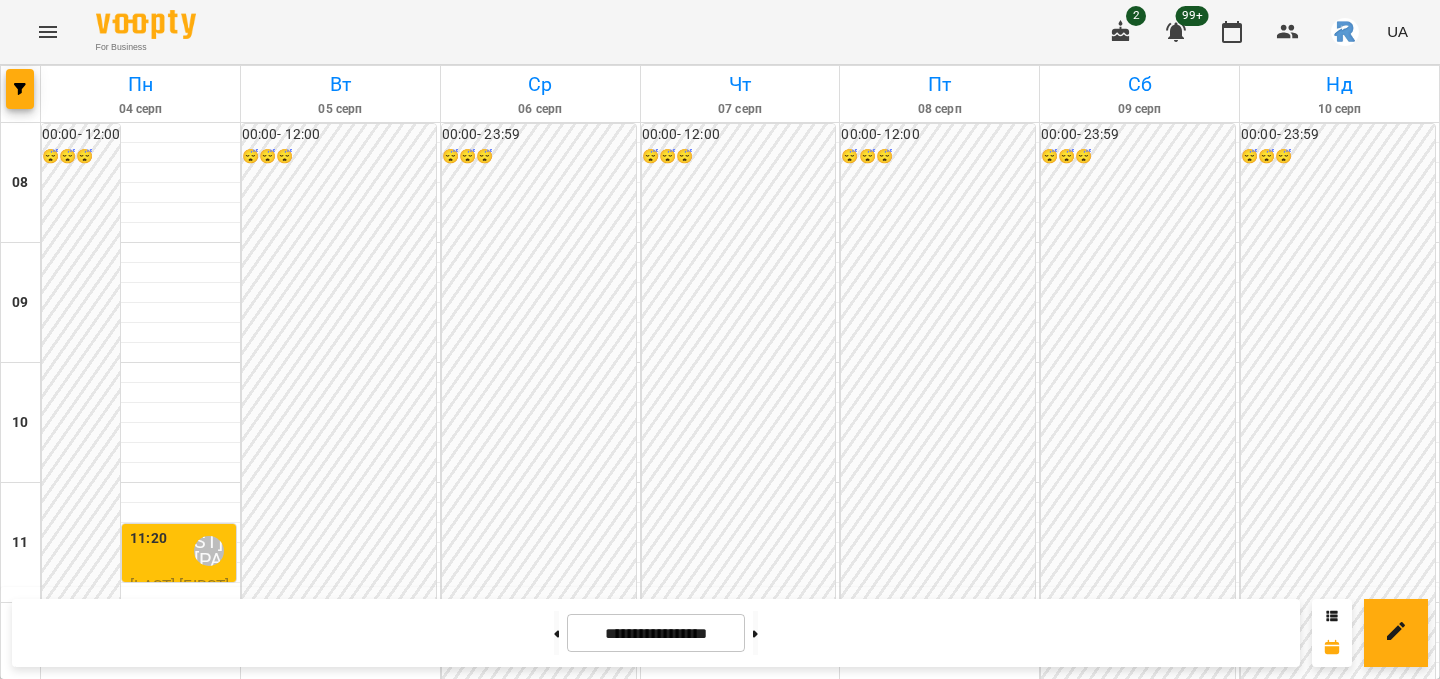scroll, scrollTop: 537, scrollLeft: 0, axis: vertical 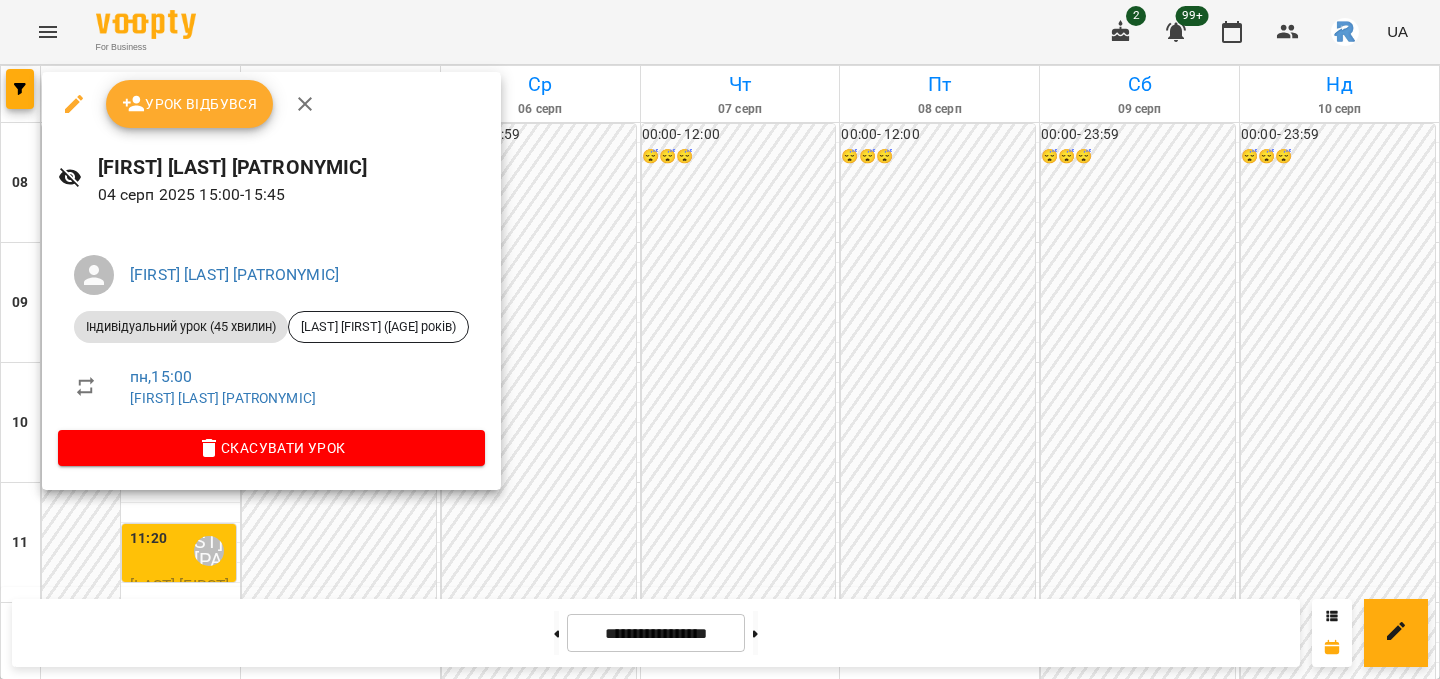 click at bounding box center (720, 339) 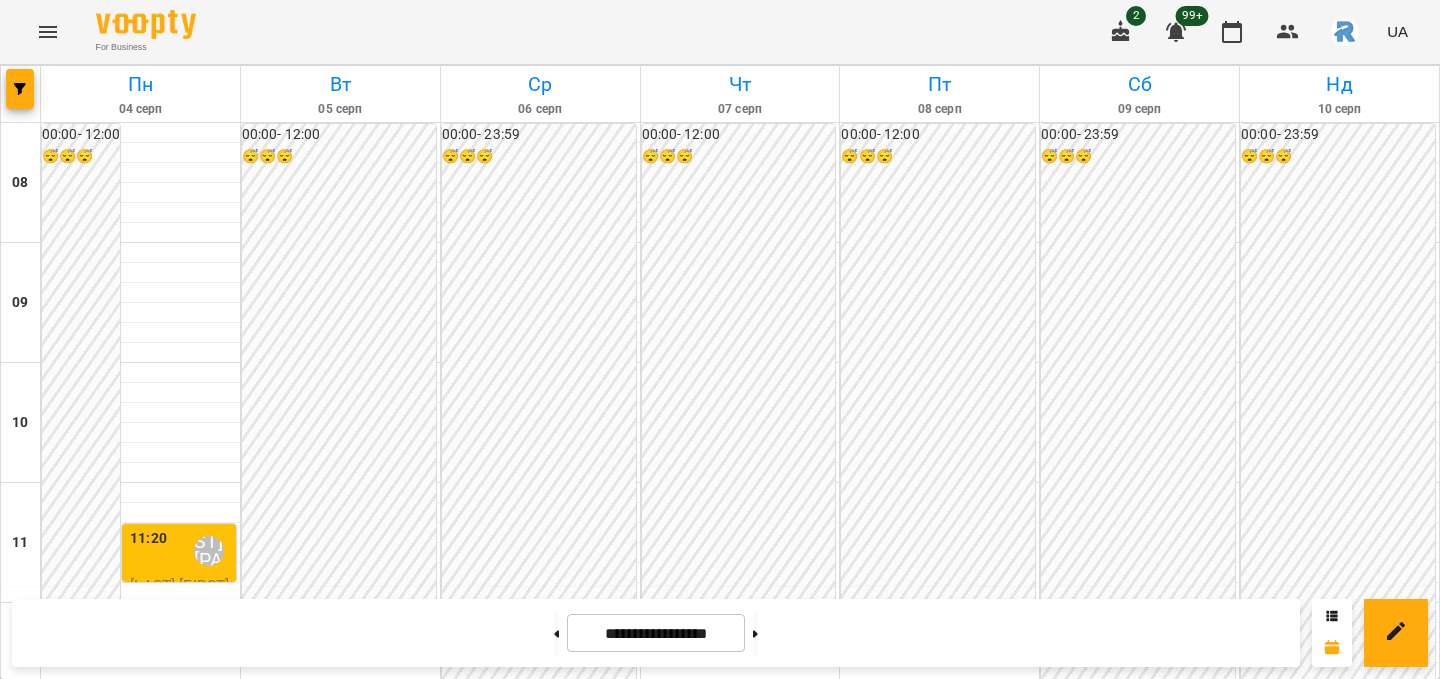 scroll, scrollTop: 470, scrollLeft: 0, axis: vertical 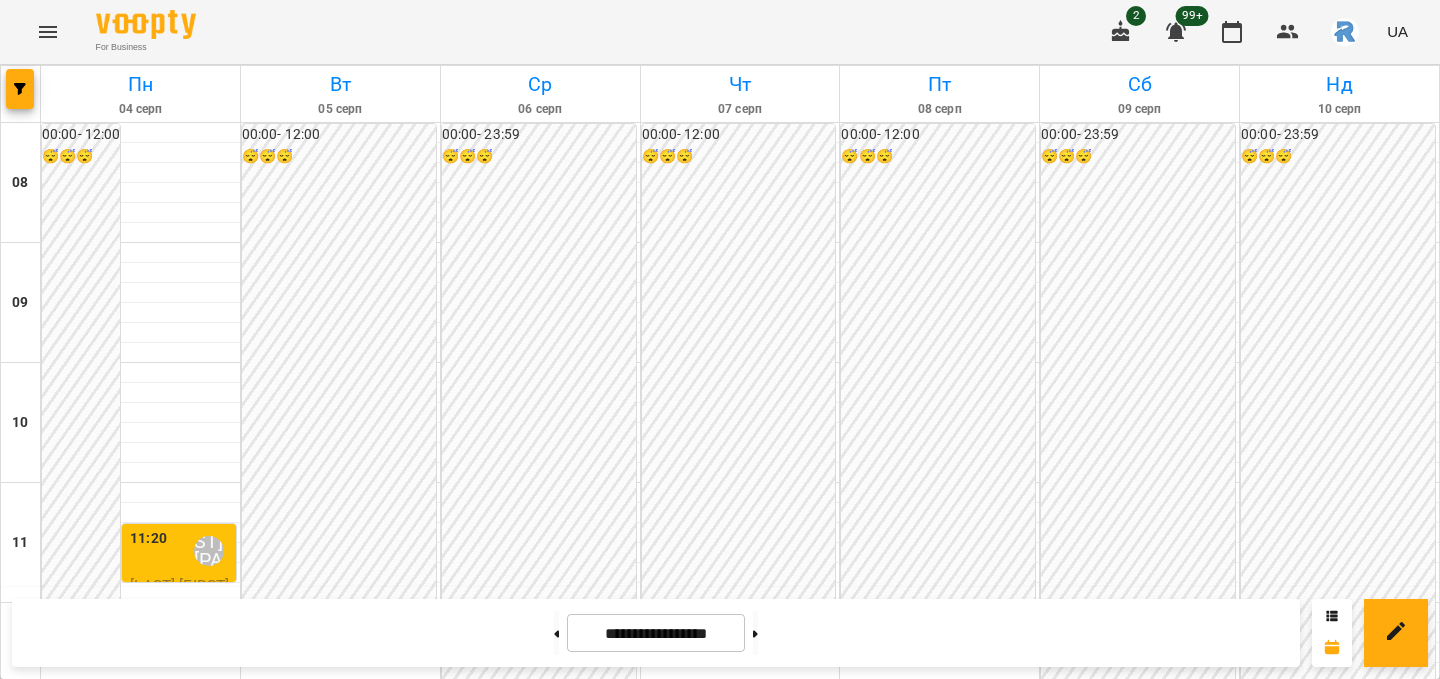 click at bounding box center [48, 32] 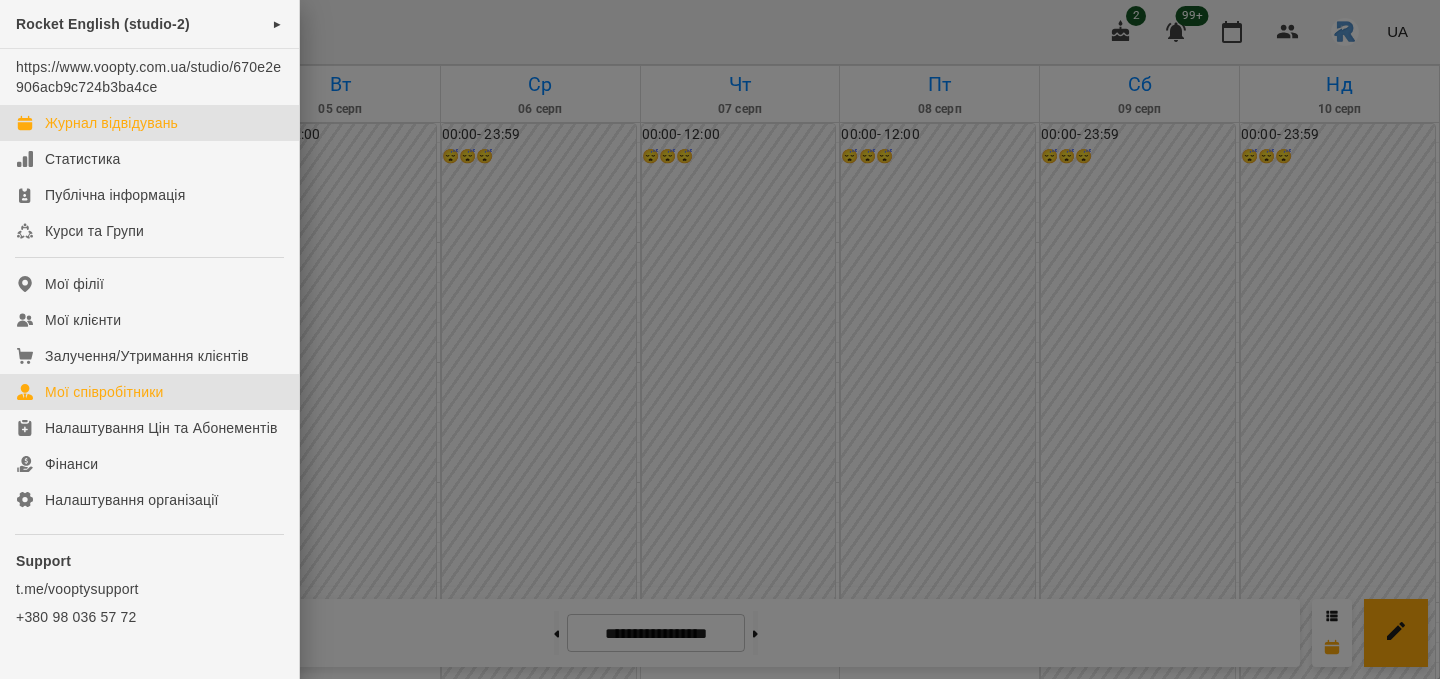 click on "Мої співробітники" at bounding box center (104, 392) 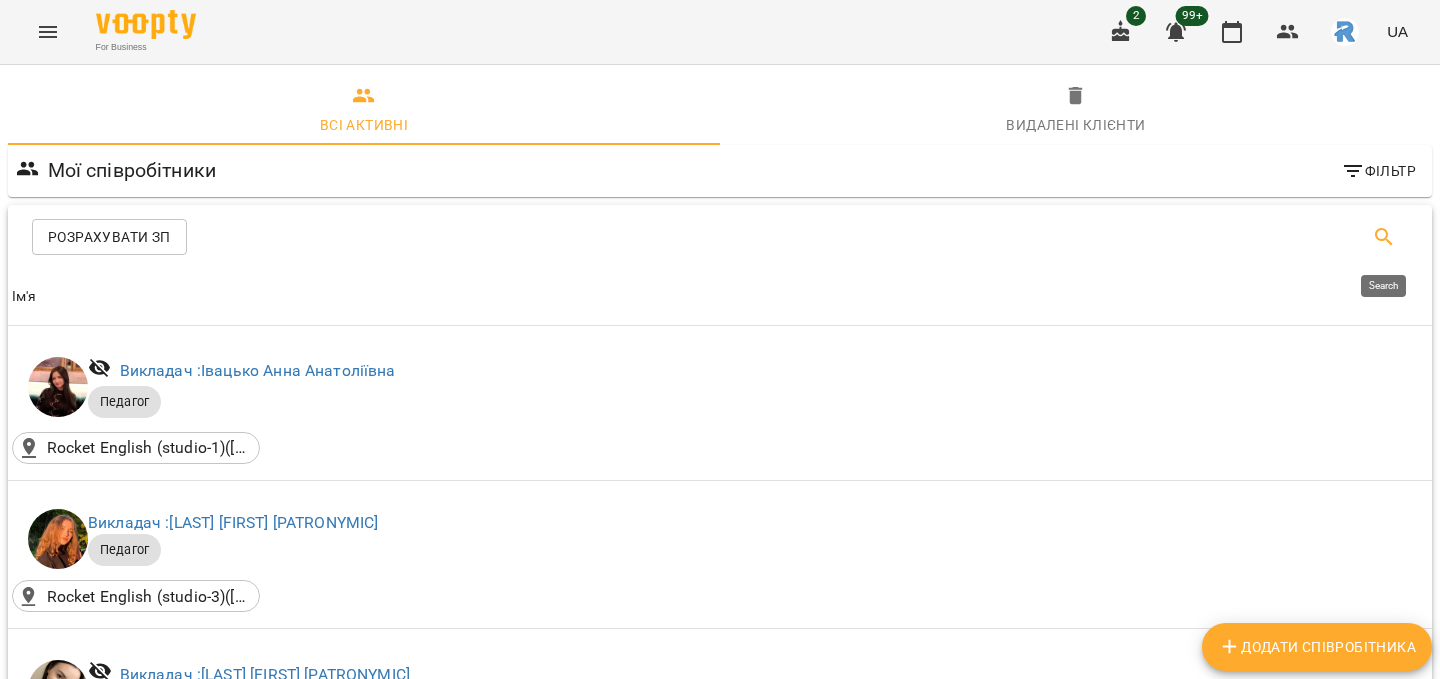 click 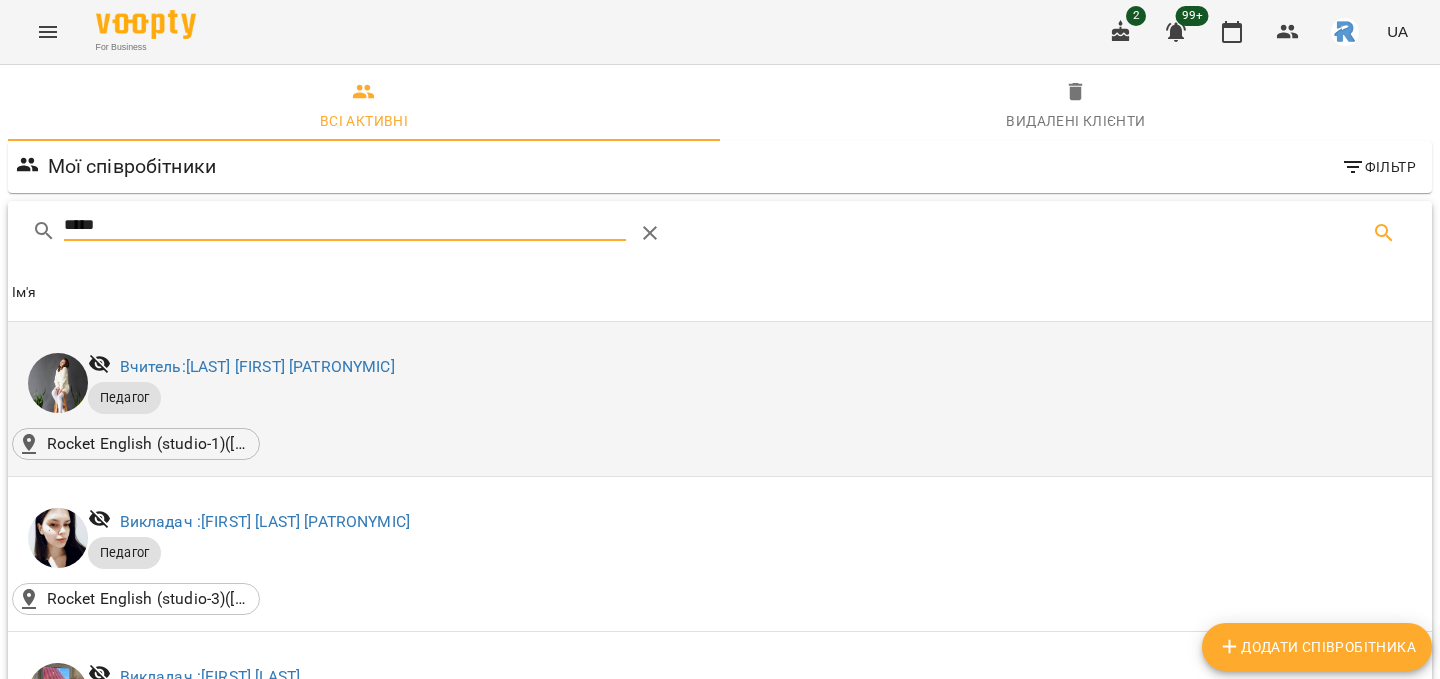 scroll, scrollTop: 491, scrollLeft: 0, axis: vertical 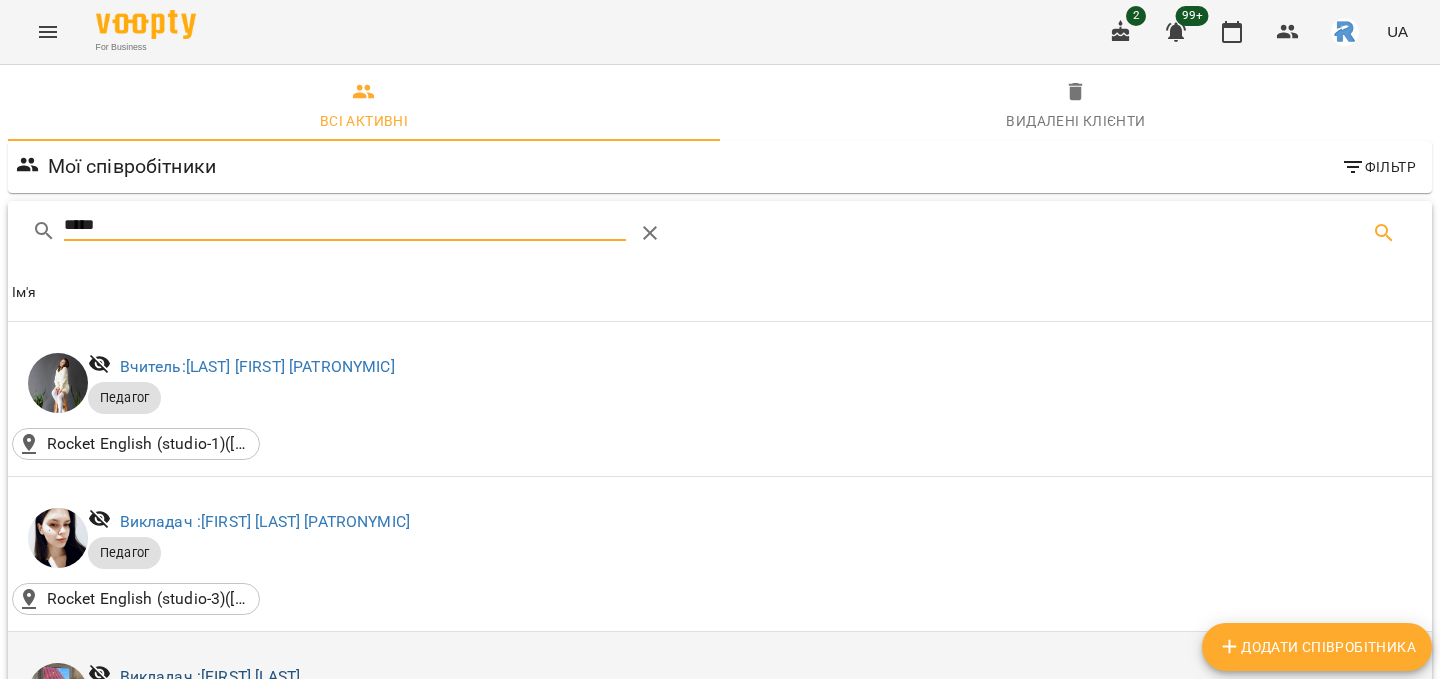 type on "*****" 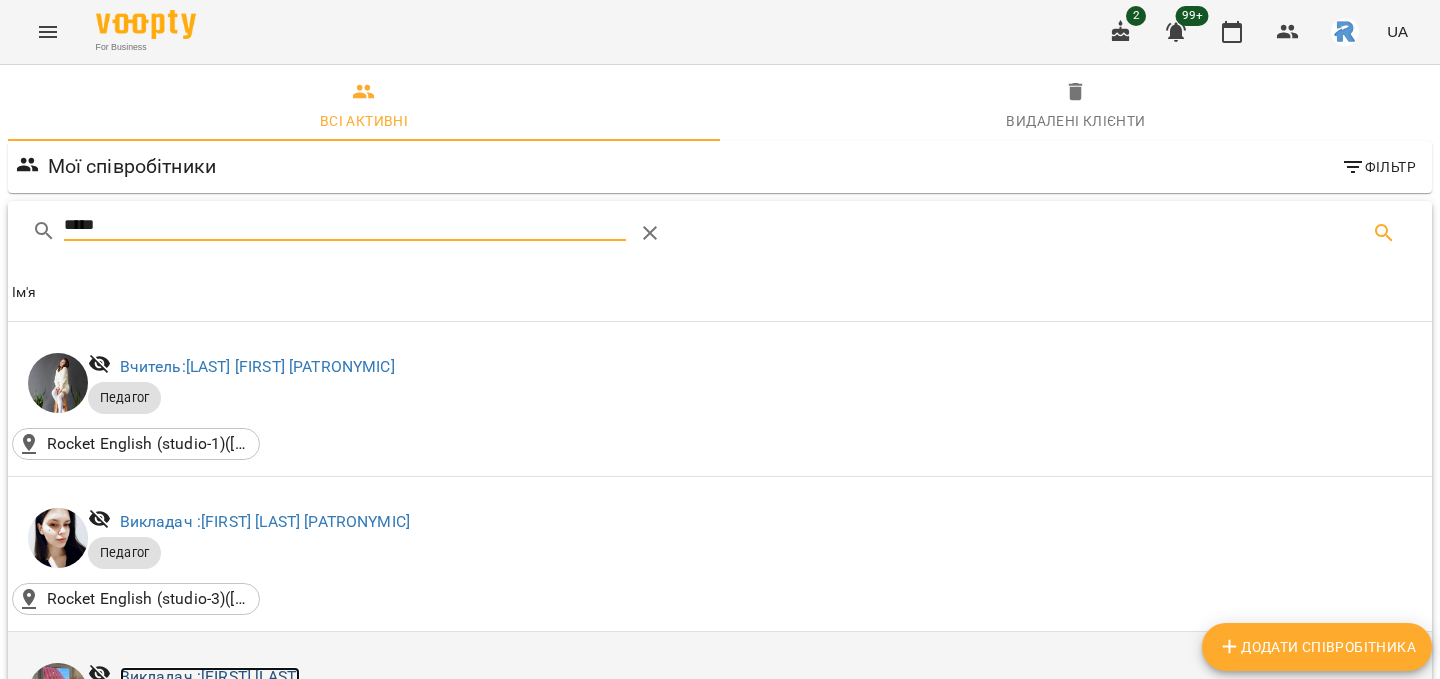 click on "Викладач : [LAST] [FIRST] [PATRONYMIC]" at bounding box center (210, 676) 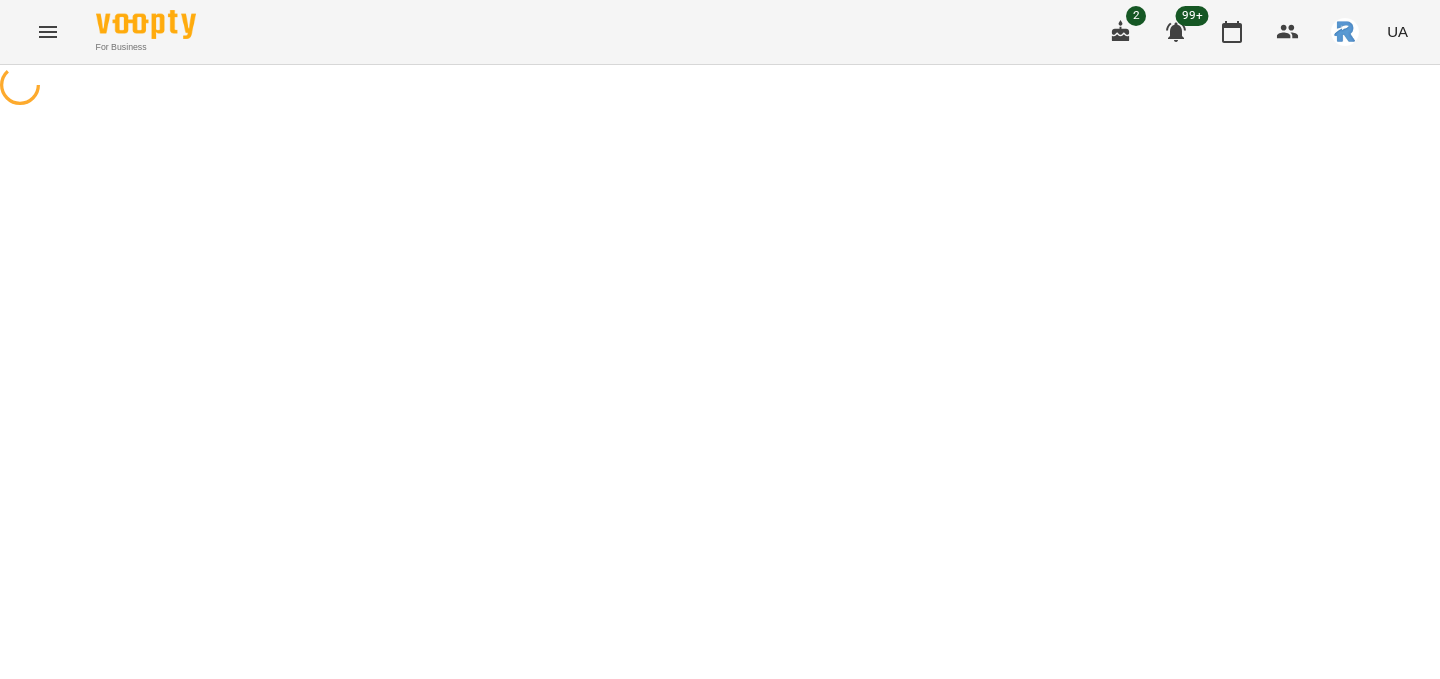 scroll, scrollTop: 0, scrollLeft: 0, axis: both 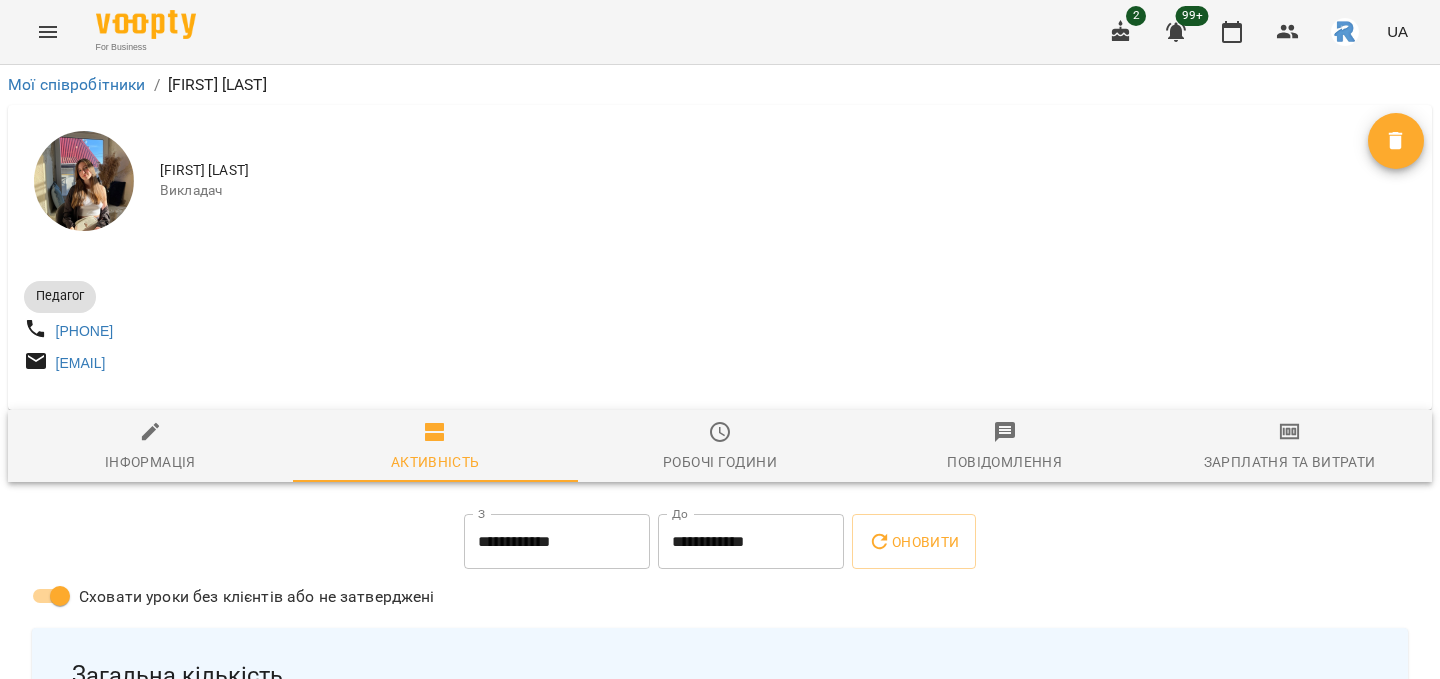 click on "Робочі години" at bounding box center (720, 447) 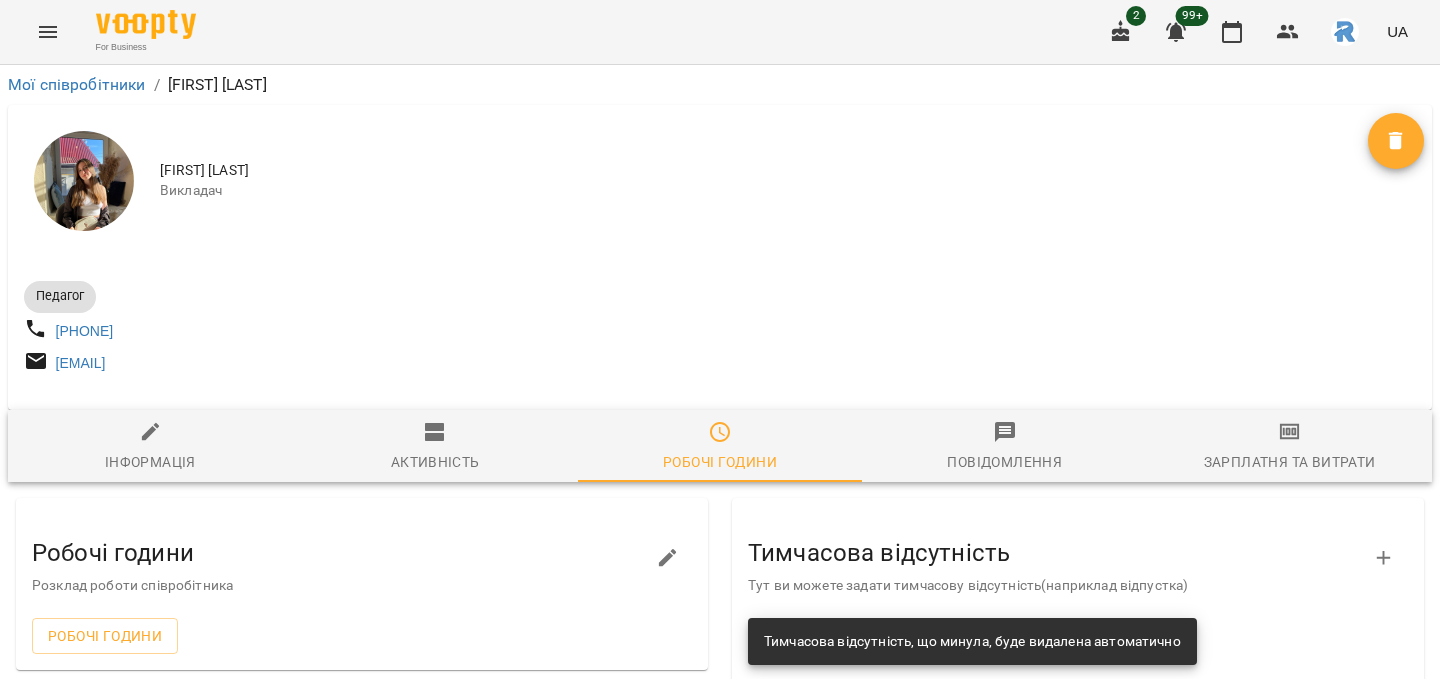 click 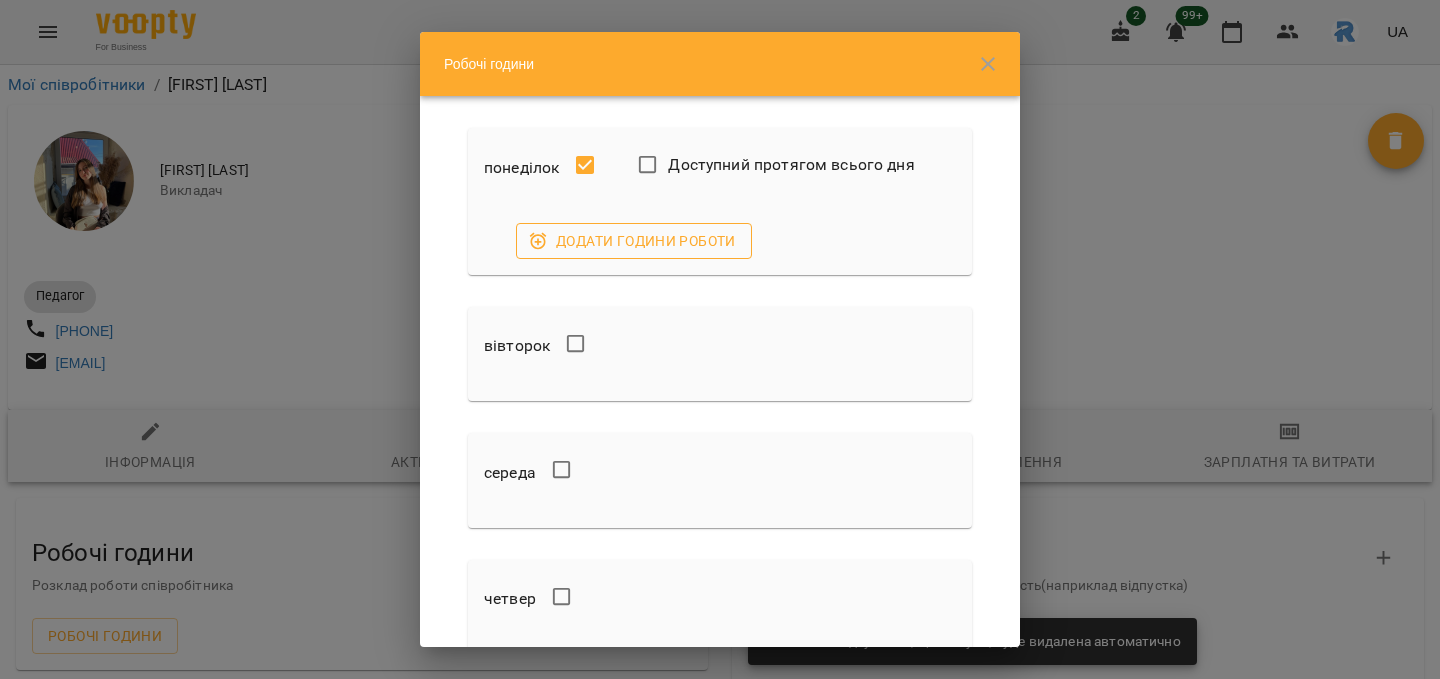 click on "Додати години роботи" at bounding box center [634, 241] 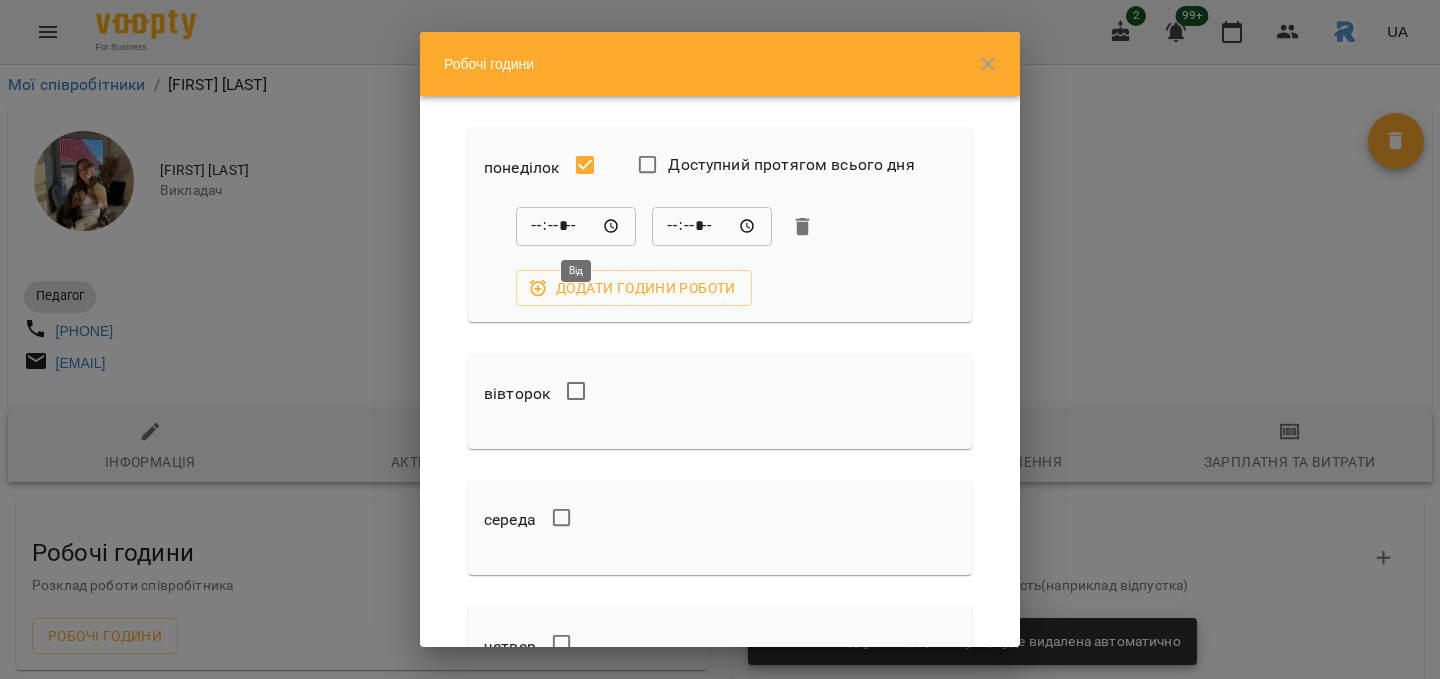 click on "*****" at bounding box center [576, 227] 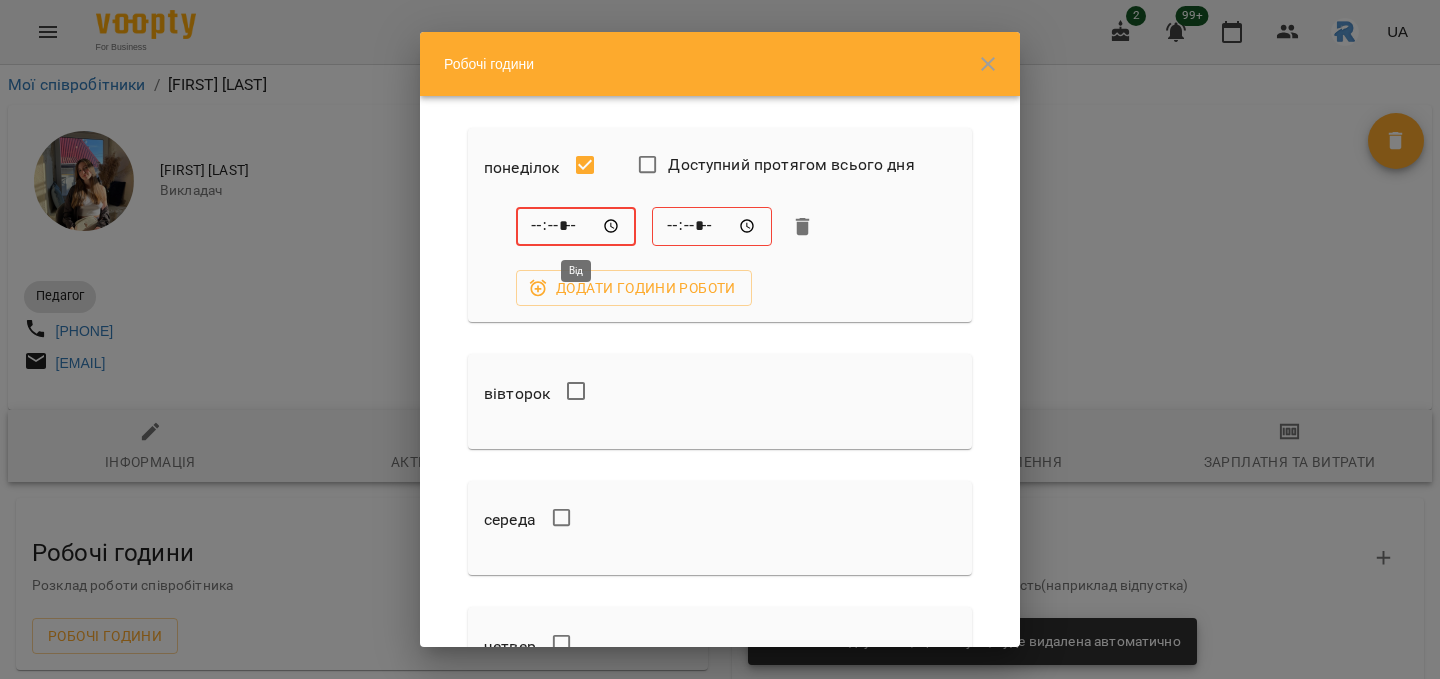 type on "*****" 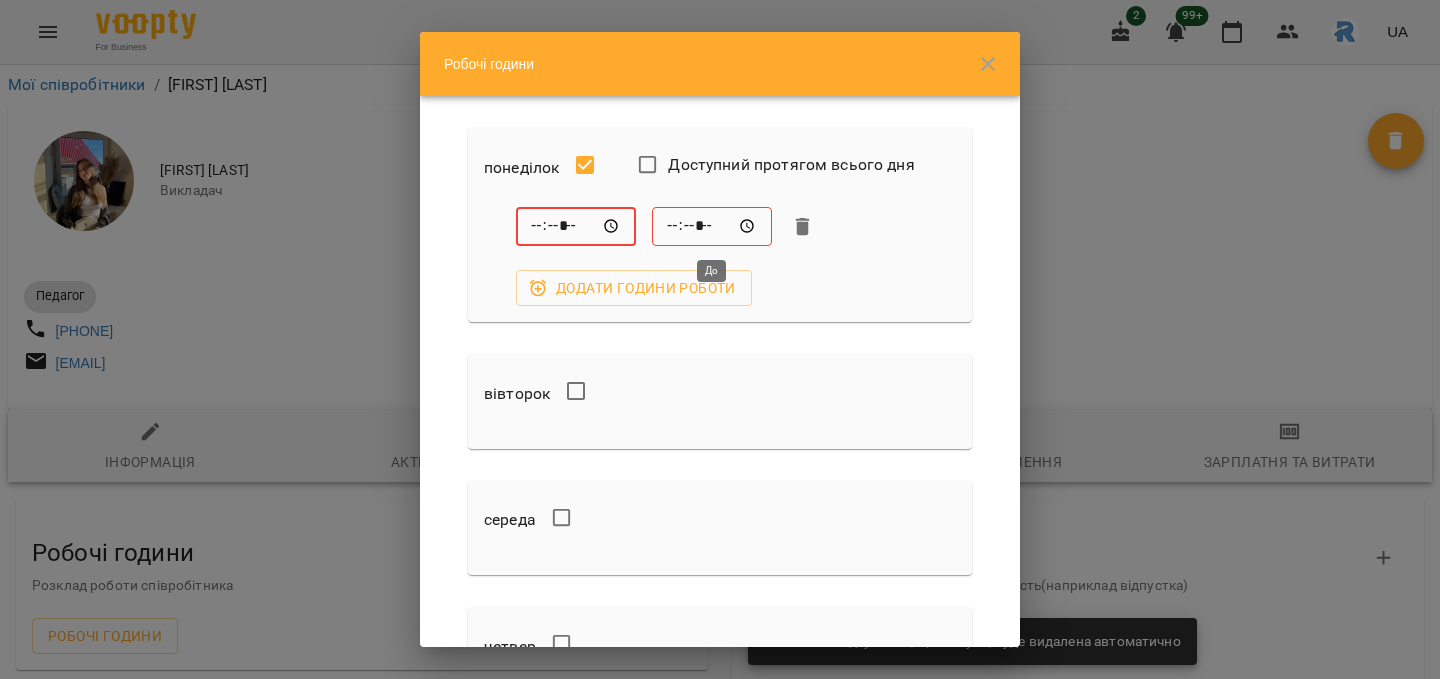 click on "*****" at bounding box center [712, 227] 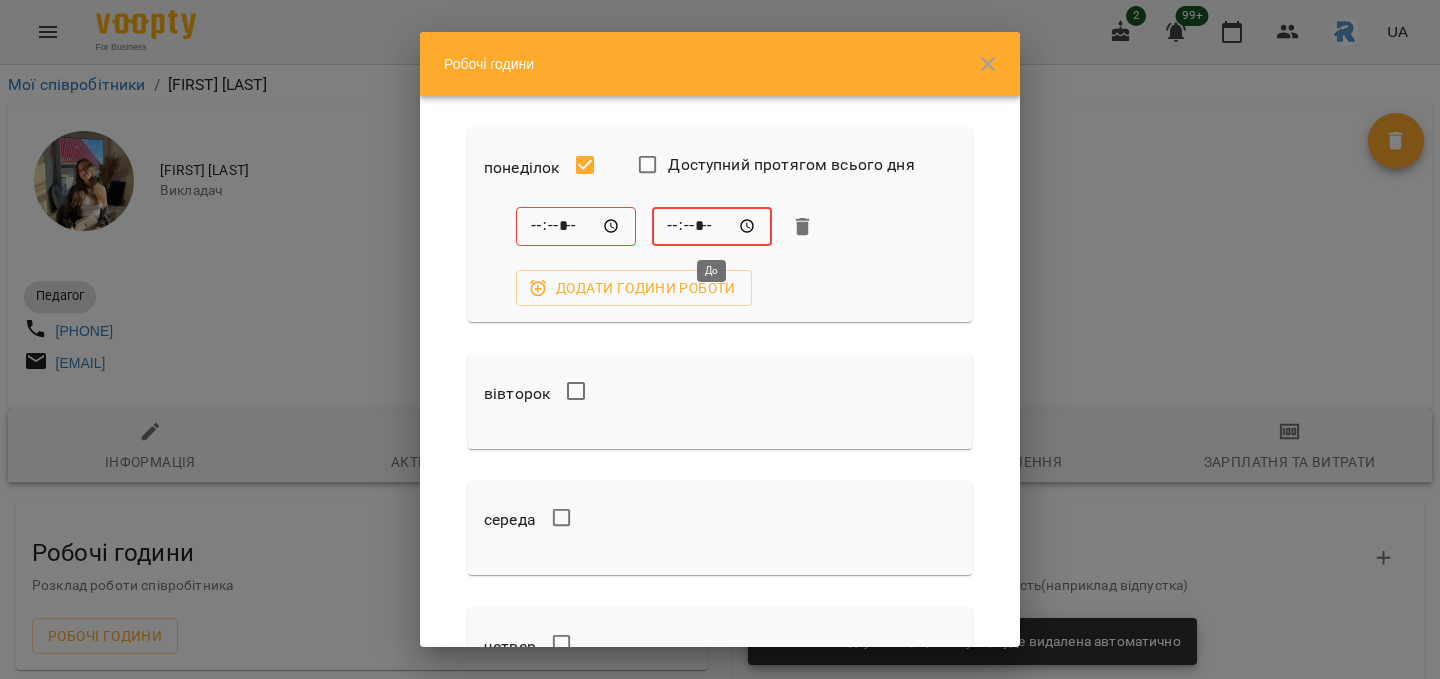 type on "*****" 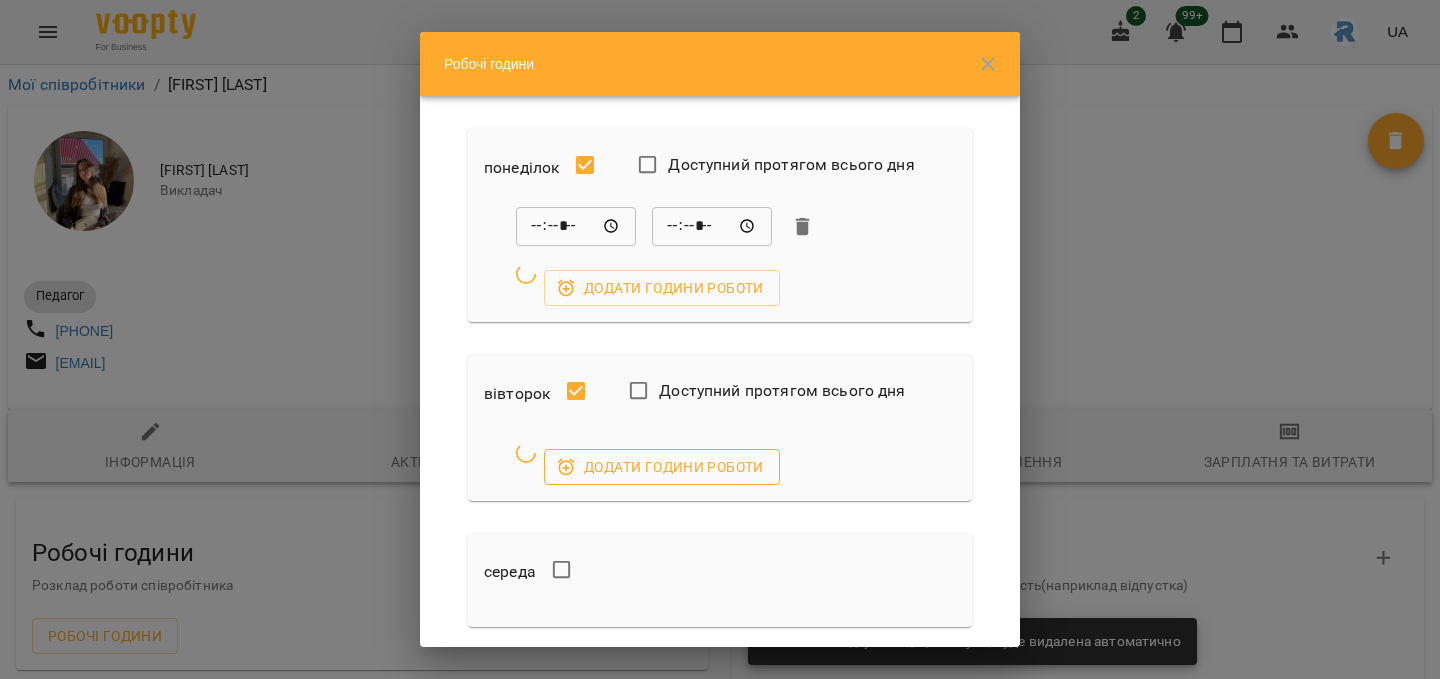 click on "Додати години роботи" at bounding box center [662, 467] 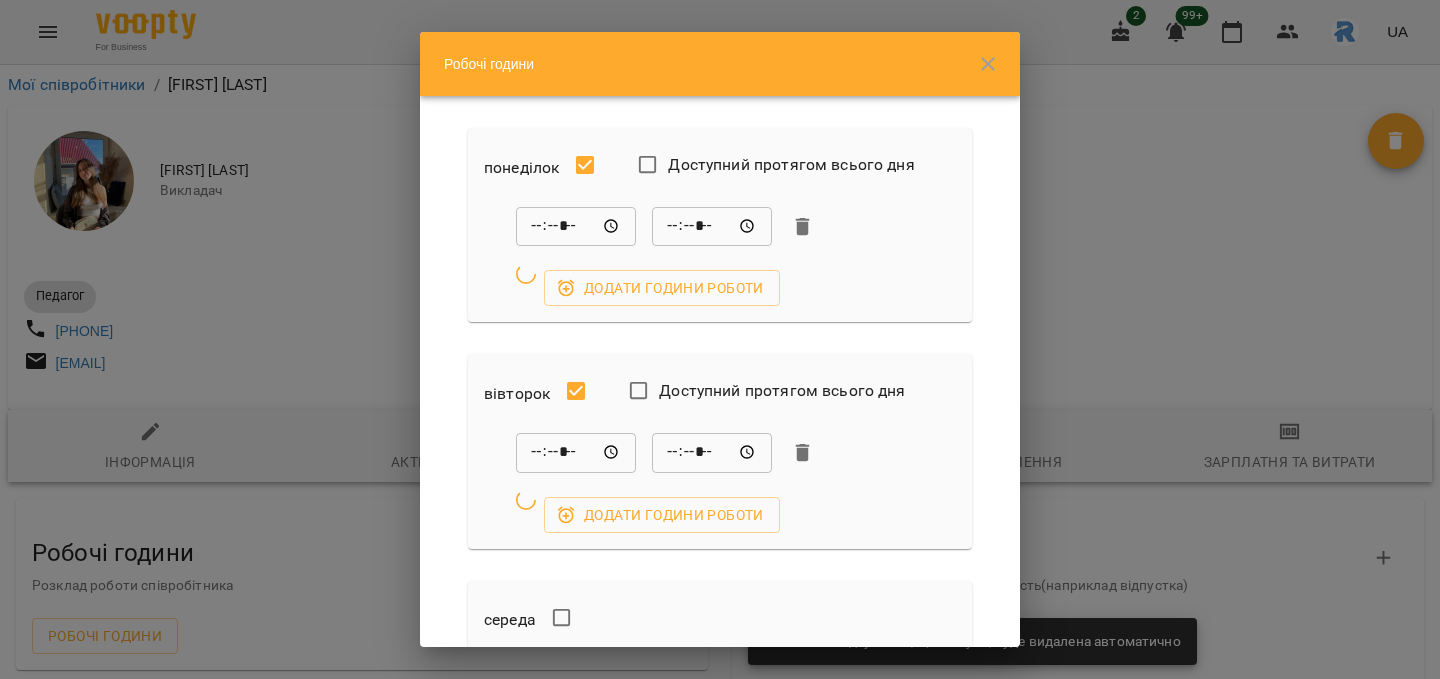 click on "*****" at bounding box center (576, 453) 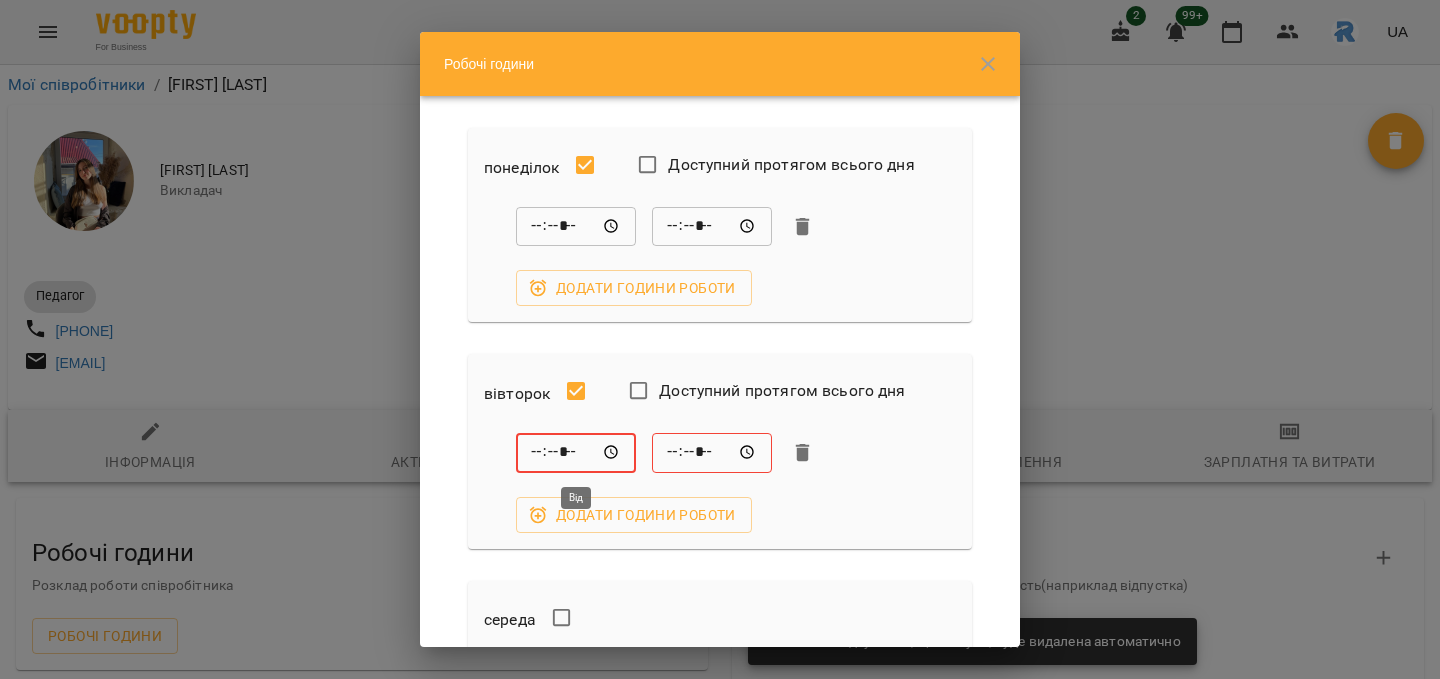 type on "*****" 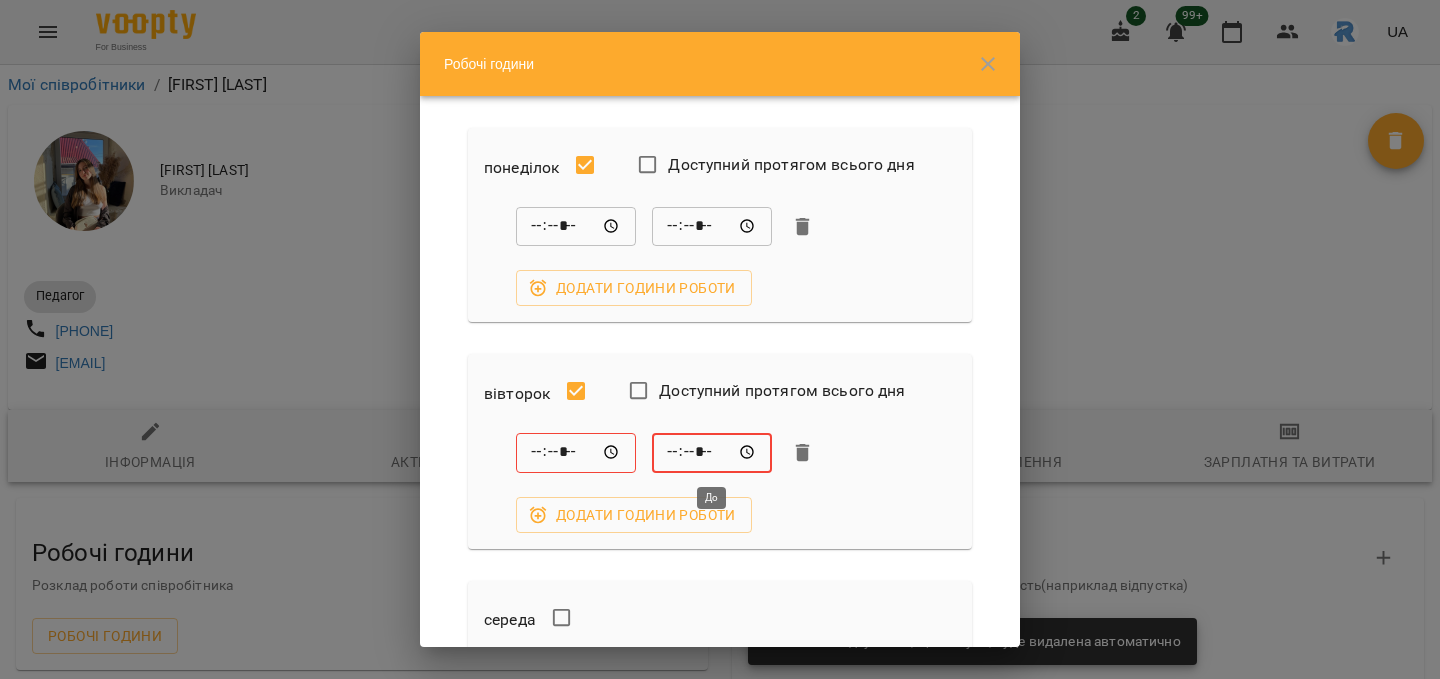 click on "*****" at bounding box center (712, 453) 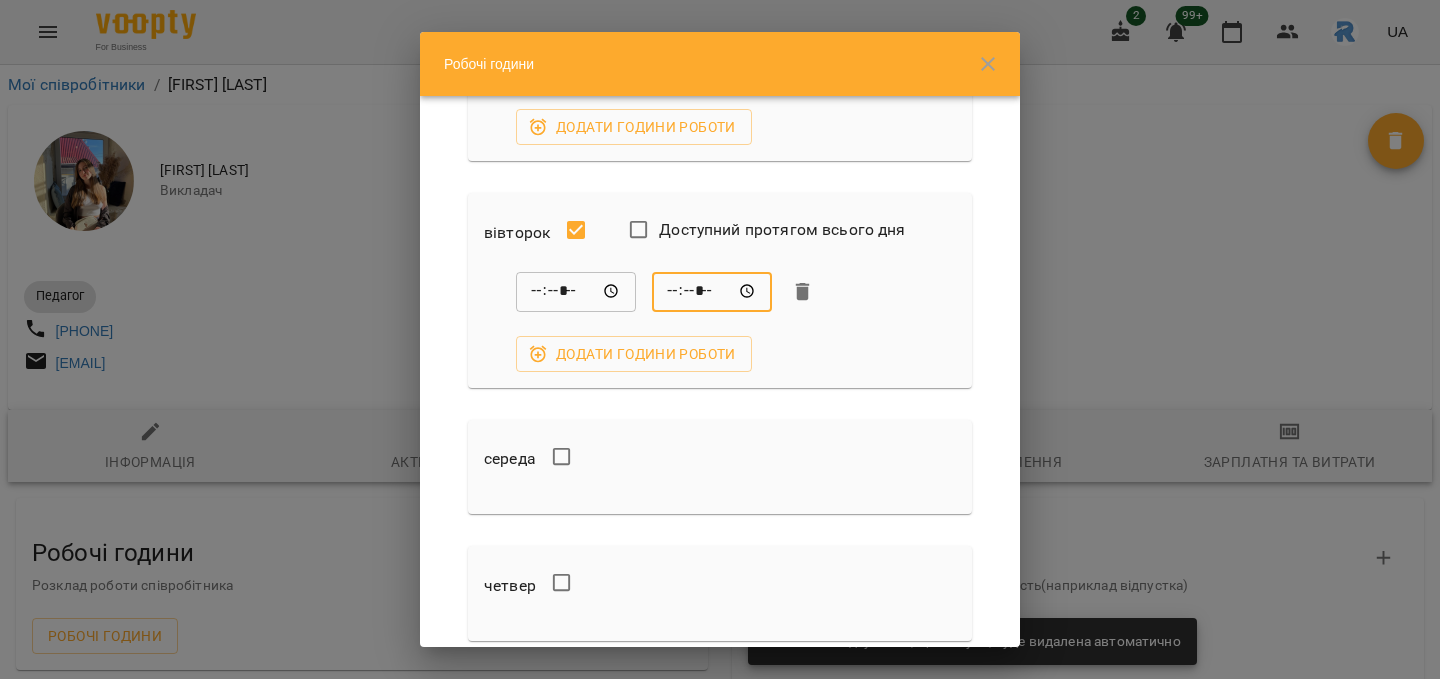 scroll, scrollTop: 190, scrollLeft: 0, axis: vertical 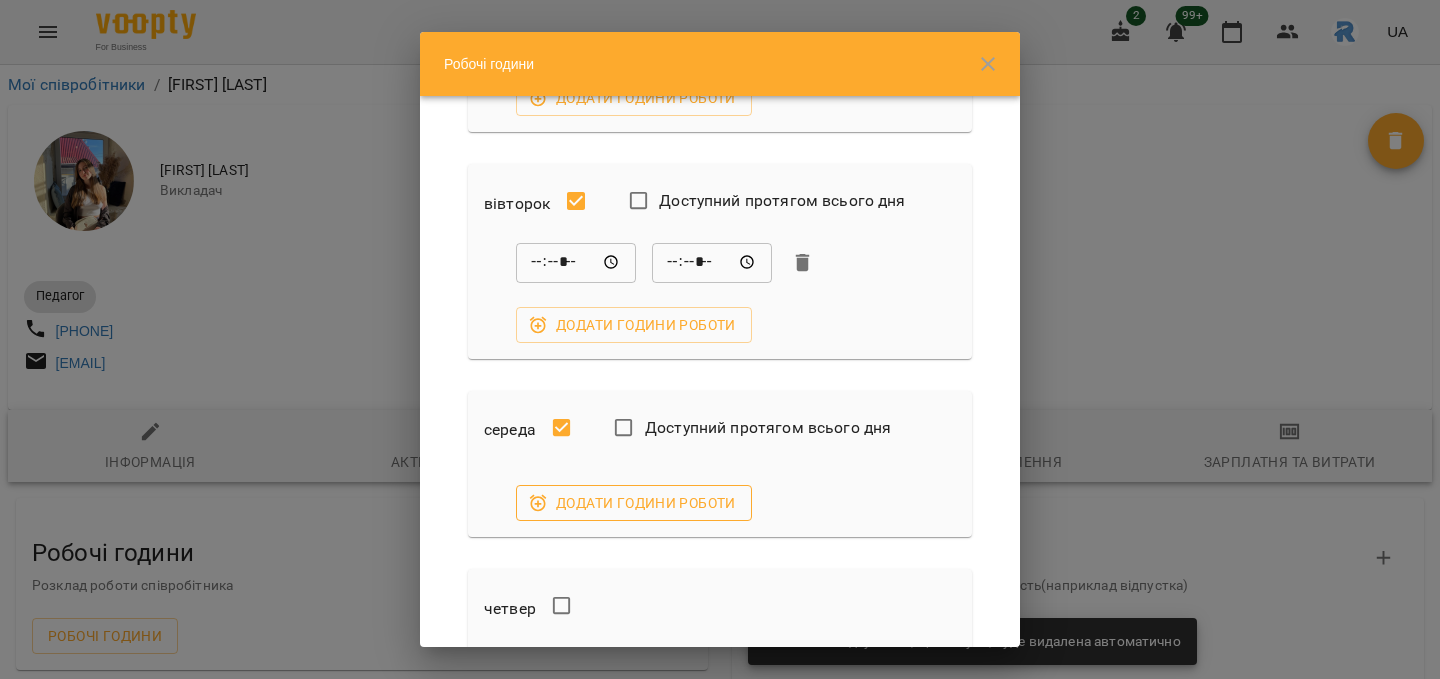 click on "Додати години роботи" at bounding box center (634, 503) 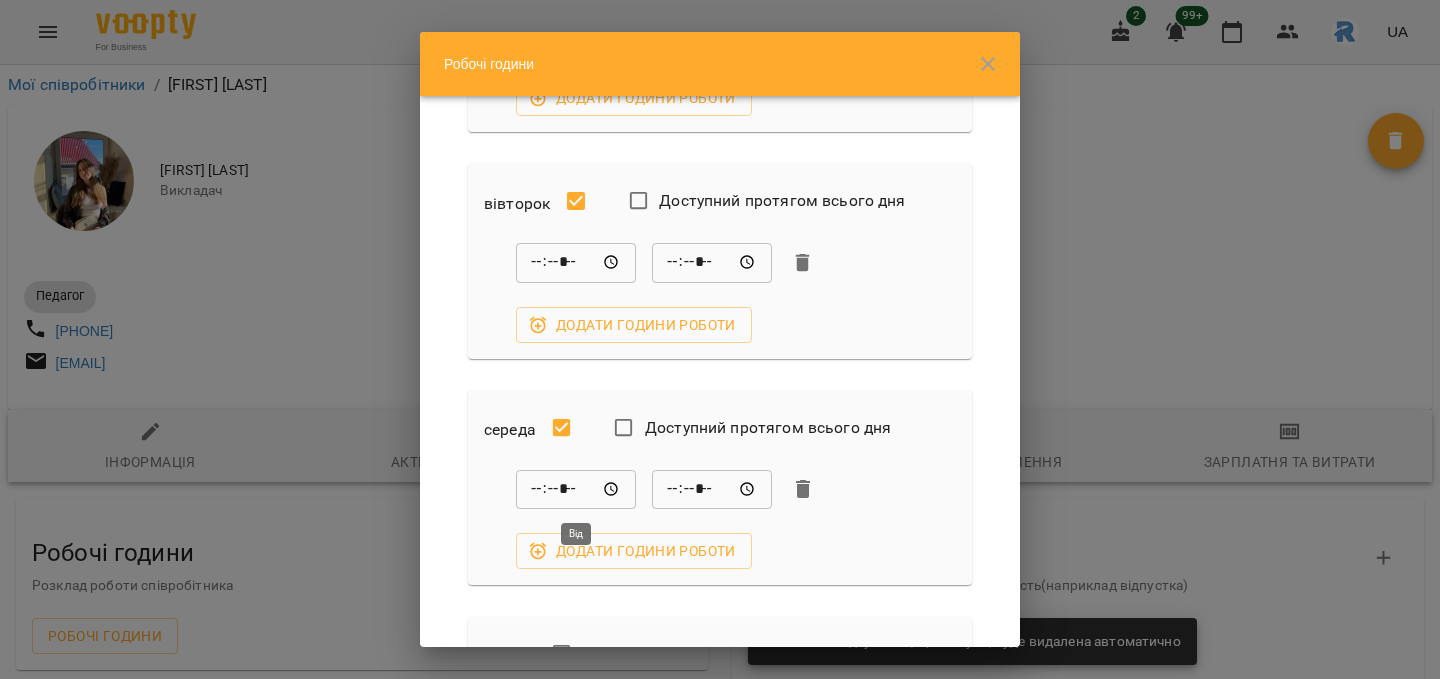 click on "*****" at bounding box center (576, 489) 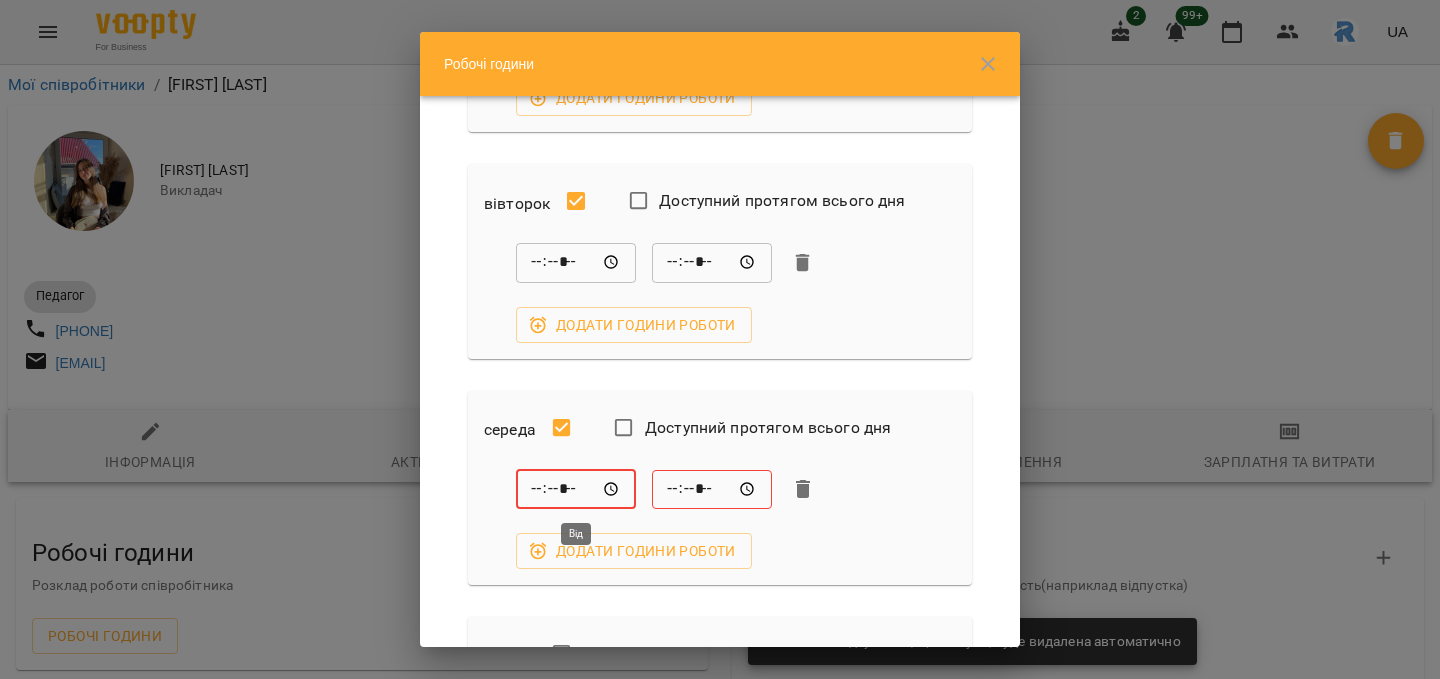 type on "*****" 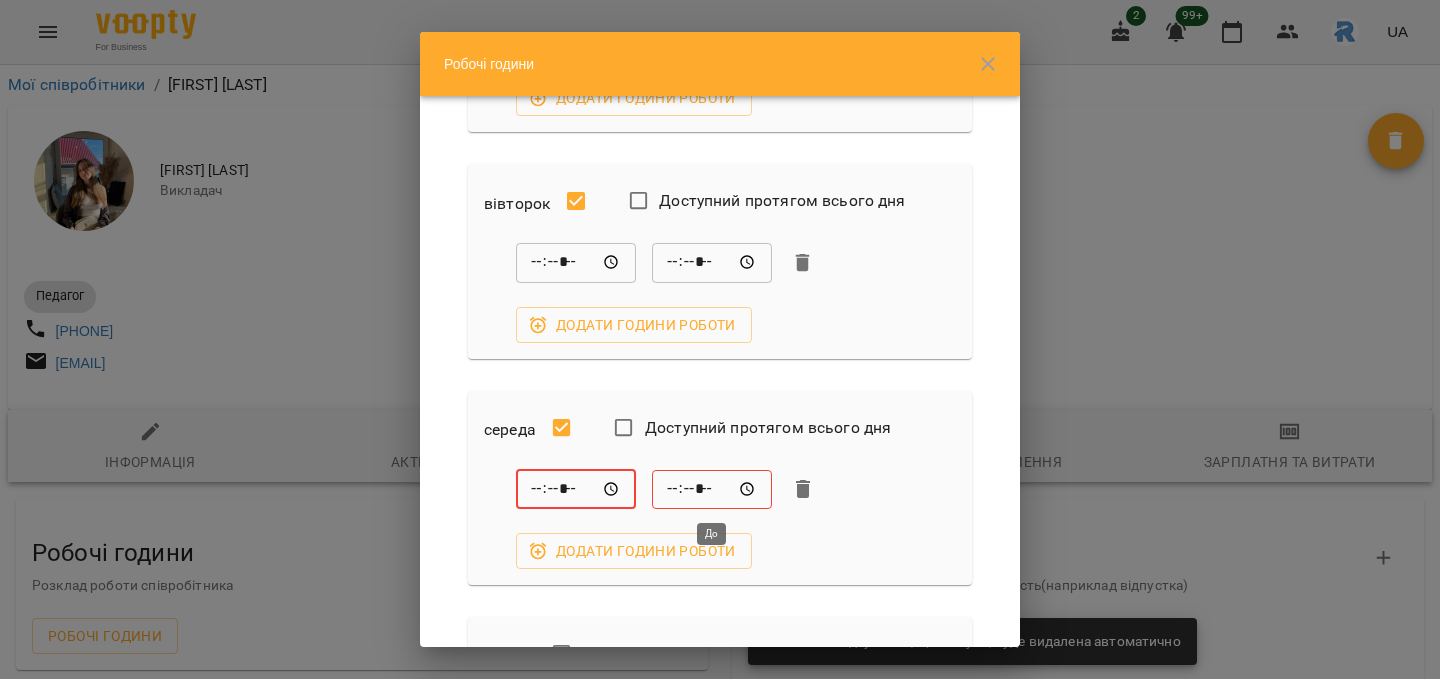 click on "*****" at bounding box center (712, 489) 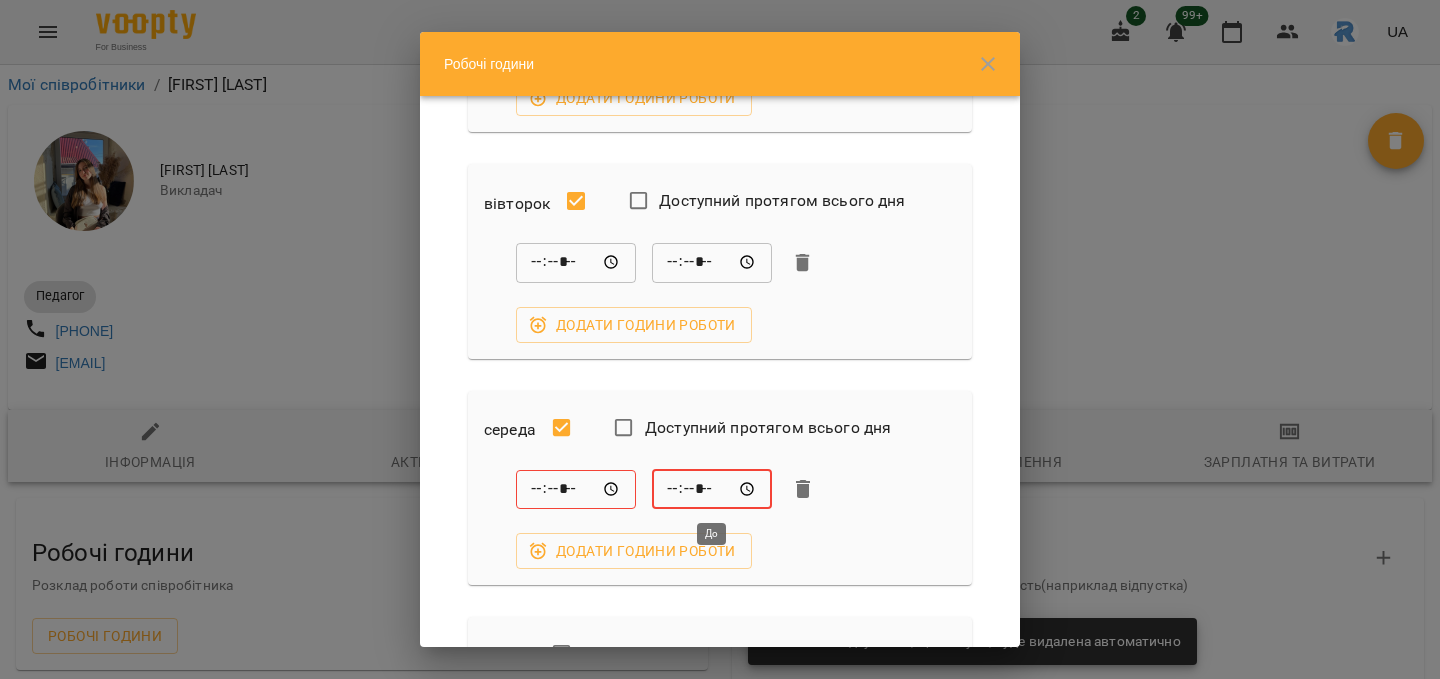 type on "*****" 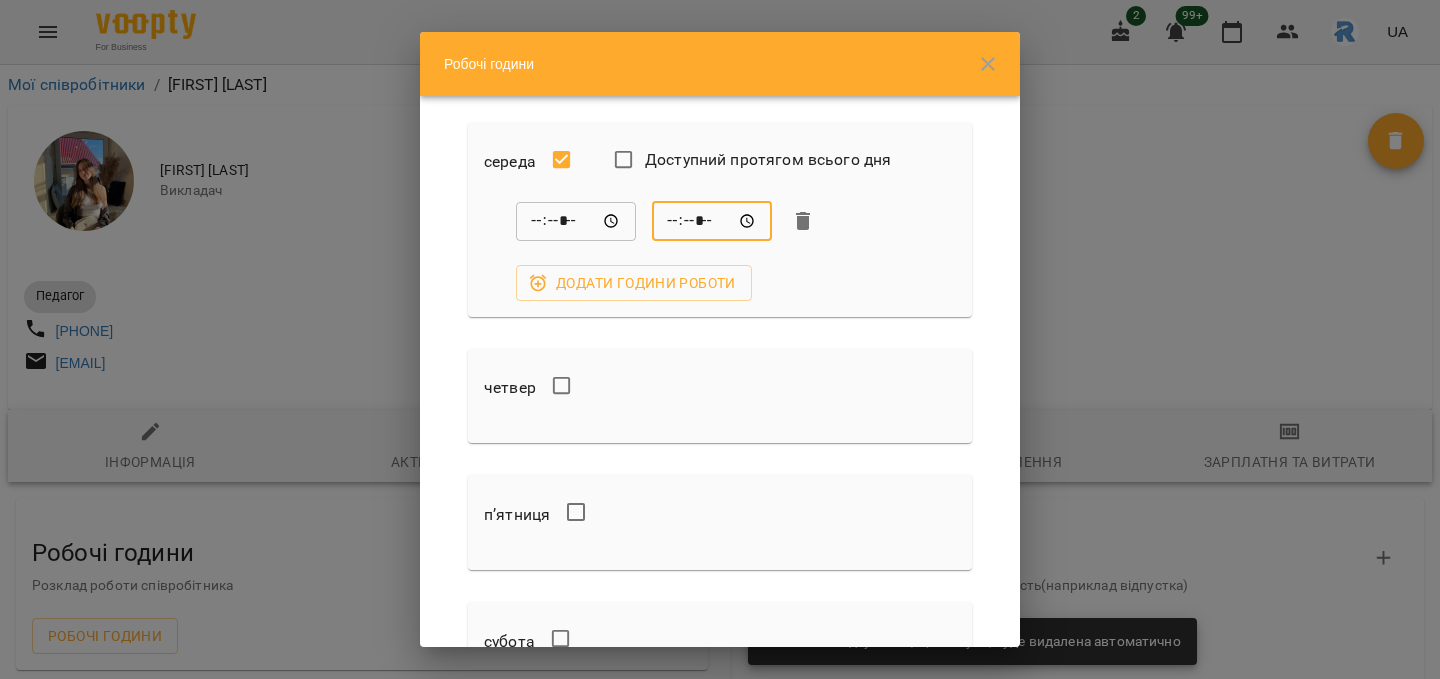 scroll, scrollTop: 461, scrollLeft: 0, axis: vertical 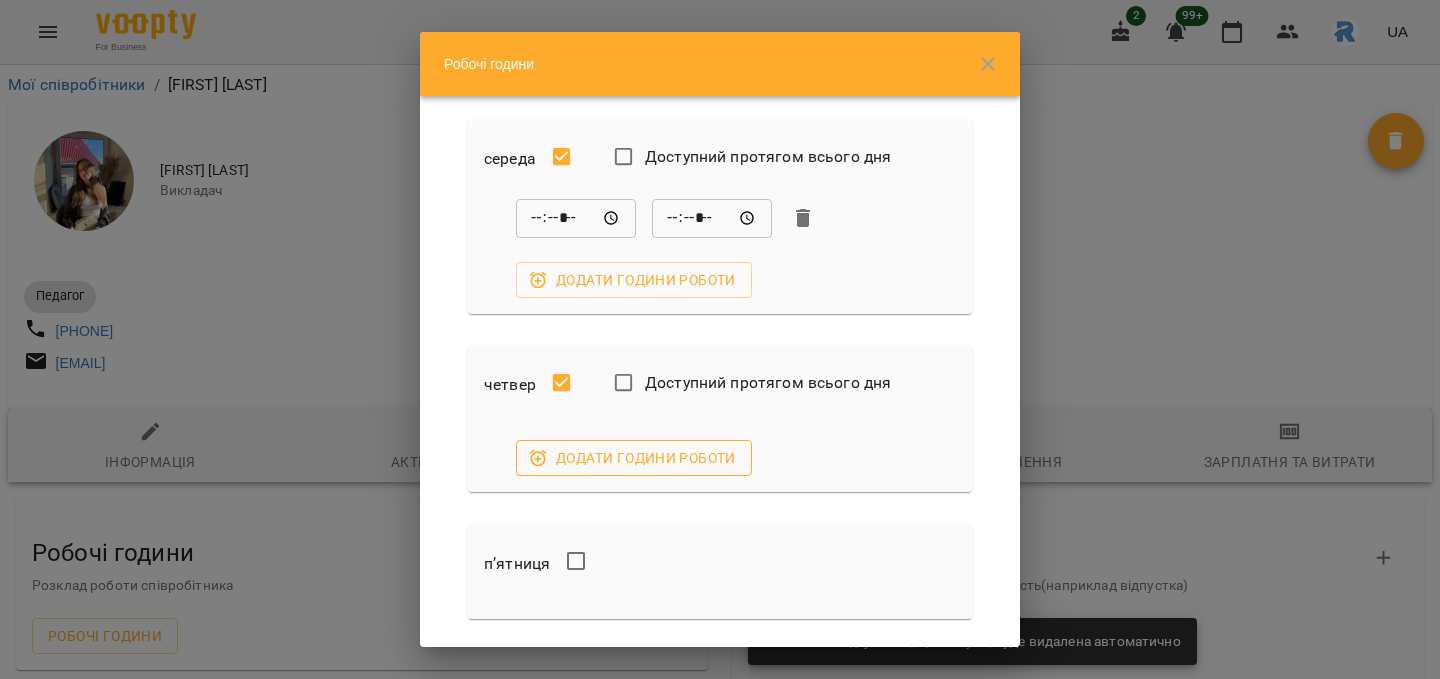 click on "Додати години роботи" at bounding box center [634, 458] 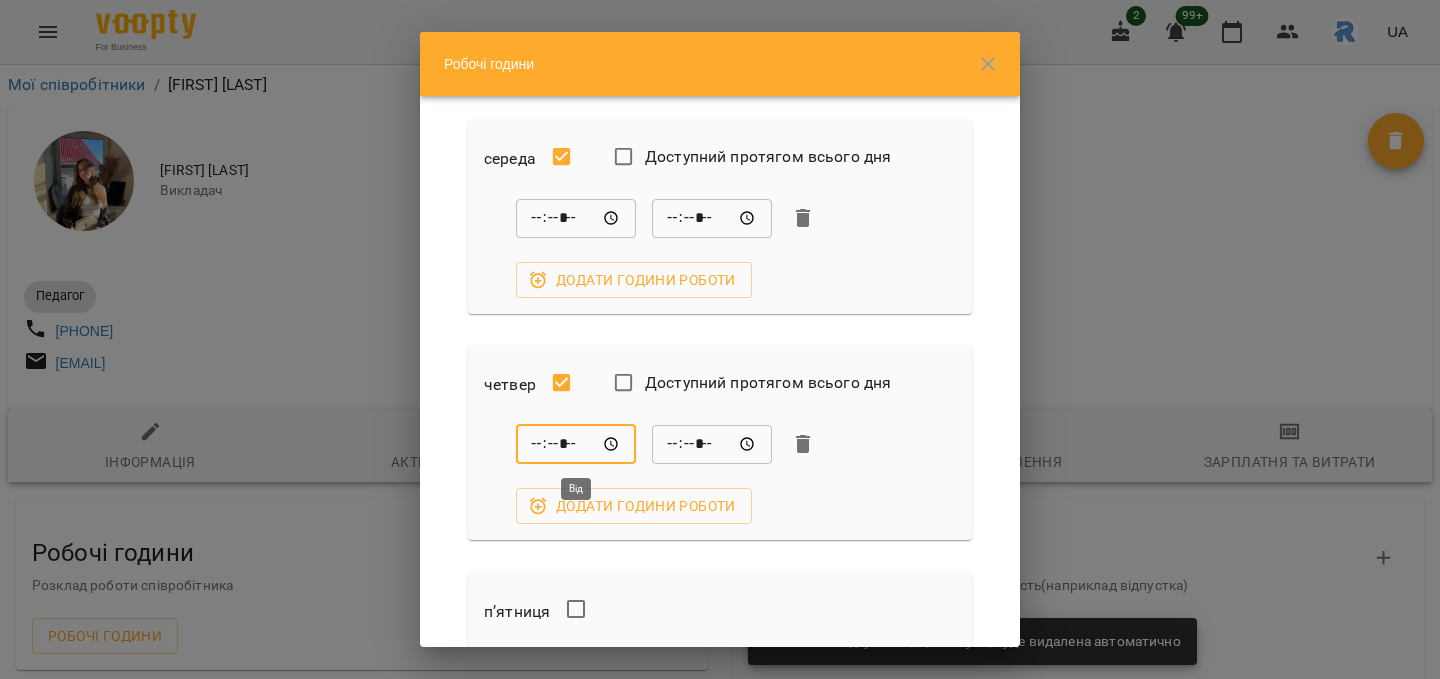 click on "*****" at bounding box center [576, 444] 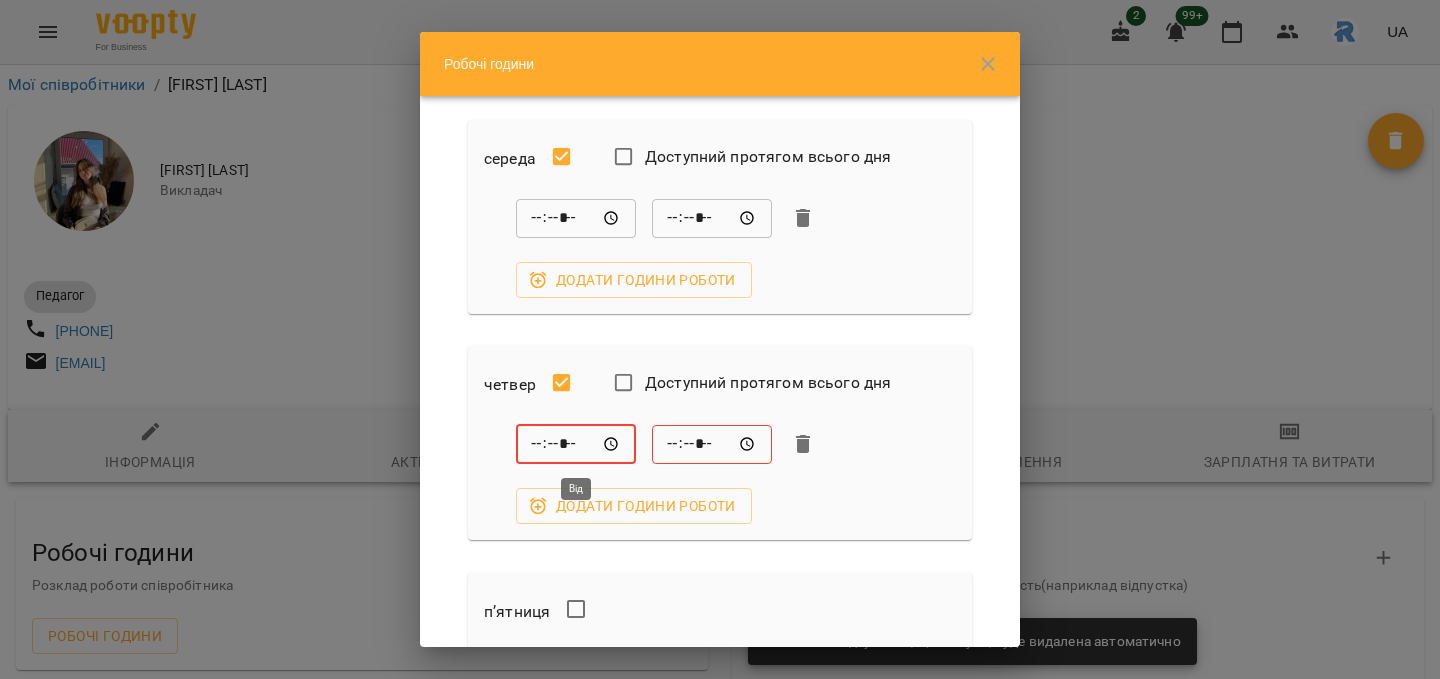 type on "*****" 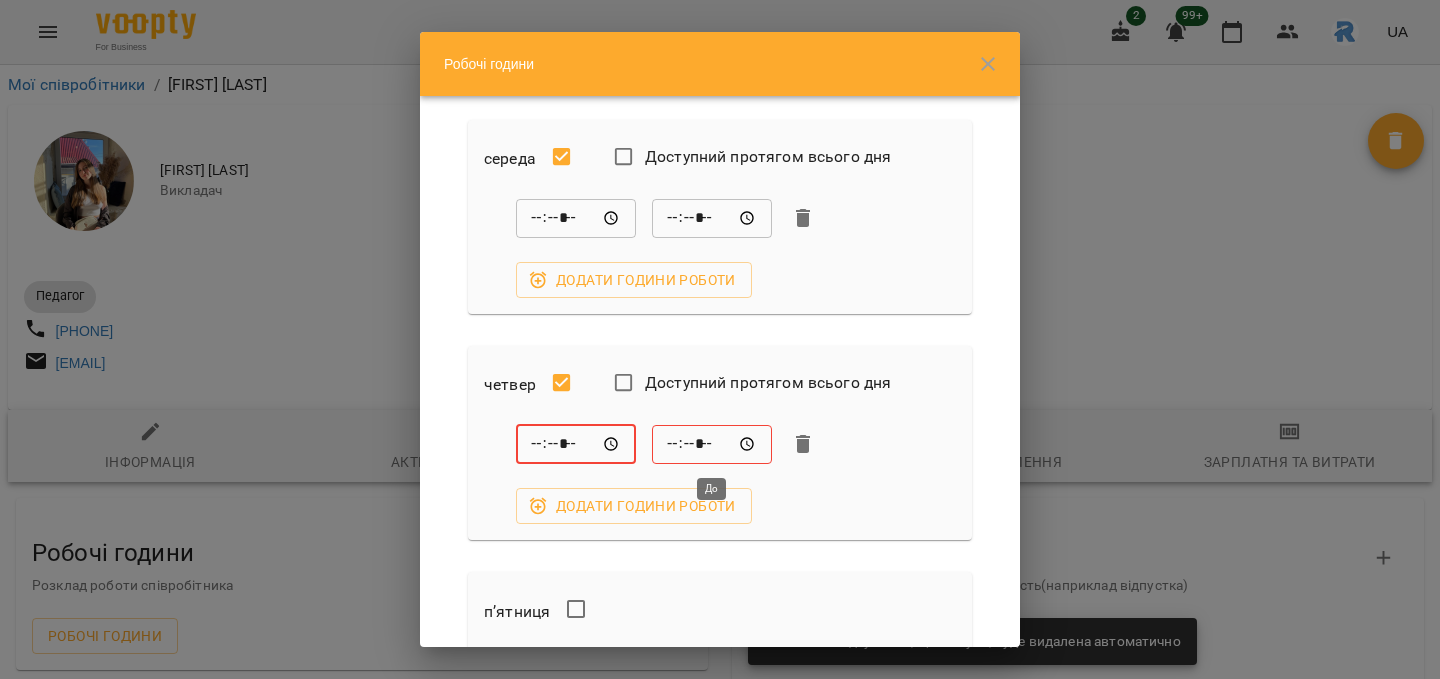 click on "*****" at bounding box center (712, 444) 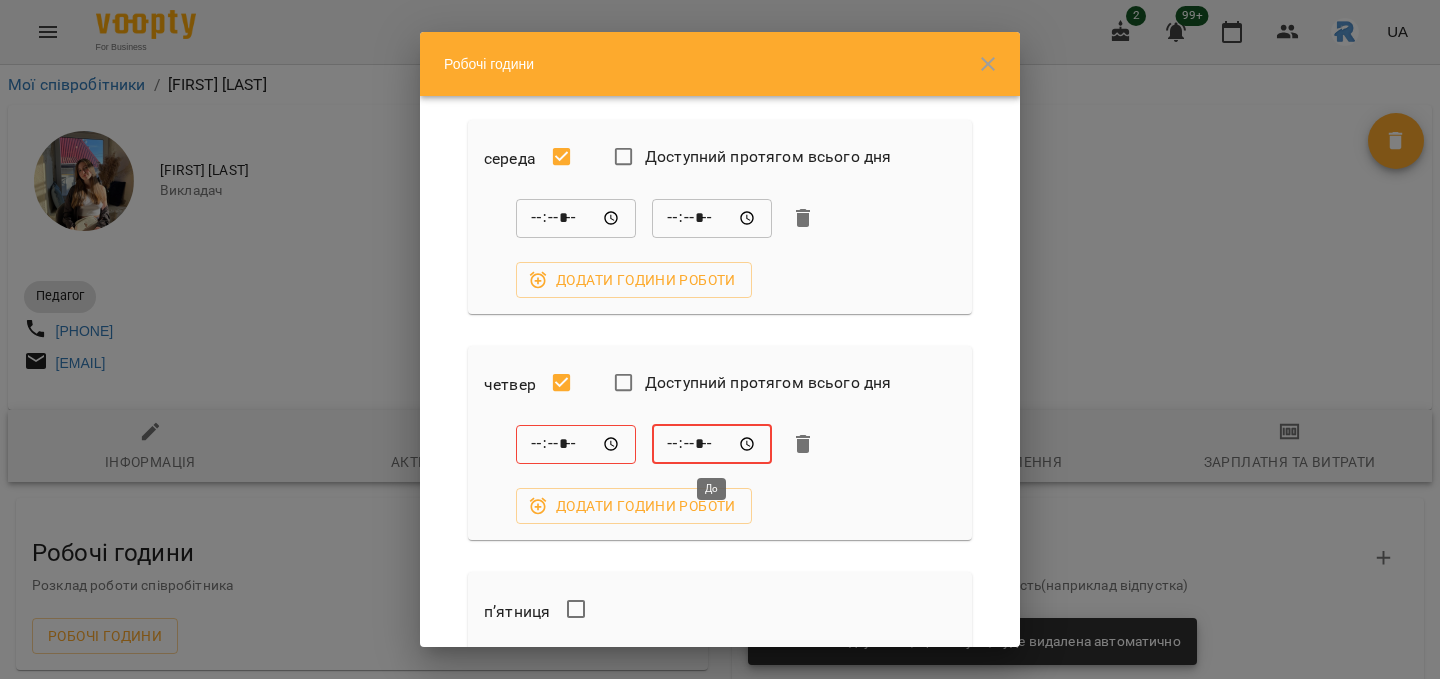 type on "*****" 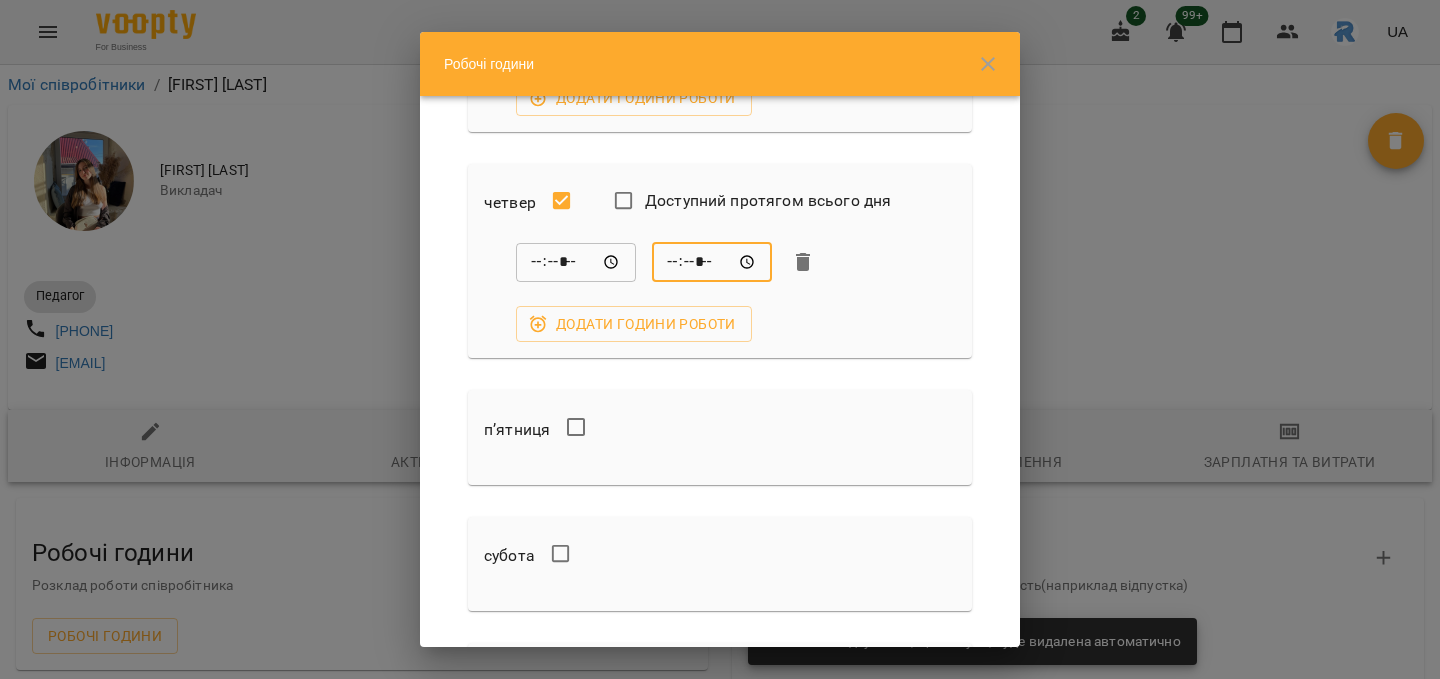 scroll, scrollTop: 645, scrollLeft: 0, axis: vertical 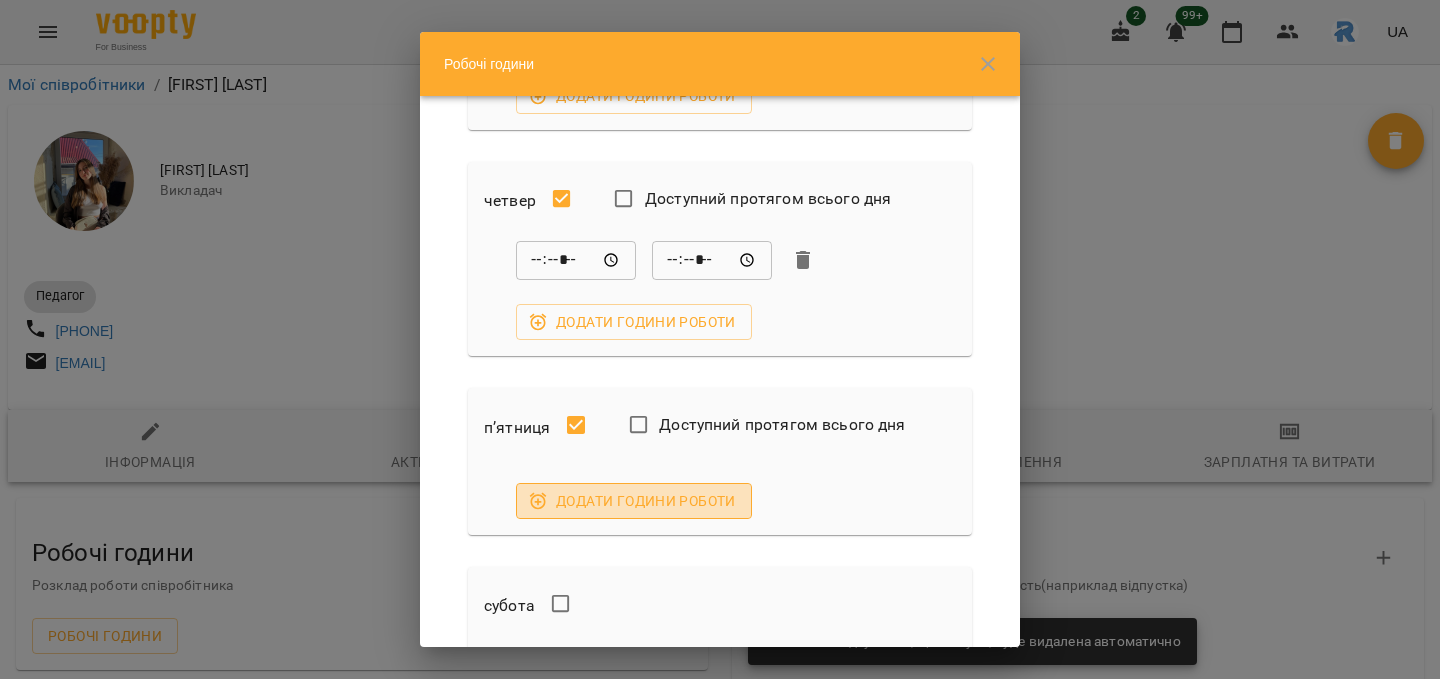 click on "Додати години роботи" at bounding box center (634, 501) 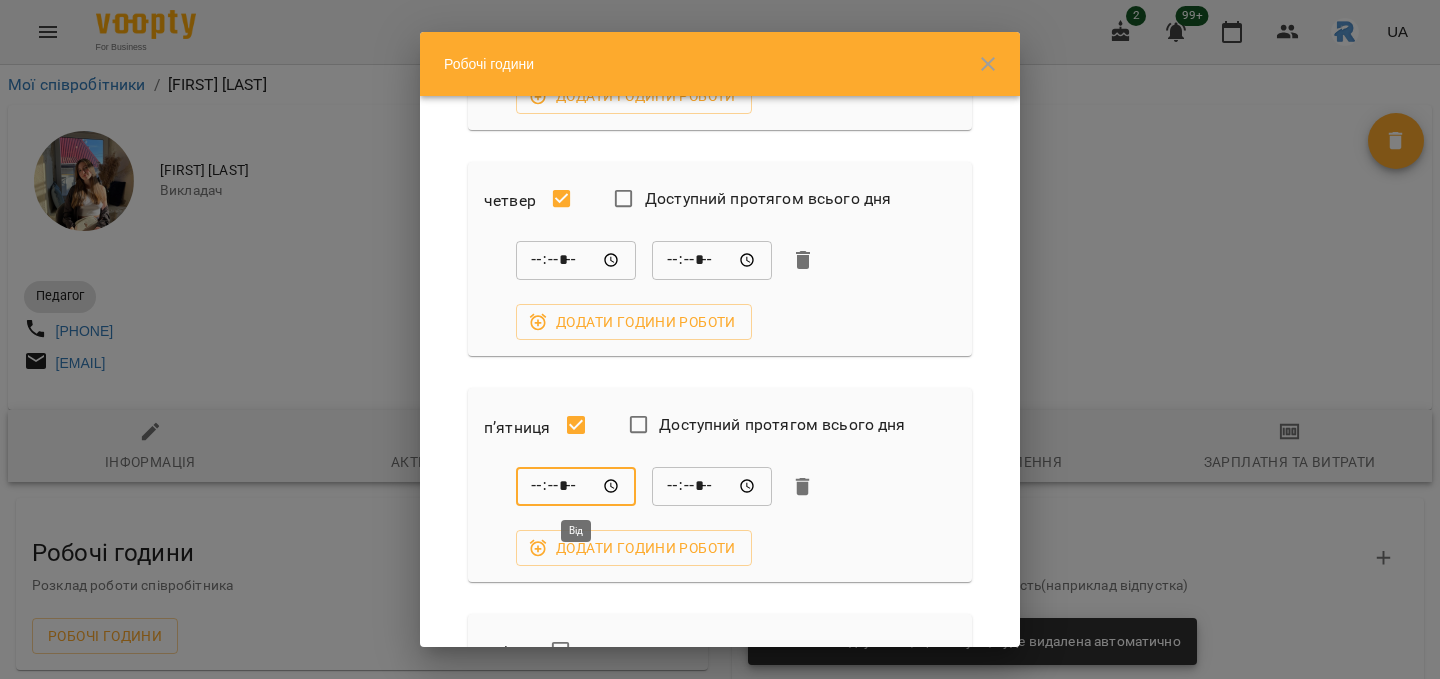 click on "*****" at bounding box center [576, 487] 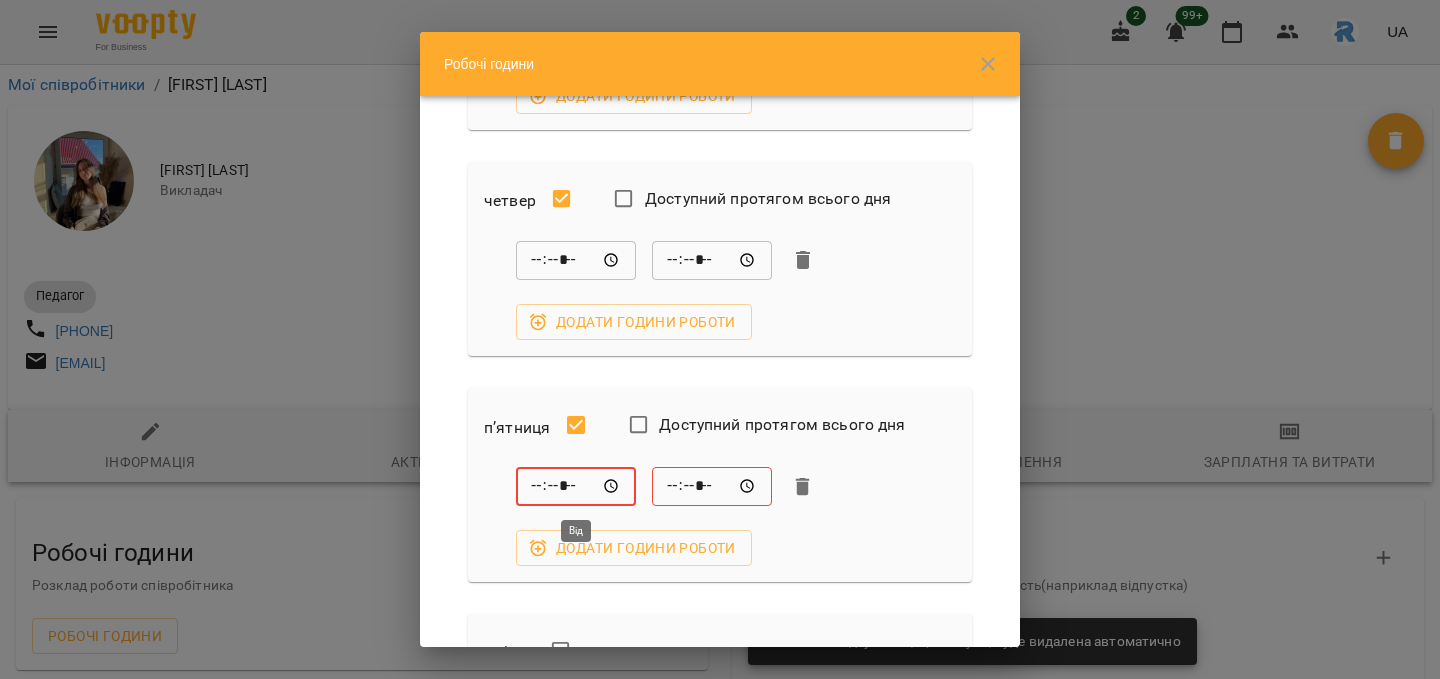 type on "*****" 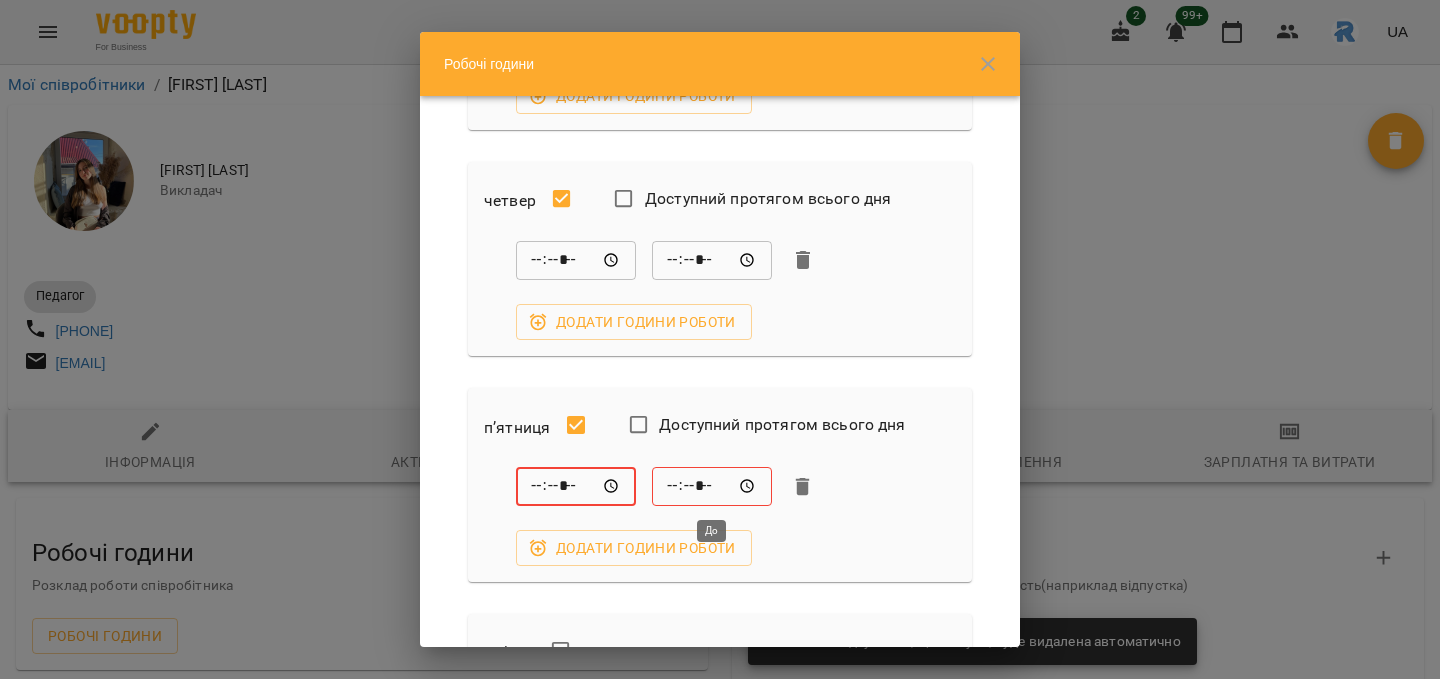 click on "*****" at bounding box center [712, 487] 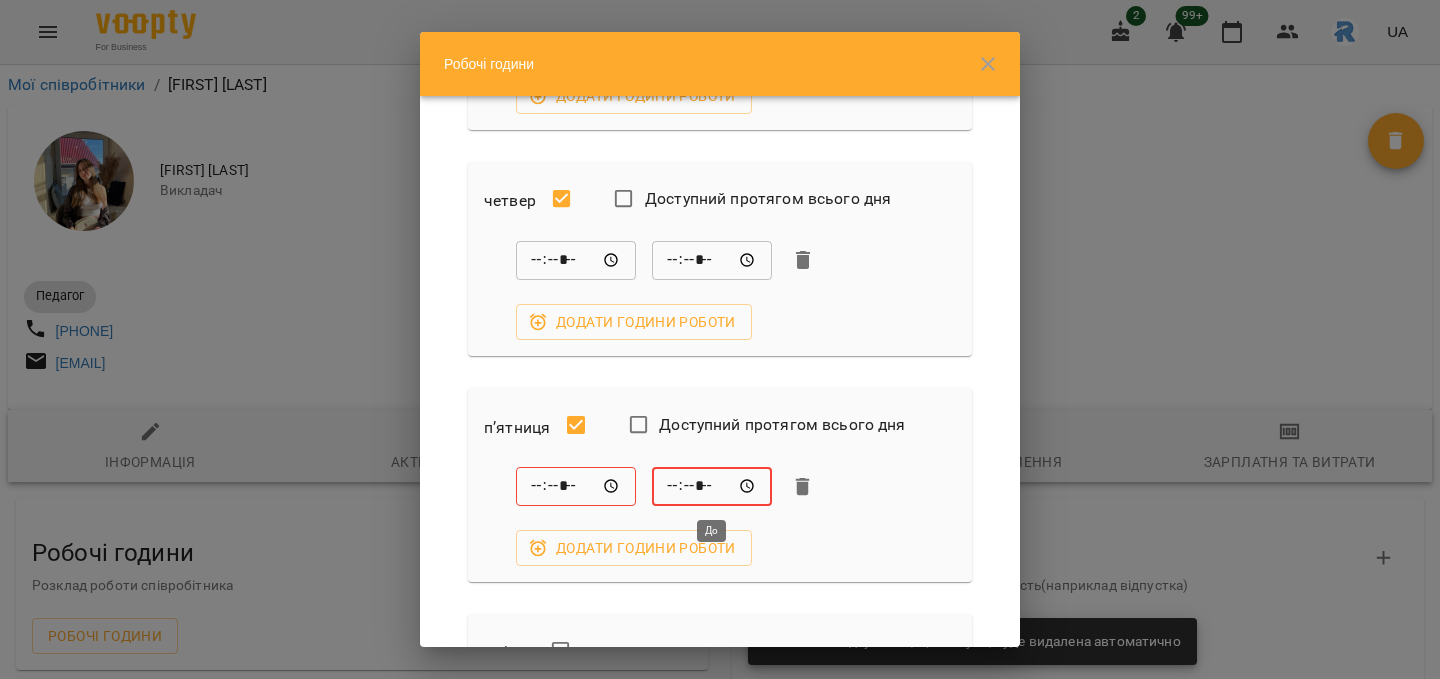 type on "*****" 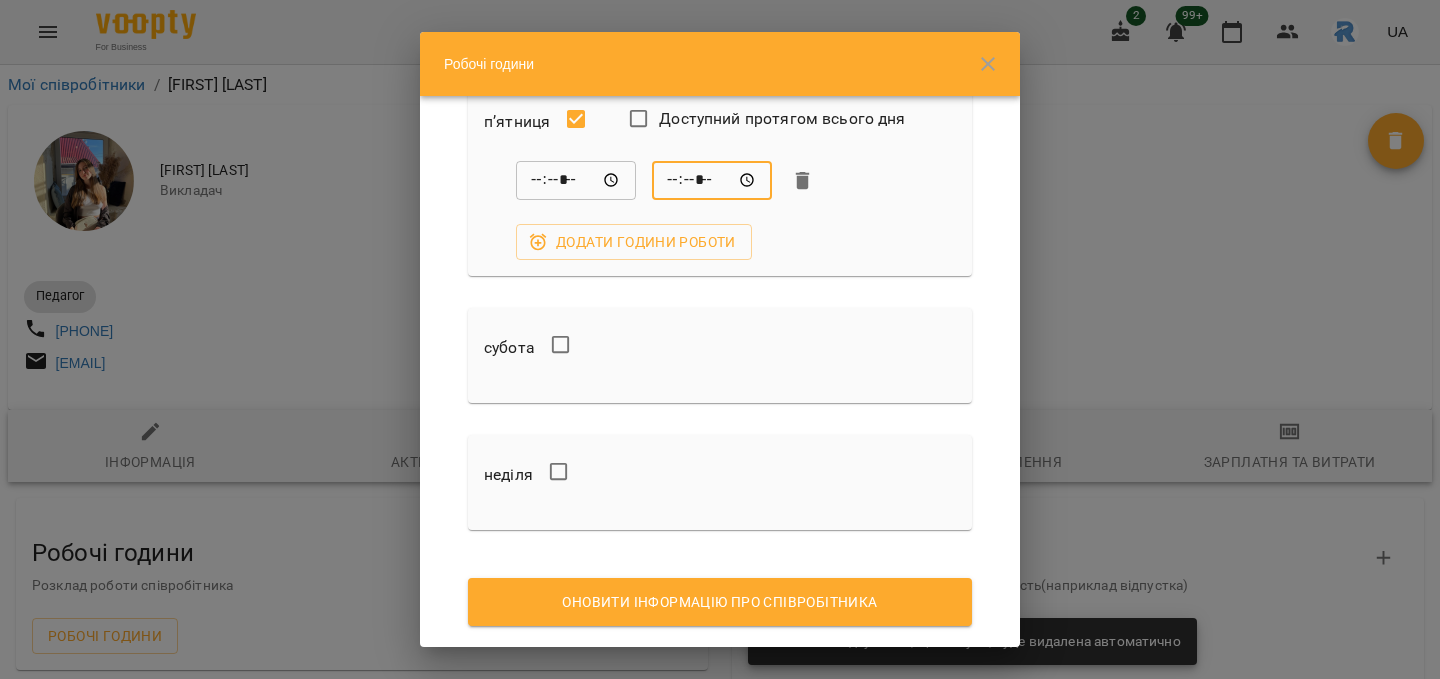 scroll, scrollTop: 994, scrollLeft: 0, axis: vertical 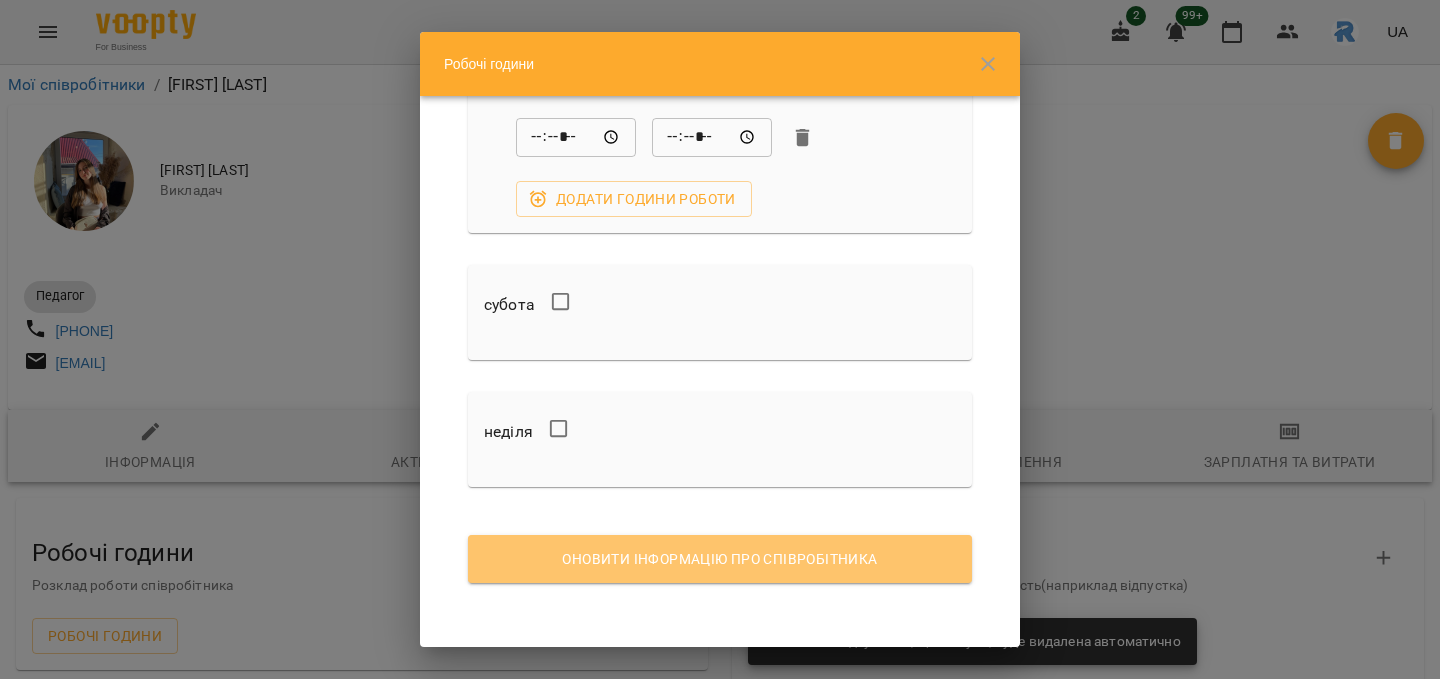 click on "Оновити інформацію про співробітника" at bounding box center [720, 559] 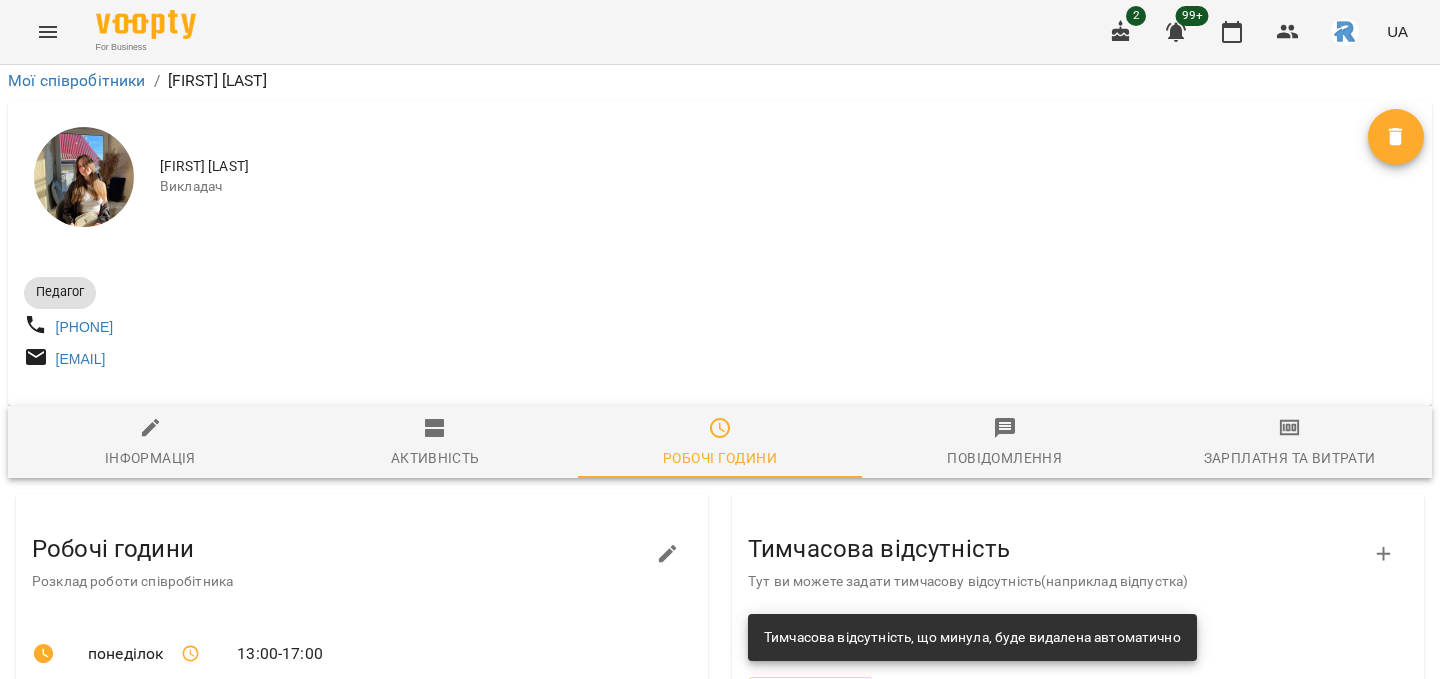 scroll, scrollTop: 0, scrollLeft: 0, axis: both 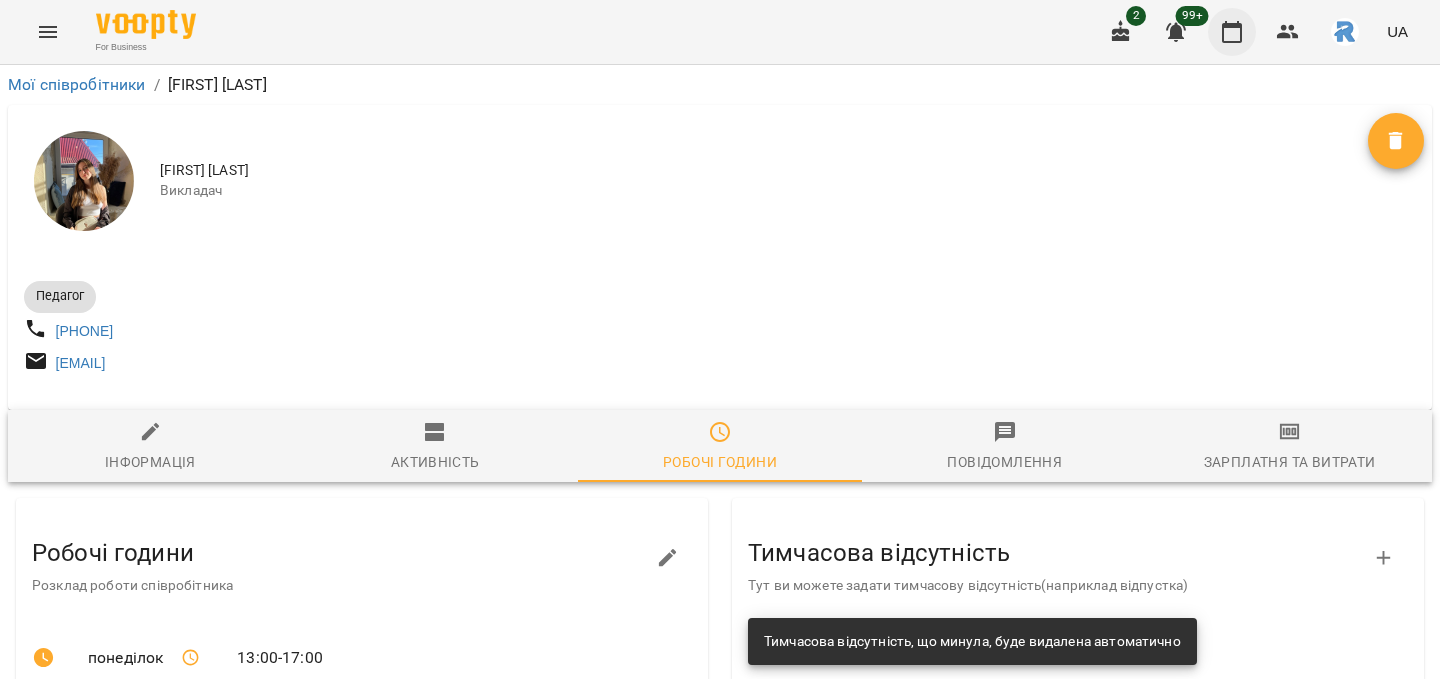 click at bounding box center [1232, 32] 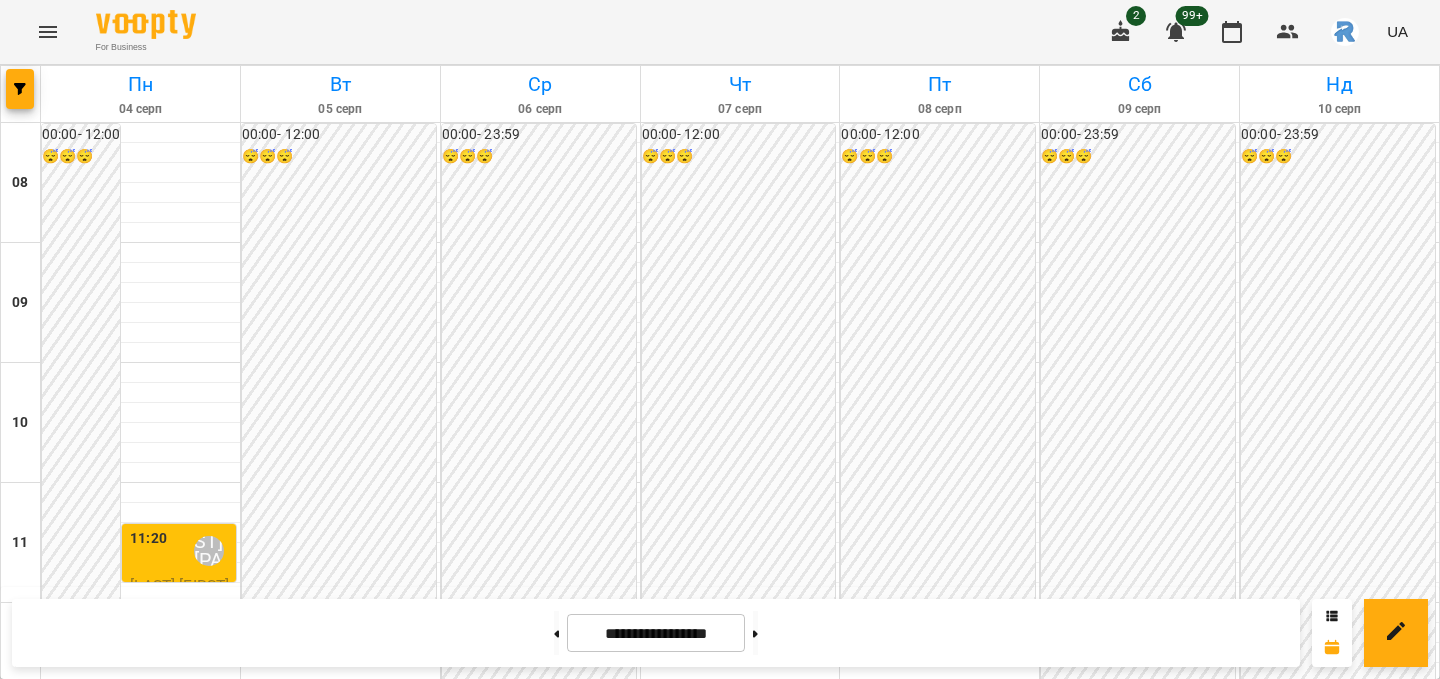 scroll, scrollTop: 437, scrollLeft: 0, axis: vertical 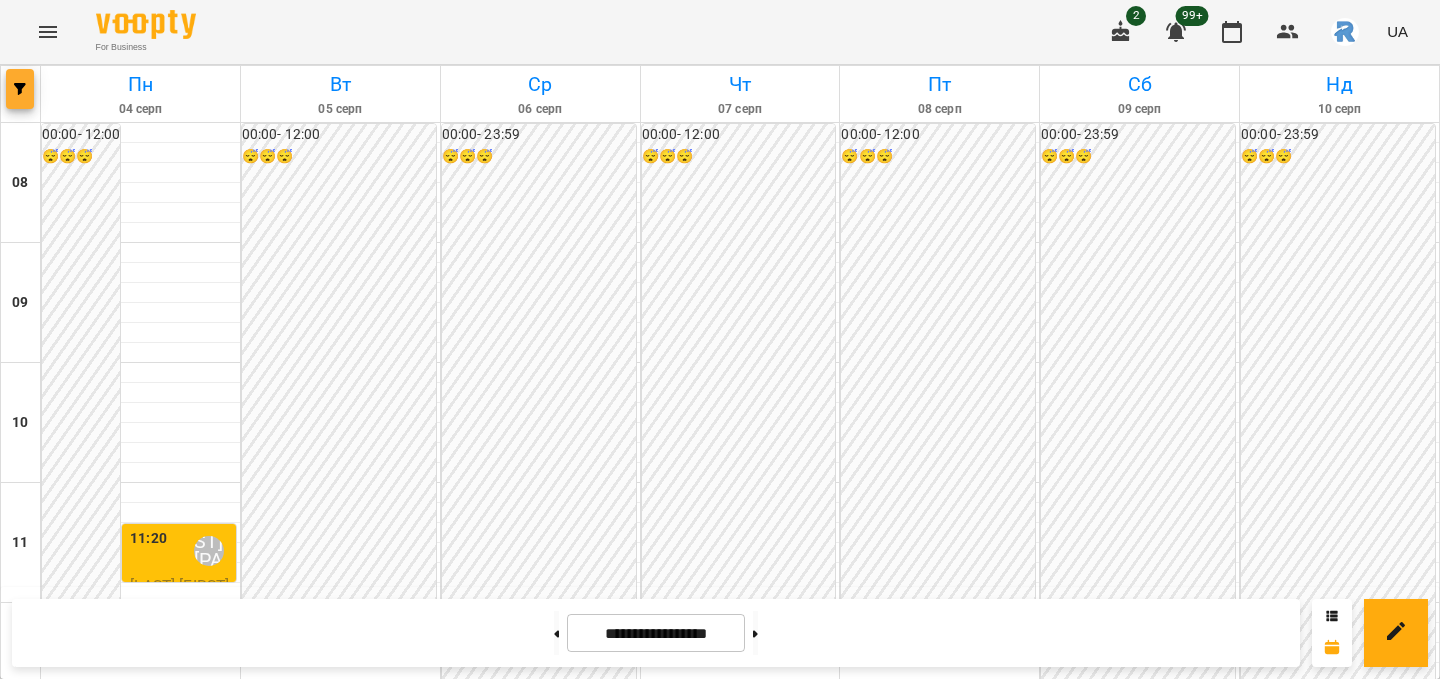 click 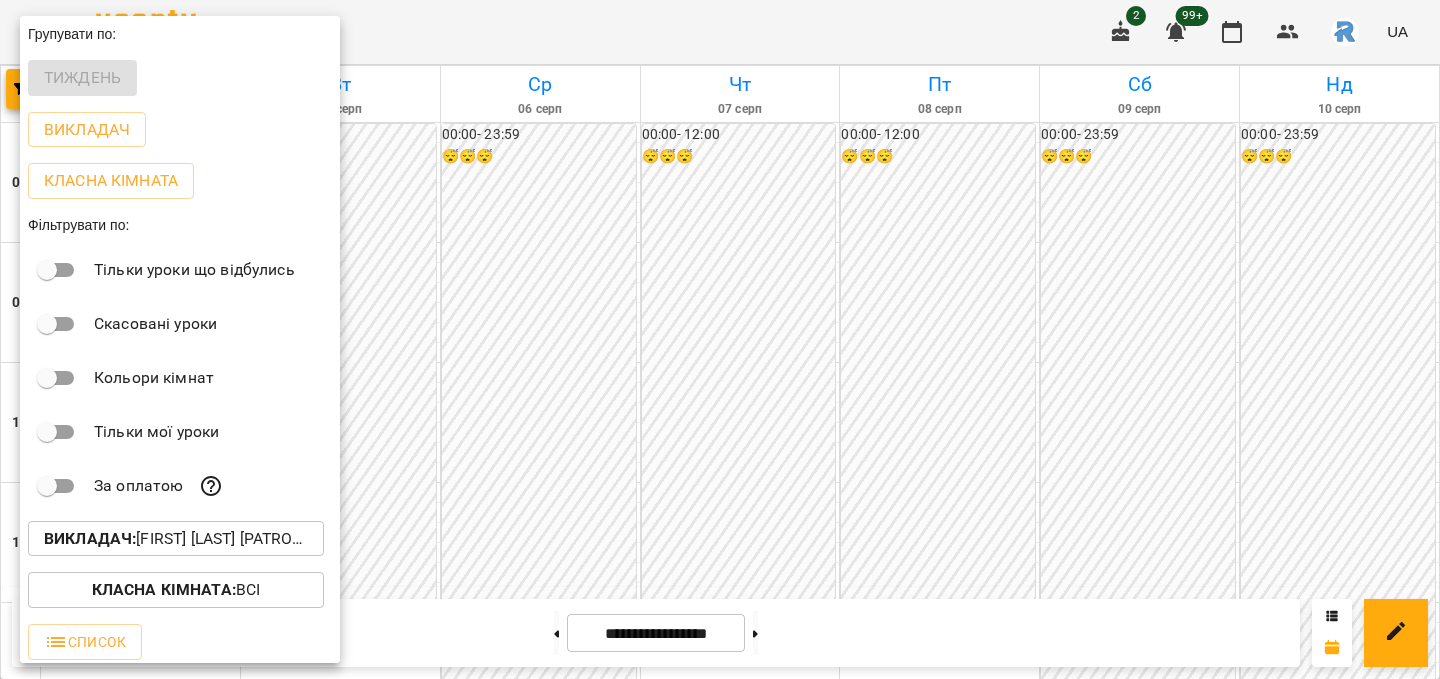 click on "Викладач :  [LAST] [FIRST] [MIDDLE]" at bounding box center (176, 539) 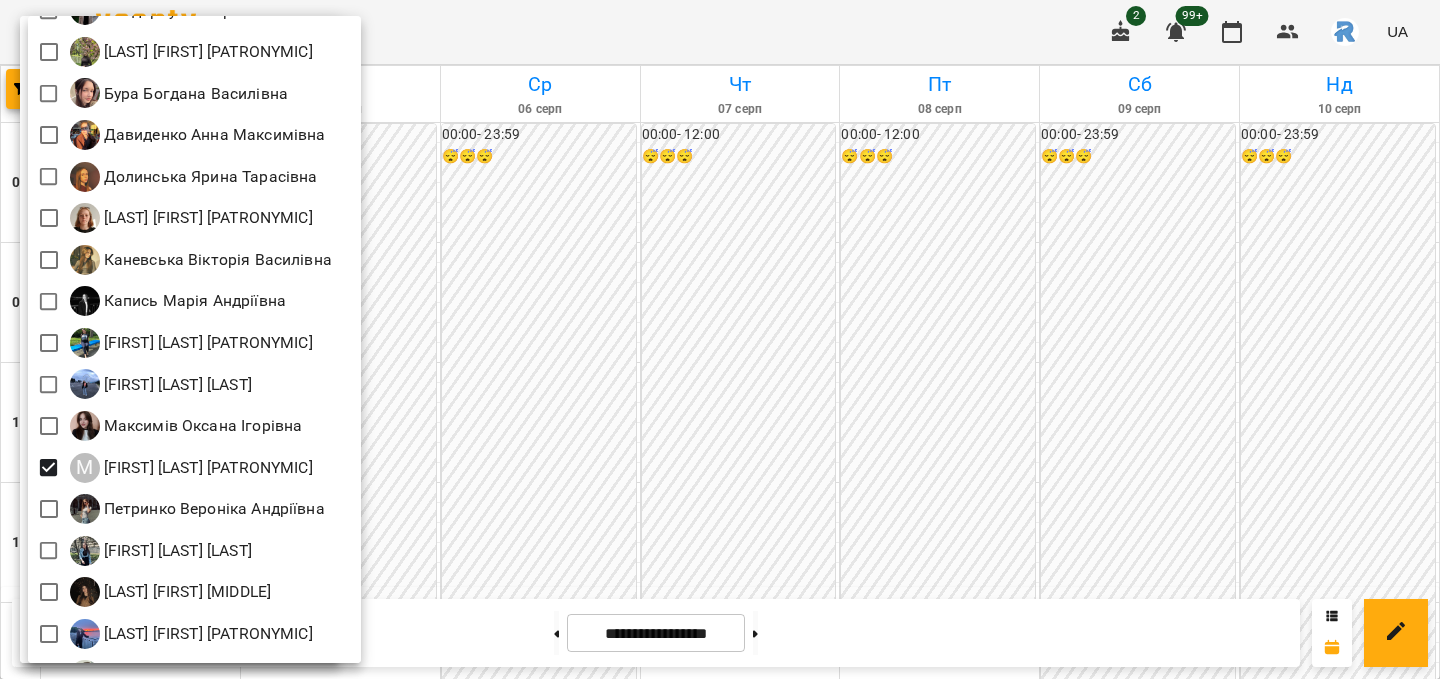 scroll, scrollTop: 102, scrollLeft: 0, axis: vertical 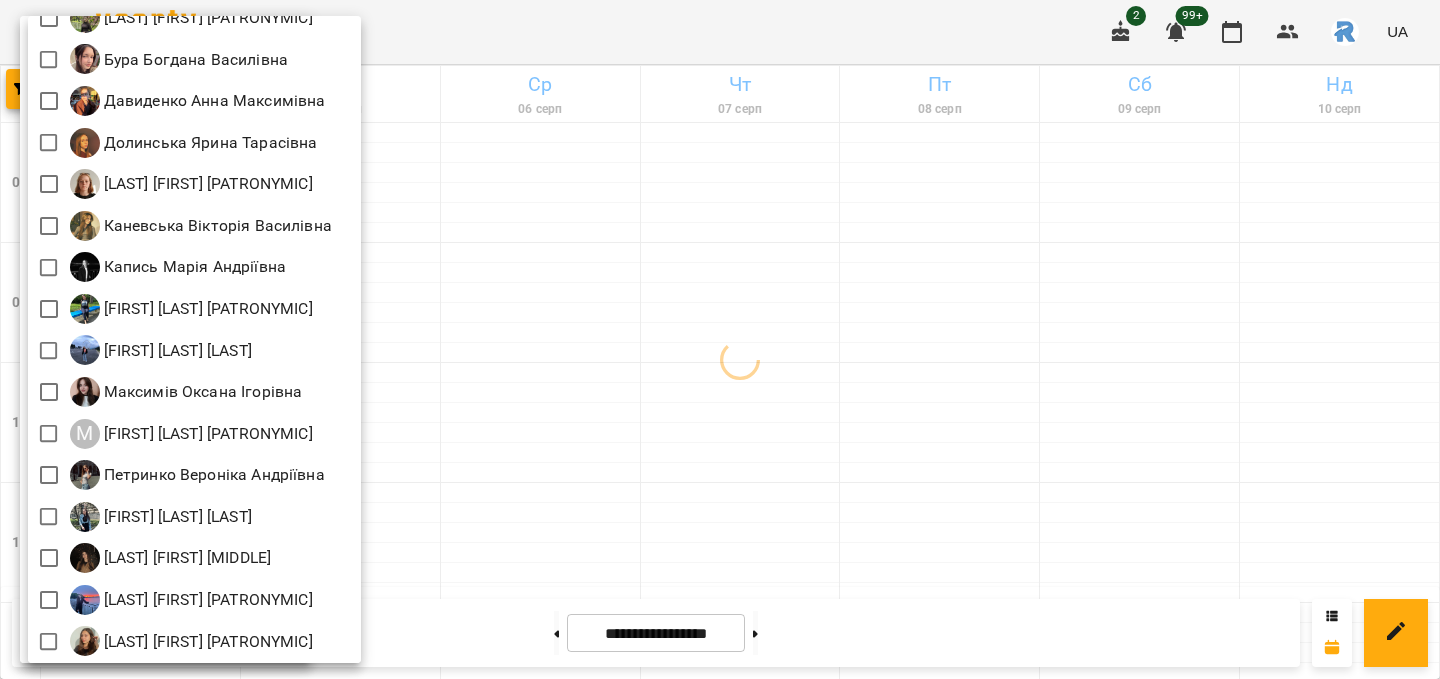click at bounding box center (720, 339) 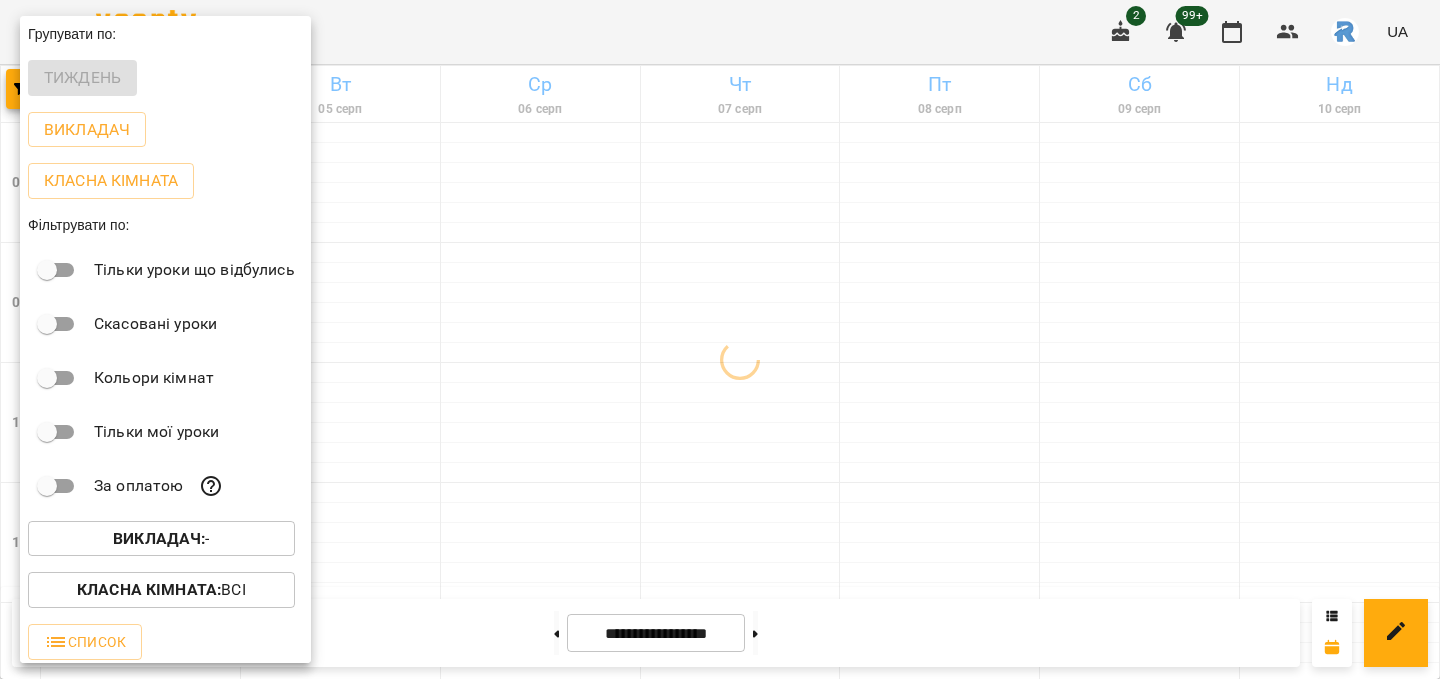 click at bounding box center (720, 339) 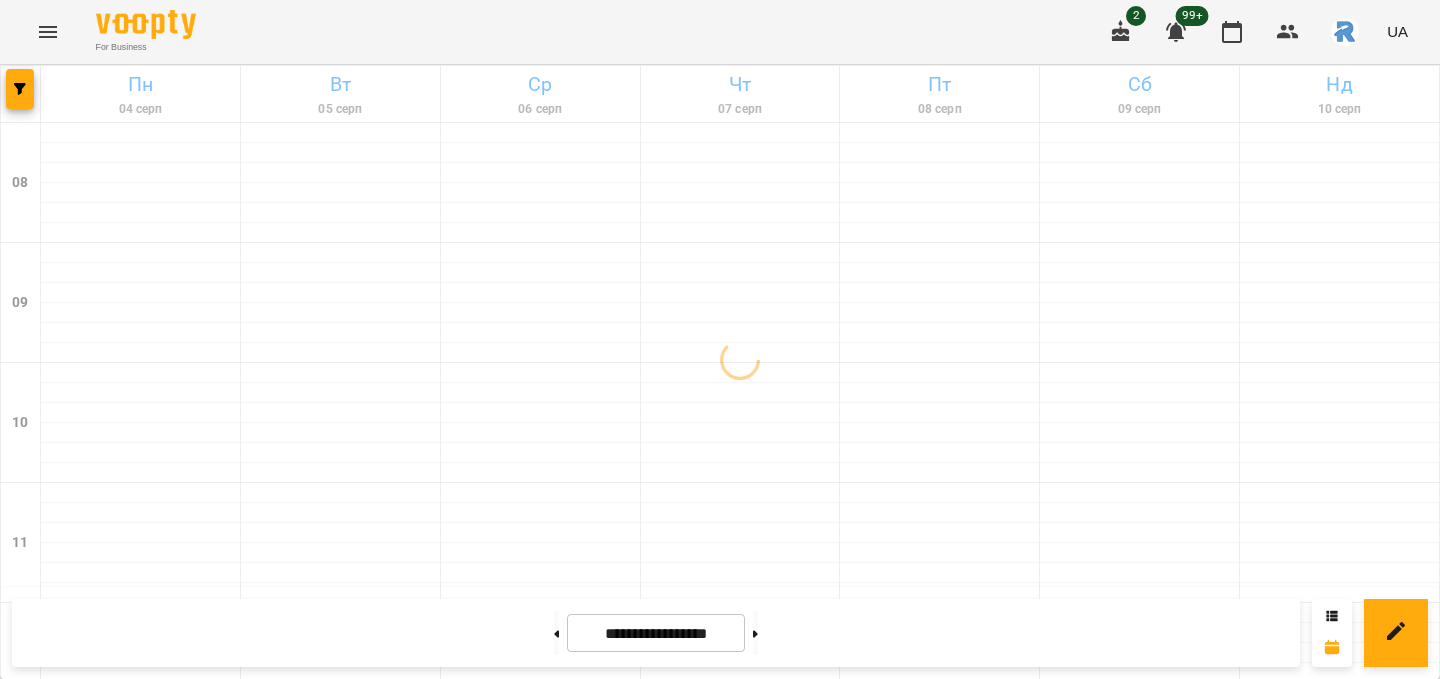click at bounding box center (48, 32) 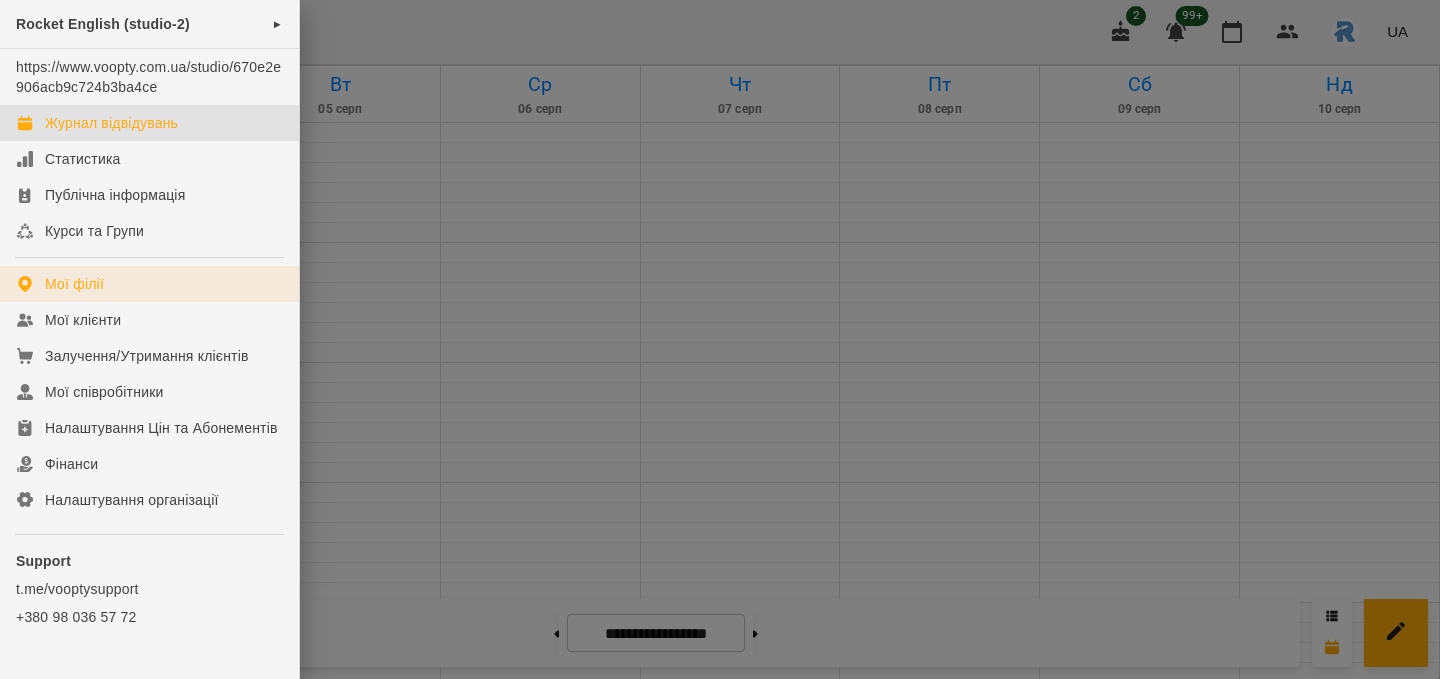 click on "Мої філії" at bounding box center (149, 284) 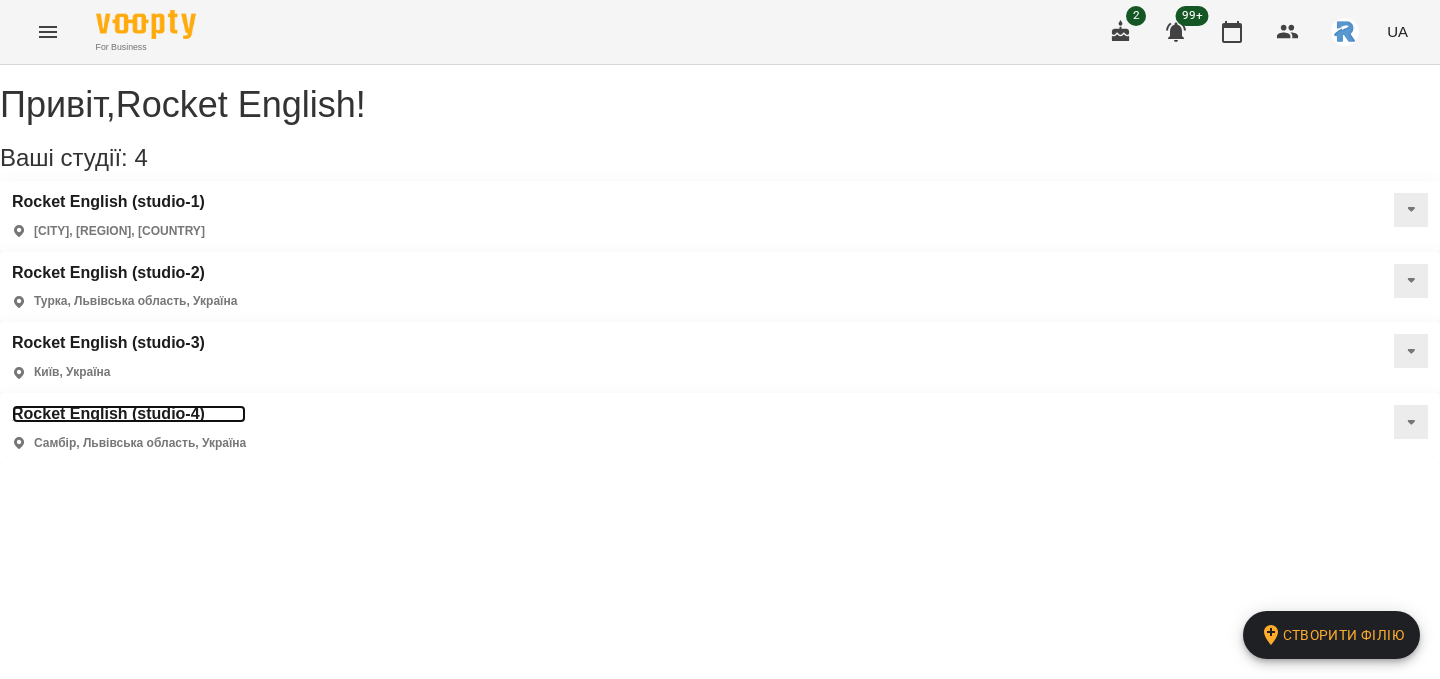 click on "Rocket English (studio-4)" at bounding box center (129, 414) 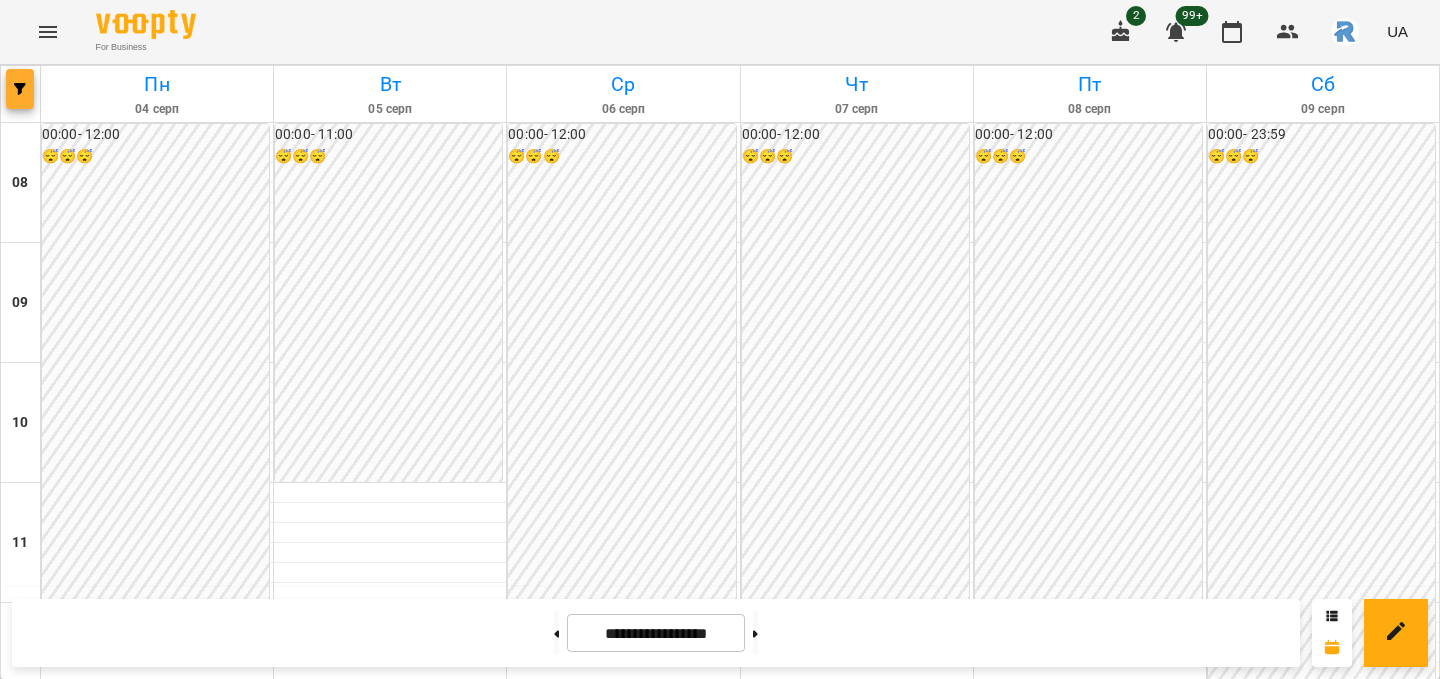 click at bounding box center (20, 89) 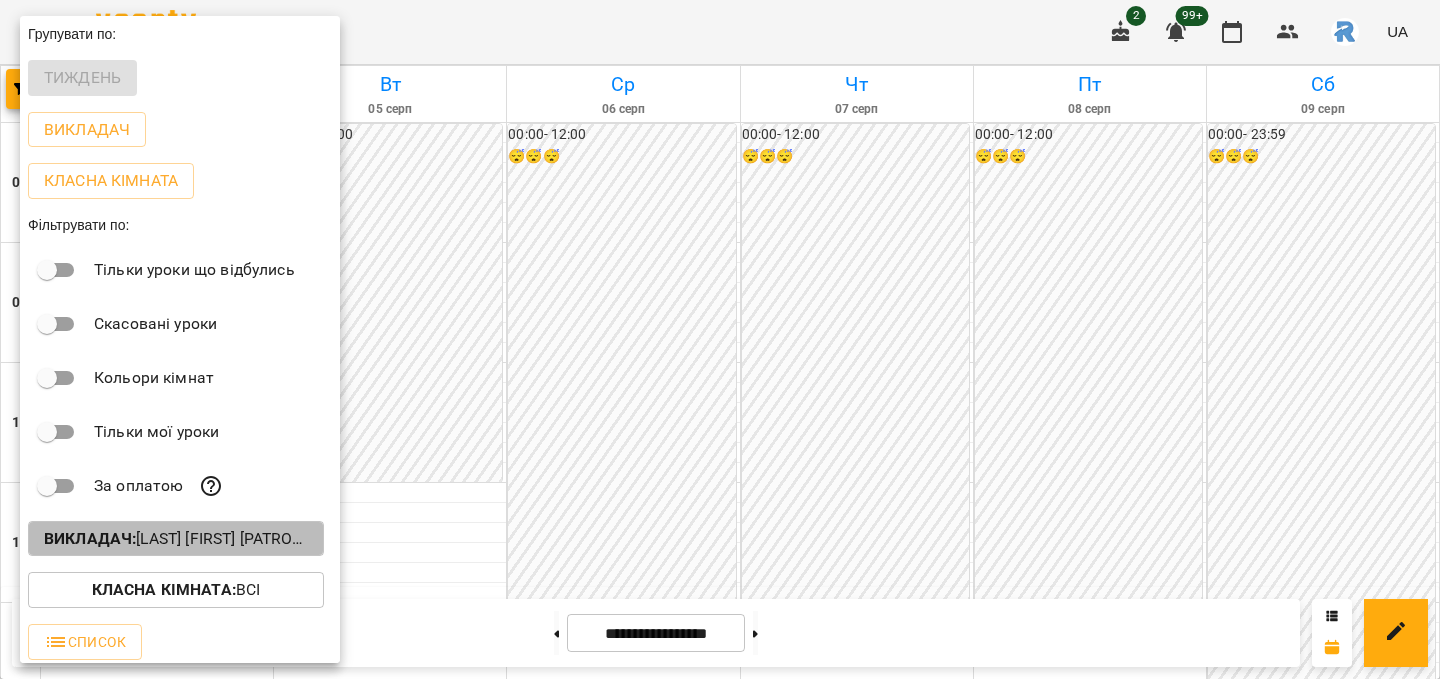 click on "[JOB_TITLE] : [LAST] [FIRST] [PATRONYMIC]" at bounding box center (176, 539) 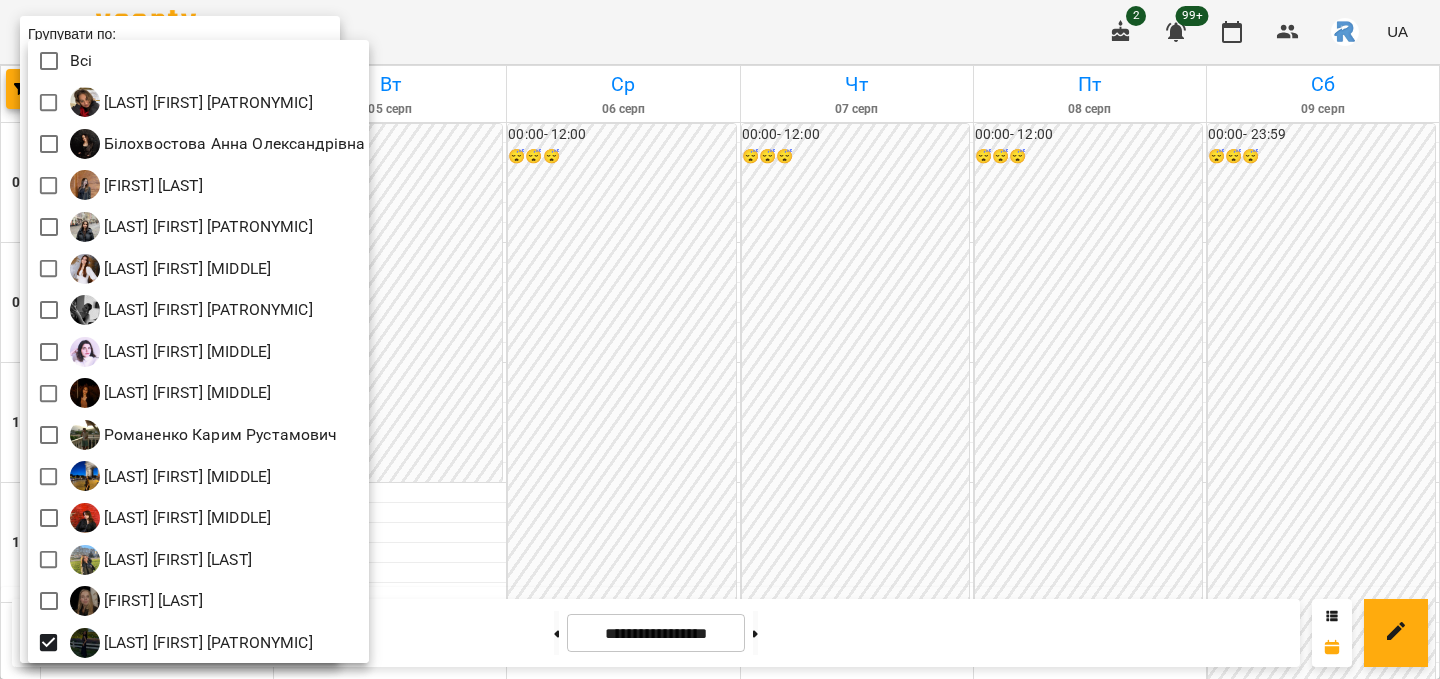 click at bounding box center [720, 339] 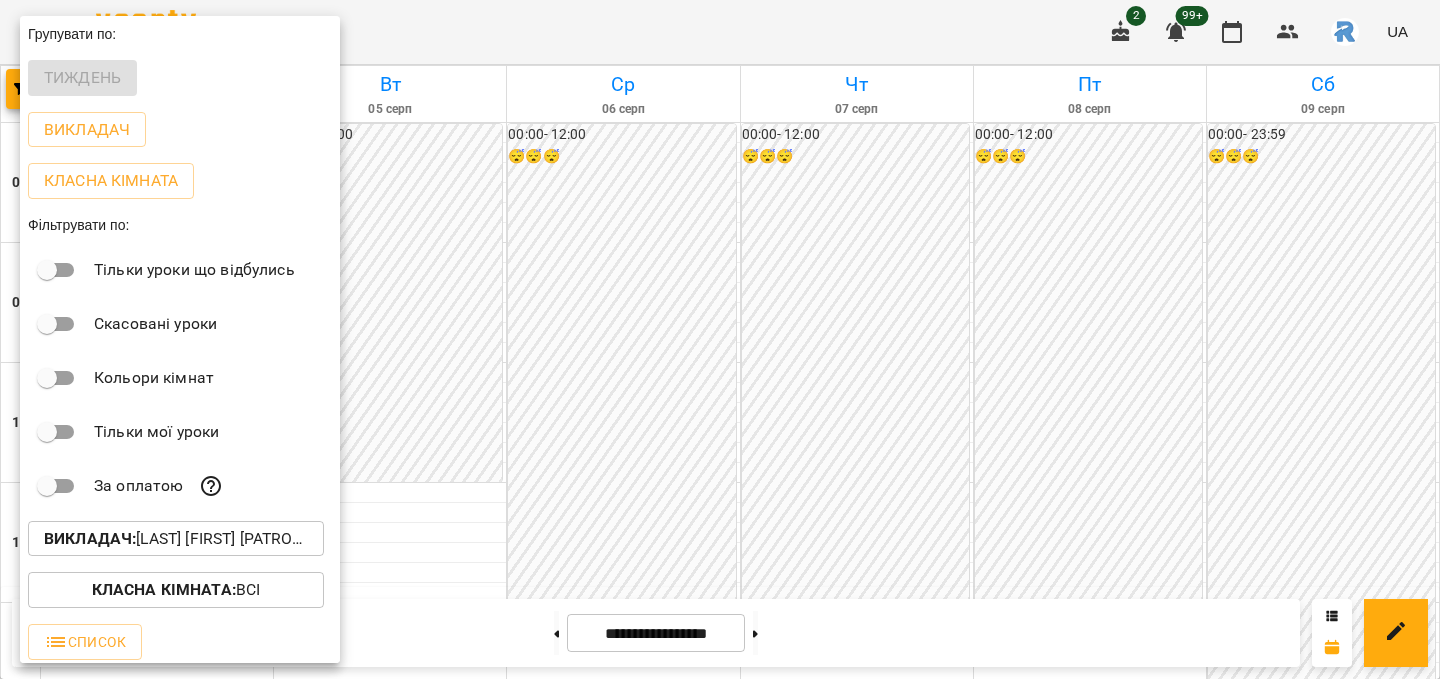 click at bounding box center (720, 339) 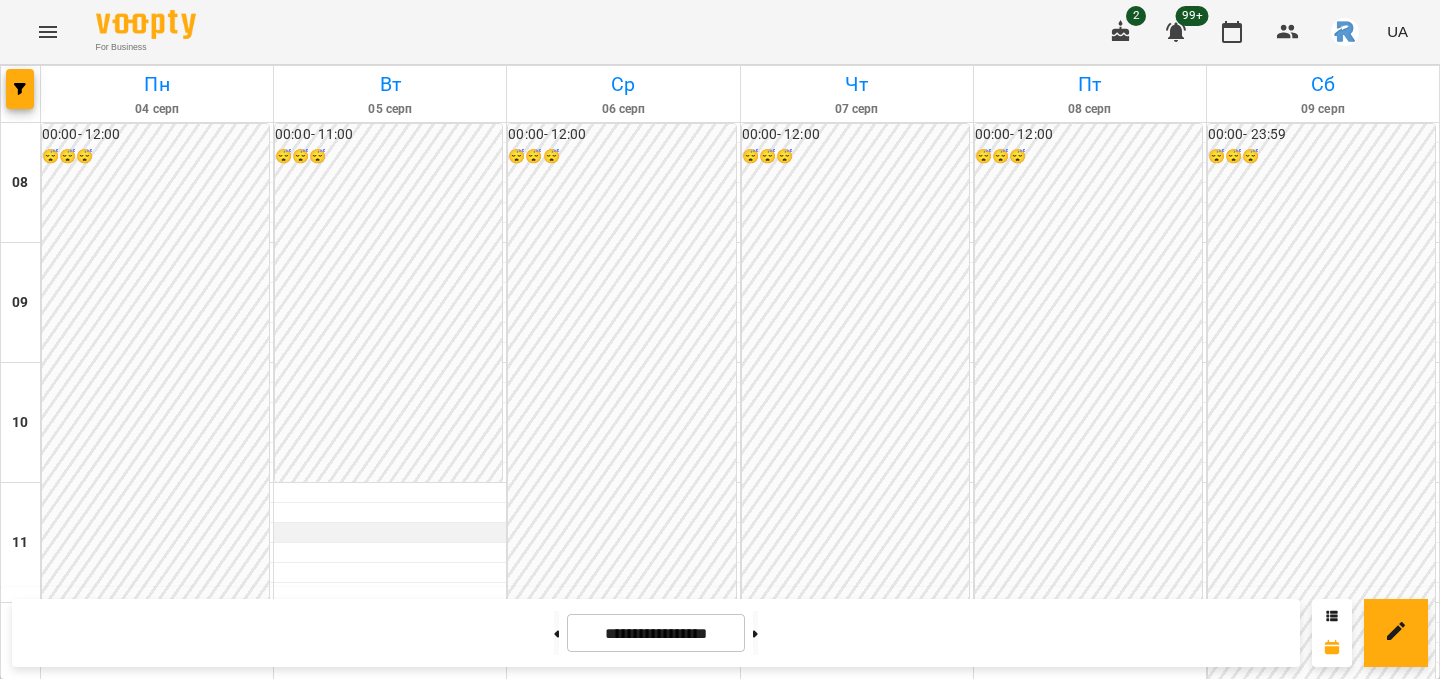 scroll, scrollTop: 613, scrollLeft: 0, axis: vertical 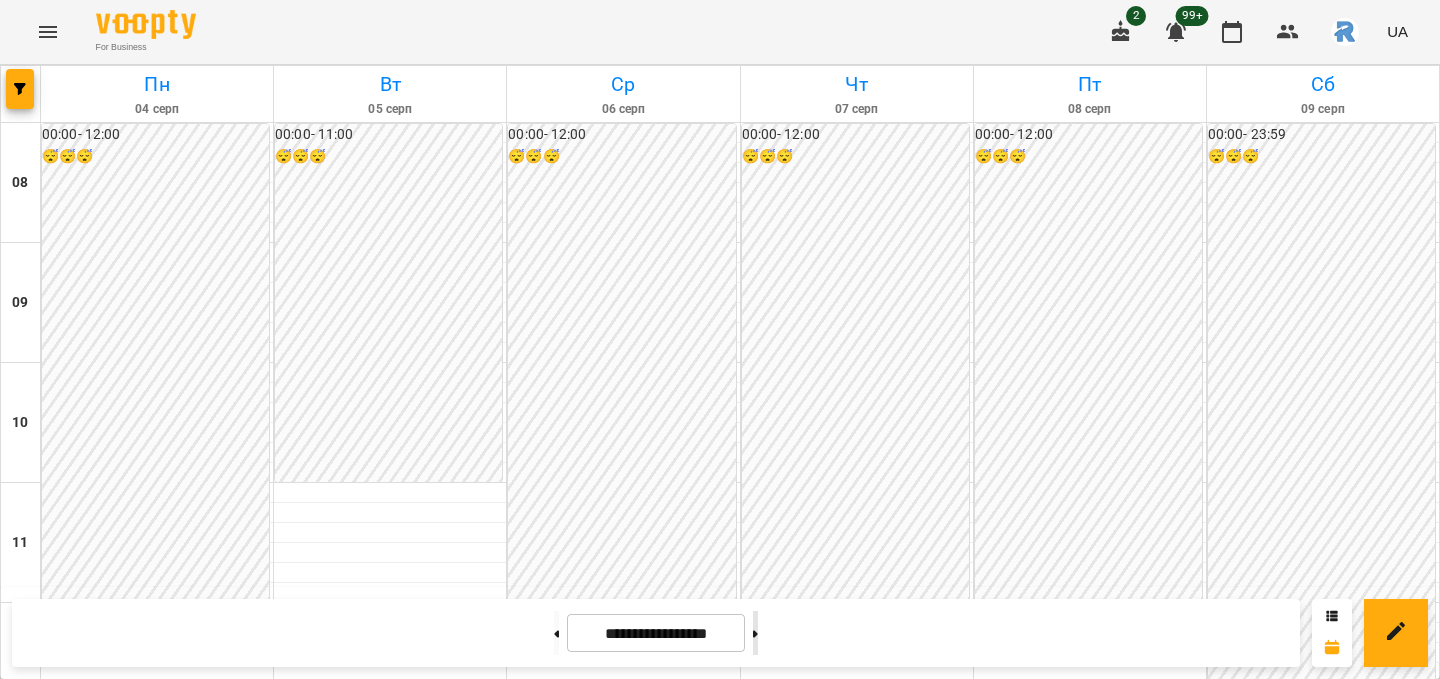 click at bounding box center (755, 633) 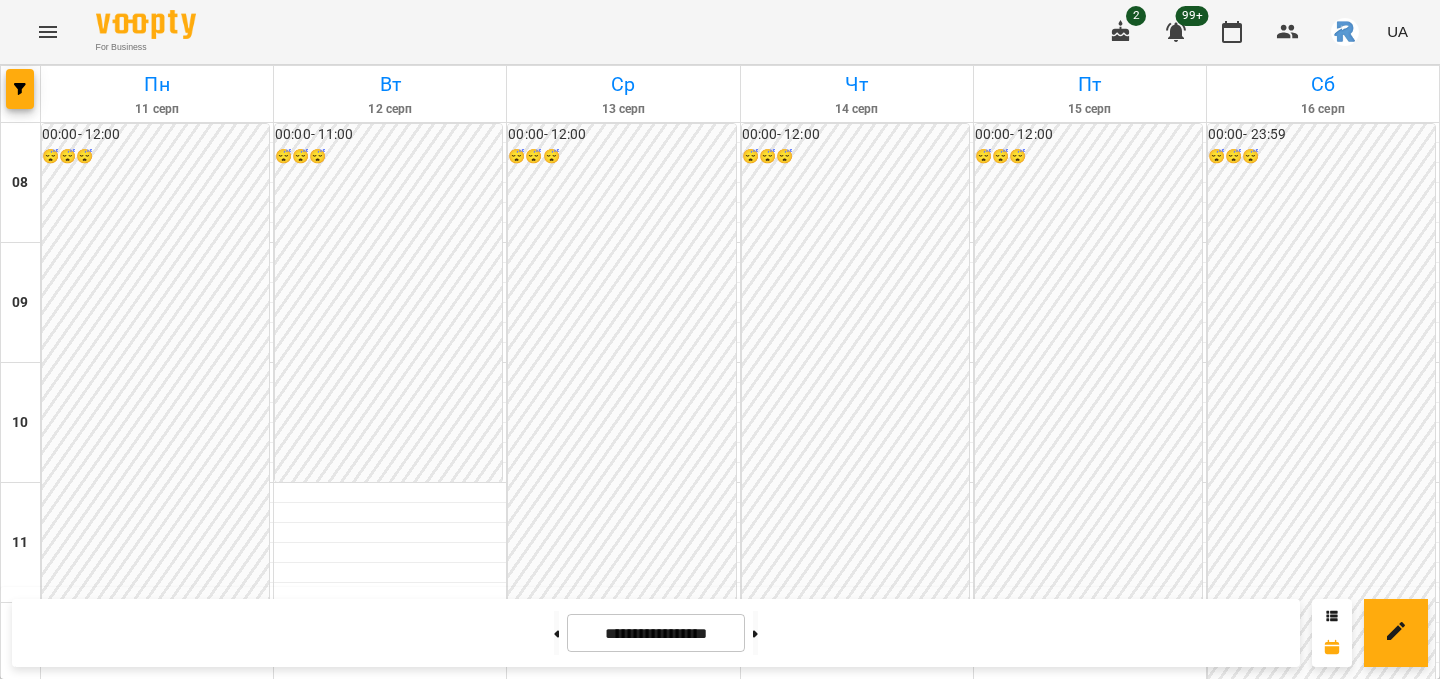 scroll, scrollTop: 459, scrollLeft: 0, axis: vertical 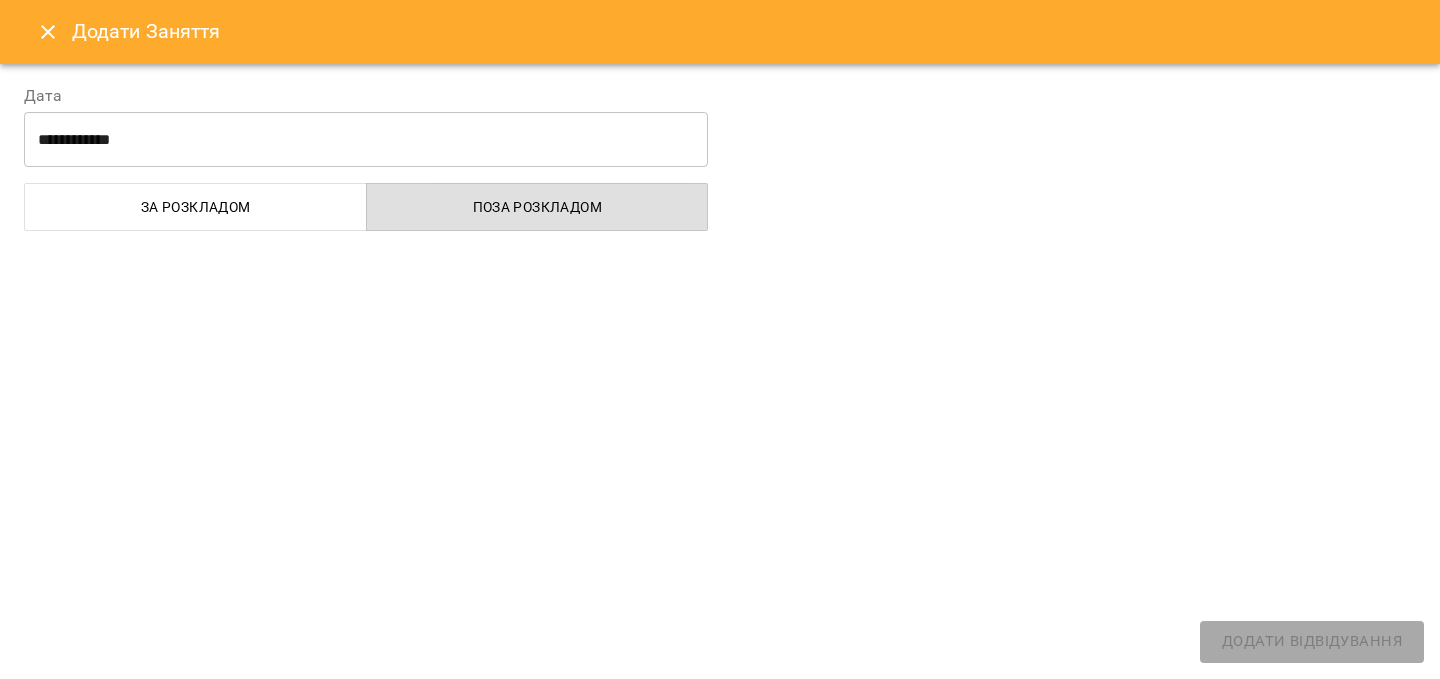 select 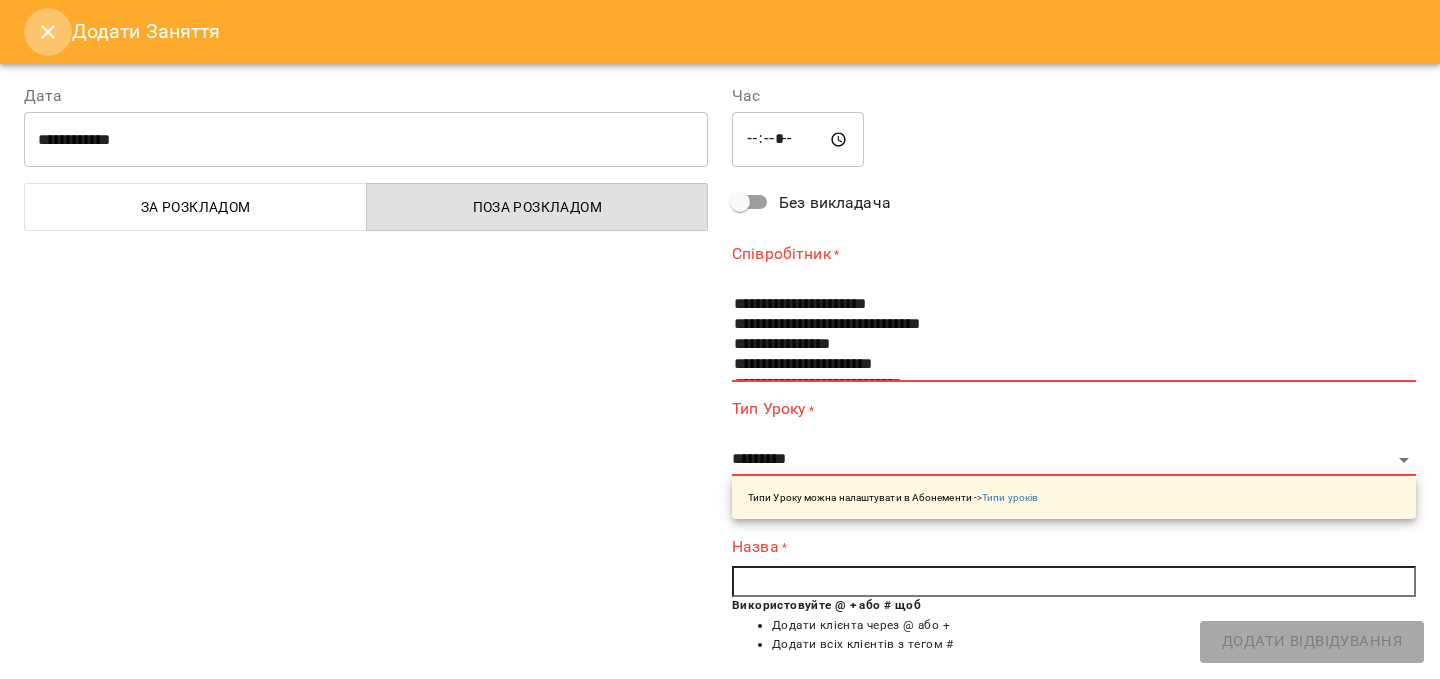 click at bounding box center (48, 32) 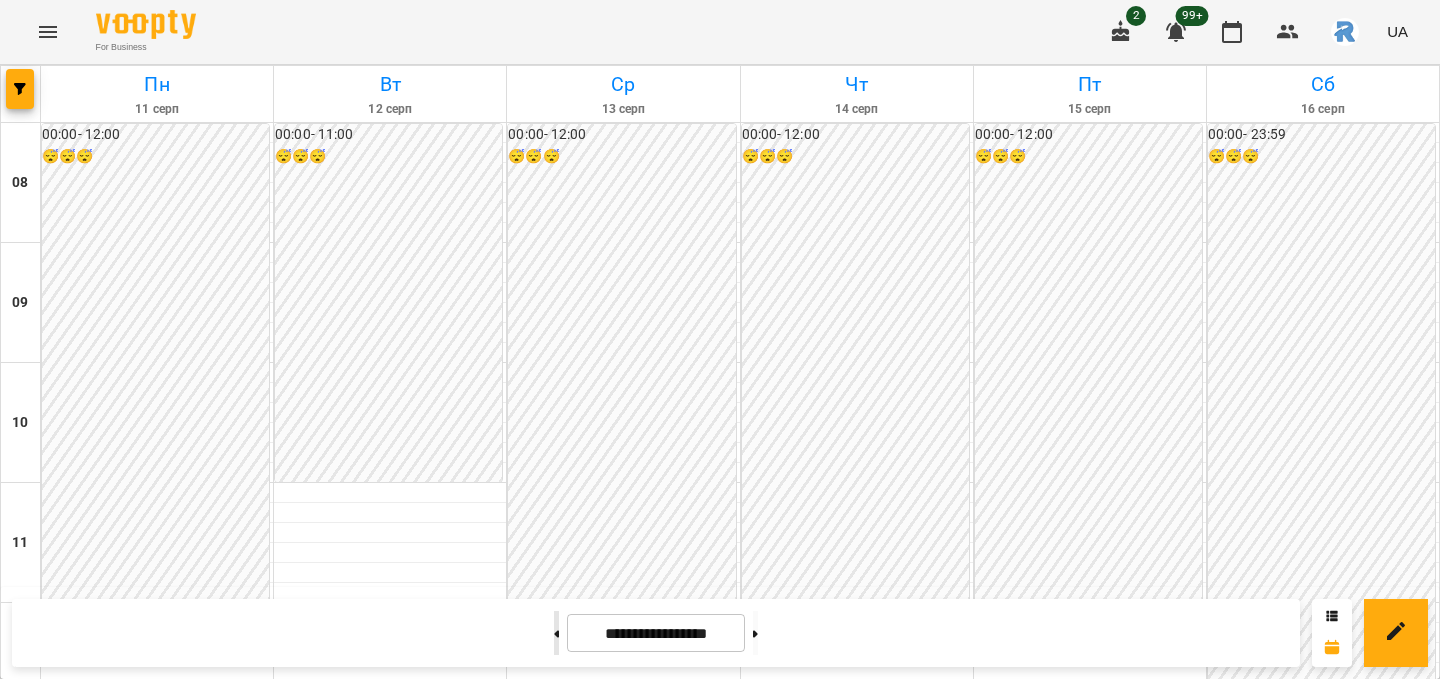 click at bounding box center (556, 633) 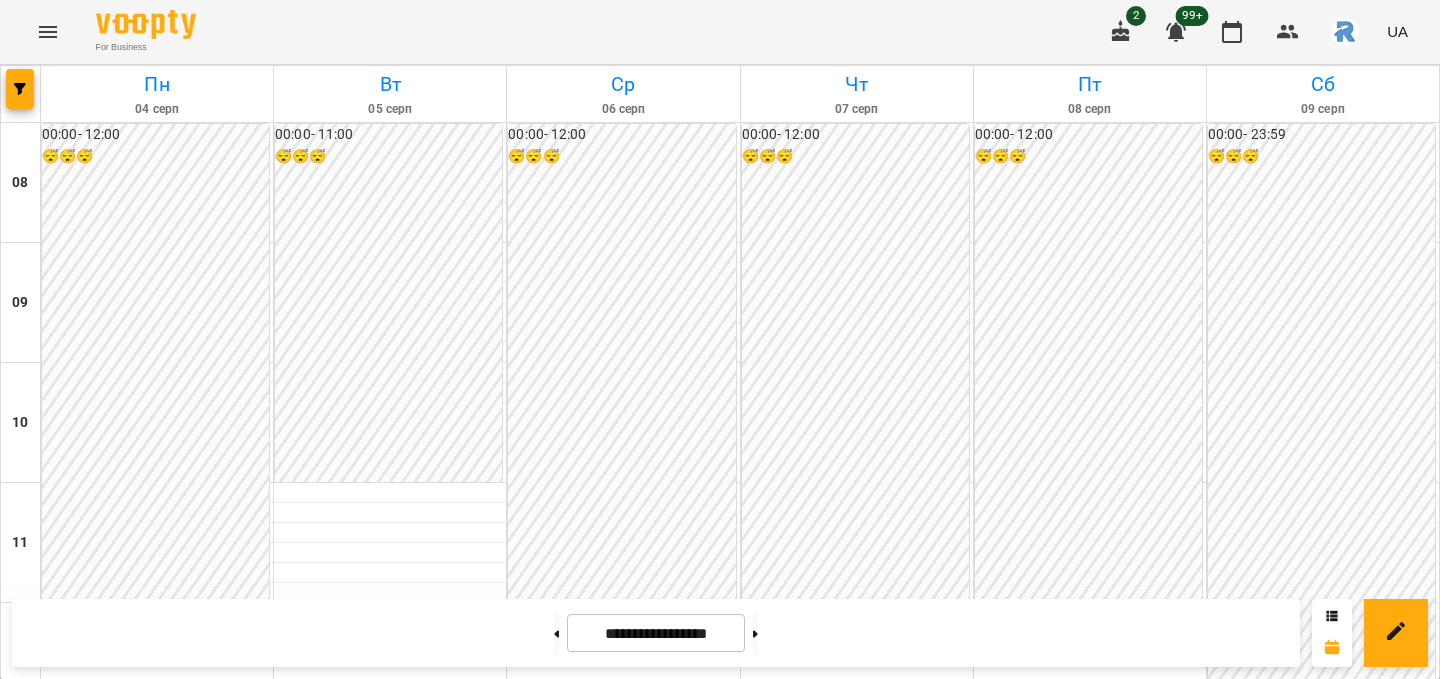 scroll, scrollTop: 554, scrollLeft: 0, axis: vertical 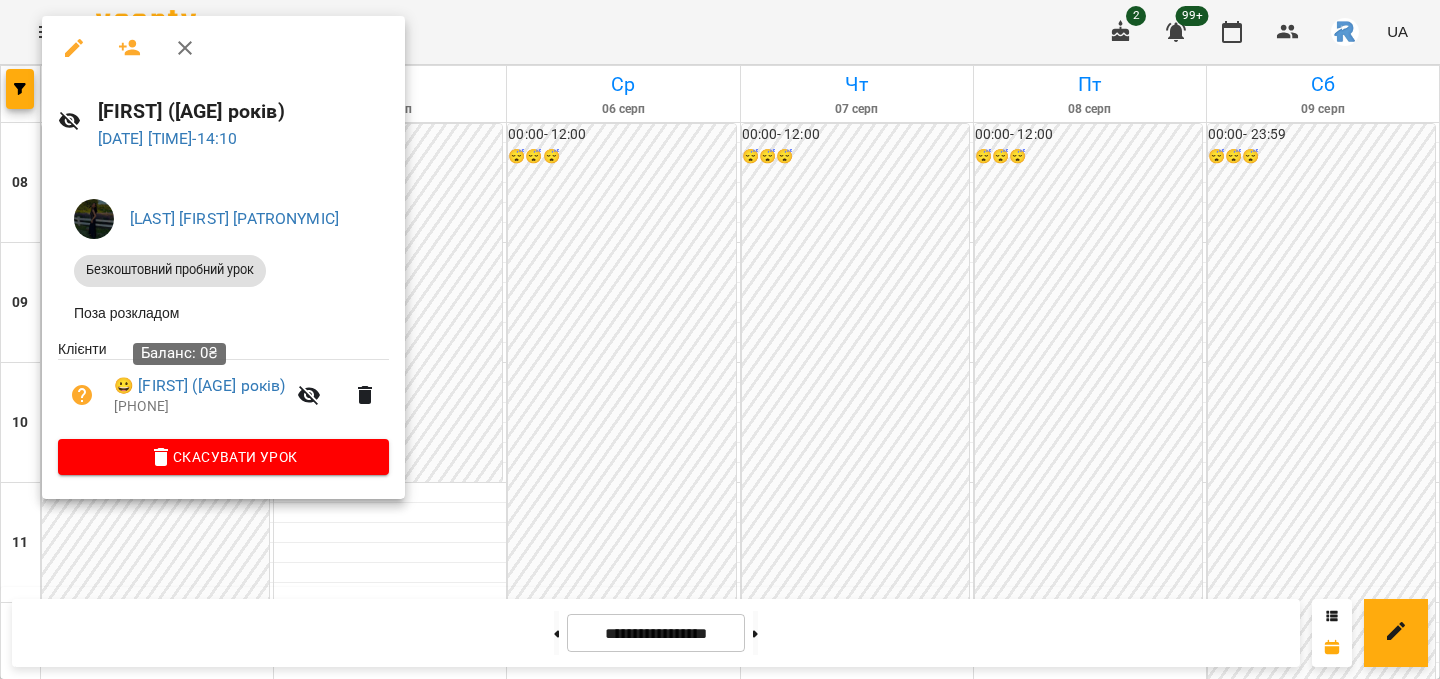 click on "Баланс: 0₴" at bounding box center [179, 354] 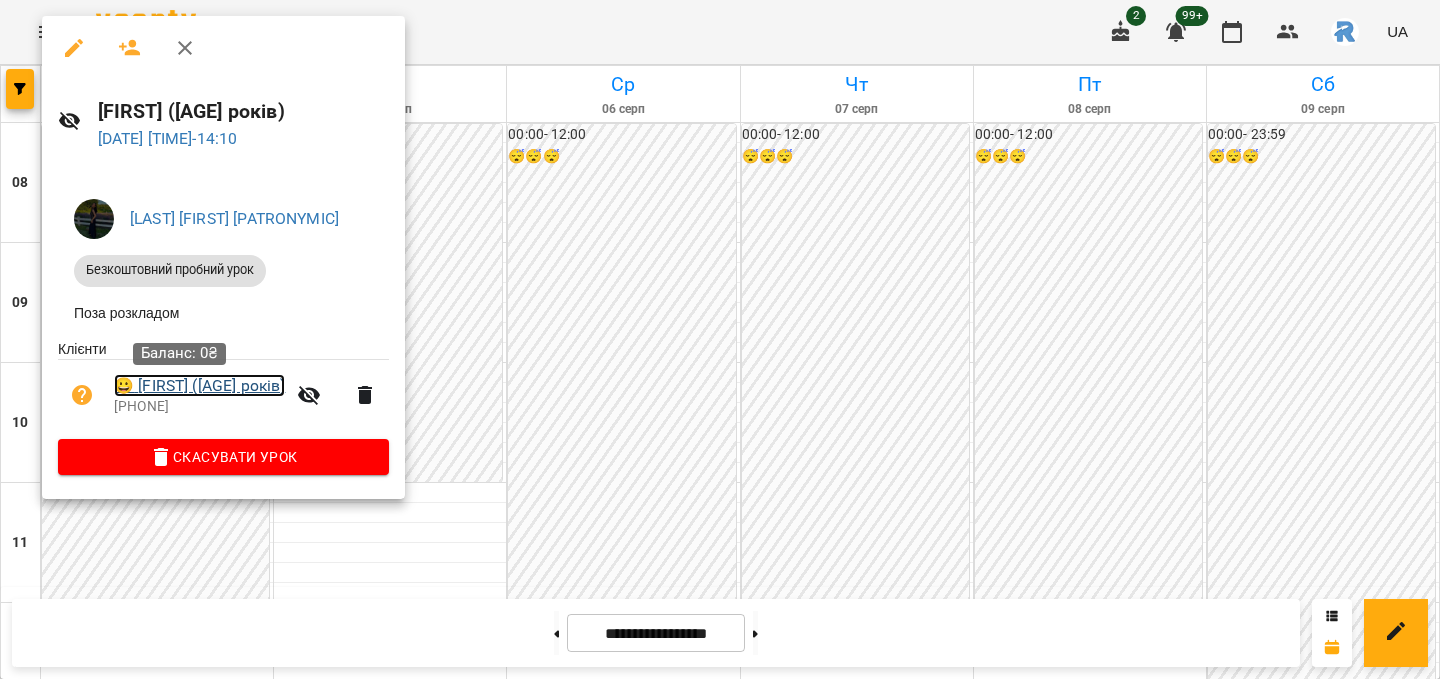click on "😀 [FIRST] ([AGE] років)" at bounding box center (199, 386) 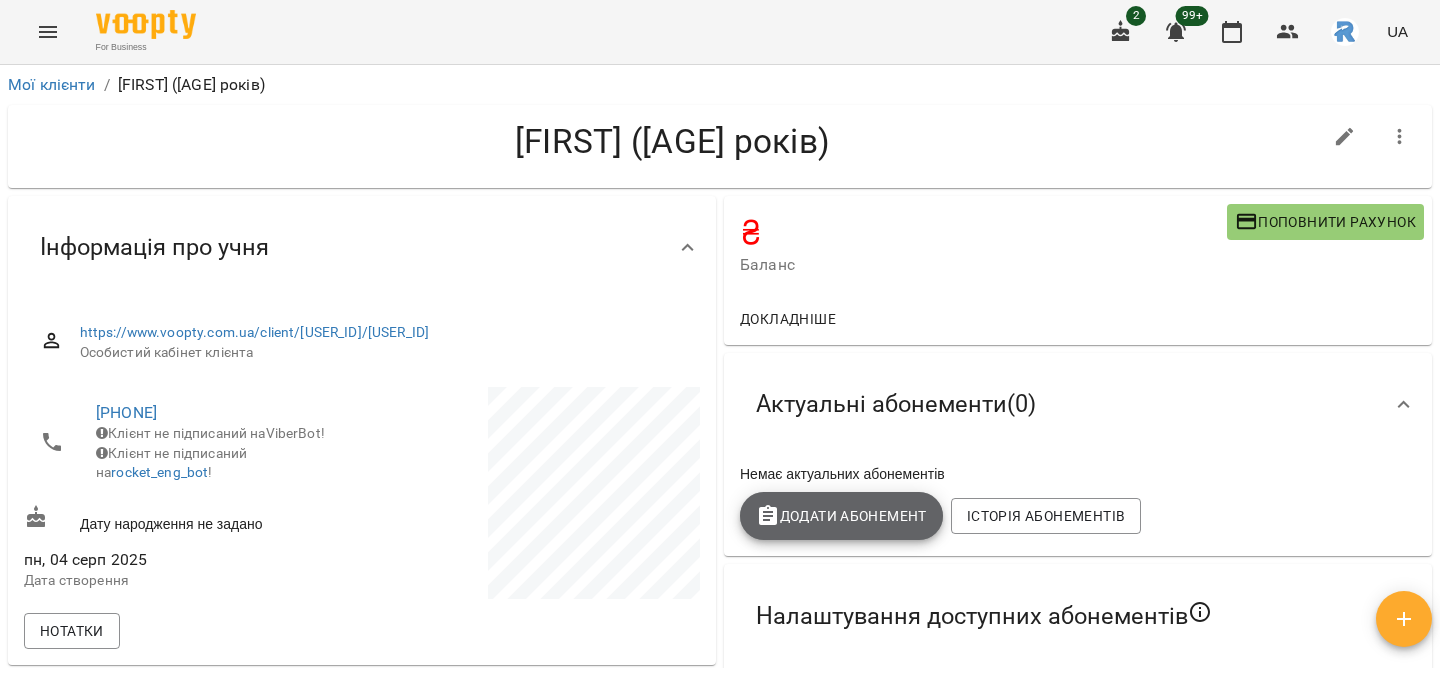 click on "Додати Абонемент" at bounding box center [841, 516] 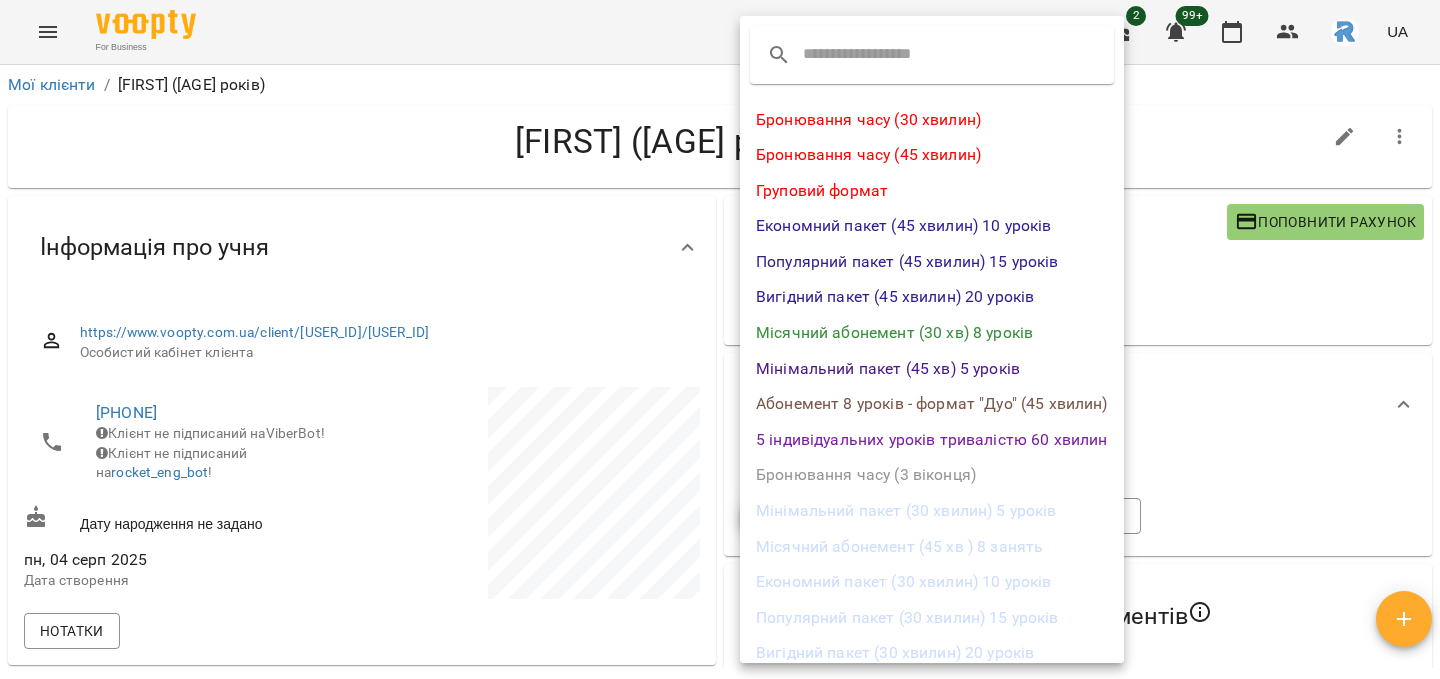 click on "Місячний абонемент (30 хв) 8 уроків" at bounding box center [932, 333] 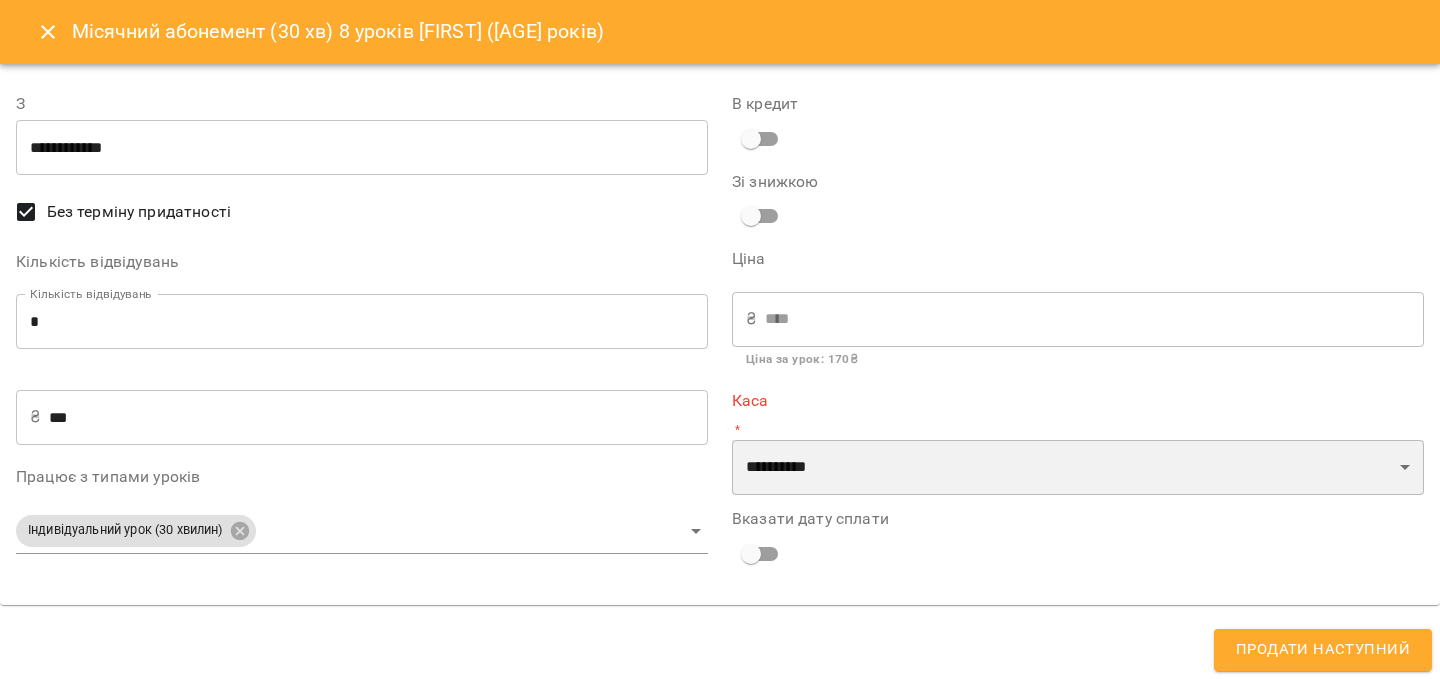 click on "**********" at bounding box center [1078, 468] 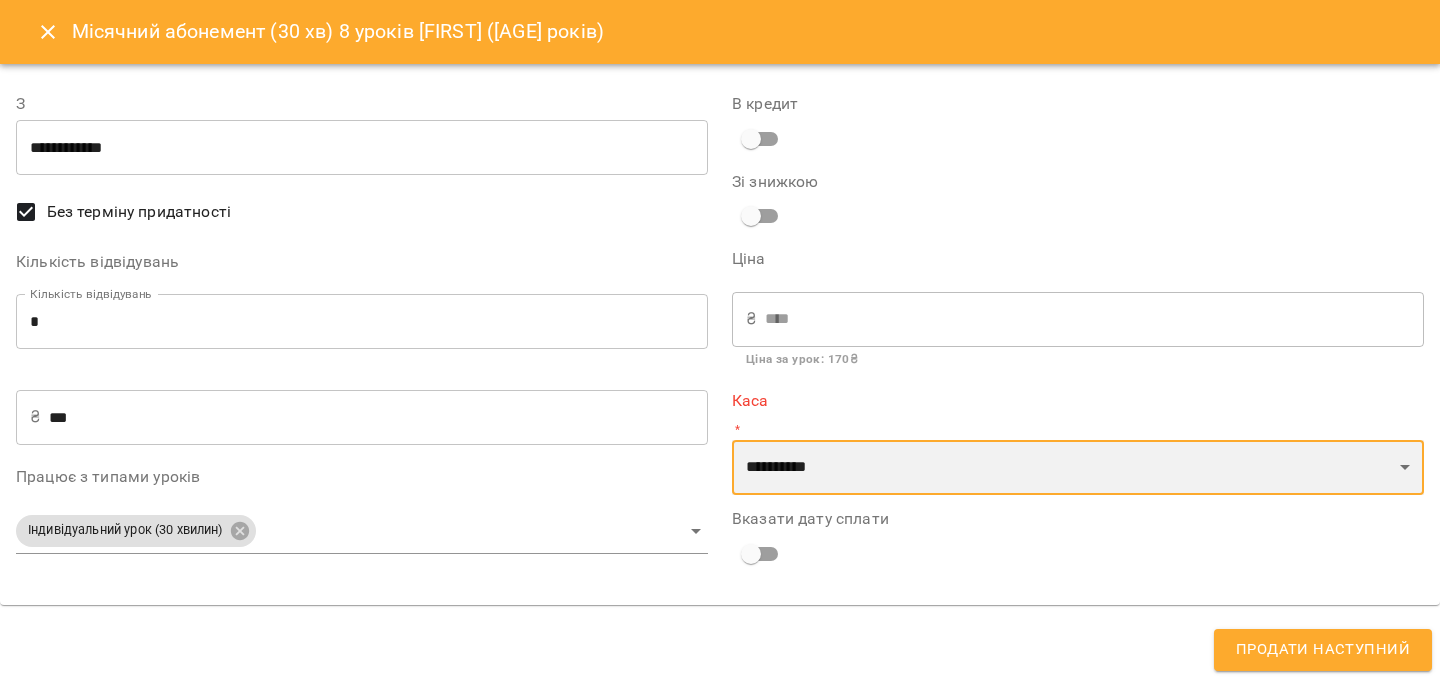 select on "**********" 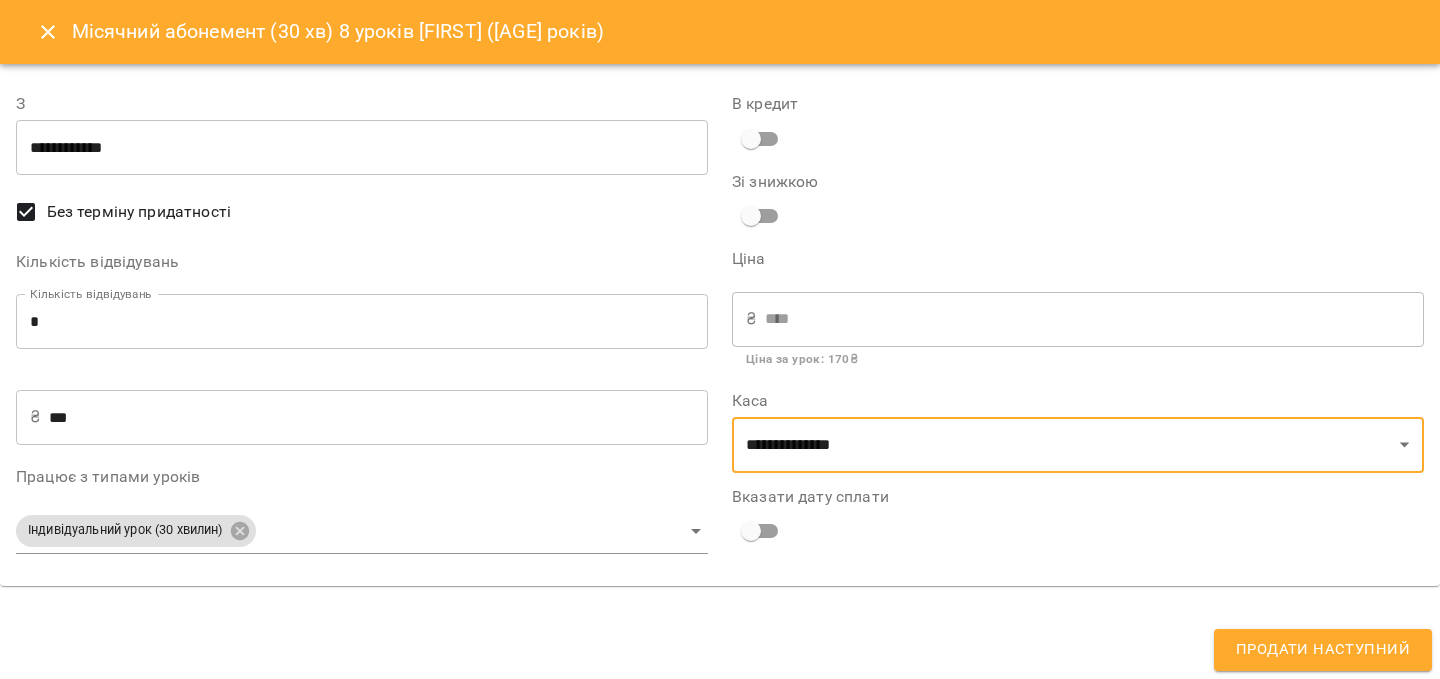 click on "Продати наступний" at bounding box center (1323, 650) 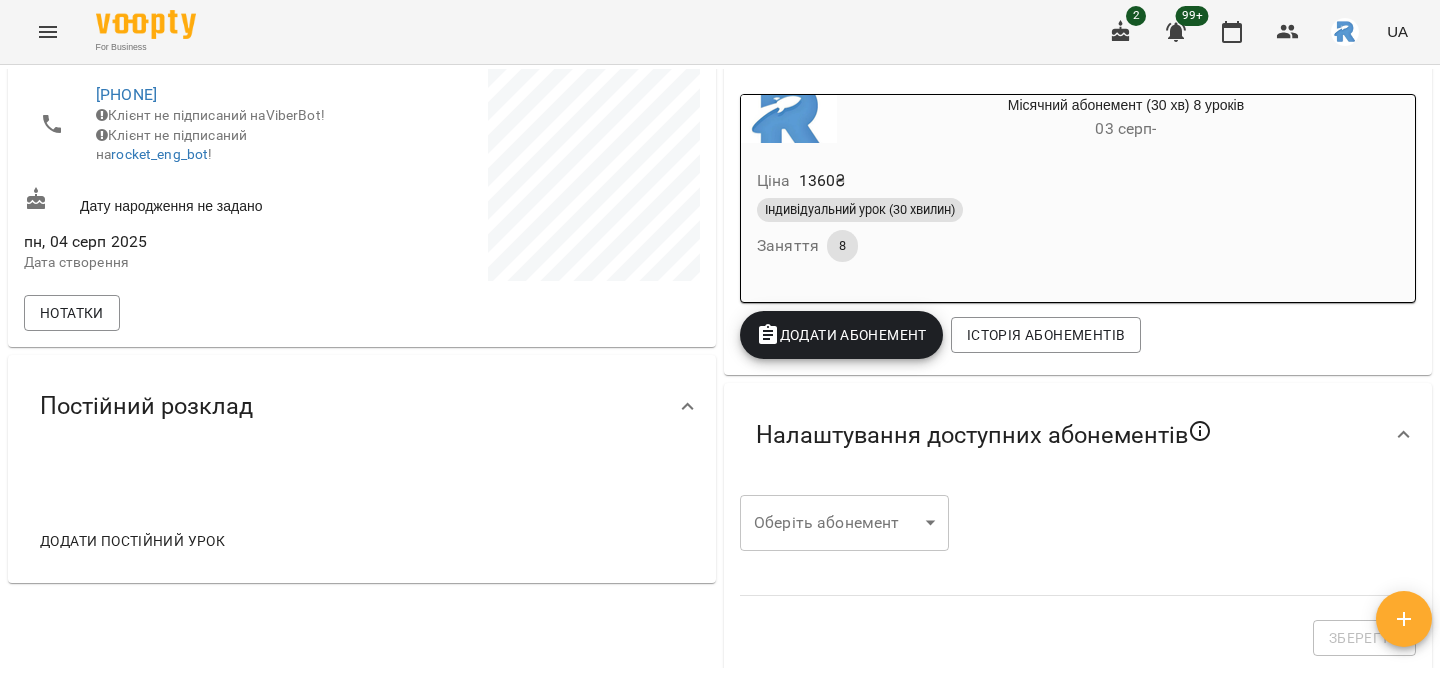 scroll, scrollTop: 320, scrollLeft: 0, axis: vertical 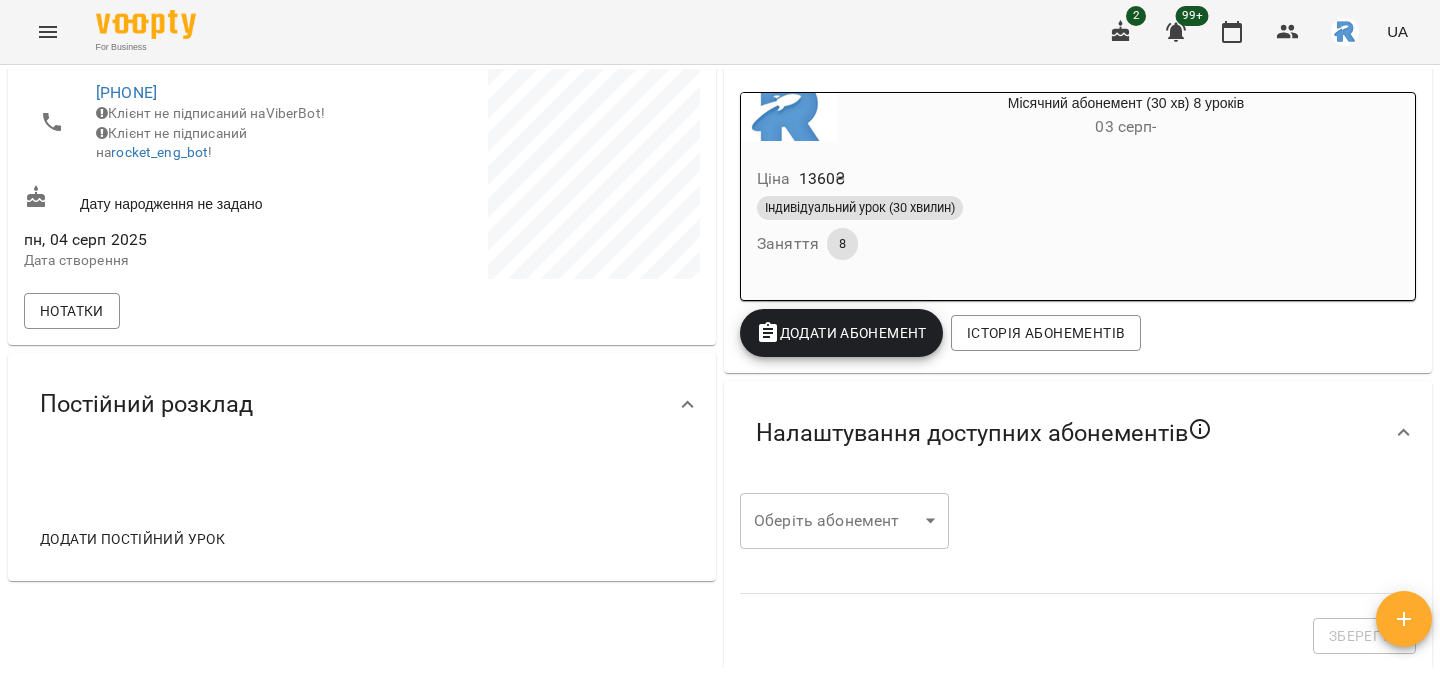 click on "Додати постійний урок" at bounding box center [132, 539] 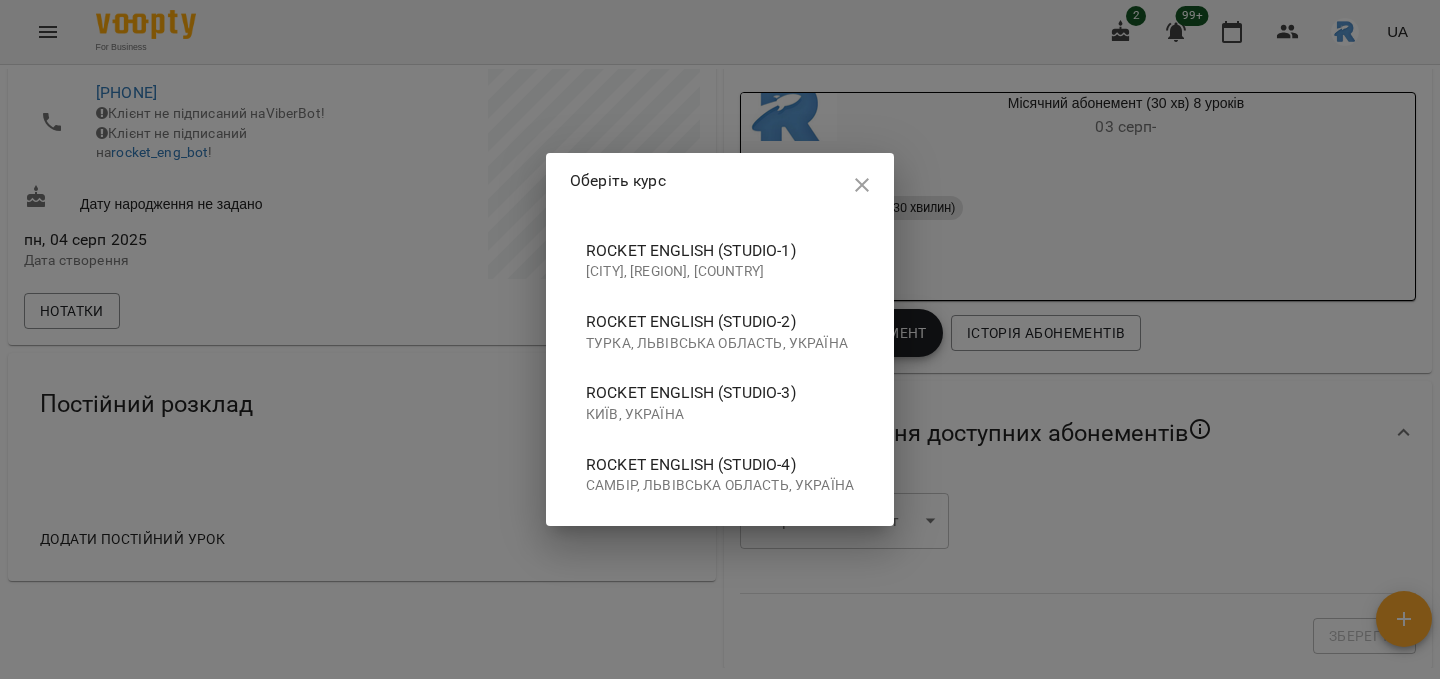 click on "Самбір, Львівська область, Україна" at bounding box center [720, 486] 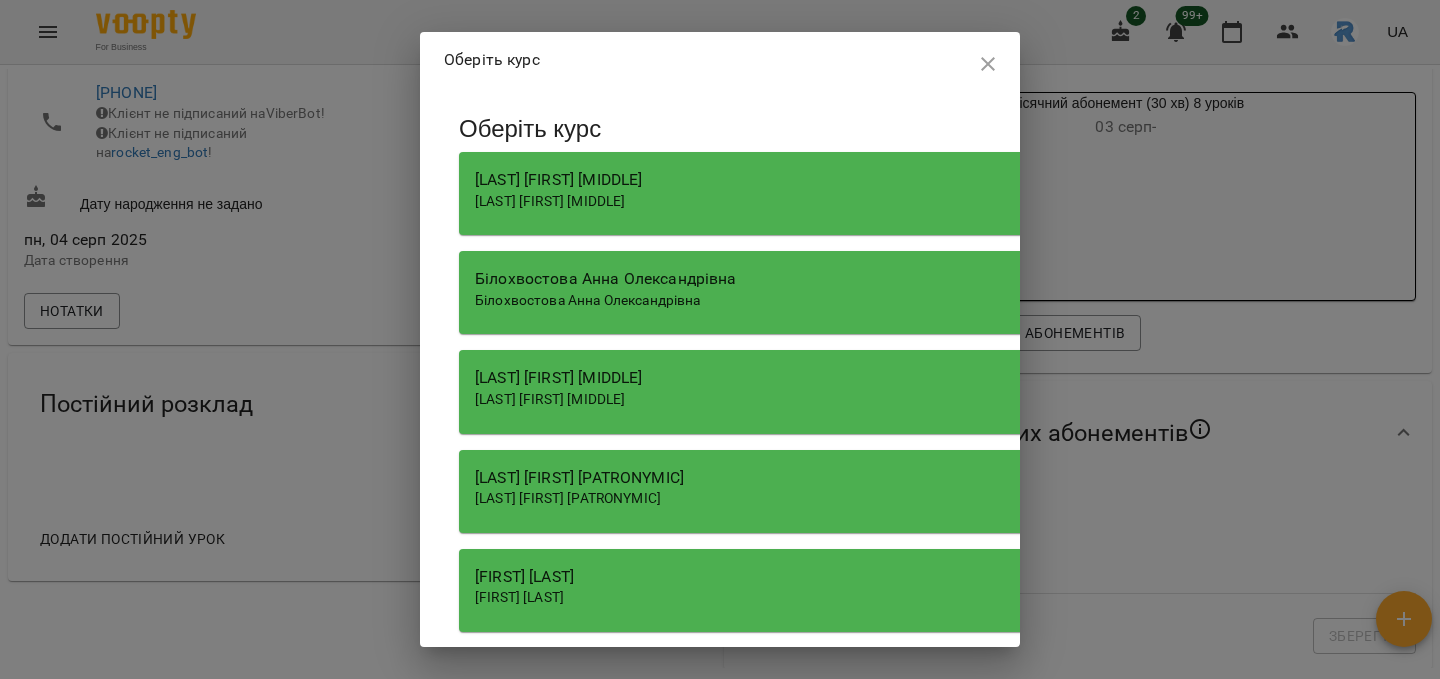 scroll, scrollTop: 963, scrollLeft: 0, axis: vertical 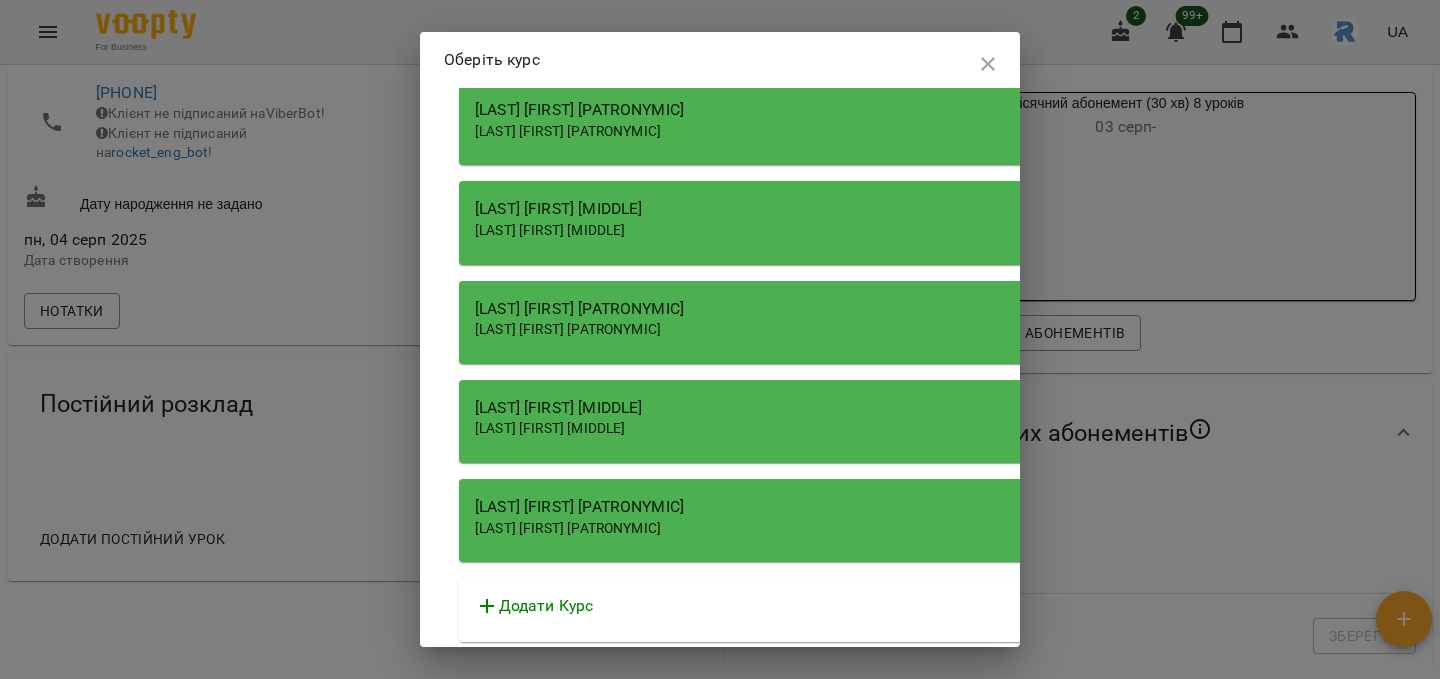 click on "[LAST] [FIRST] [PATRONYMIC]" at bounding box center (1029, 507) 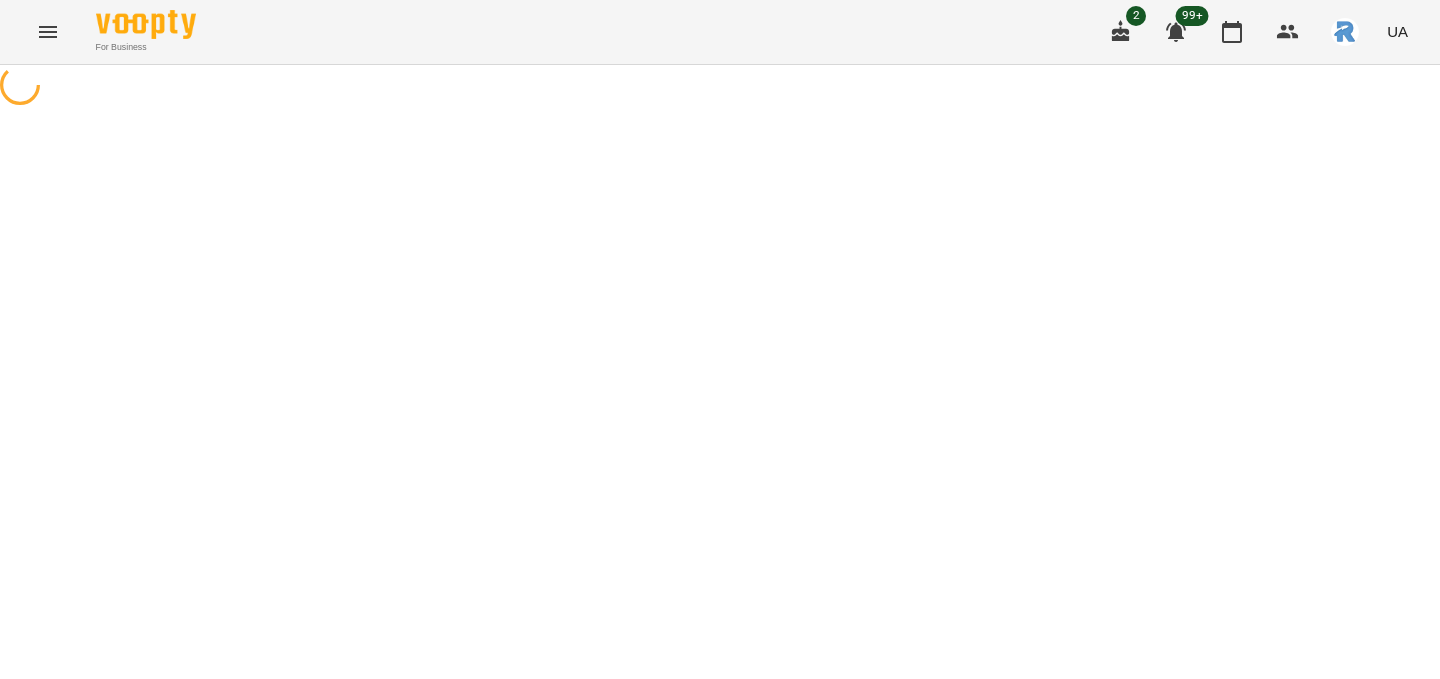 select on "**********" 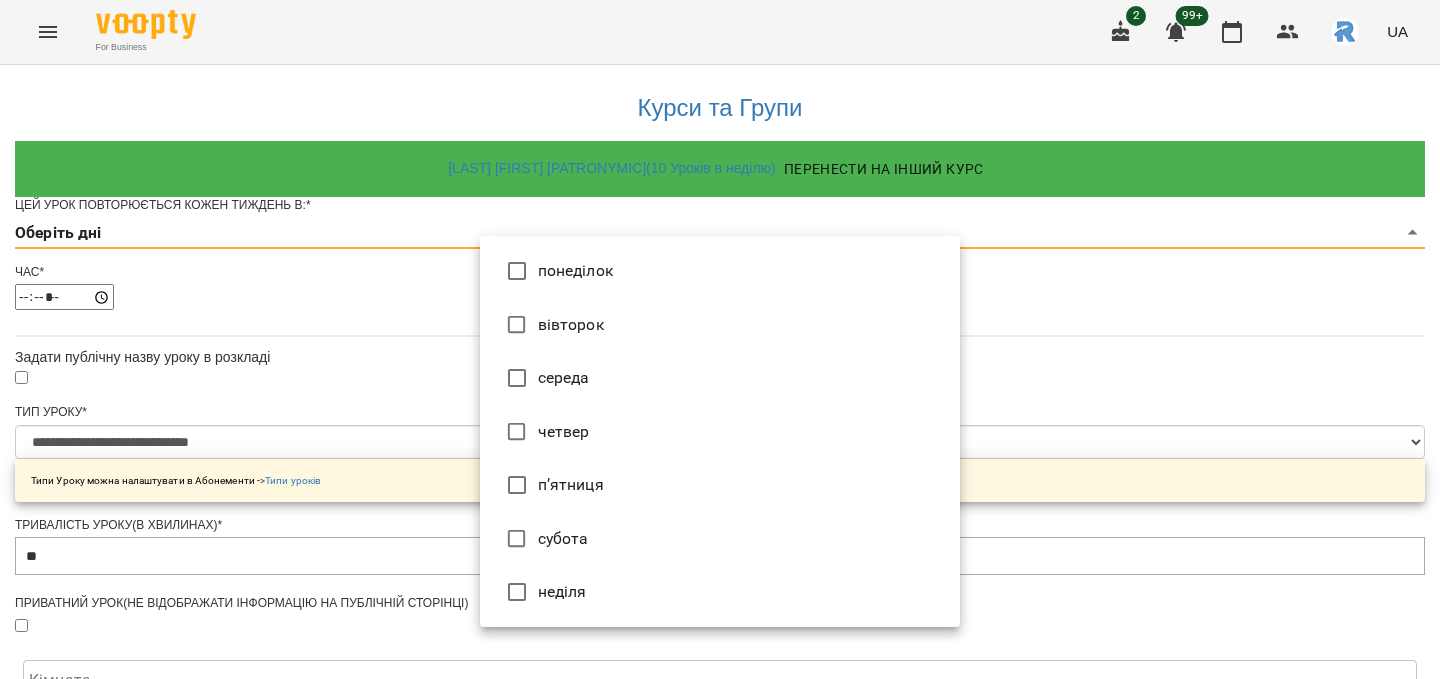 click on "**********" at bounding box center (720, 638) 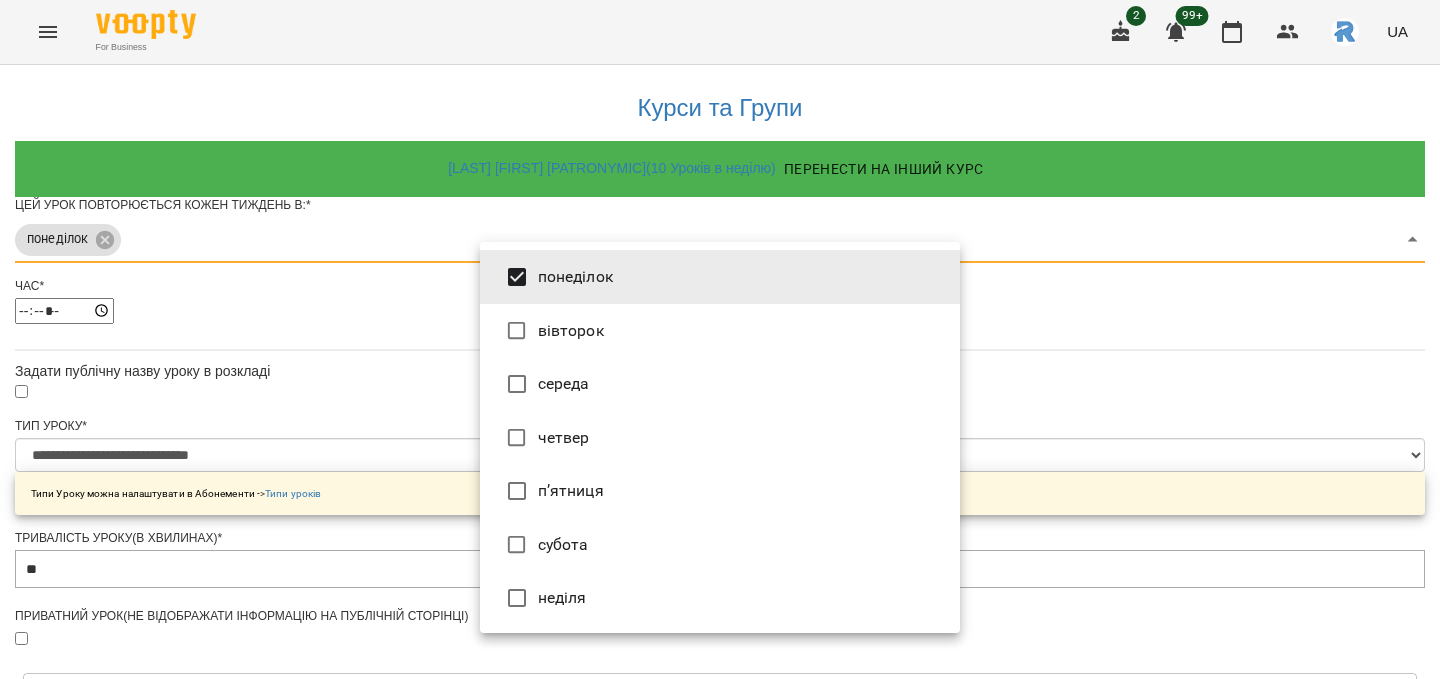 click on "середа" at bounding box center (720, 384) 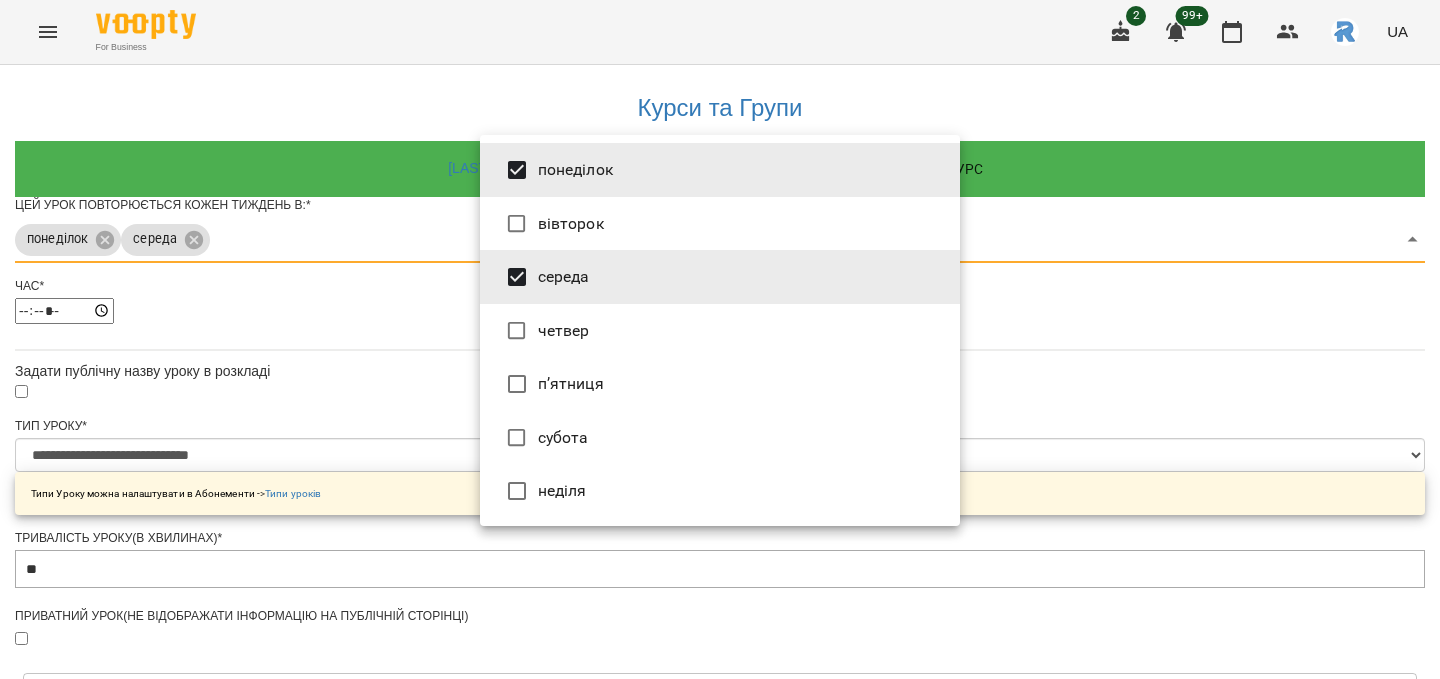 click at bounding box center (720, 339) 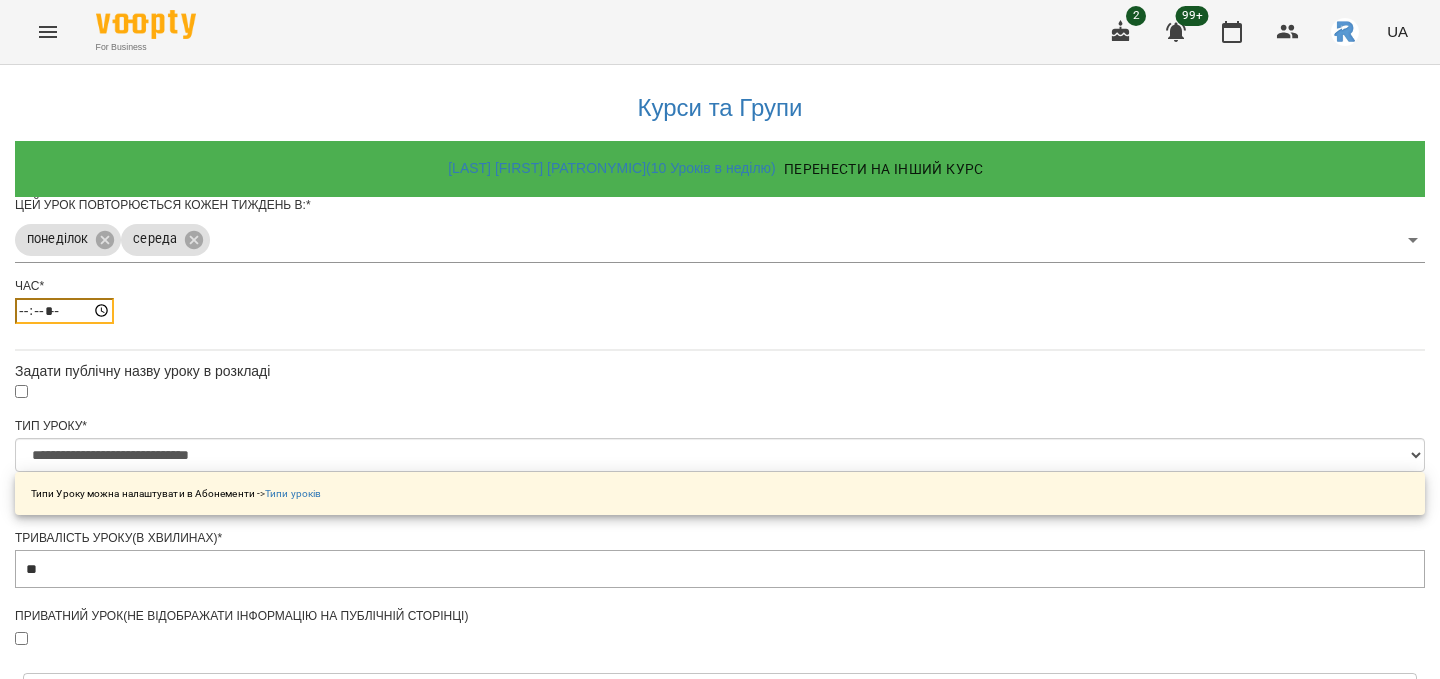 click on "*****" at bounding box center [64, 311] 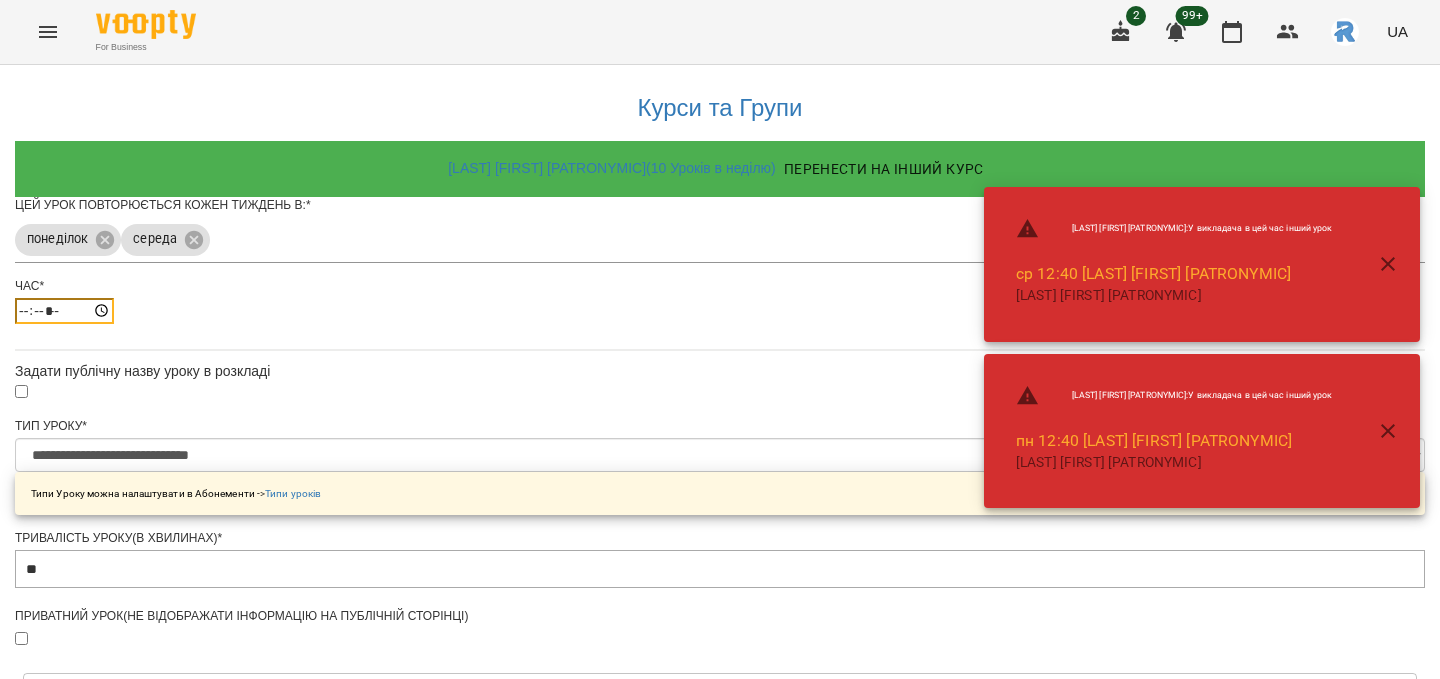 type on "*****" 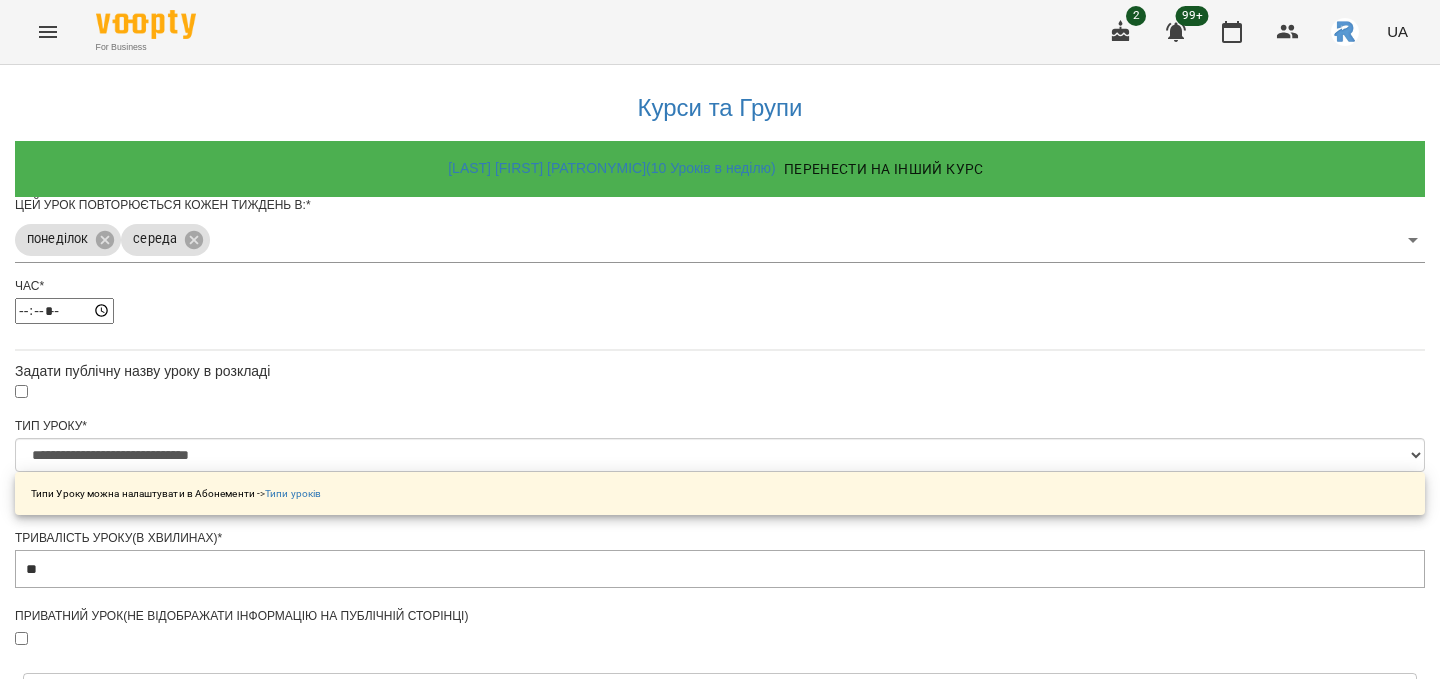 click at bounding box center (720, 392) 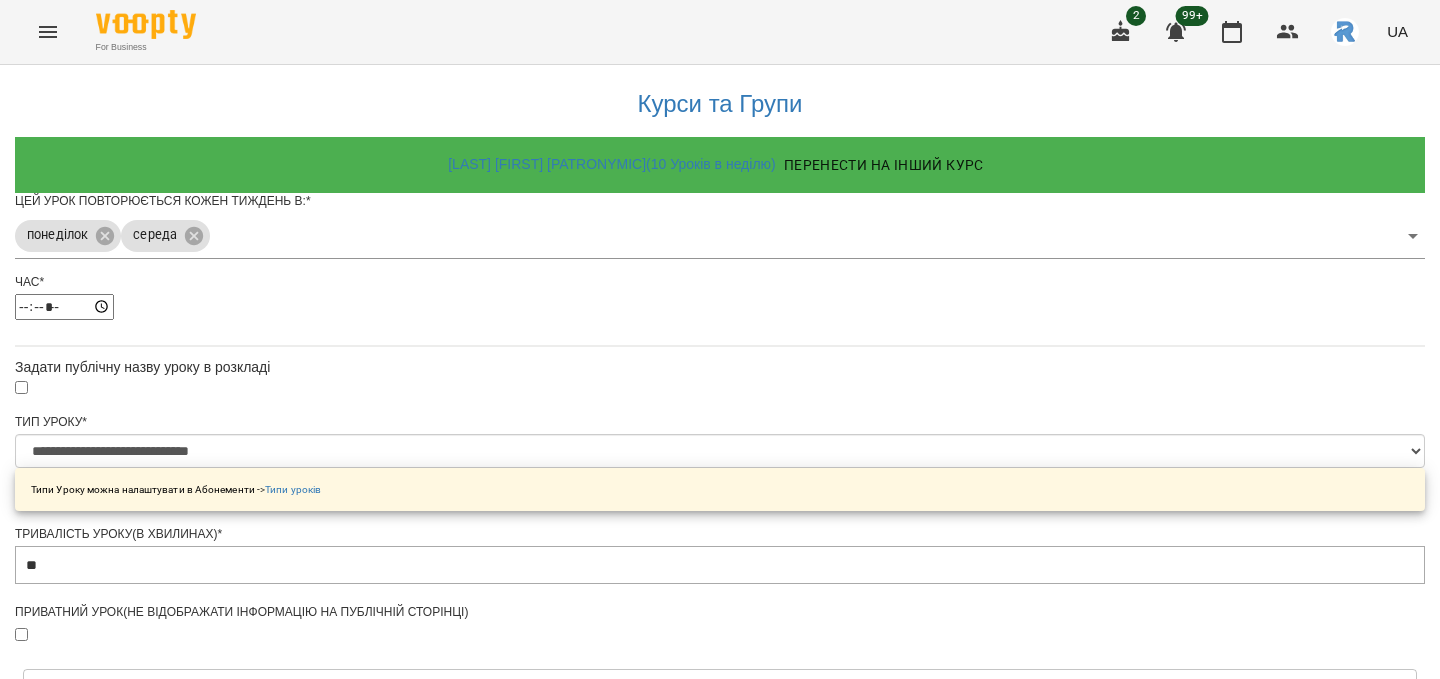 scroll, scrollTop: 716, scrollLeft: 0, axis: vertical 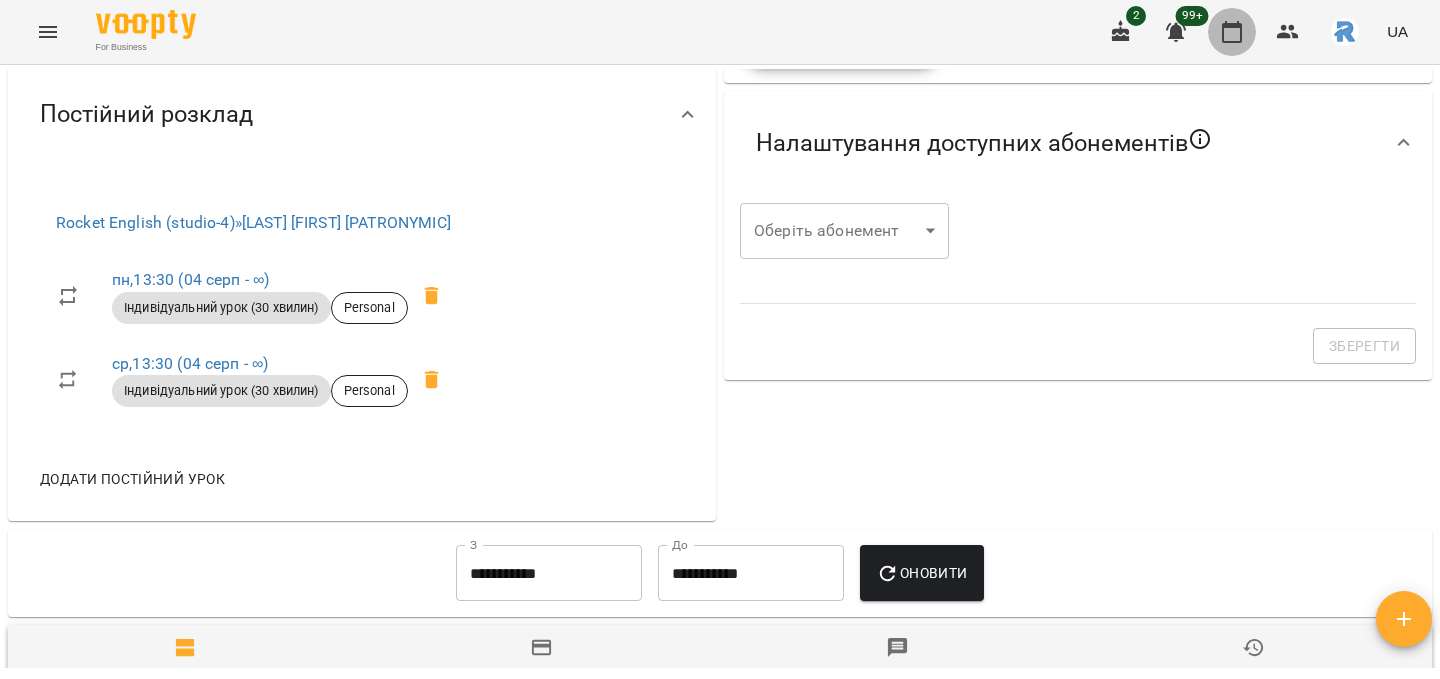 click at bounding box center (1232, 32) 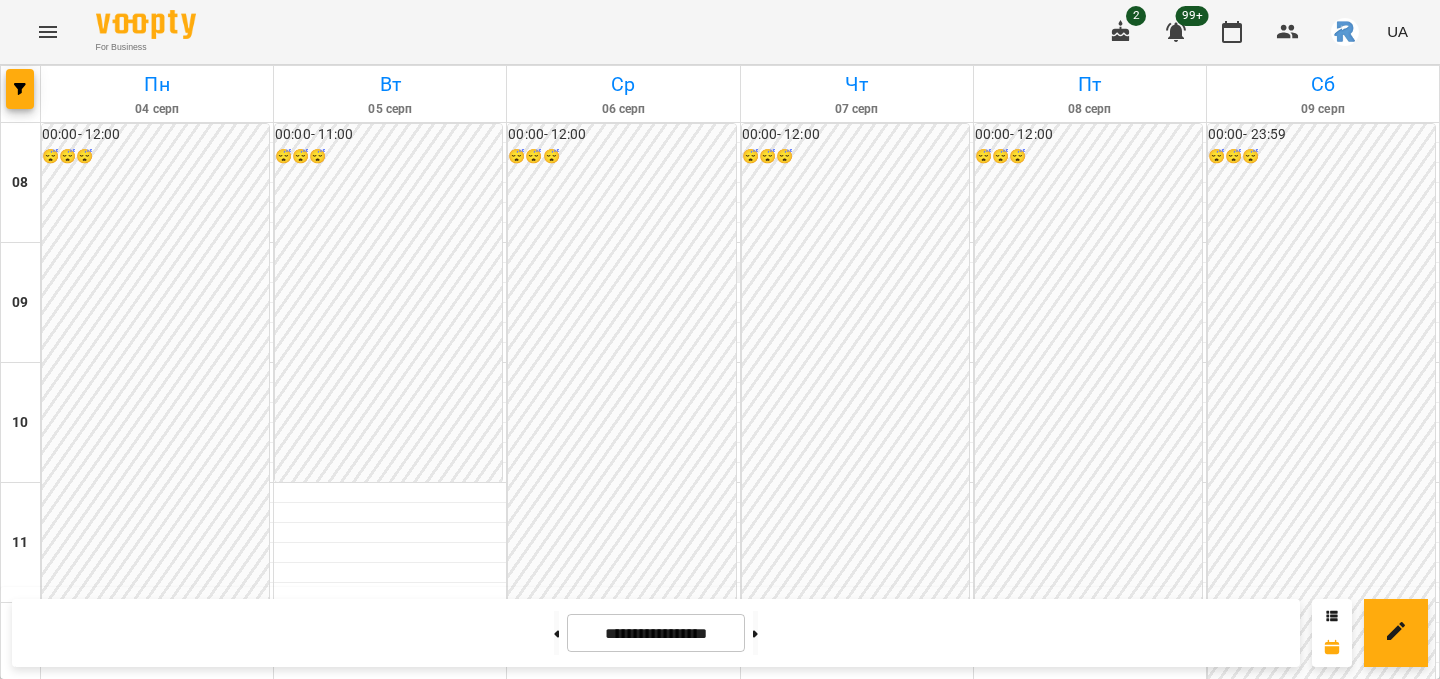 scroll, scrollTop: 633, scrollLeft: 0, axis: vertical 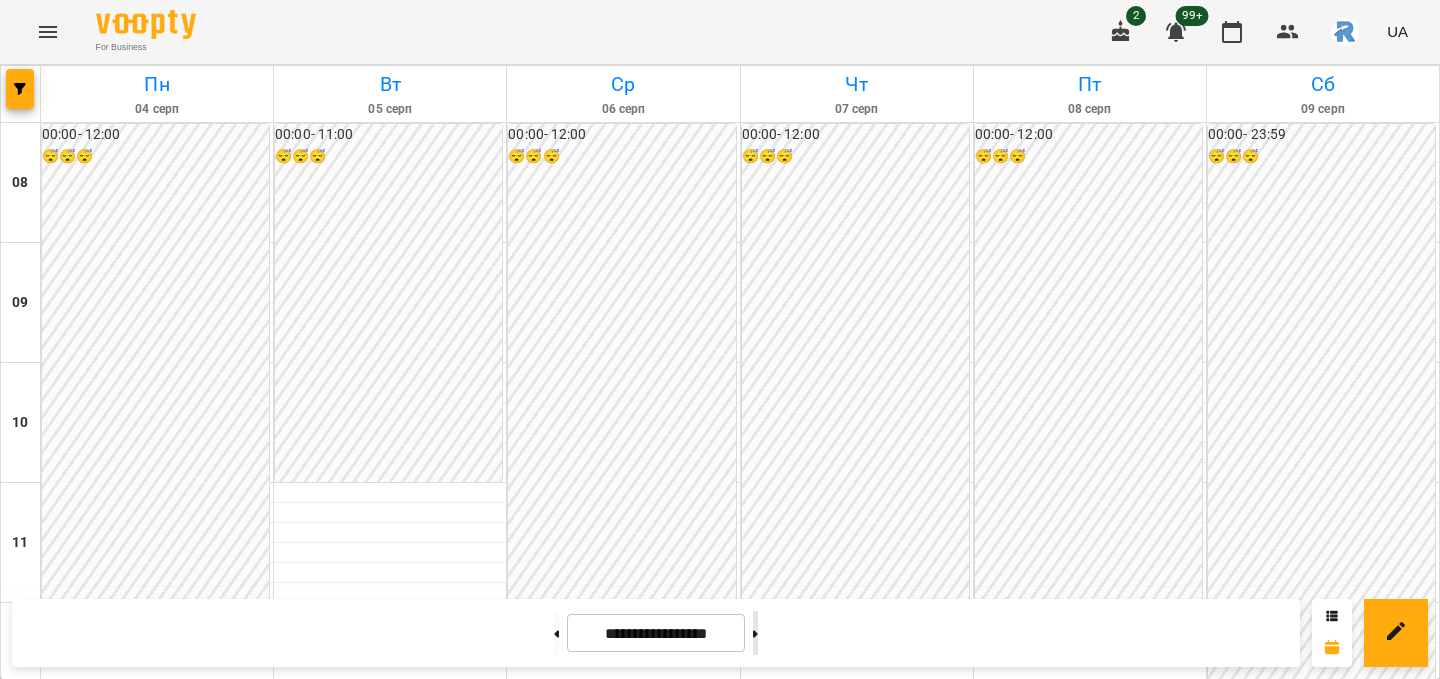click at bounding box center [755, 633] 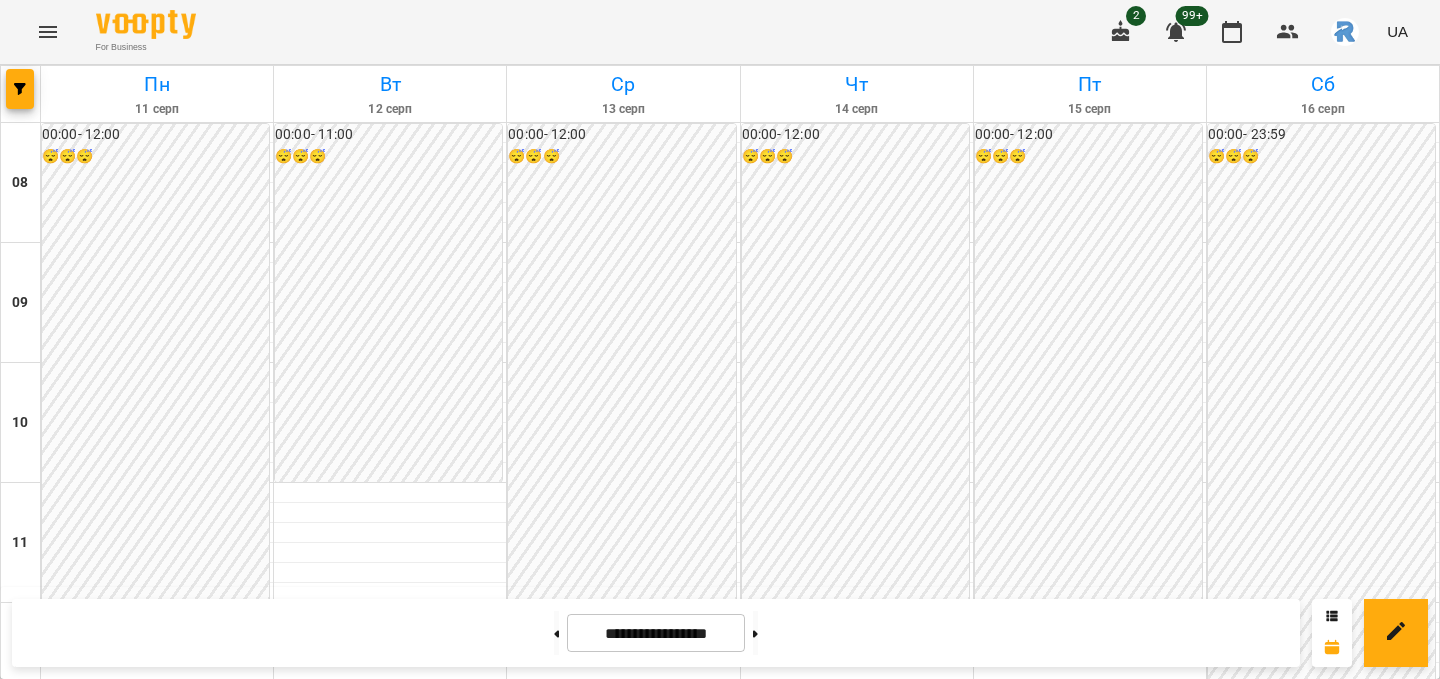 scroll, scrollTop: 450, scrollLeft: 0, axis: vertical 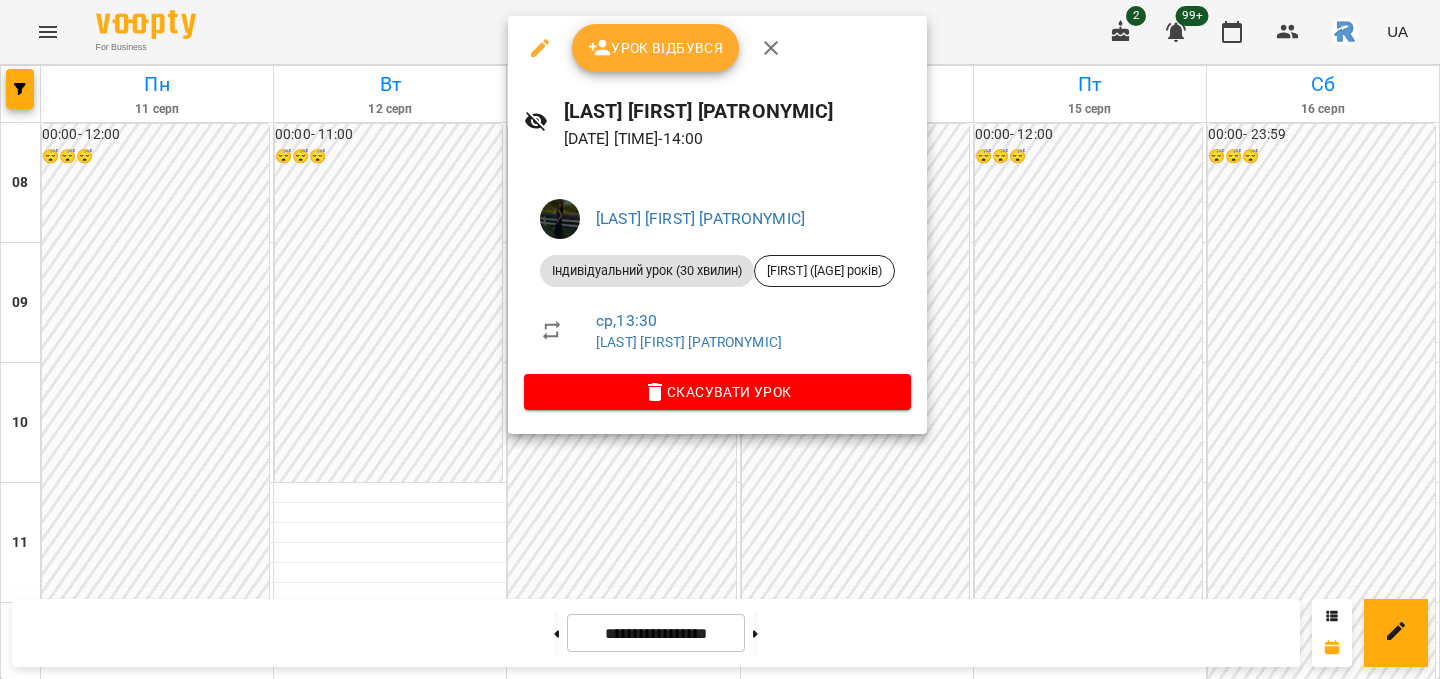click at bounding box center [720, 339] 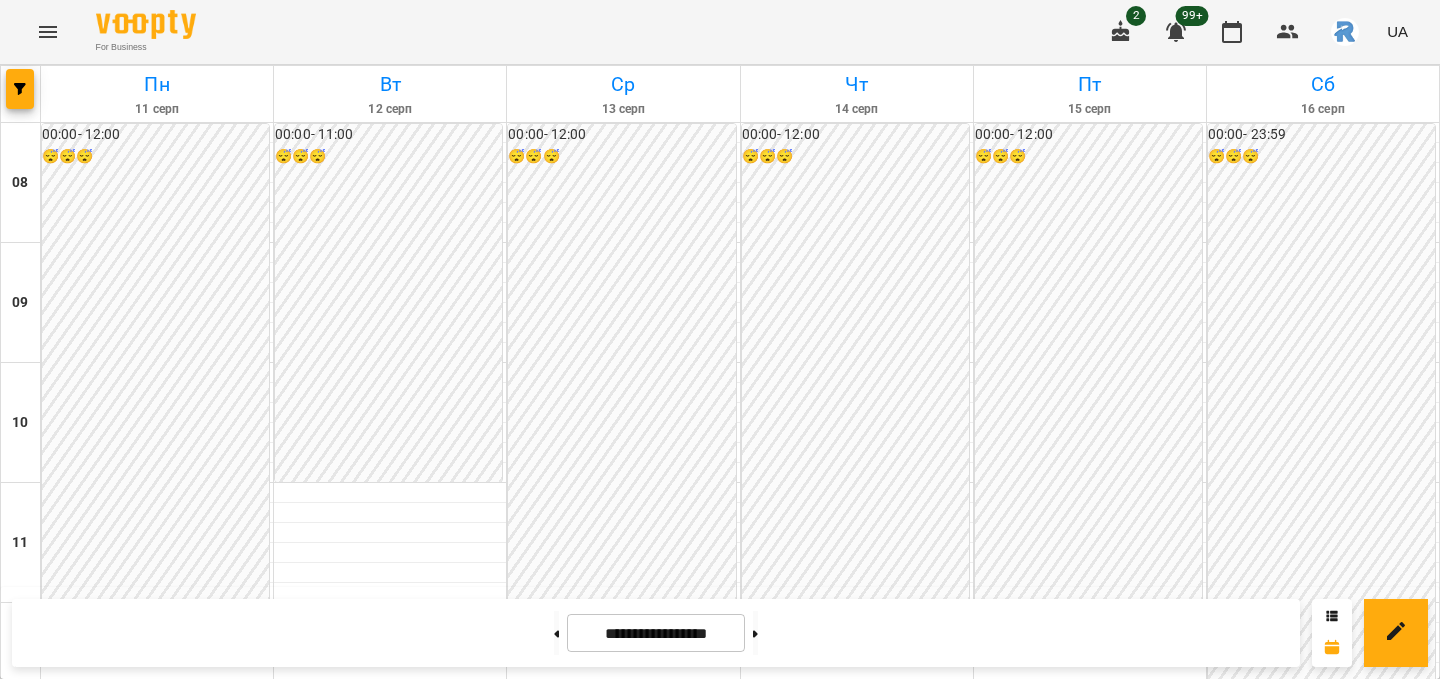 click 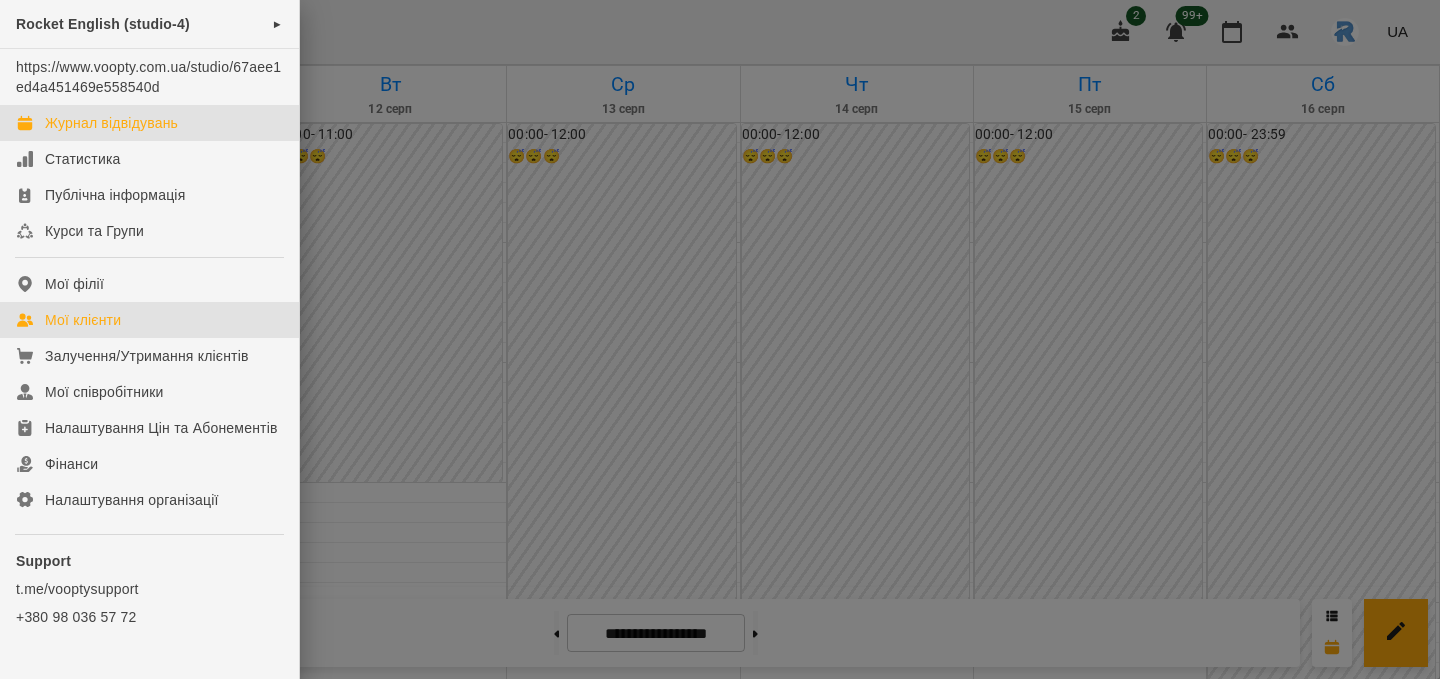 click on "Мої клієнти" at bounding box center [83, 320] 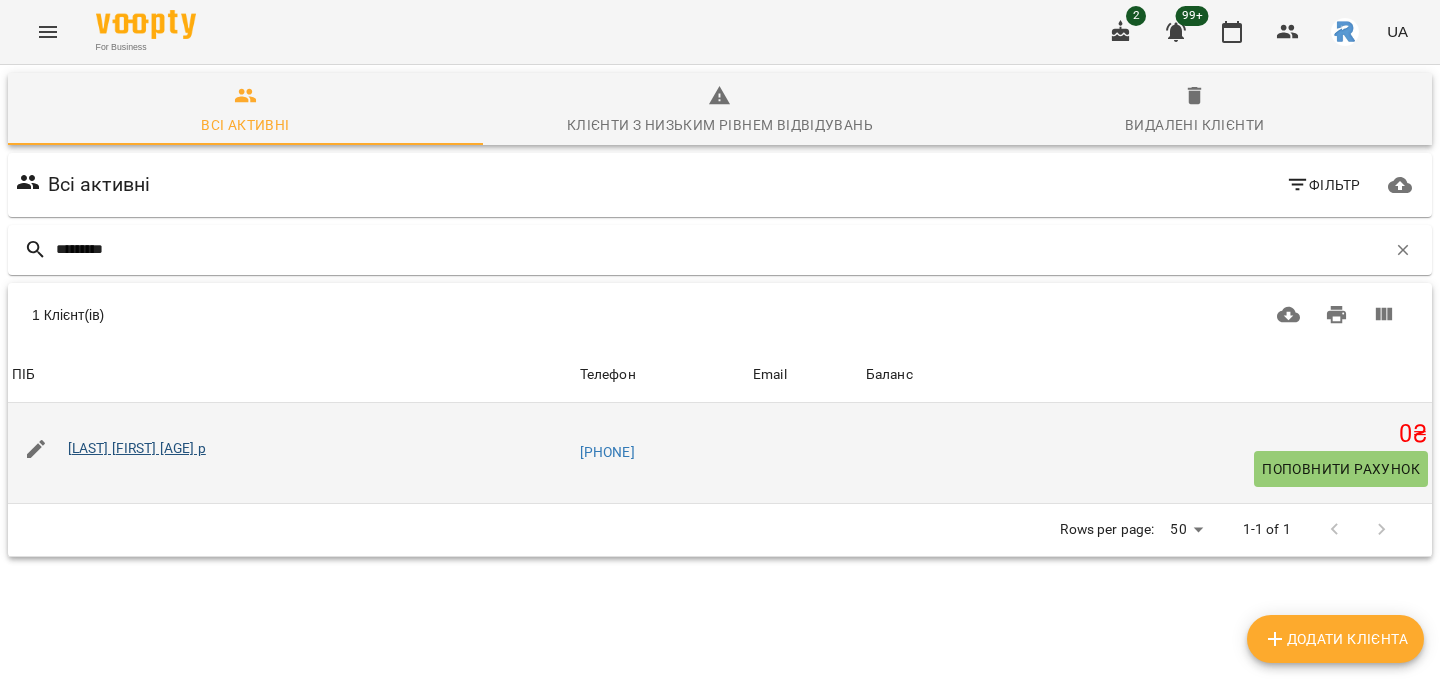 type on "********" 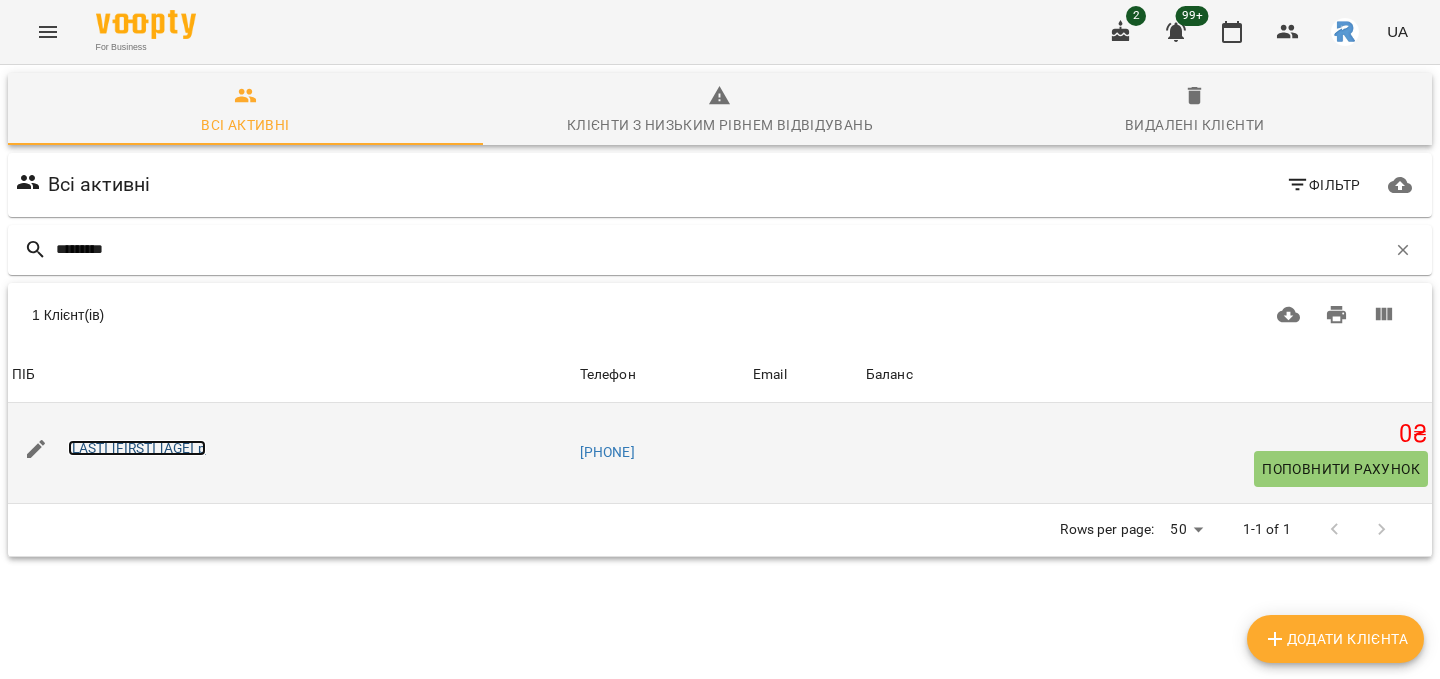 click on "[LAST] [FIRST] [AGE] р" at bounding box center (137, 448) 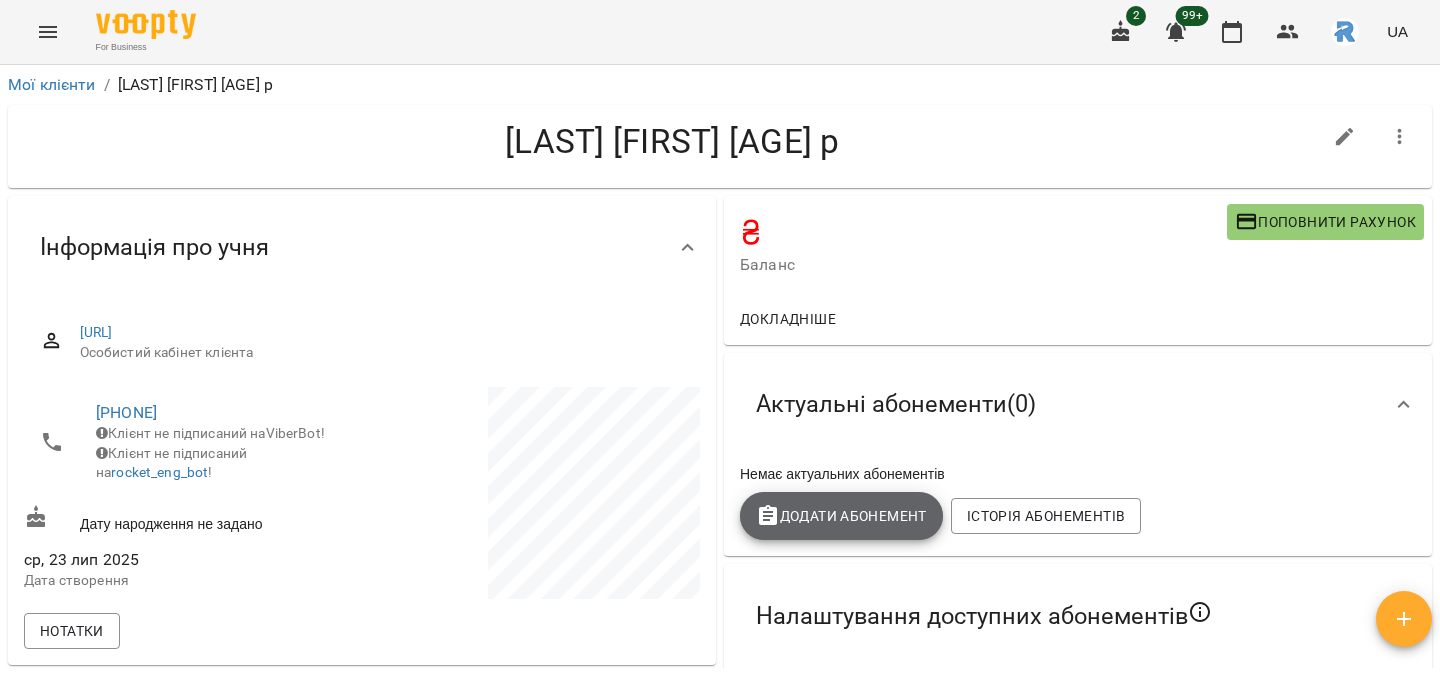 click 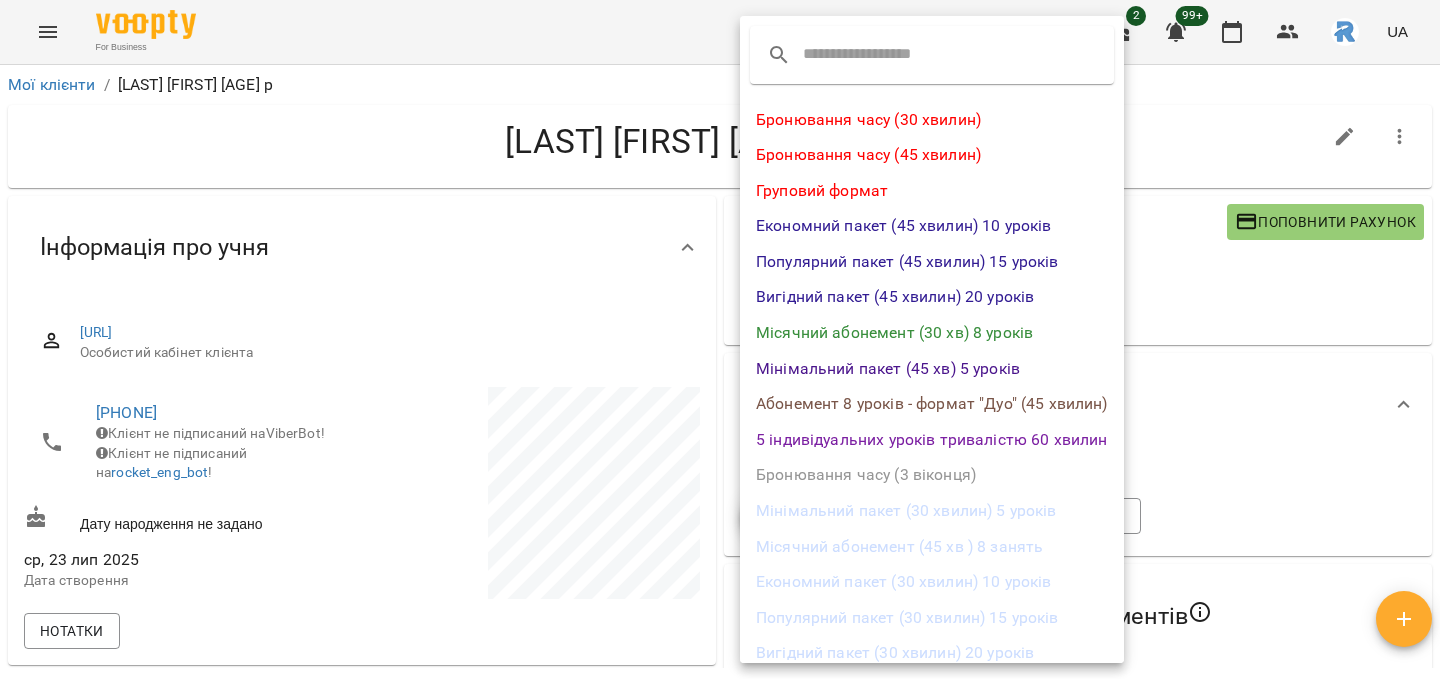 click on "Місячний абонемент (30 хв) 8 уроків" at bounding box center (932, 333) 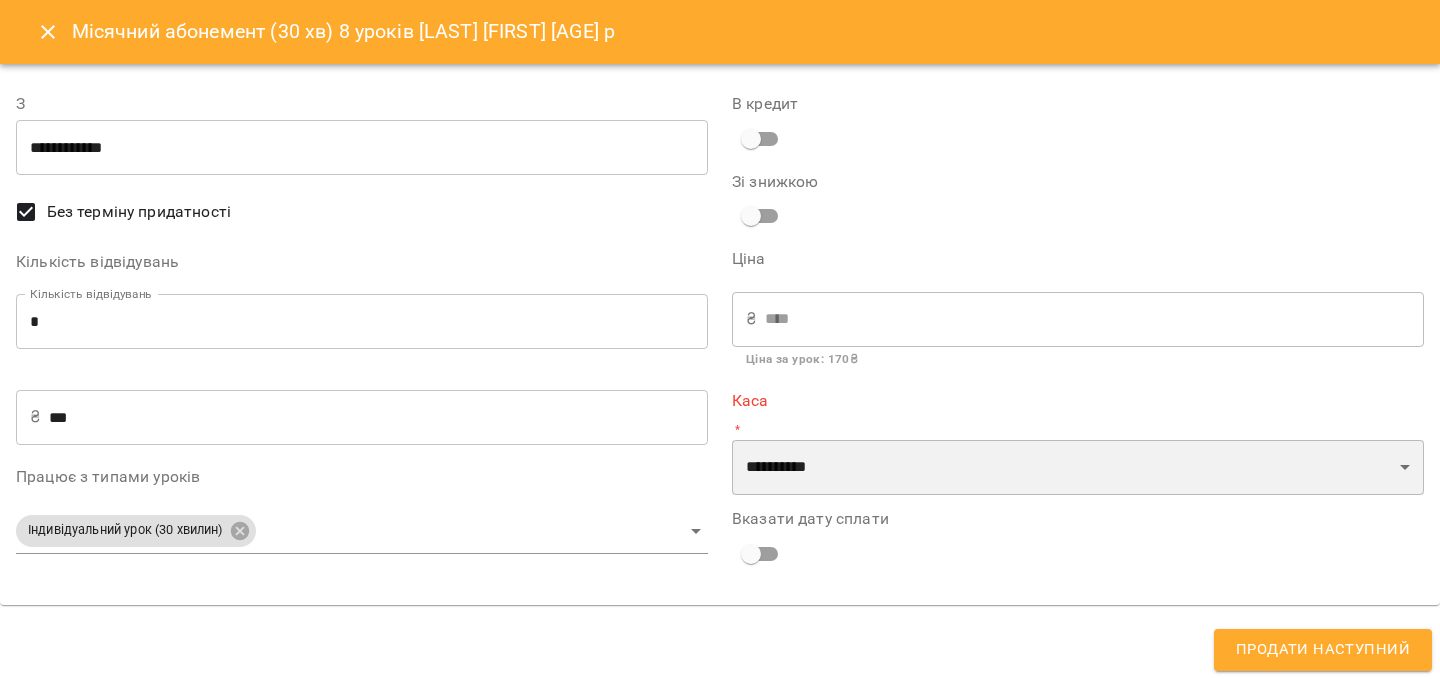click on "**********" at bounding box center [1078, 468] 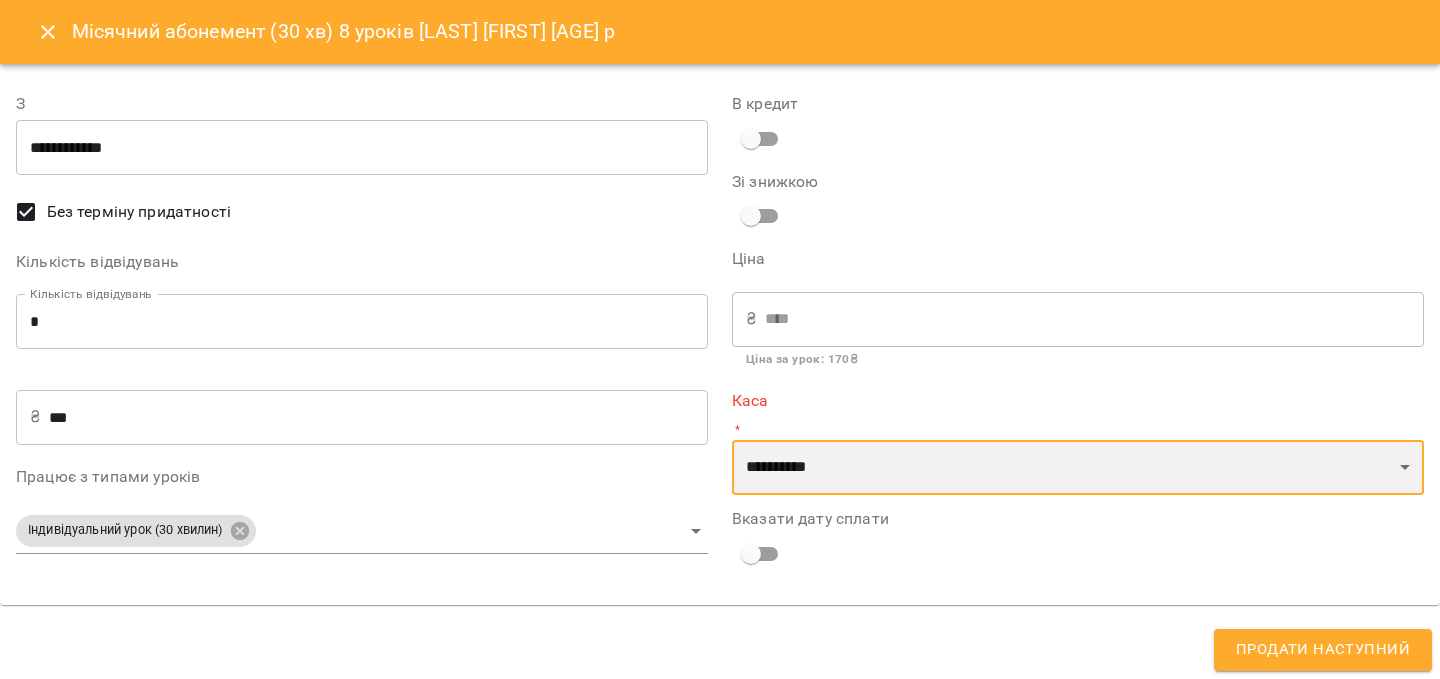 select on "**********" 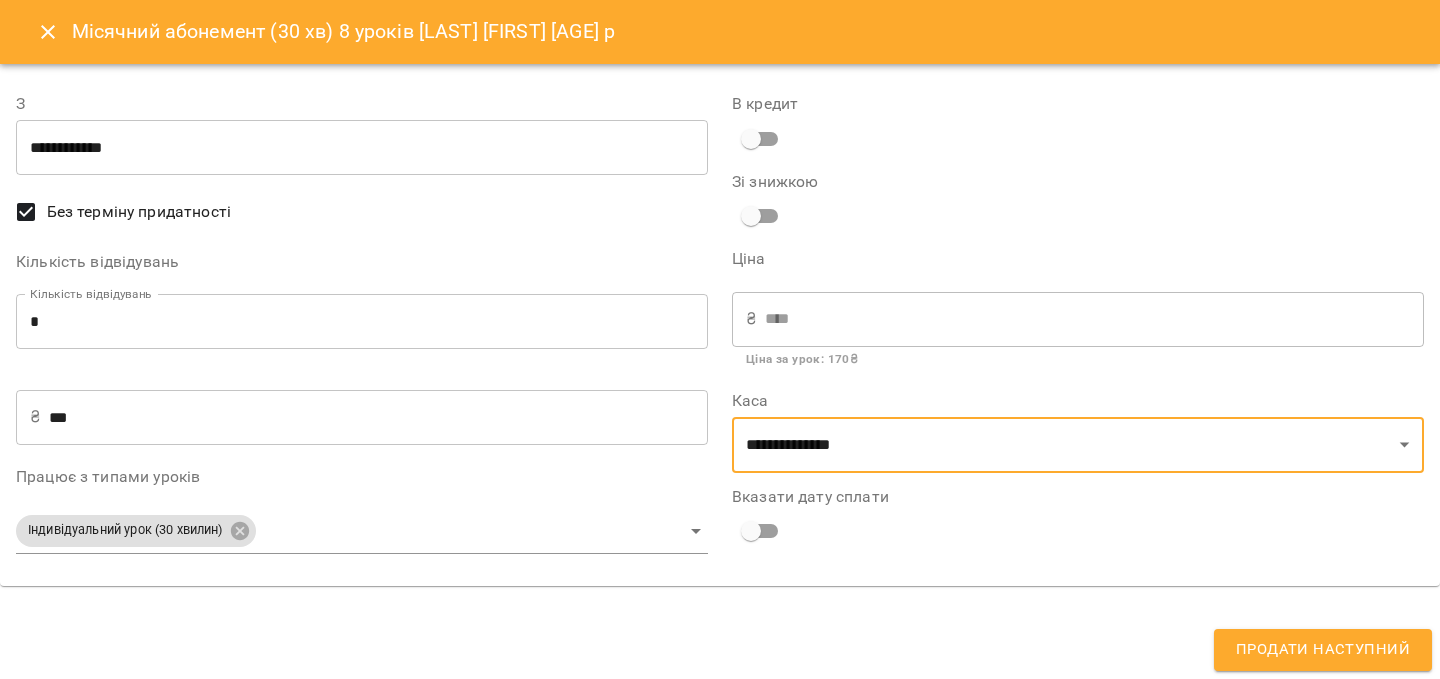 click on "Продати наступний" at bounding box center [1323, 650] 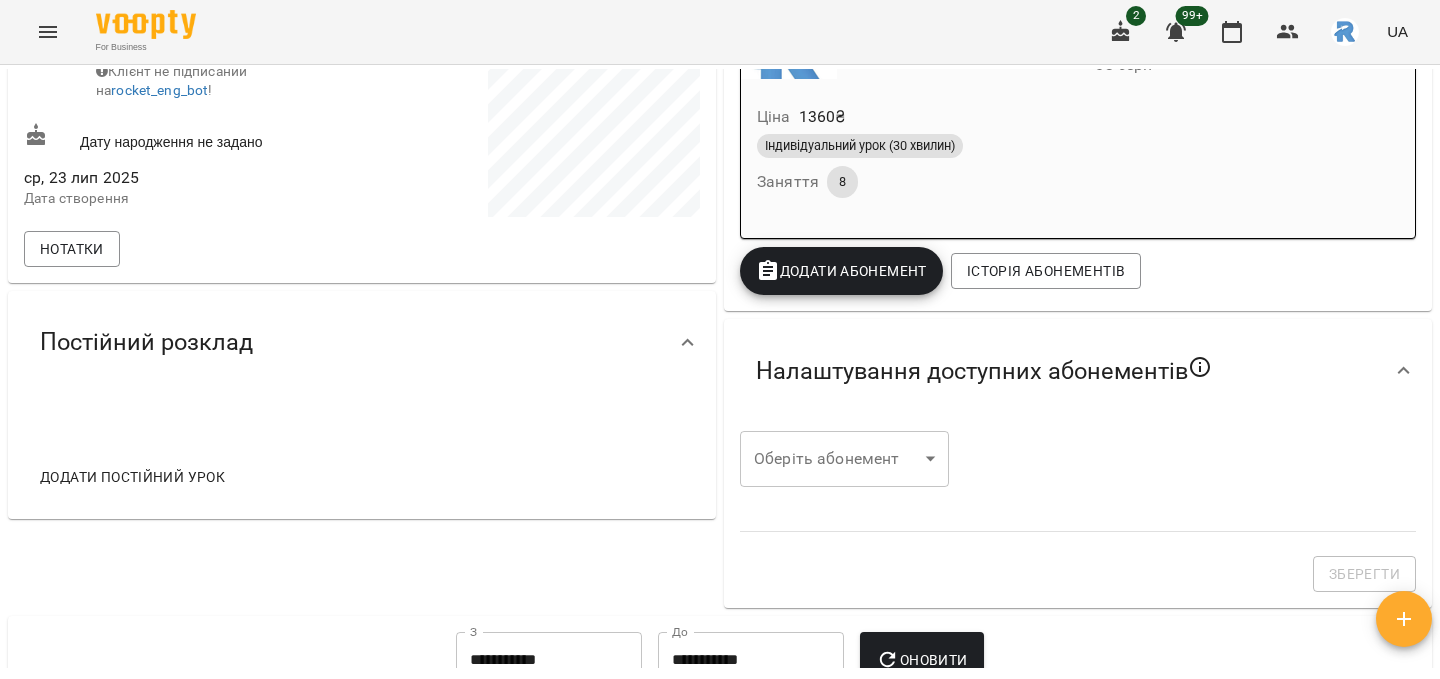 scroll, scrollTop: 415, scrollLeft: 0, axis: vertical 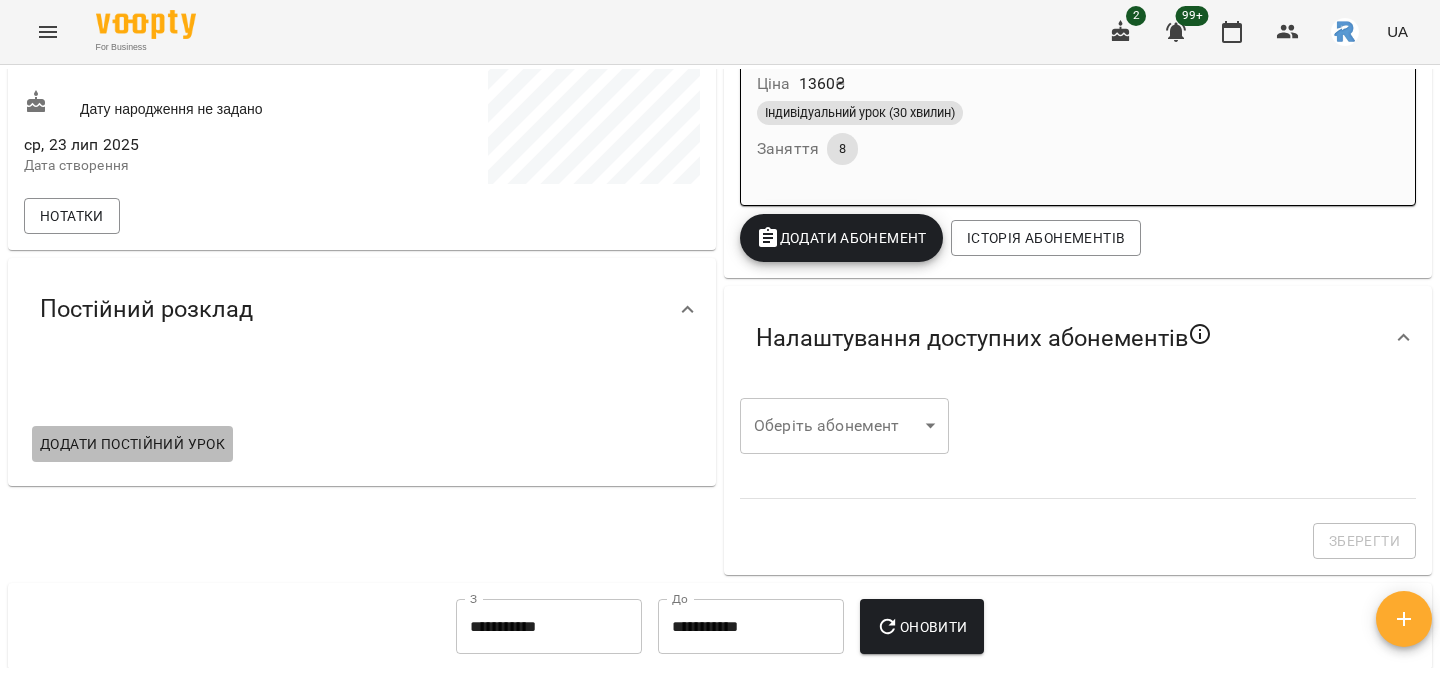 click on "Додати постійний урок" at bounding box center [132, 444] 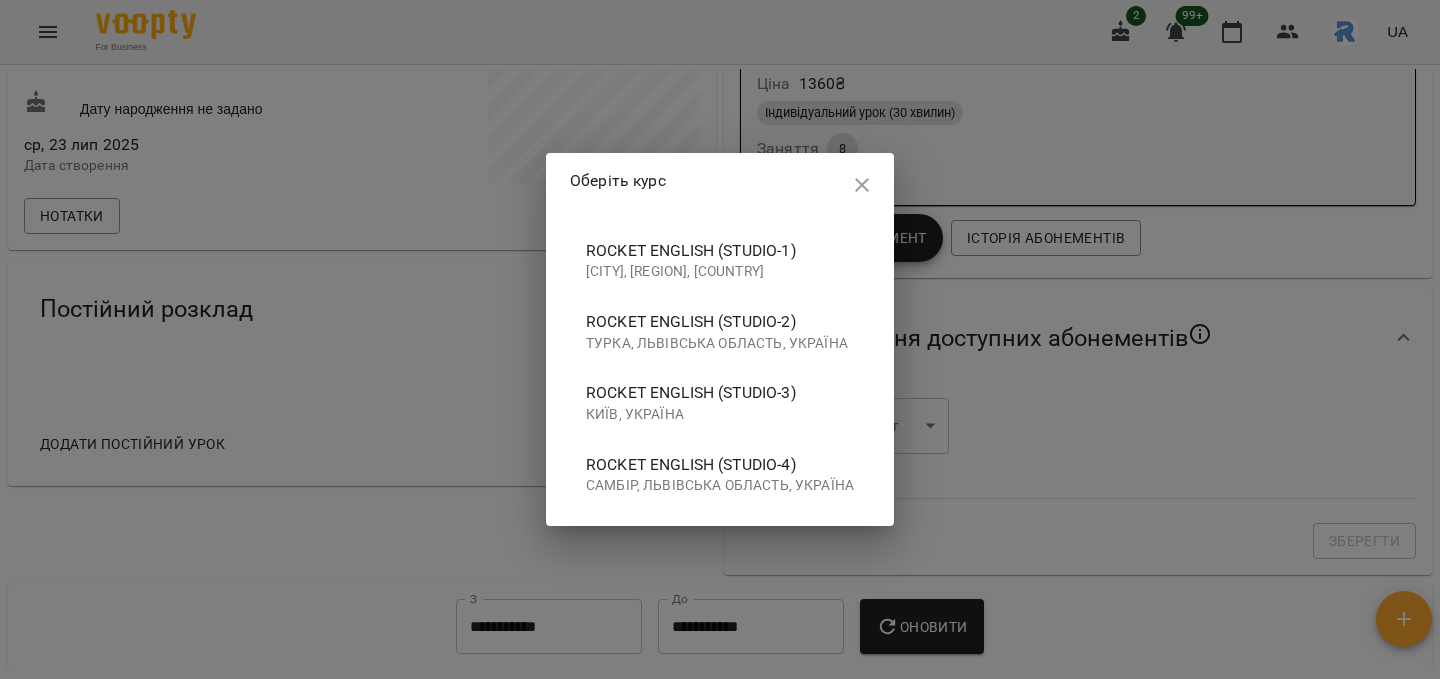 click on "Rocket English (studio-4)" at bounding box center (720, 465) 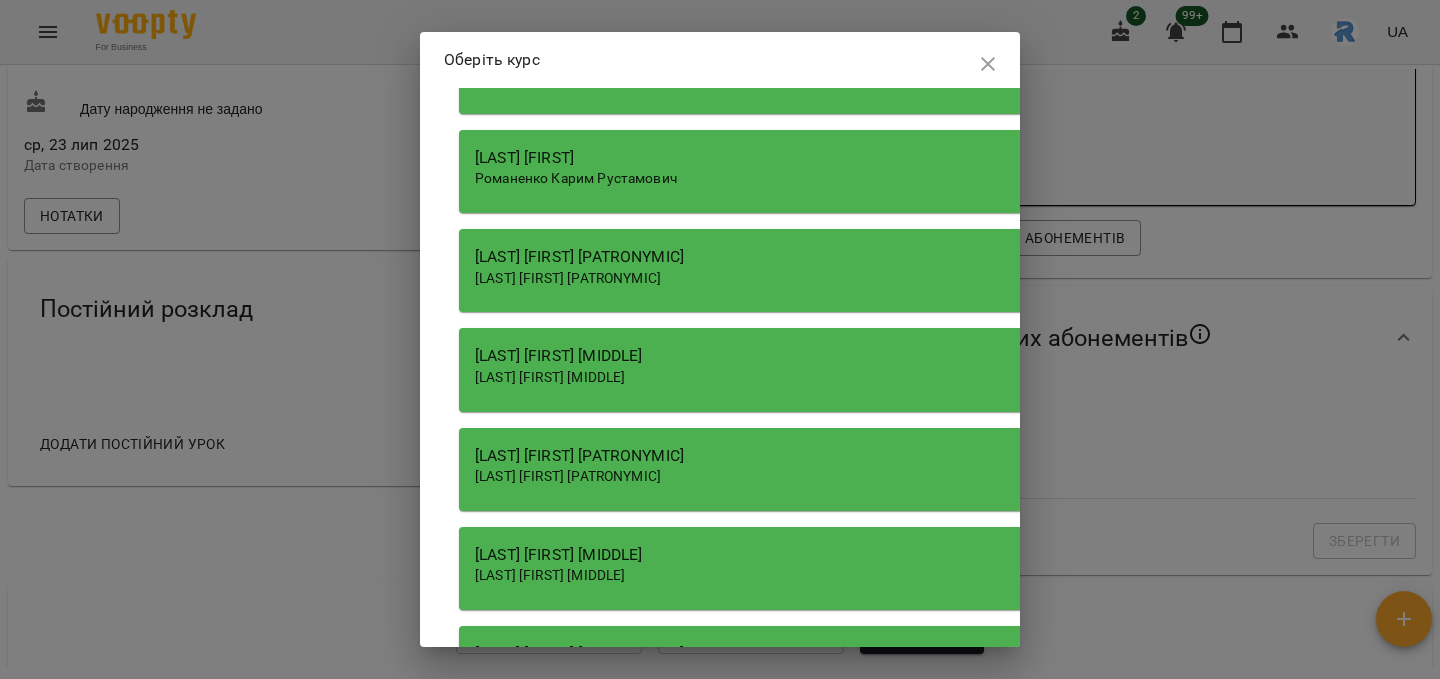 scroll, scrollTop: 963, scrollLeft: 0, axis: vertical 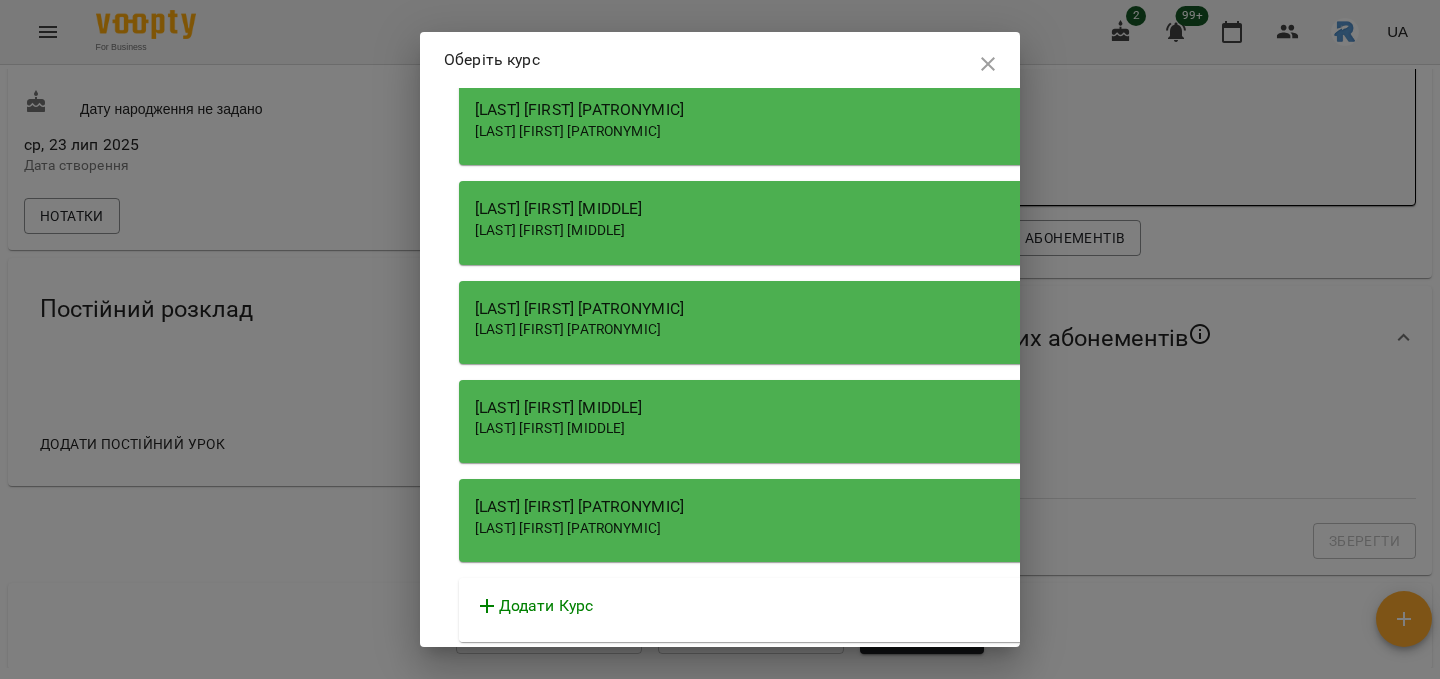 click on "[LAST] [FIRST] [MIDDLE]" at bounding box center [550, 428] 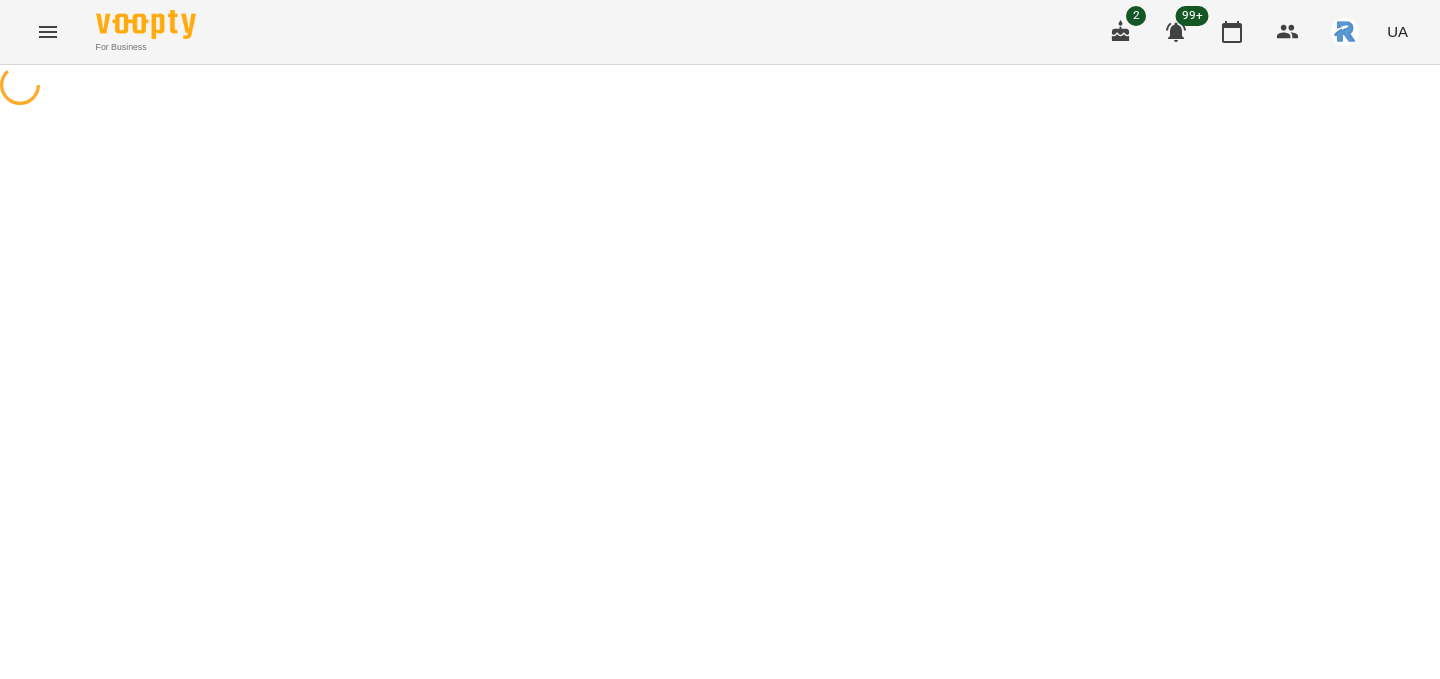 select on "**********" 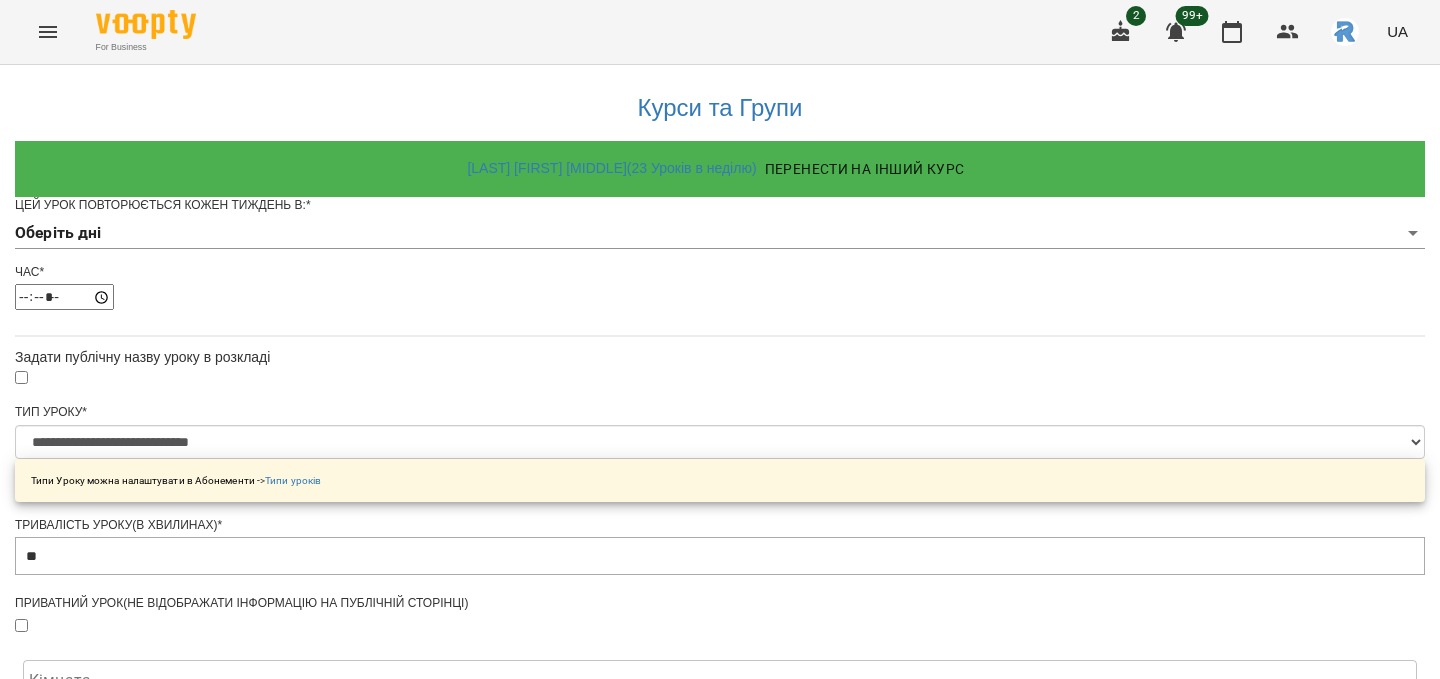 click on "Цей урок повторюється кожен тиждень в: * Оберіть дні" at bounding box center (720, 230) 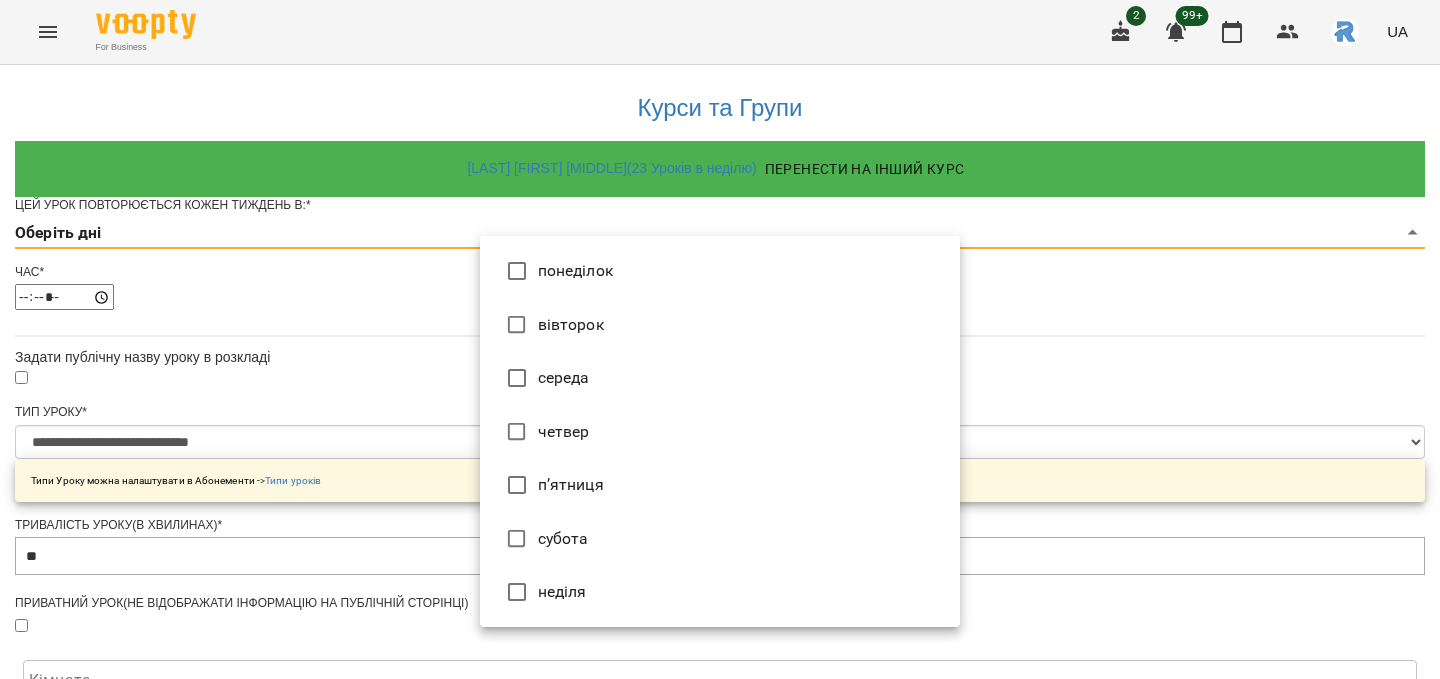 click on "вівторок" at bounding box center (720, 325) 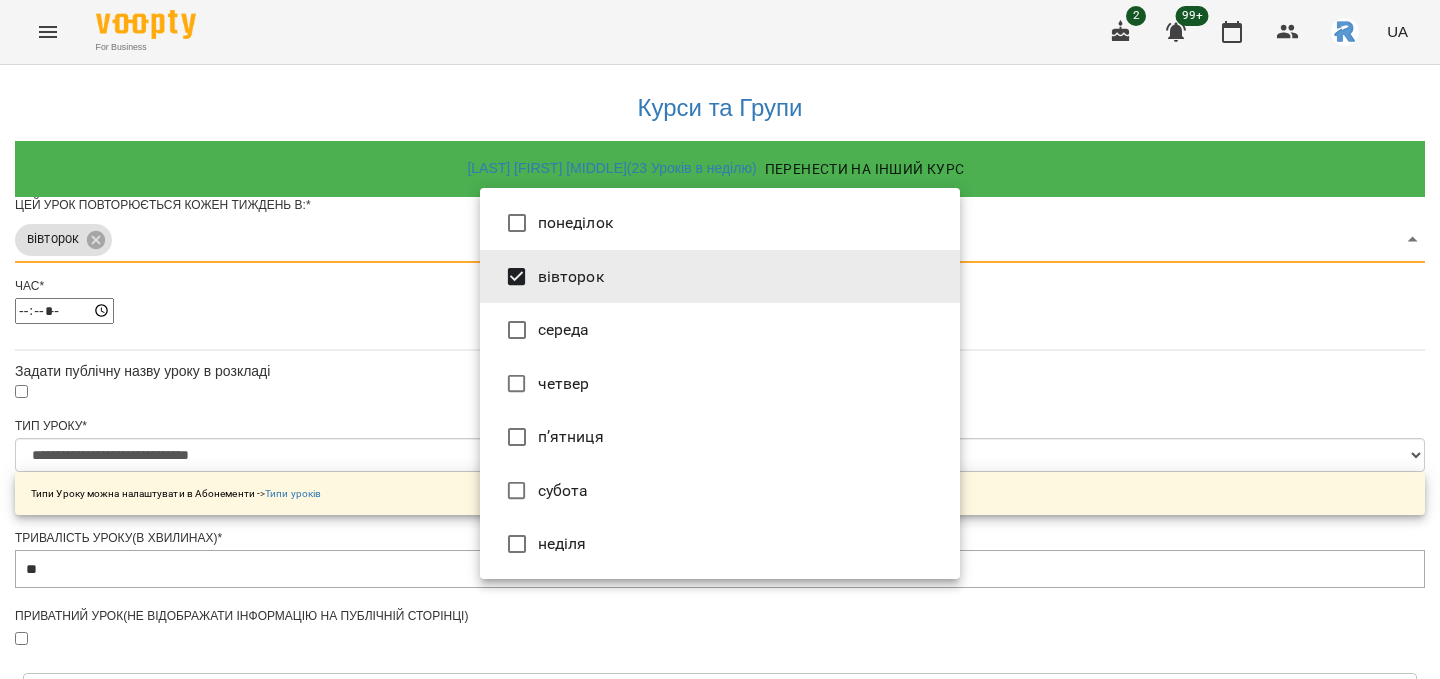 click on "четвер" at bounding box center [720, 384] 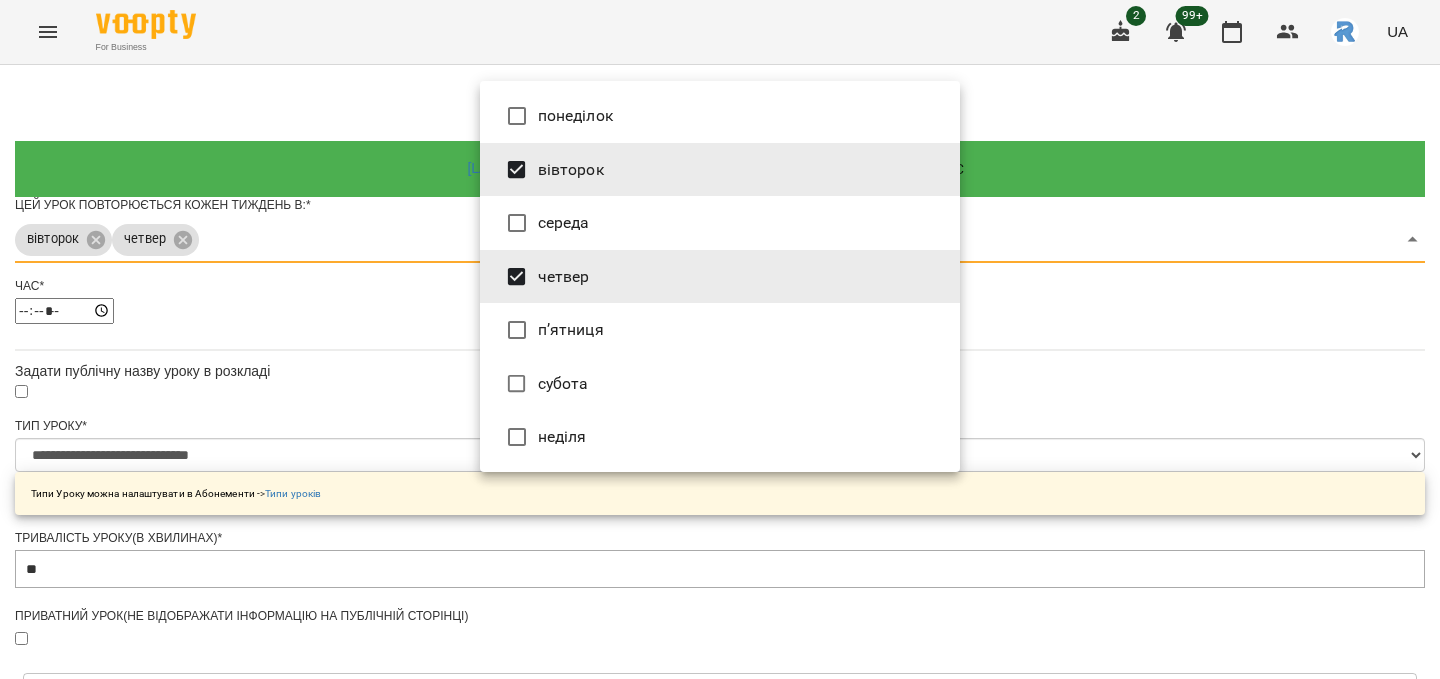 click at bounding box center (720, 339) 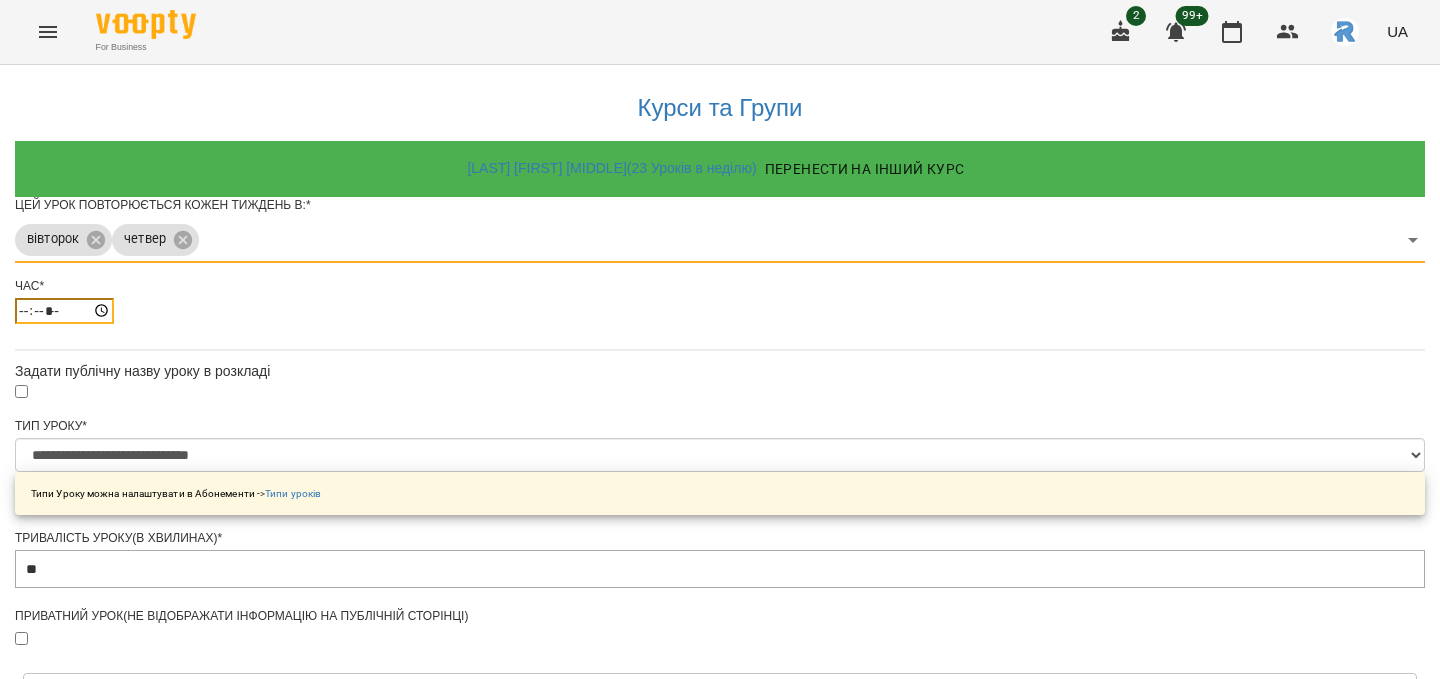 click on "*****" at bounding box center [64, 311] 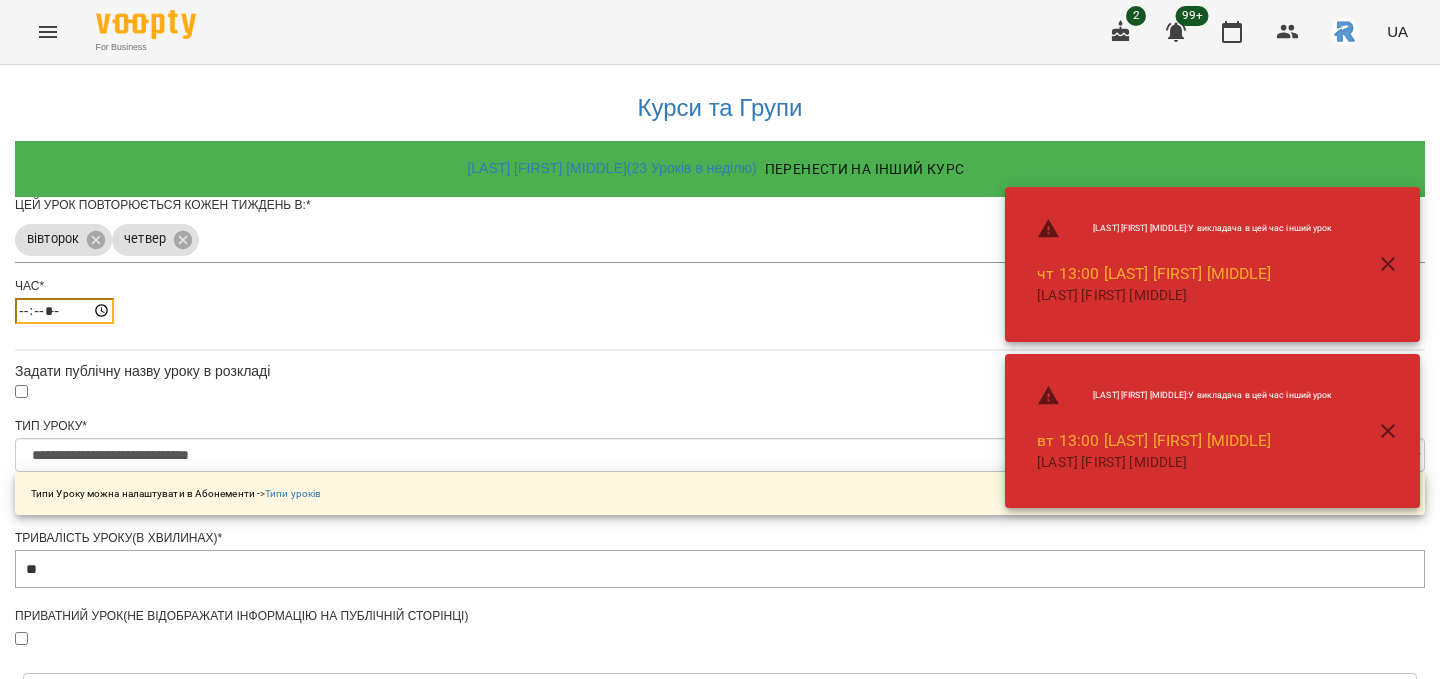 type on "*****" 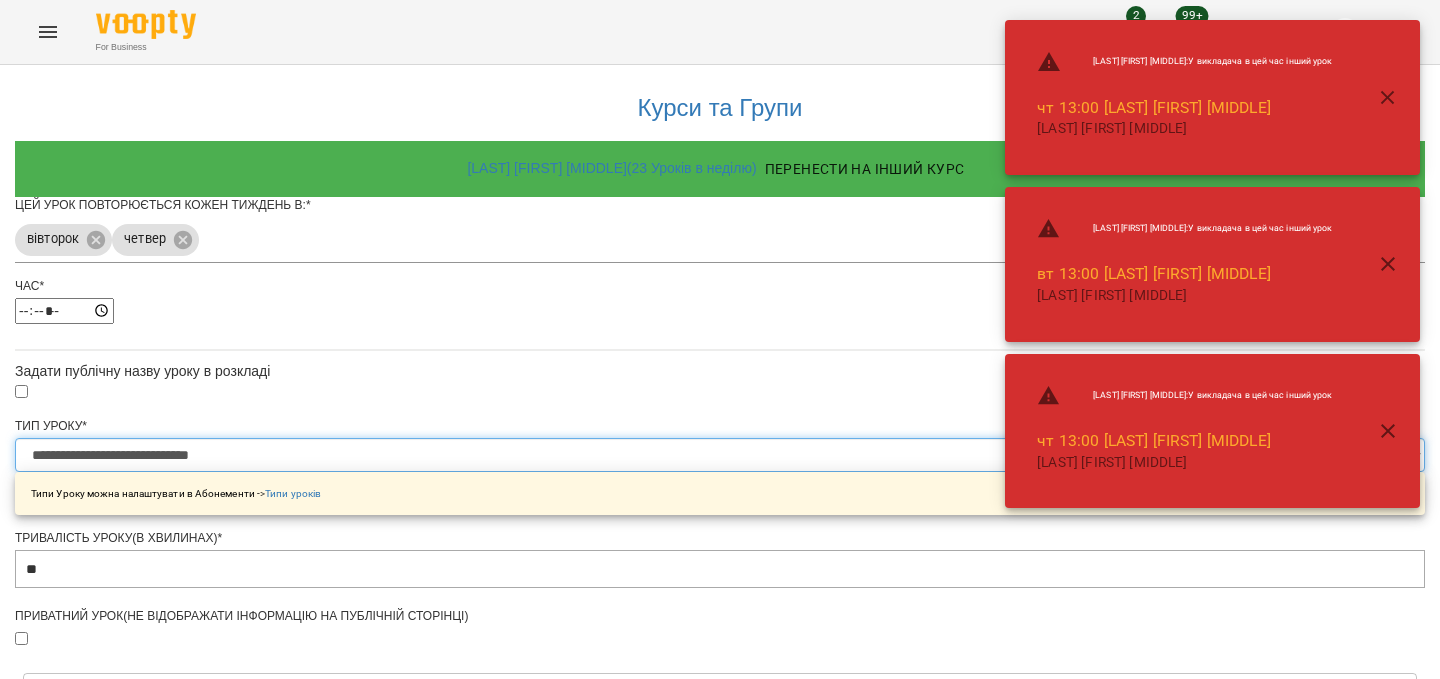 click on "**********" at bounding box center (720, 455) 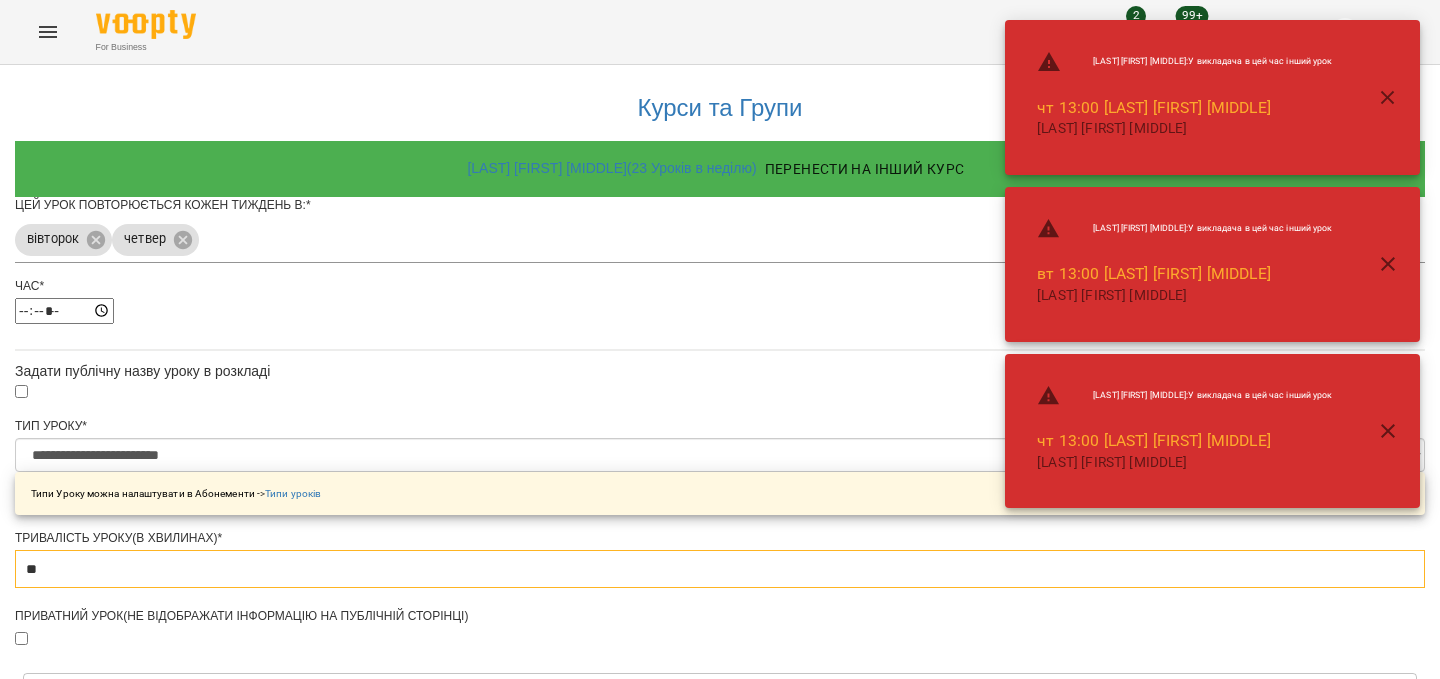 click on "**" at bounding box center (720, 569) 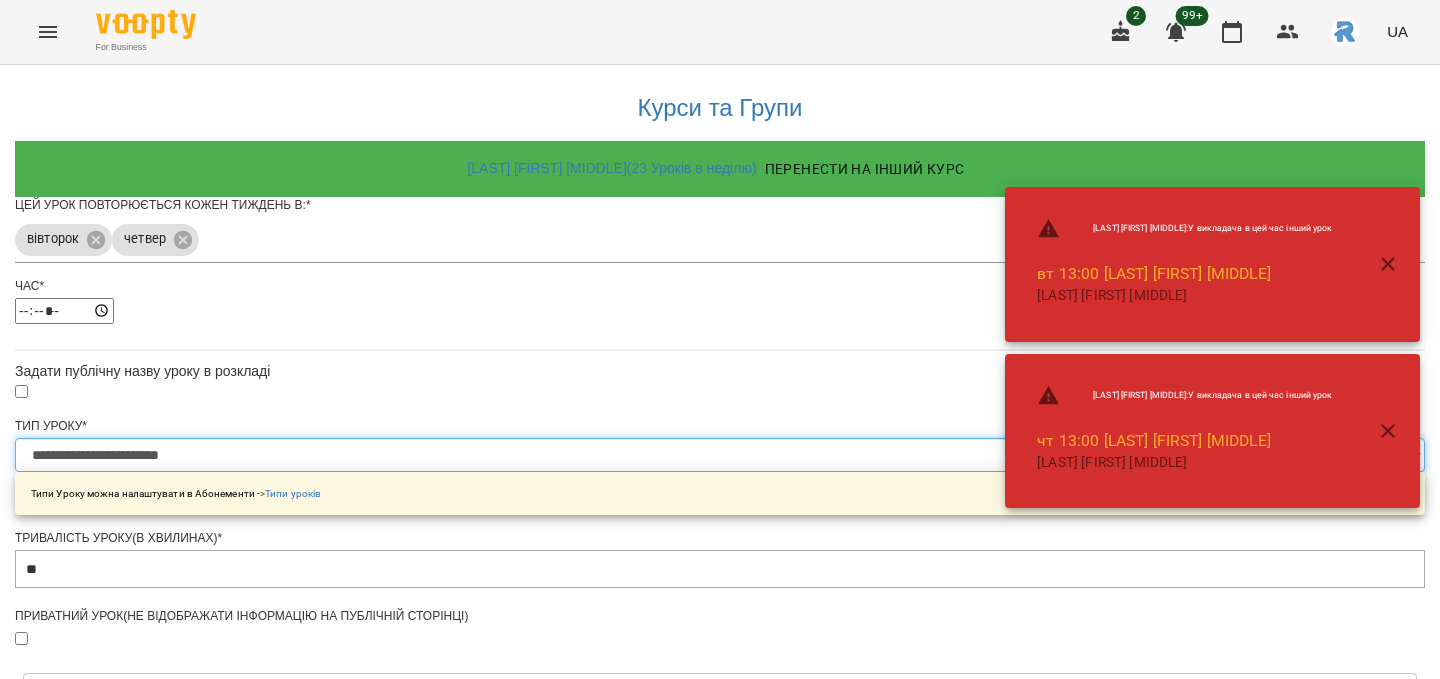 click on "**********" at bounding box center [720, 455] 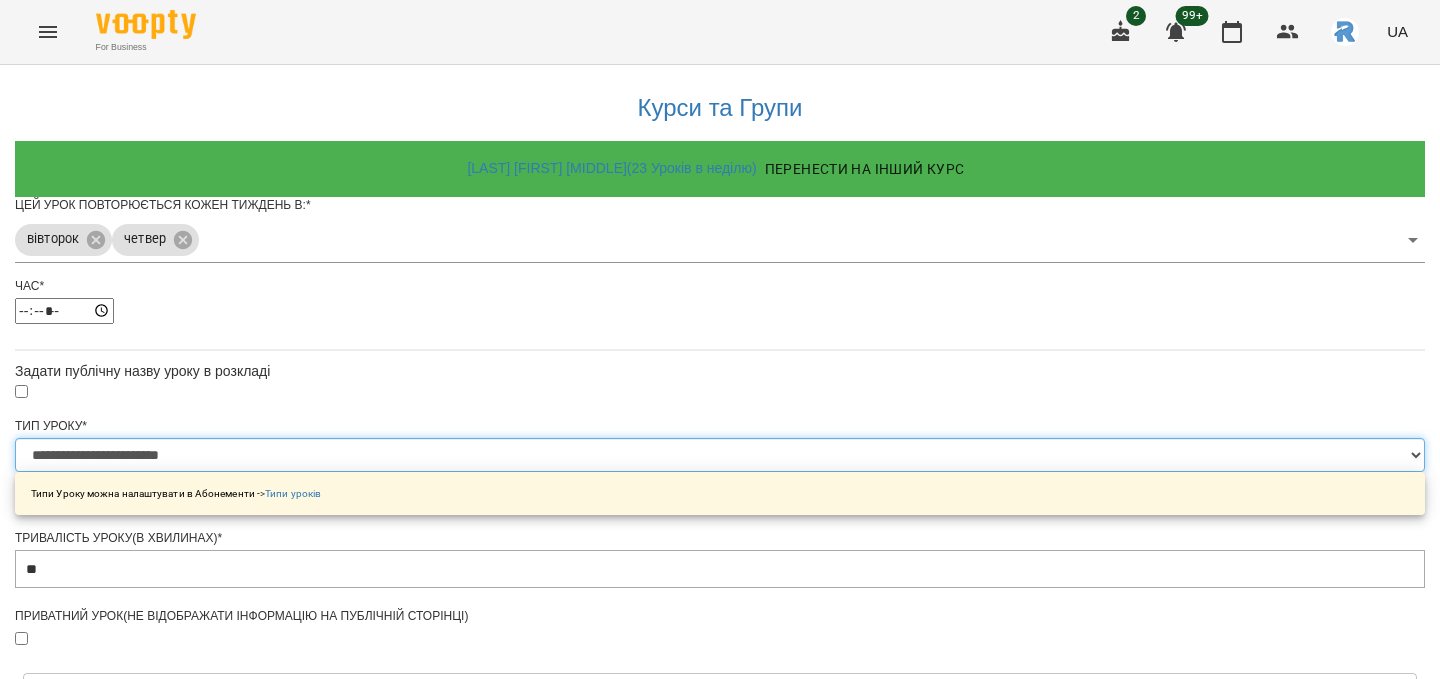 select on "**********" 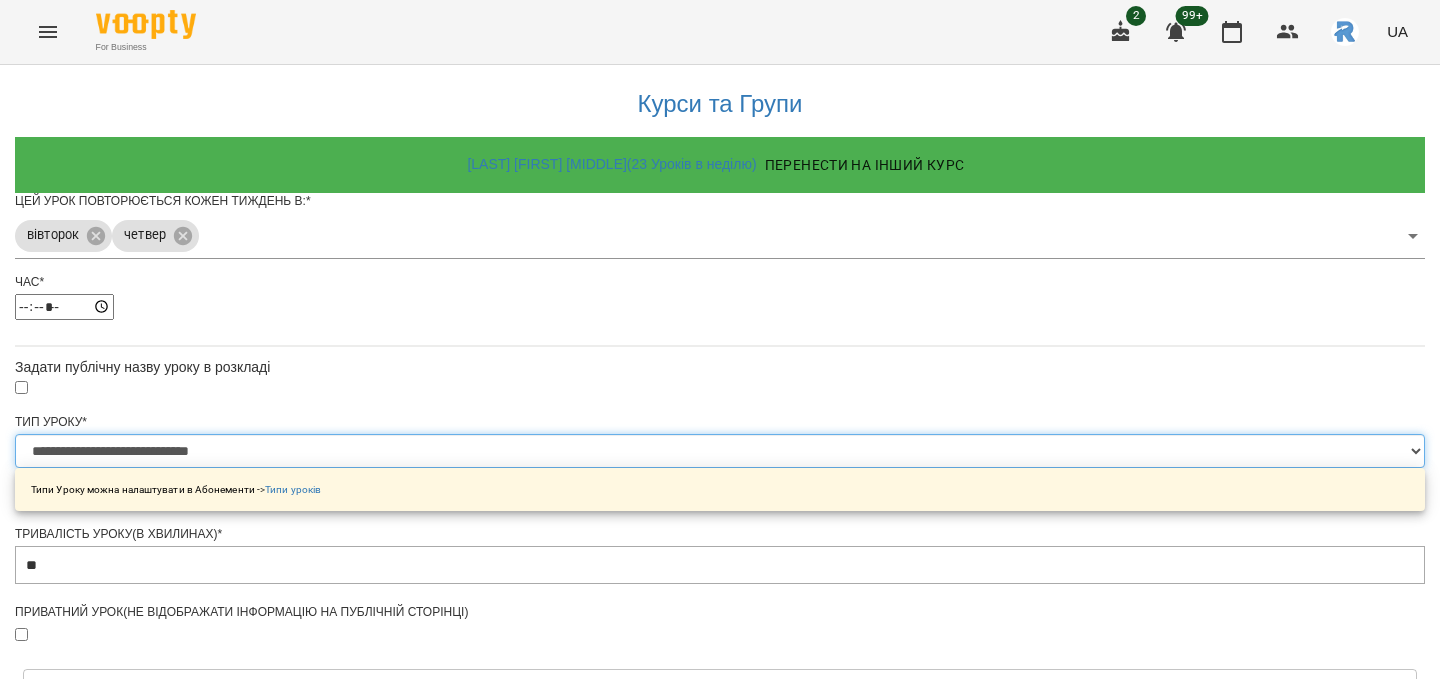 scroll, scrollTop: 756, scrollLeft: 0, axis: vertical 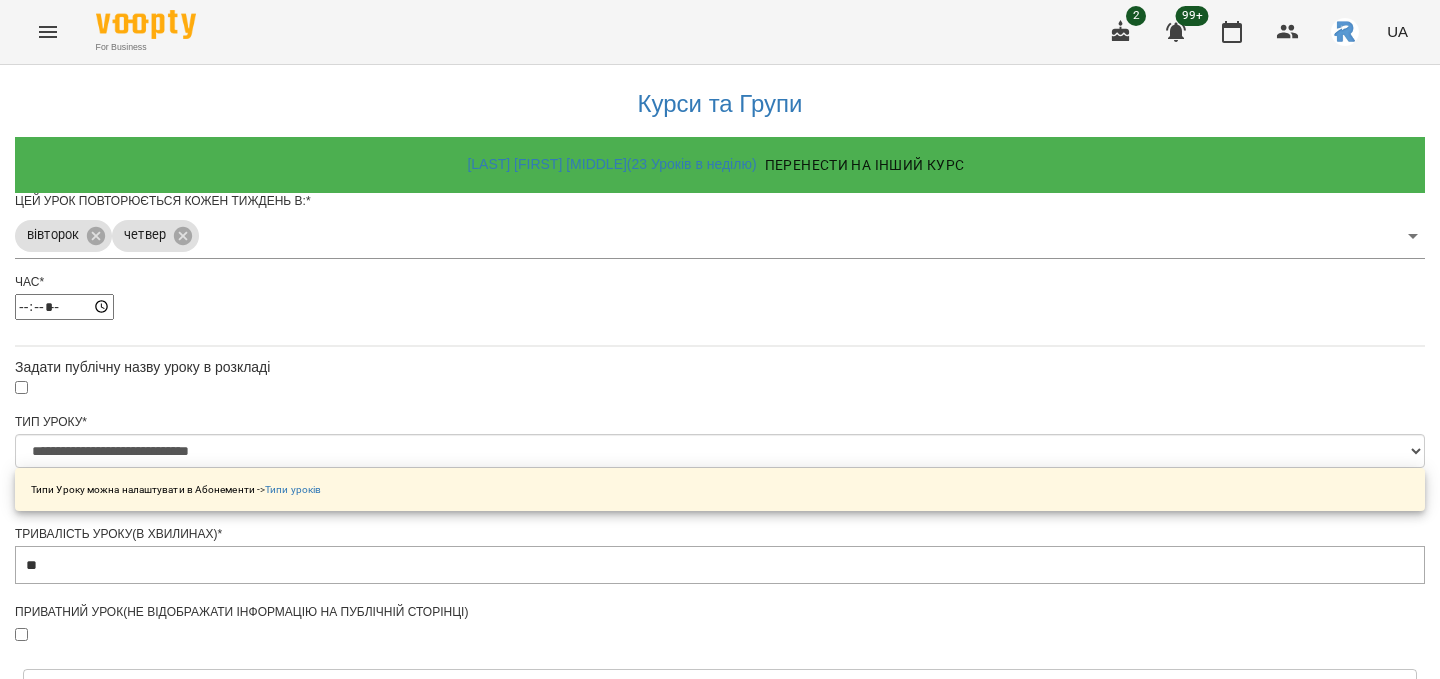 click on "Зберегти" at bounding box center (720, 1314) 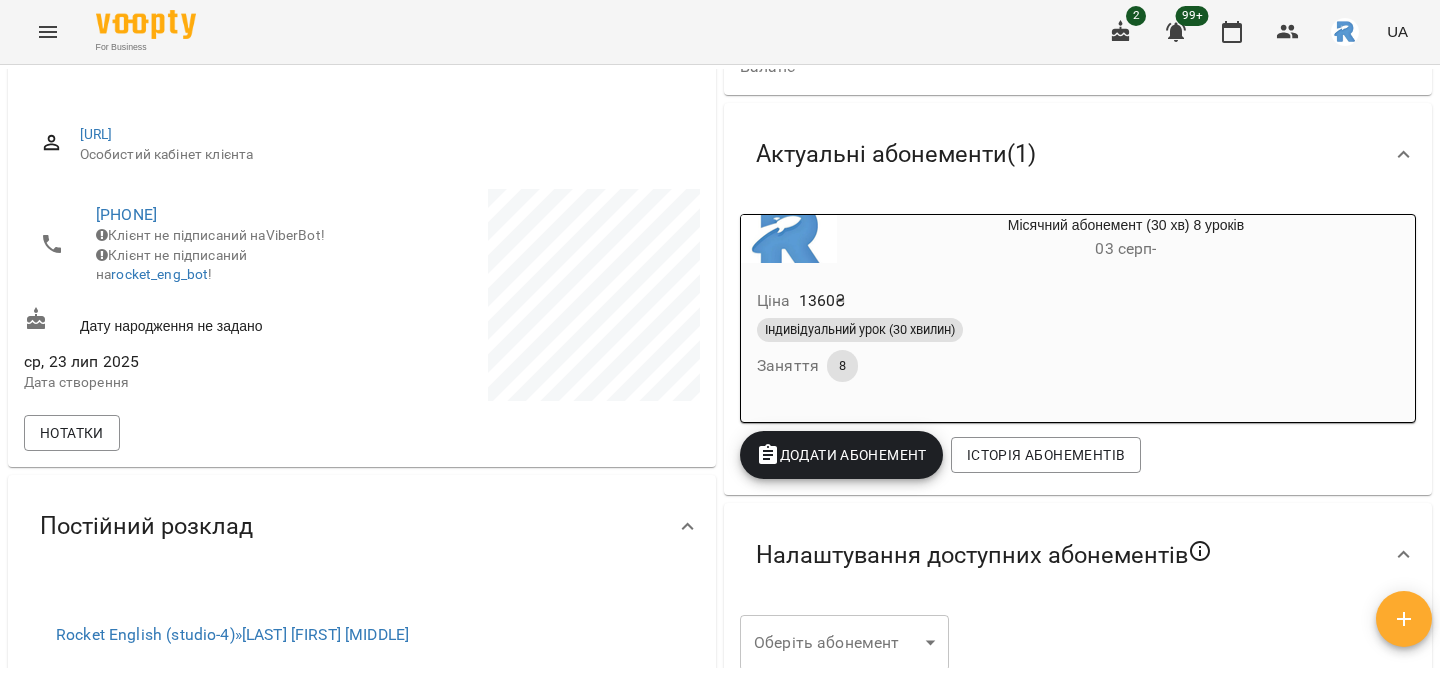 scroll, scrollTop: 0, scrollLeft: 0, axis: both 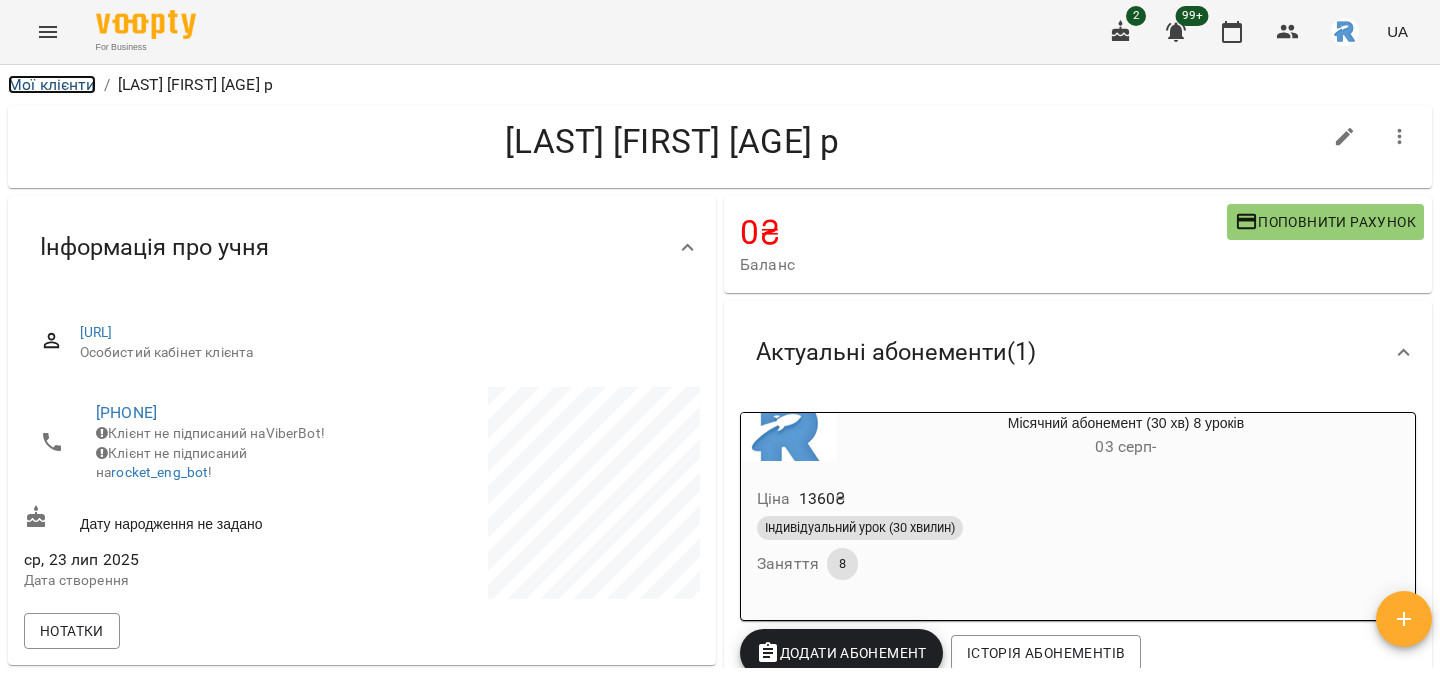 click on "Мої клієнти" at bounding box center (52, 84) 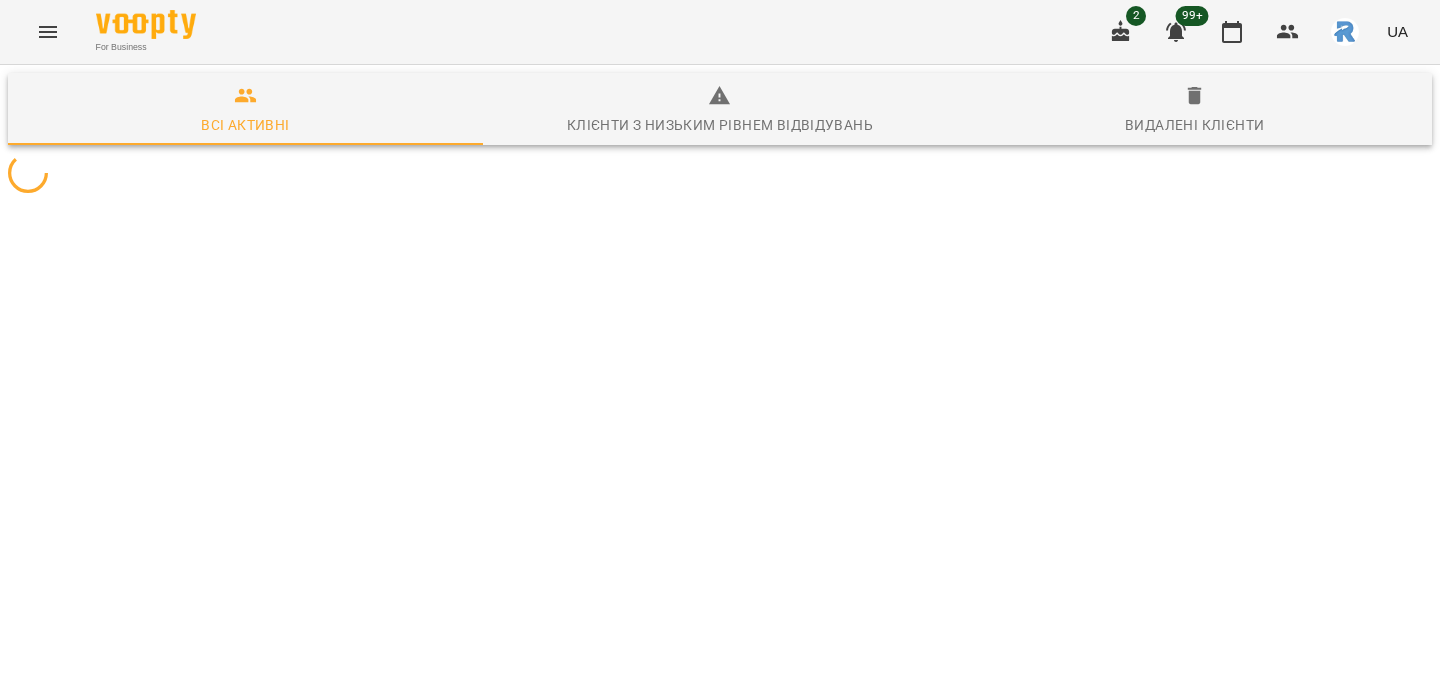 scroll, scrollTop: 0, scrollLeft: 0, axis: both 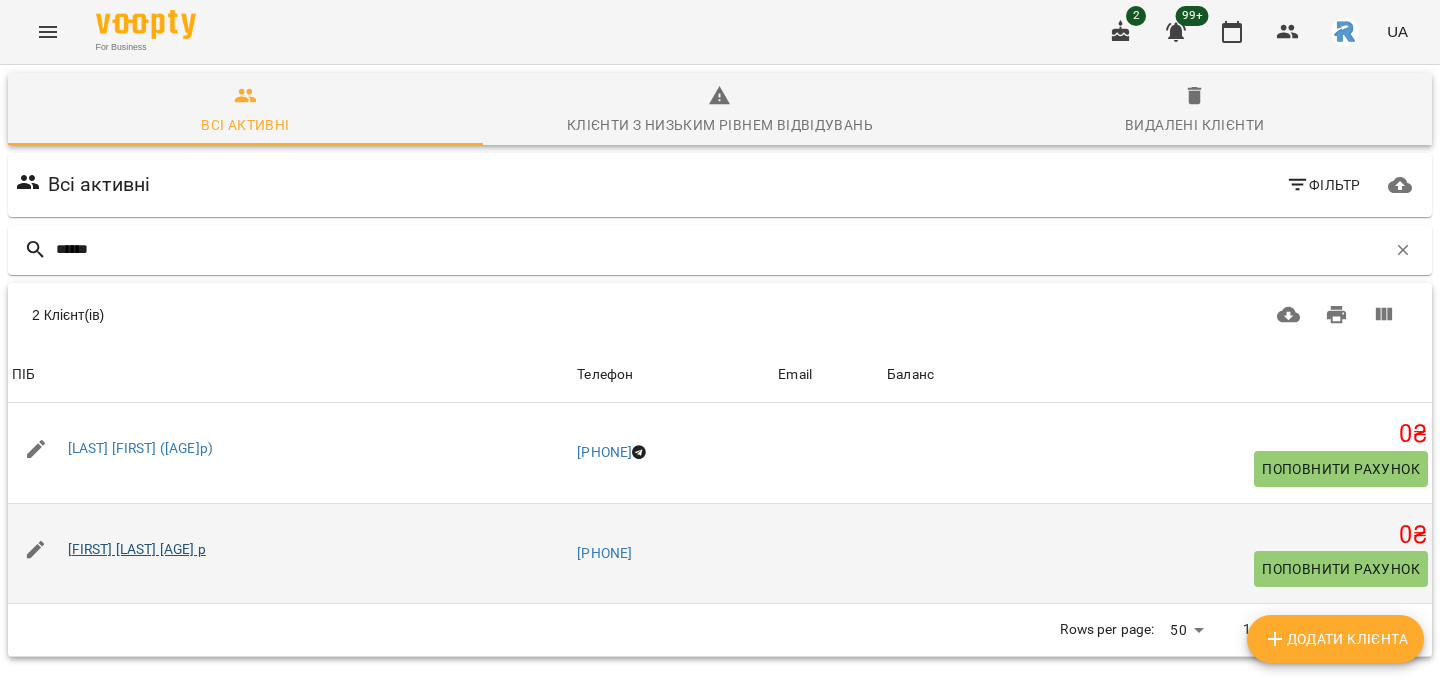 type on "******" 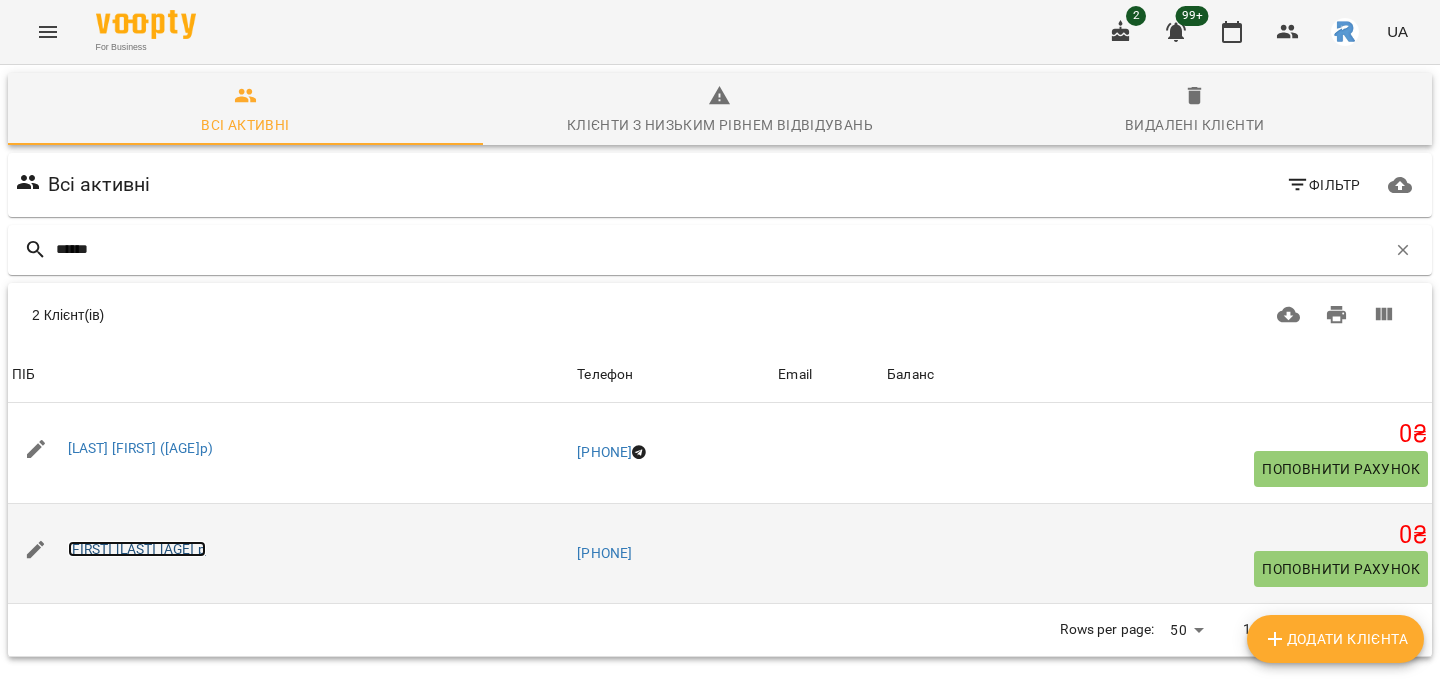 click on "[FIRST] [LAST] [AGE] р" at bounding box center (137, 549) 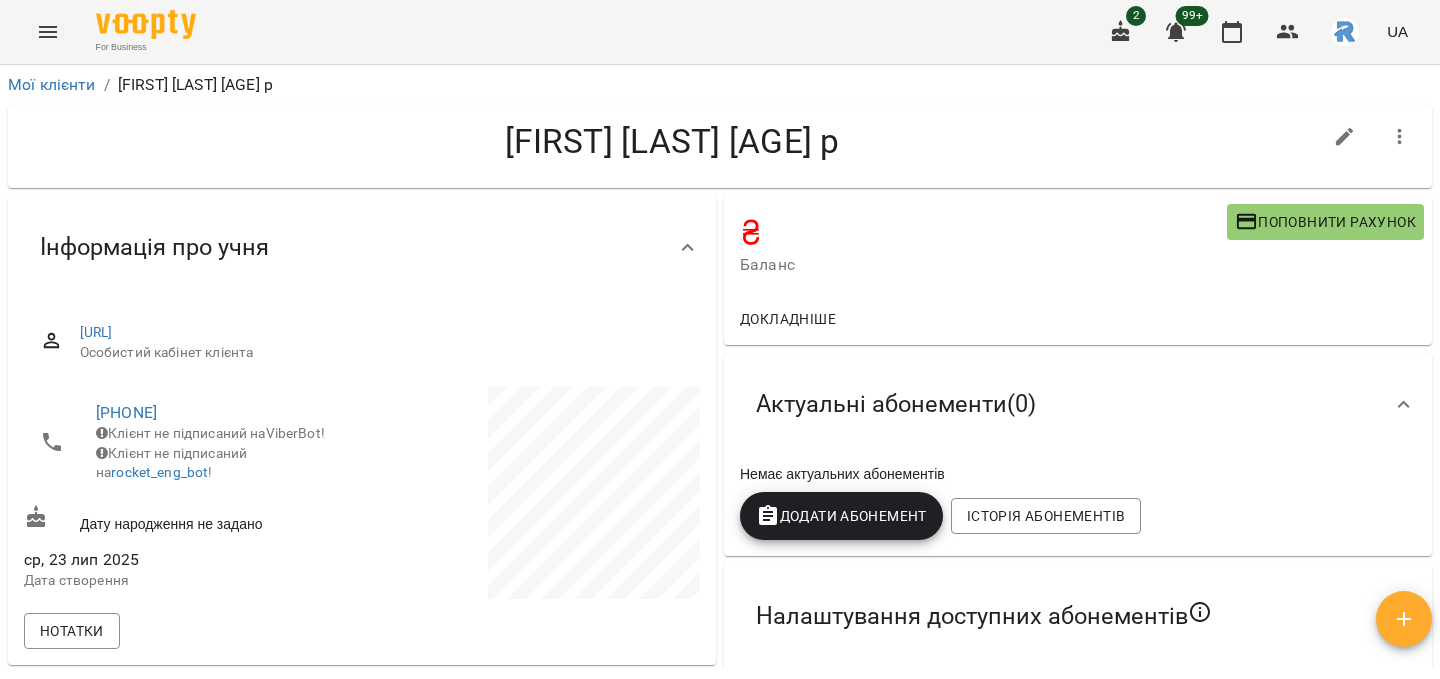 click on "Додати Абонемент" at bounding box center [841, 516] 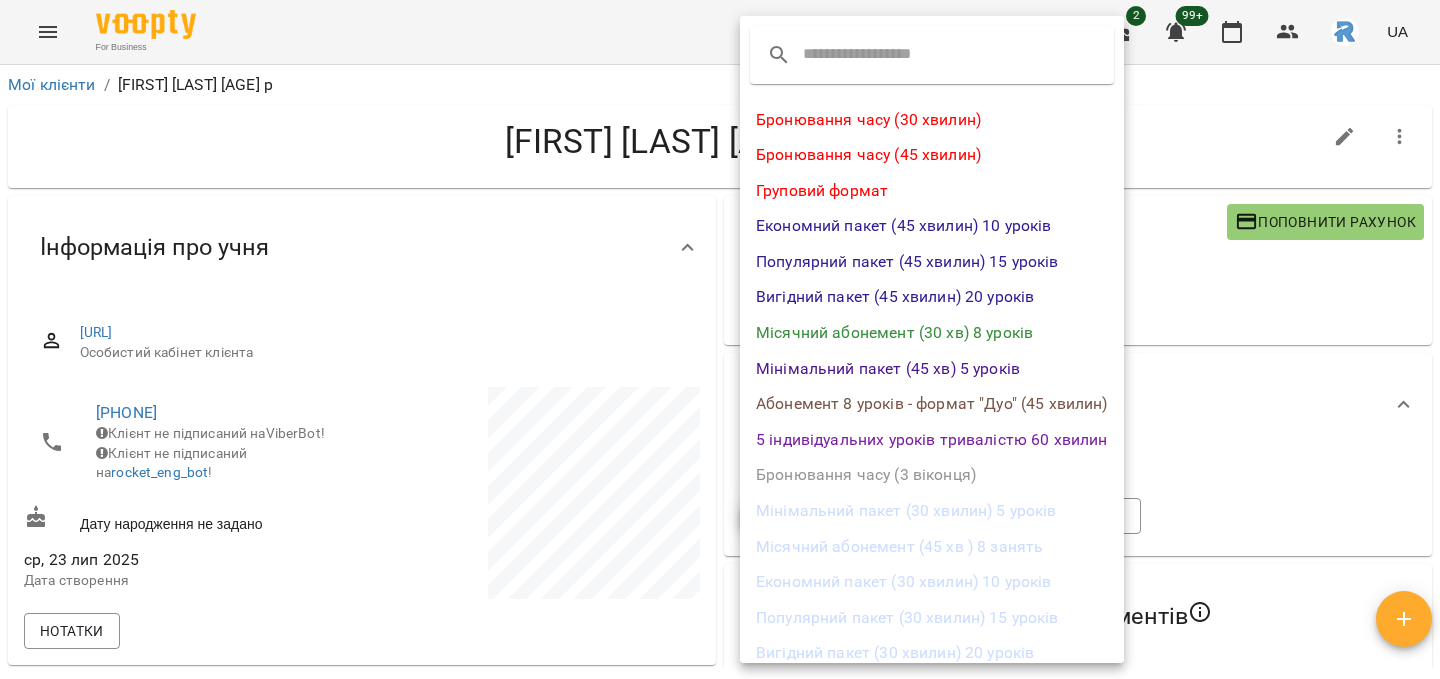 click on "Місячний абонемент (30 хв) 8 уроків" at bounding box center (932, 333) 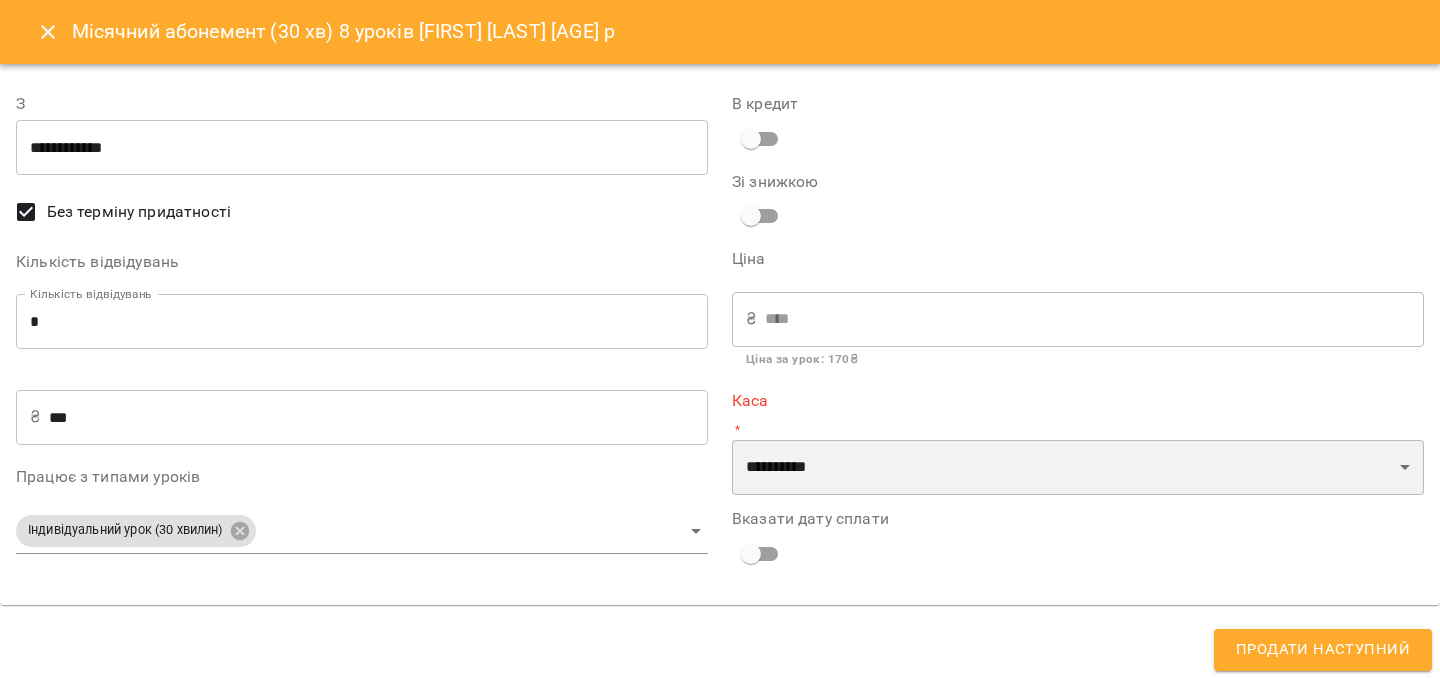 click on "**********" at bounding box center (1078, 468) 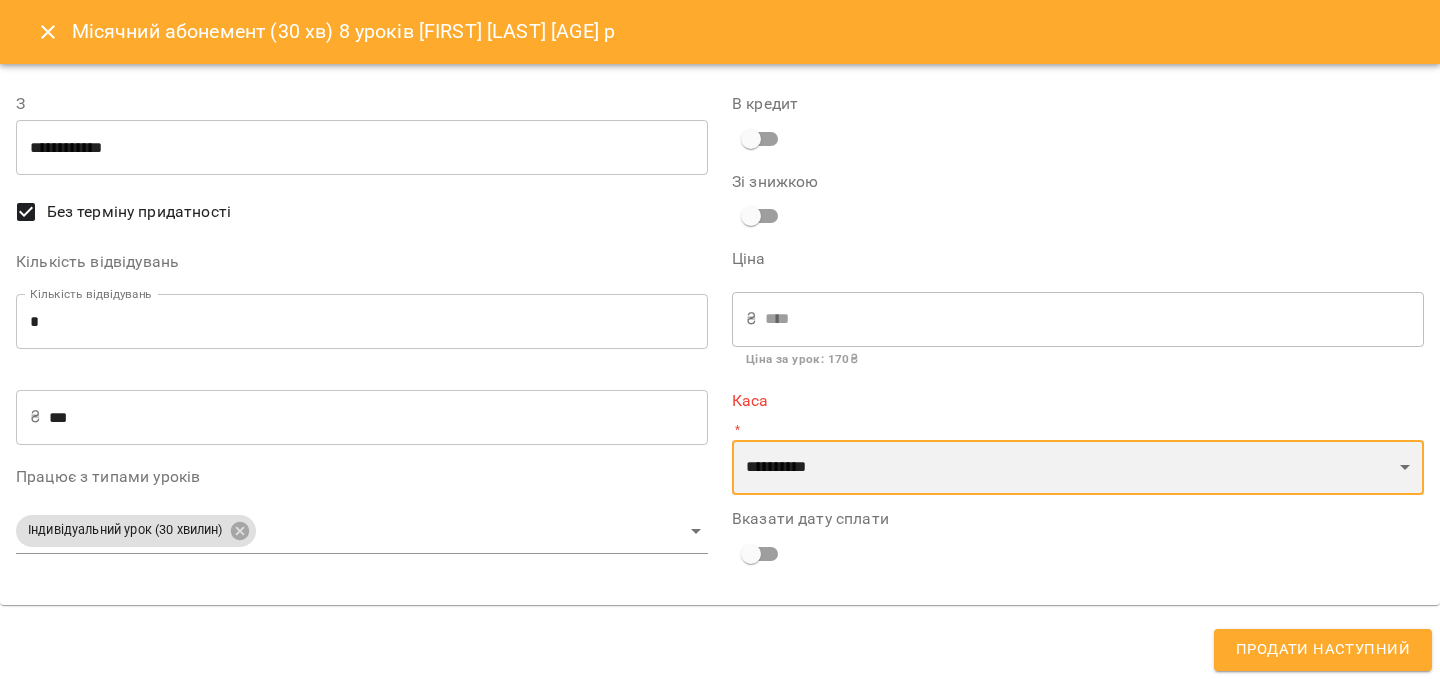 select on "**********" 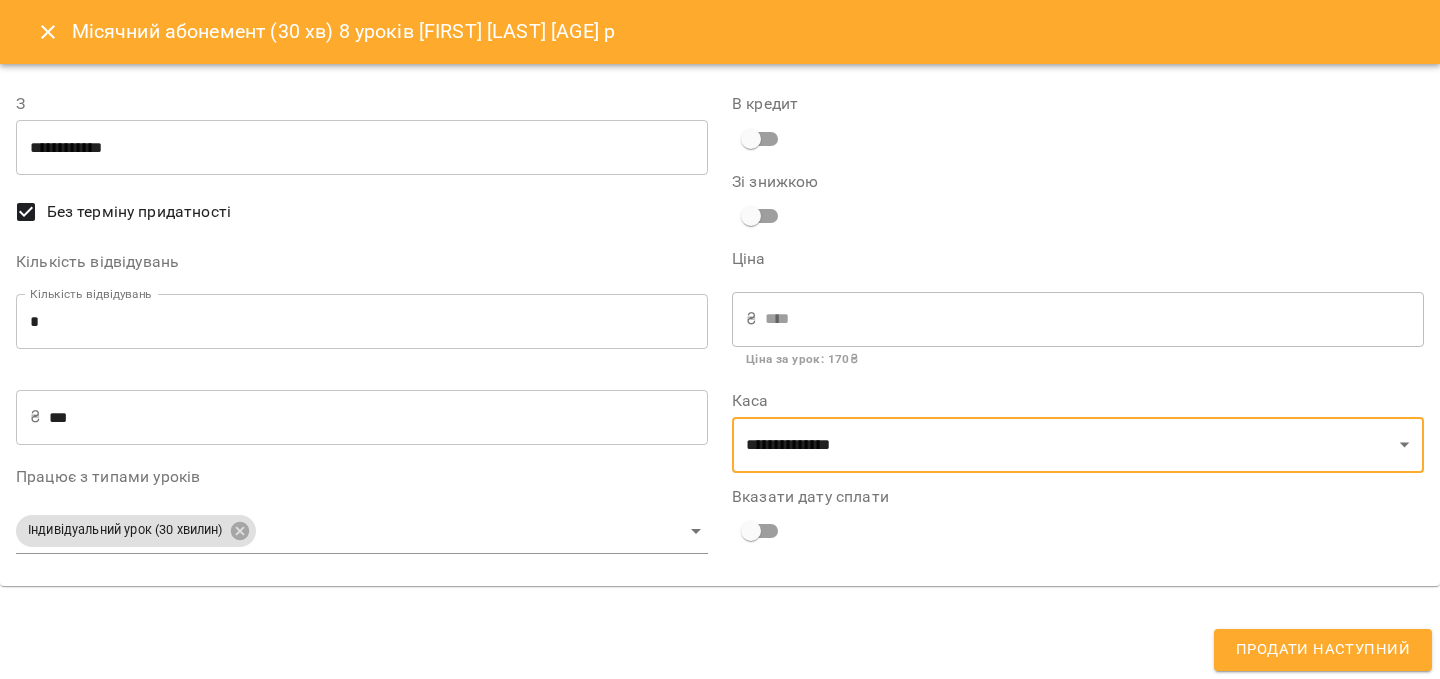 click on "Продати наступний" at bounding box center (1323, 650) 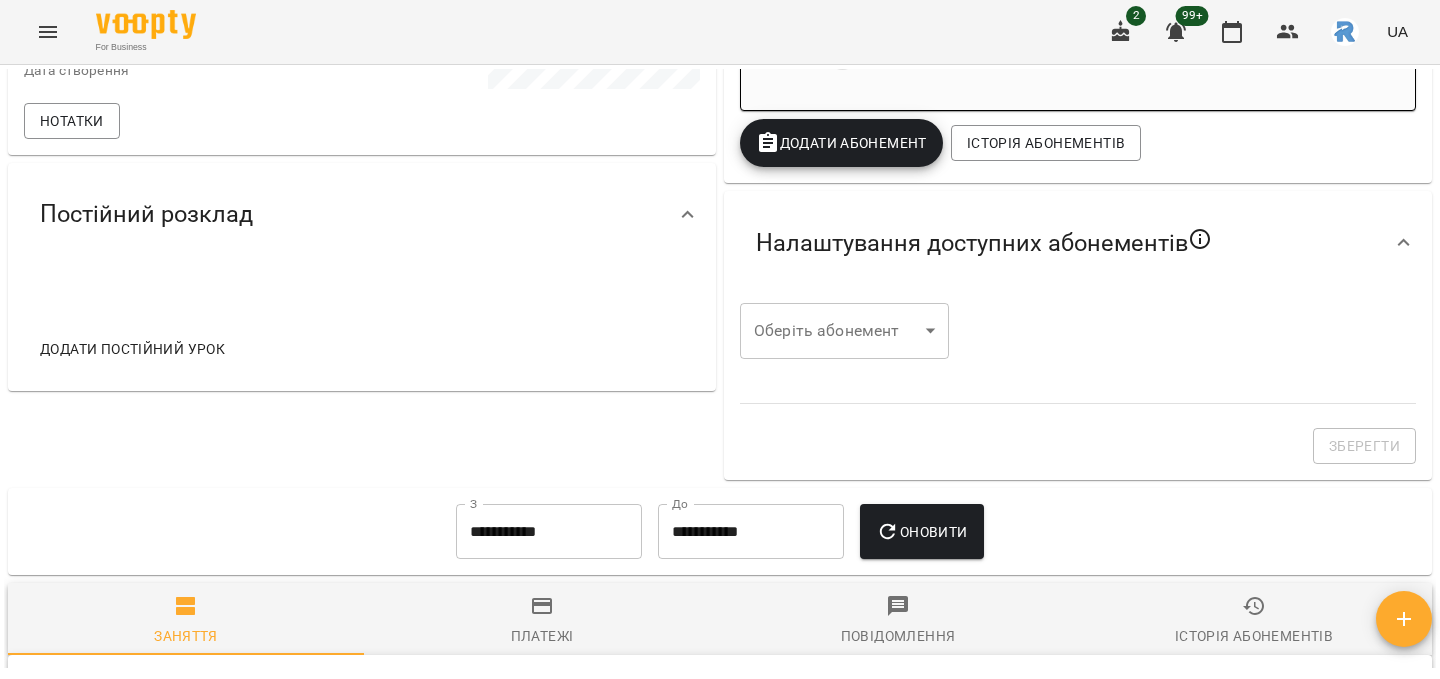 scroll, scrollTop: 512, scrollLeft: 0, axis: vertical 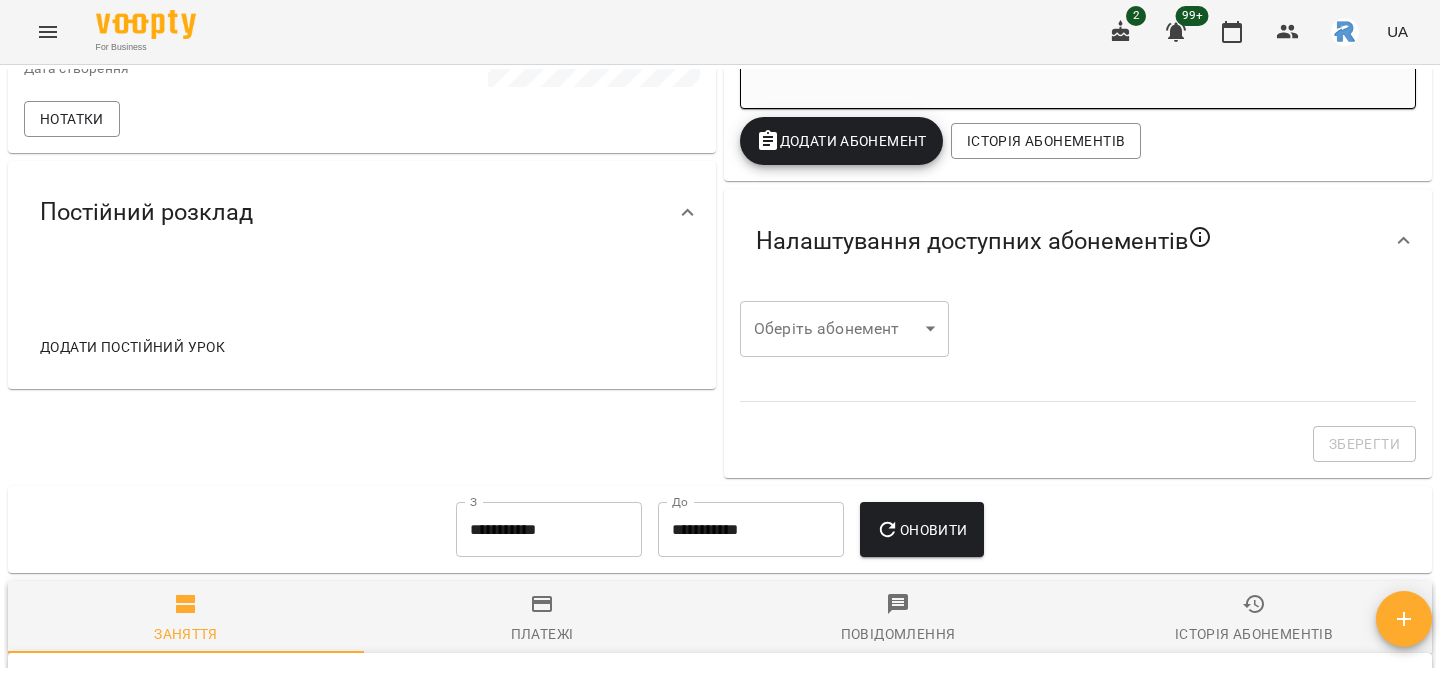 click on "Додати постійний урок" at bounding box center [132, 347] 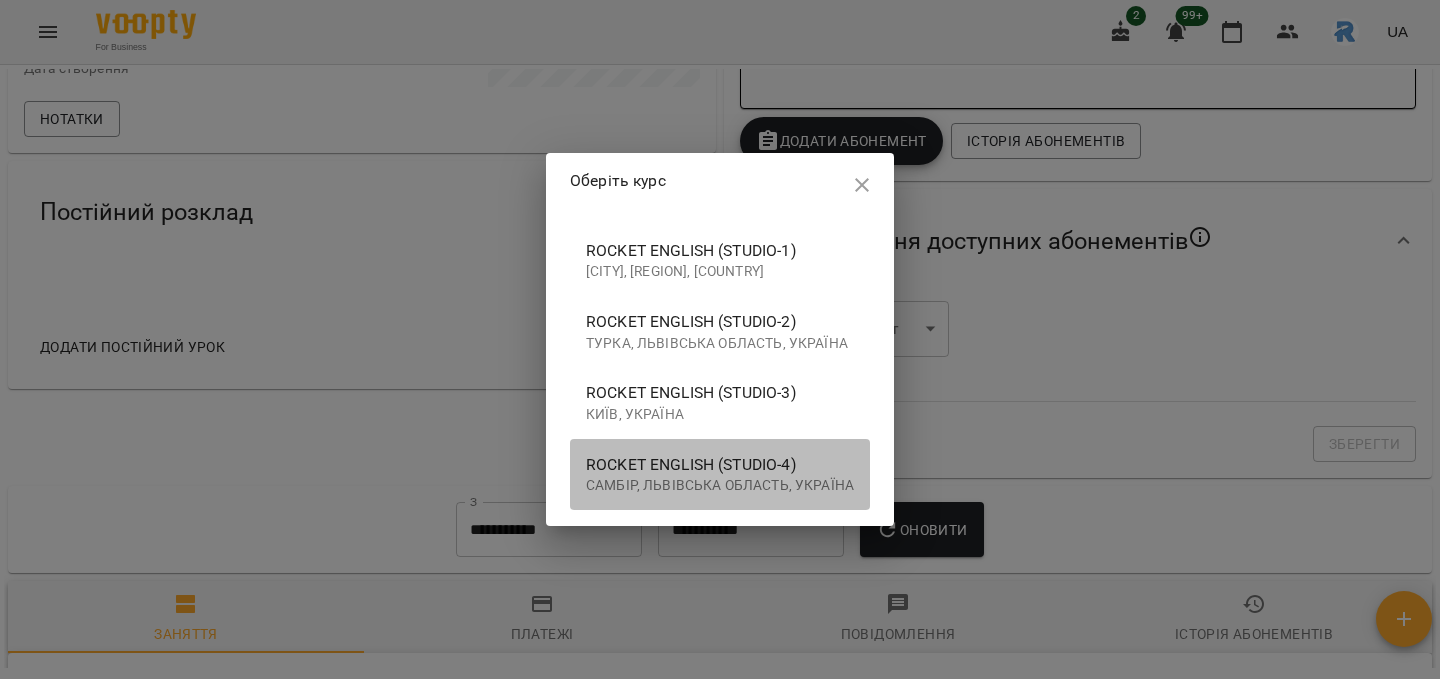 click on "Самбір, Львівська область, Україна" at bounding box center [720, 486] 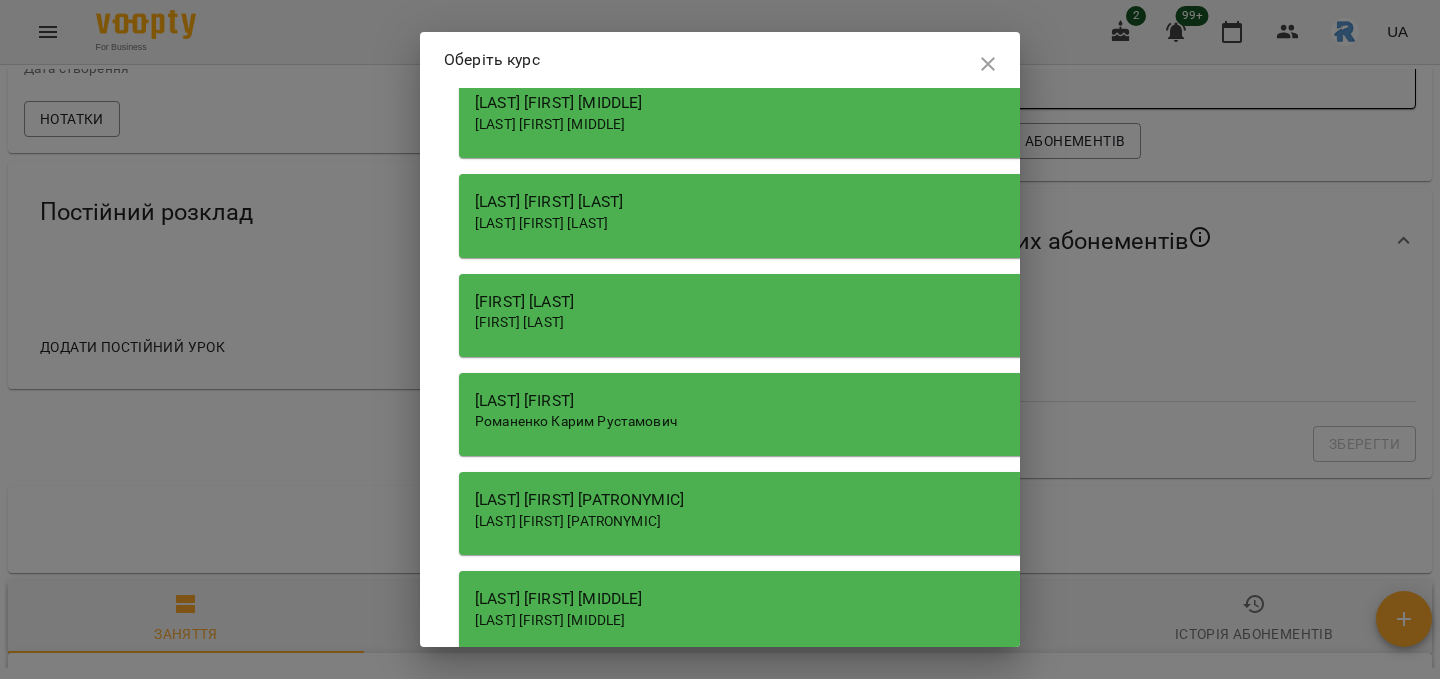 scroll, scrollTop: 963, scrollLeft: 0, axis: vertical 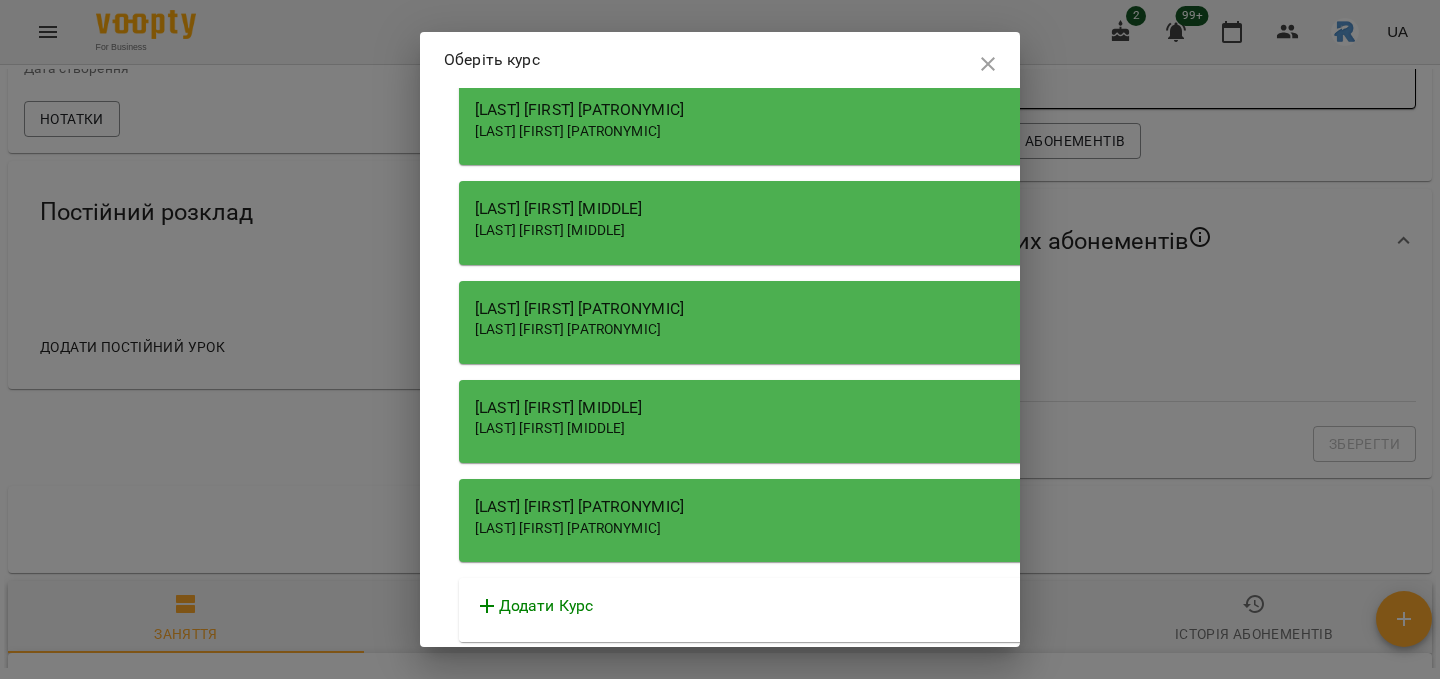 click on "[LAST] [FIRST] [MIDDLE]" at bounding box center [1029, 408] 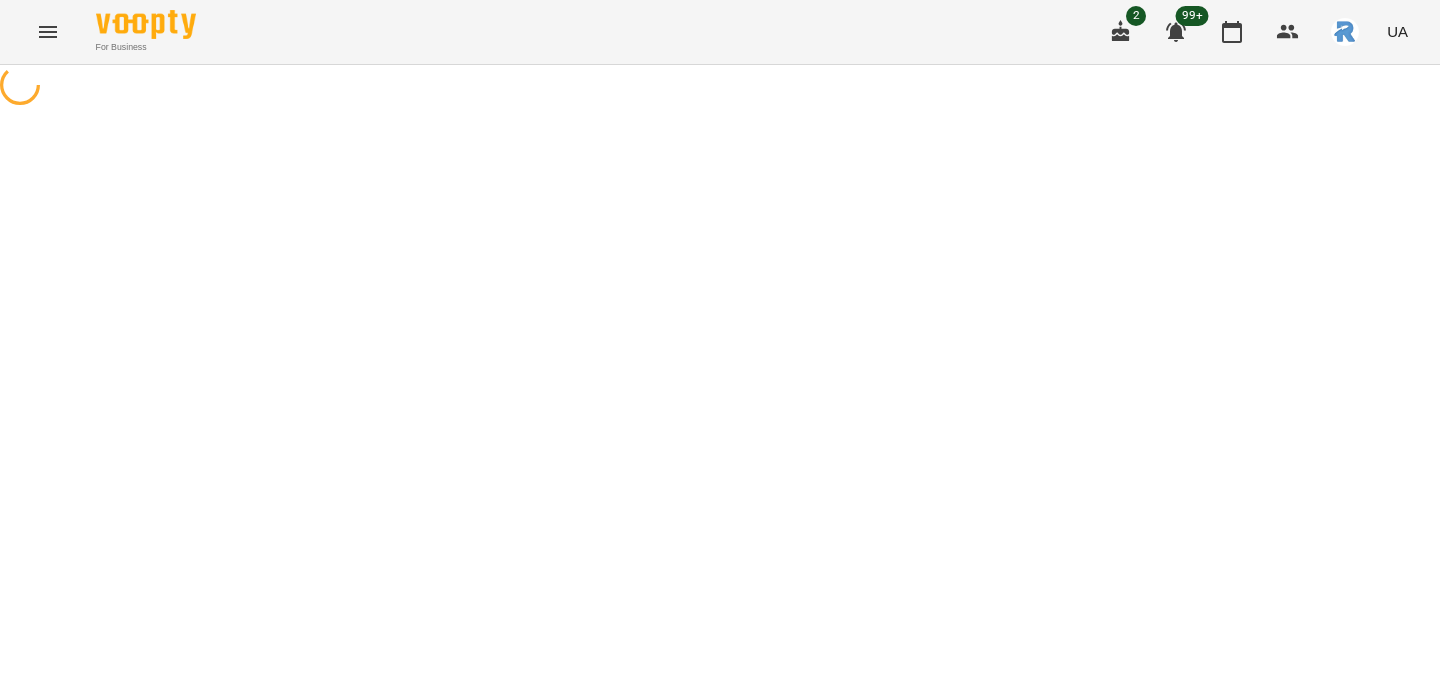 select on "**********" 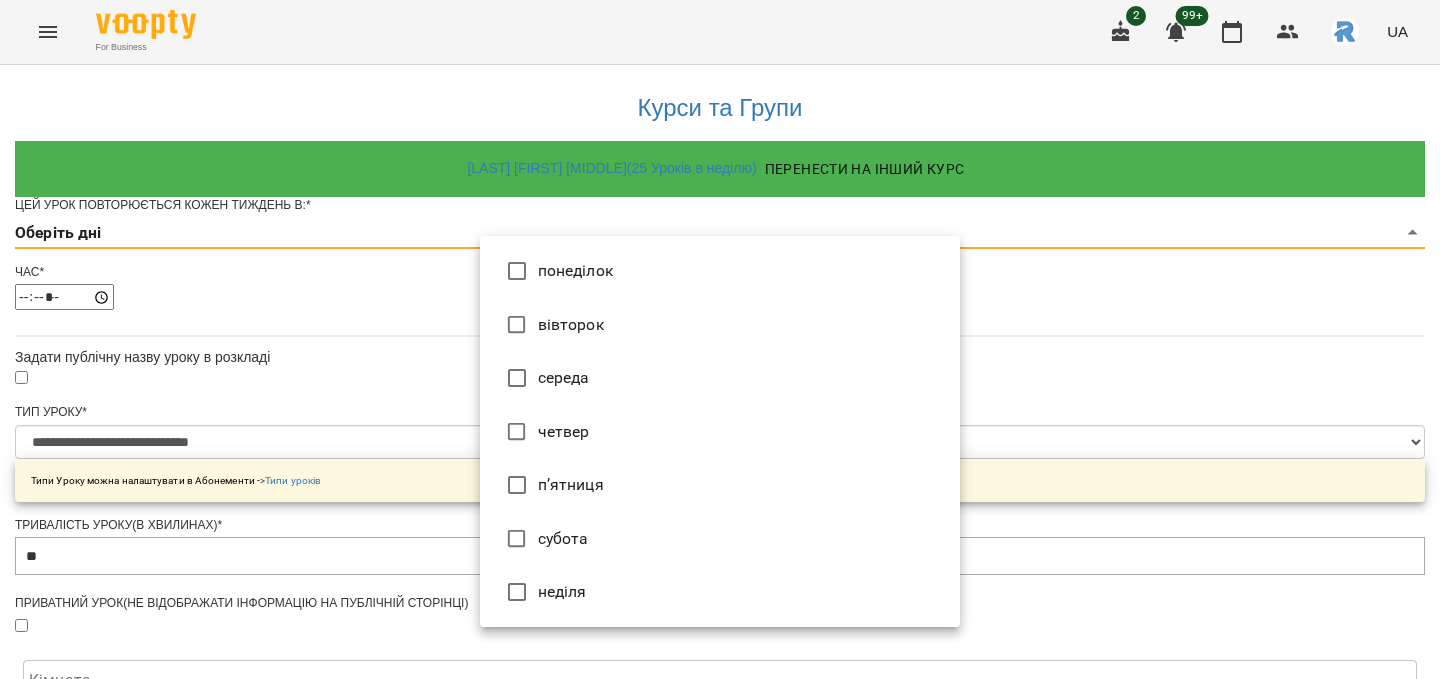 click on "**********" at bounding box center [720, 638] 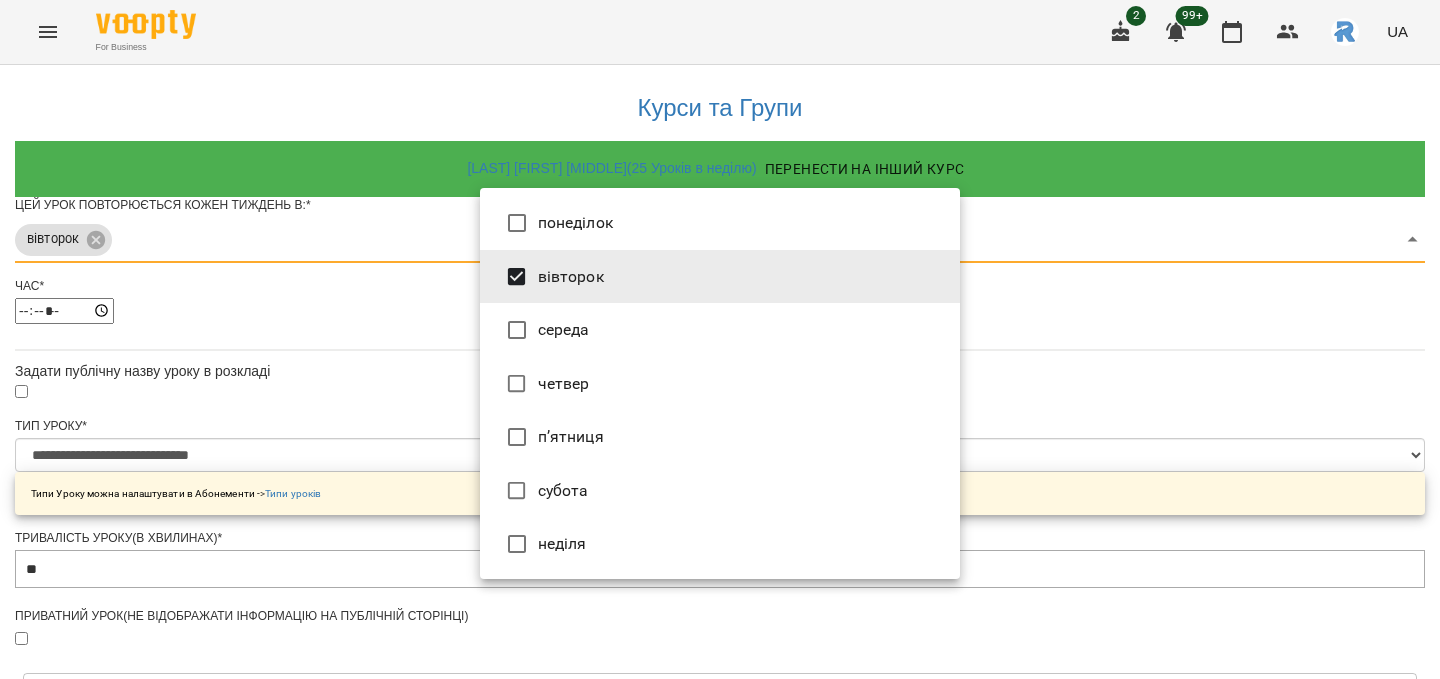 click on "четвер" at bounding box center (720, 384) 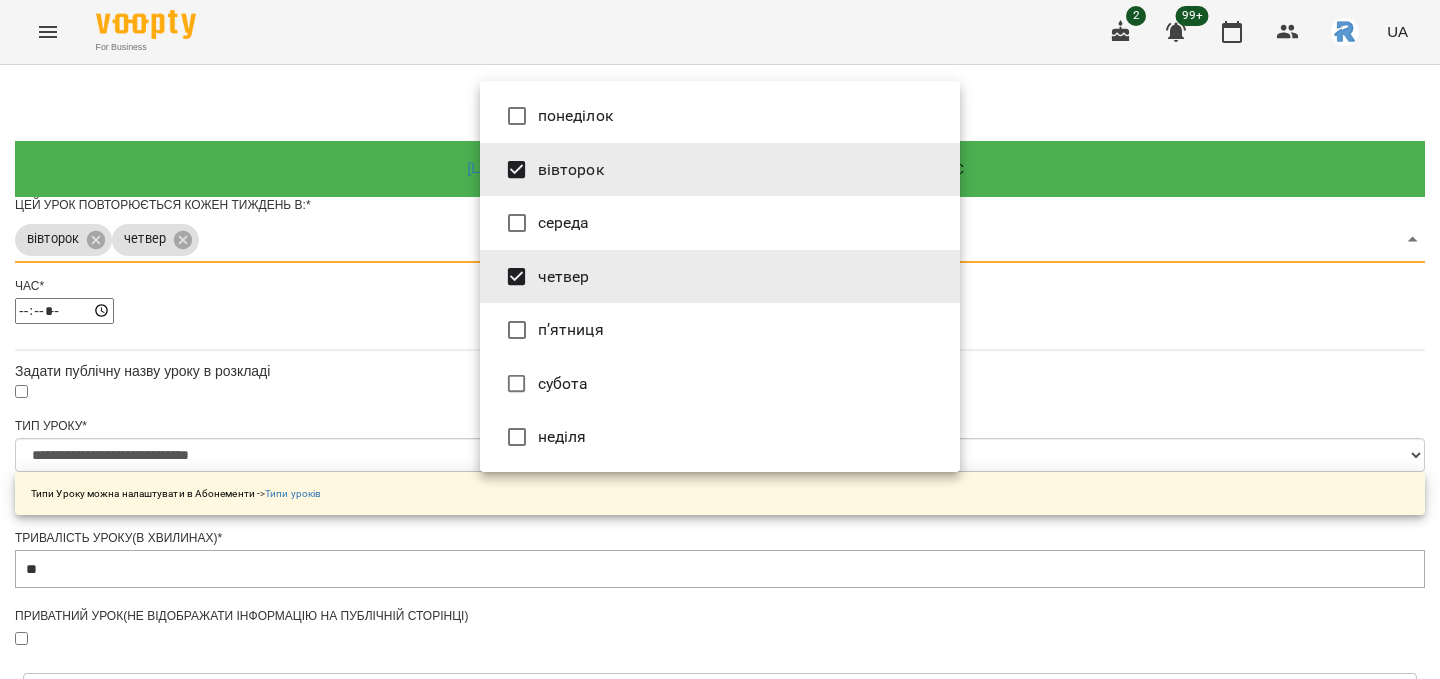 click at bounding box center (720, 339) 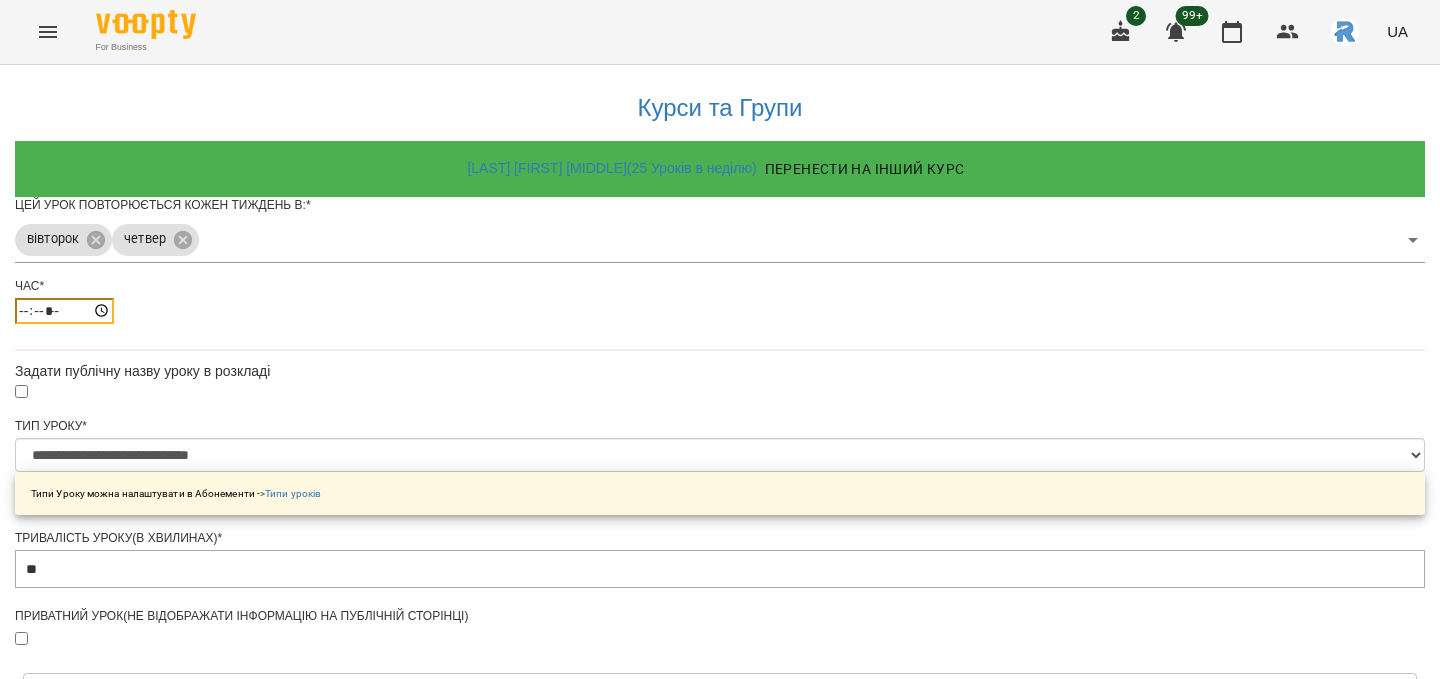 click on "*****" at bounding box center (64, 311) 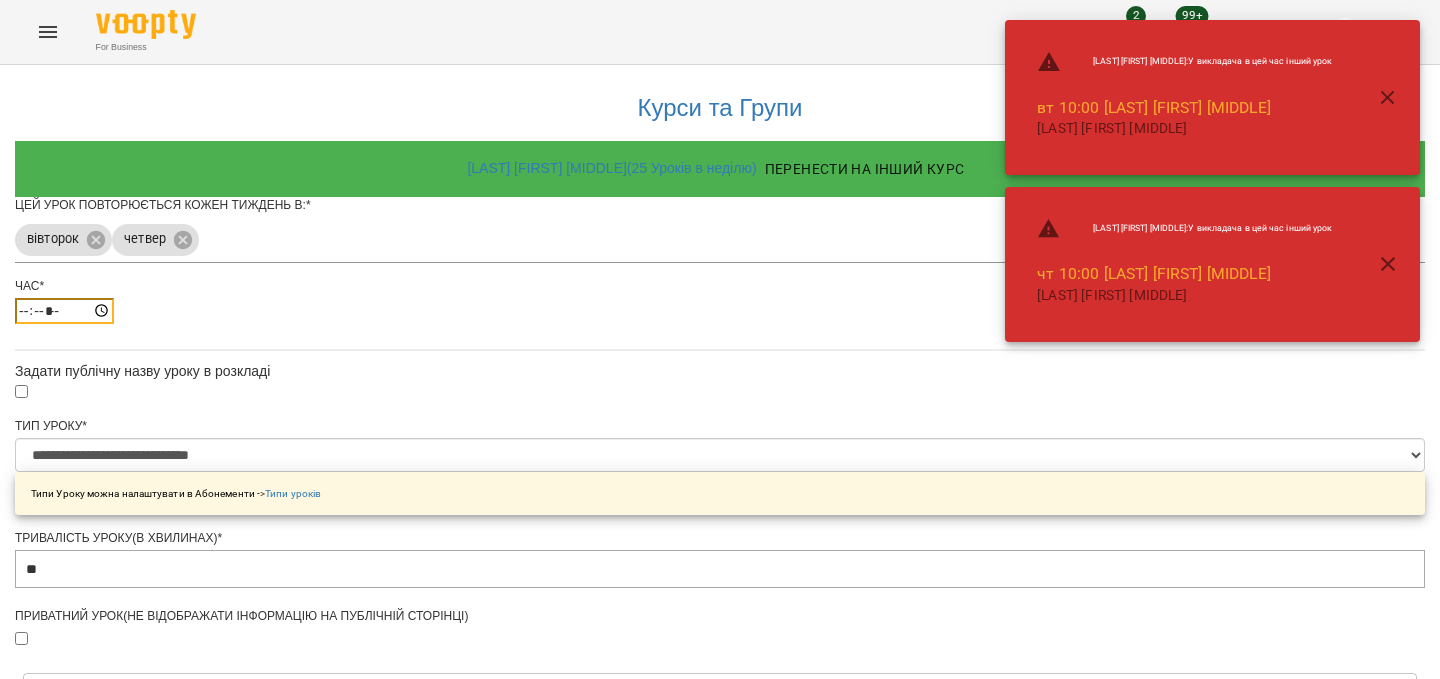 type on "*****" 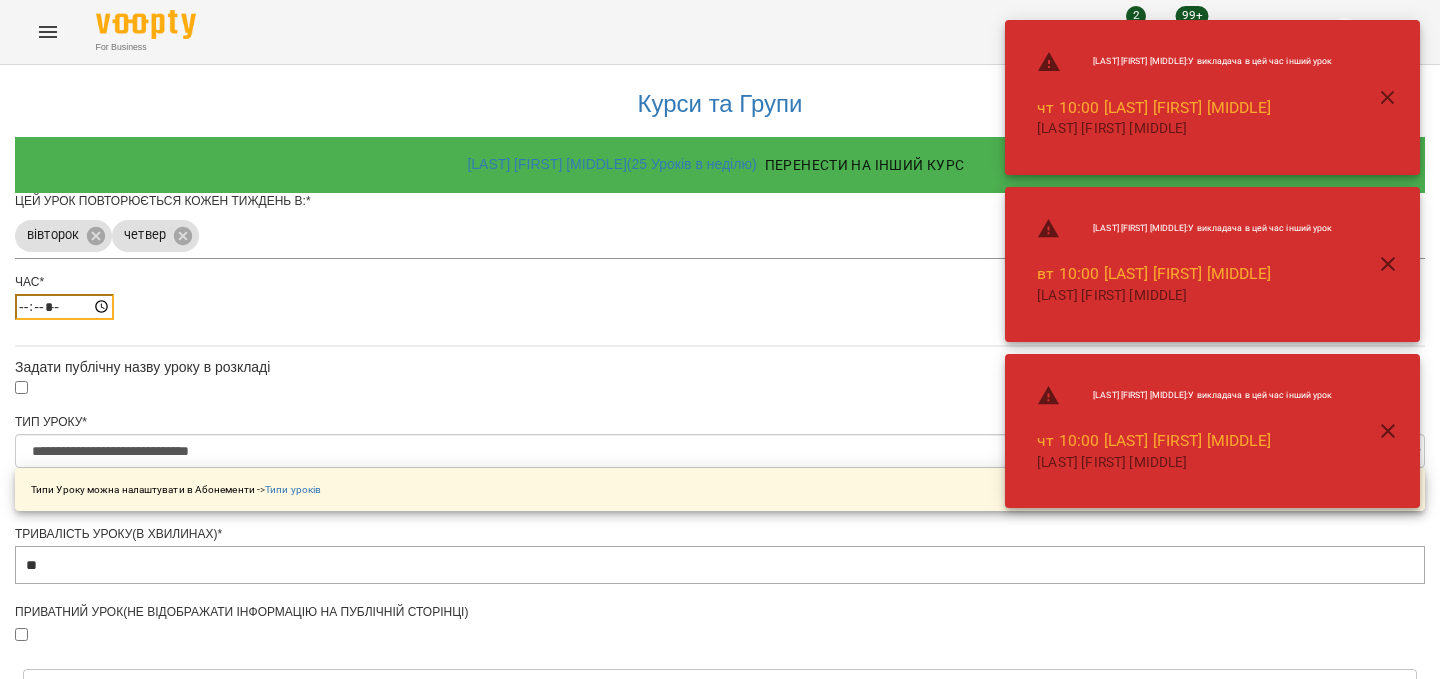 scroll, scrollTop: 756, scrollLeft: 0, axis: vertical 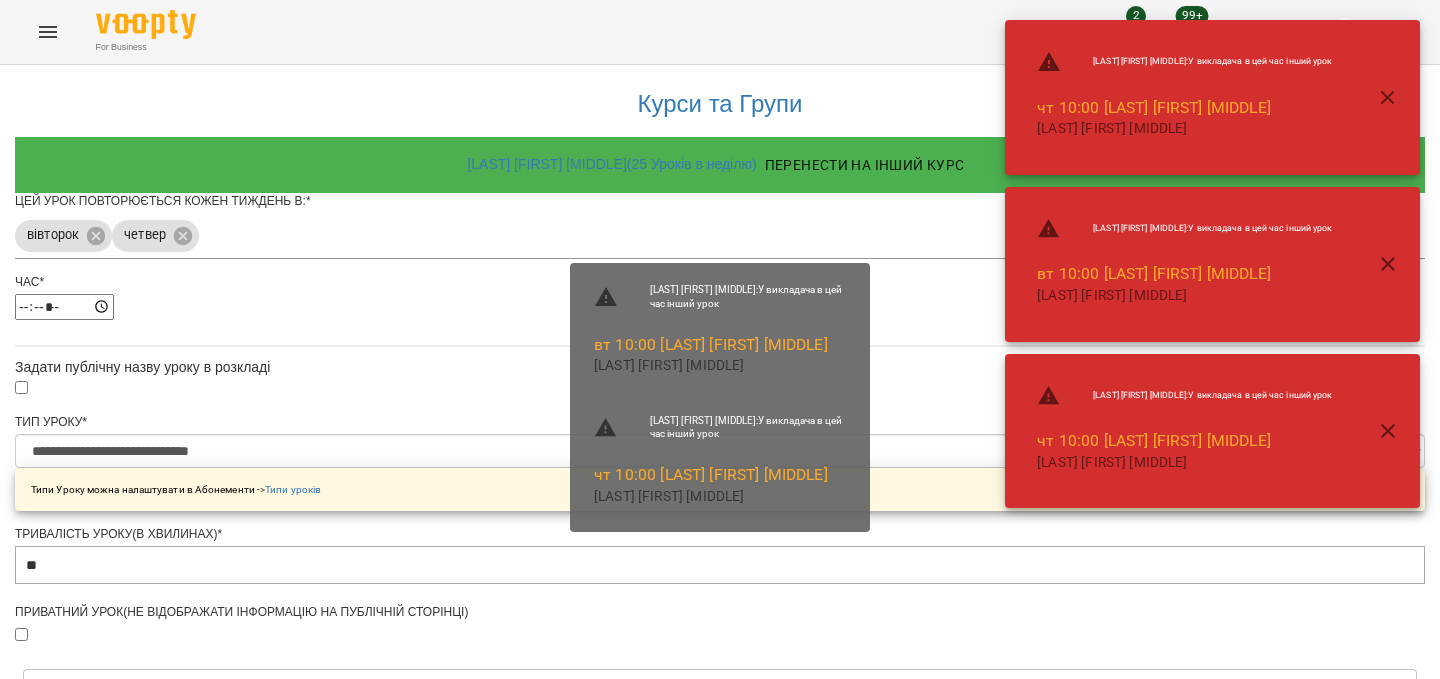 click on "Зберегти" at bounding box center (720, 1314) 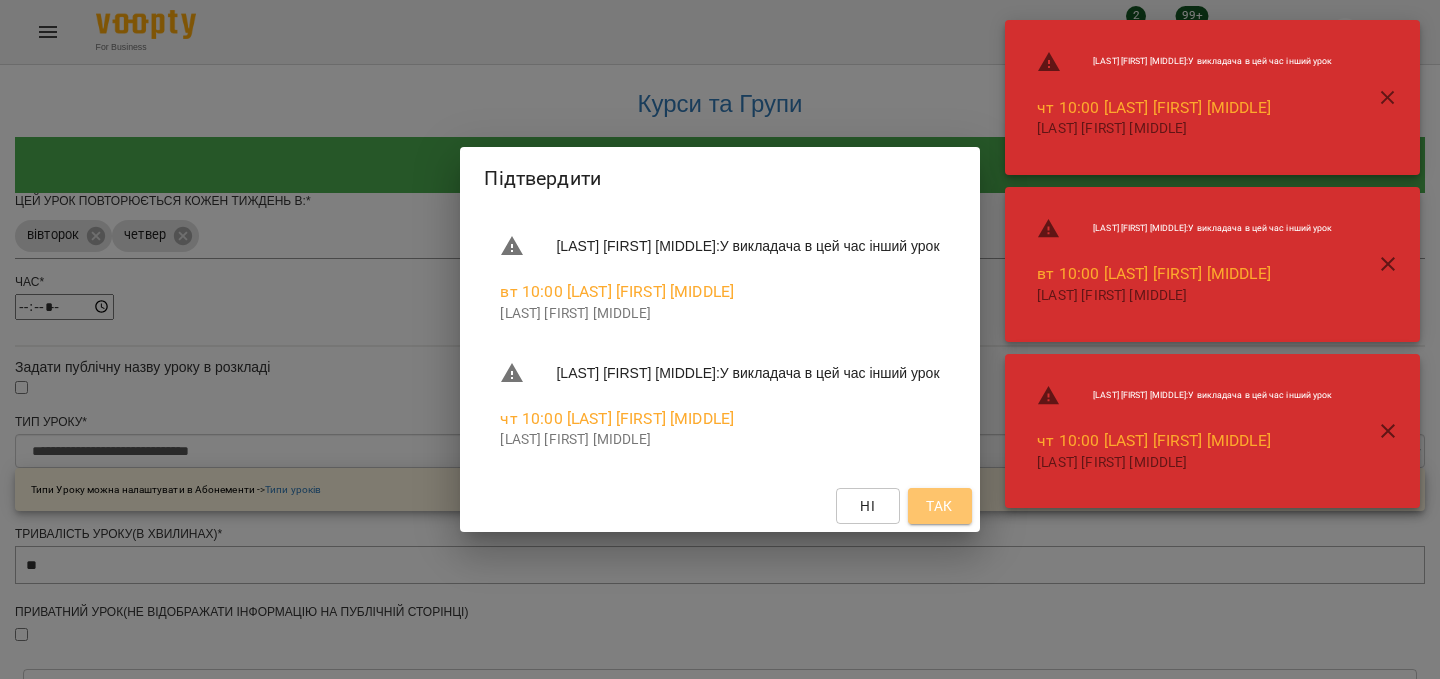 click on "Так" at bounding box center [939, 506] 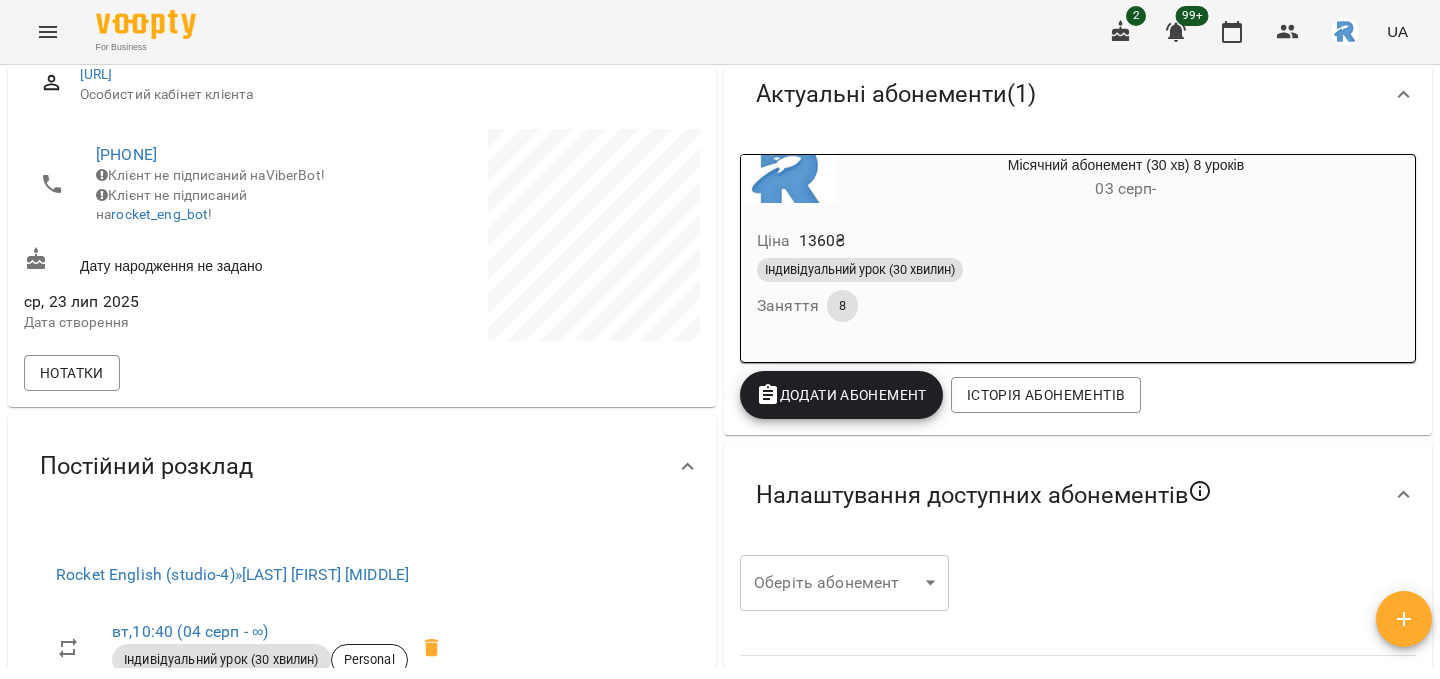 scroll, scrollTop: 265, scrollLeft: 0, axis: vertical 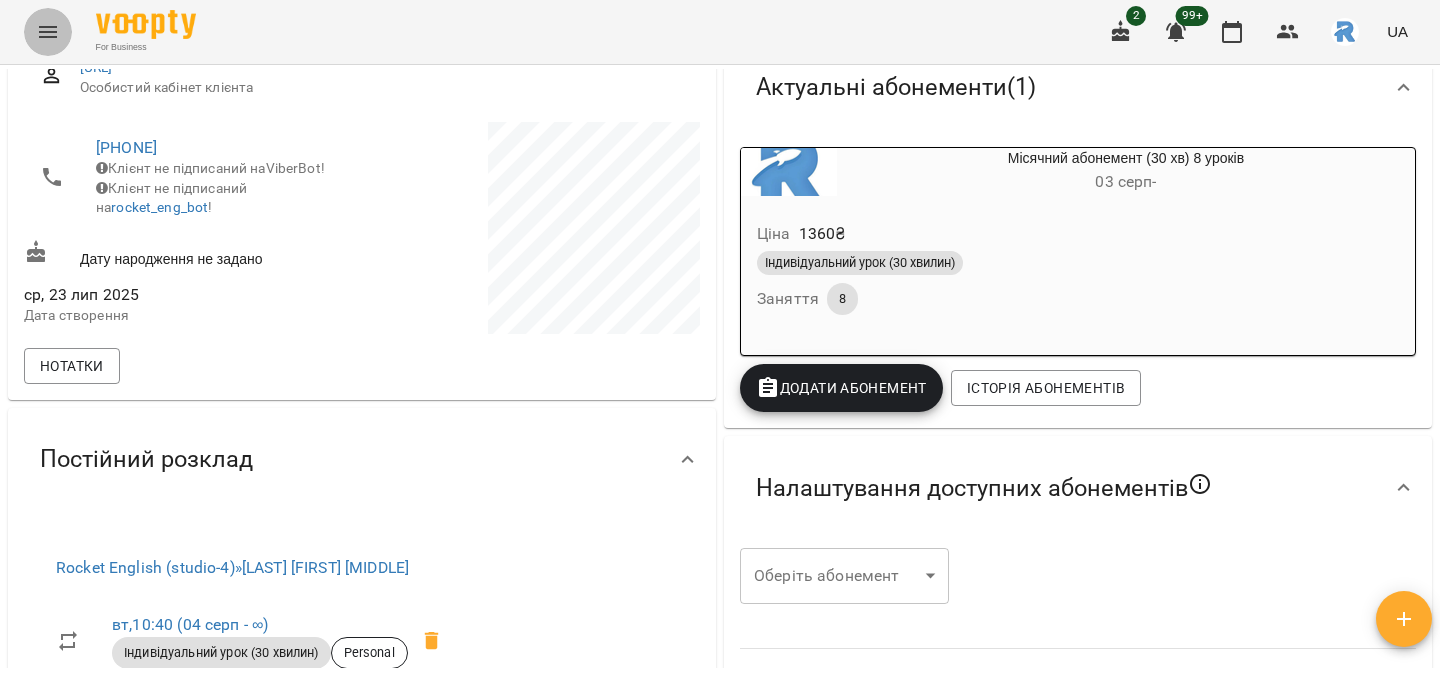 click at bounding box center (48, 32) 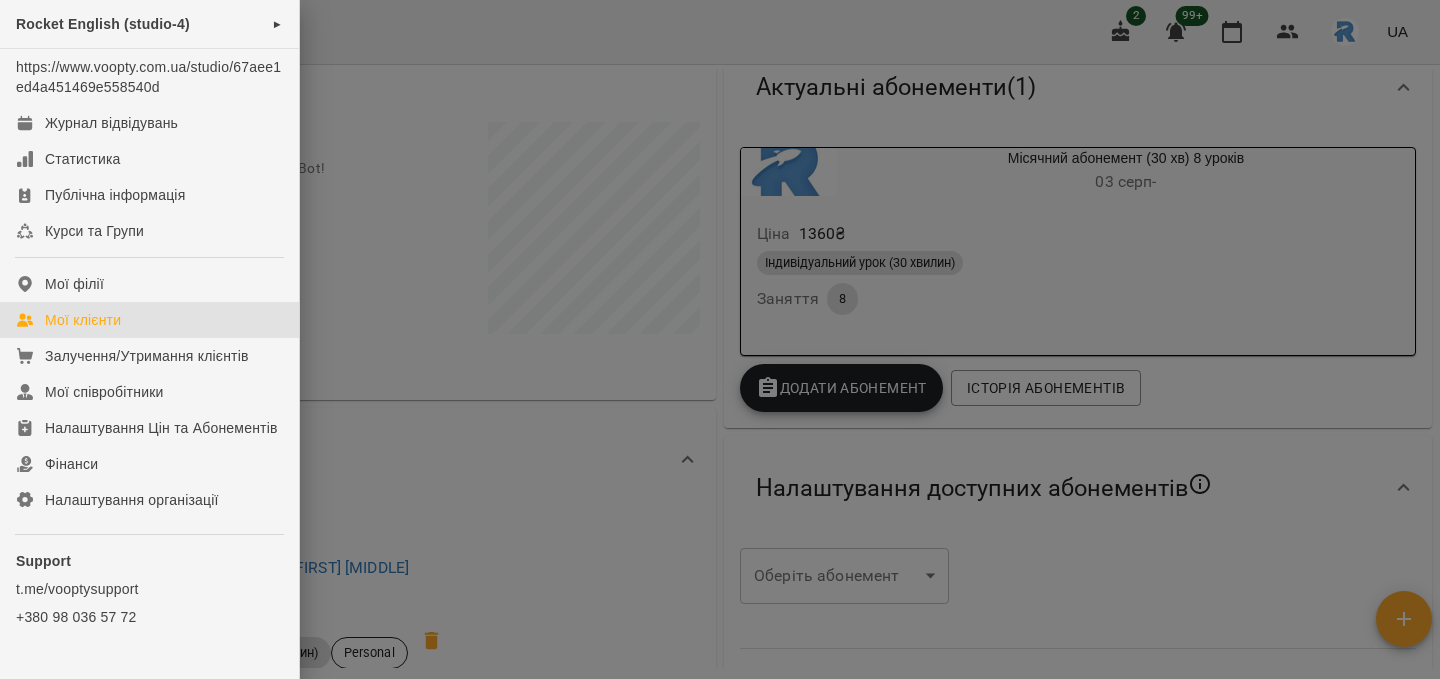 click on "Мої клієнти" at bounding box center (83, 320) 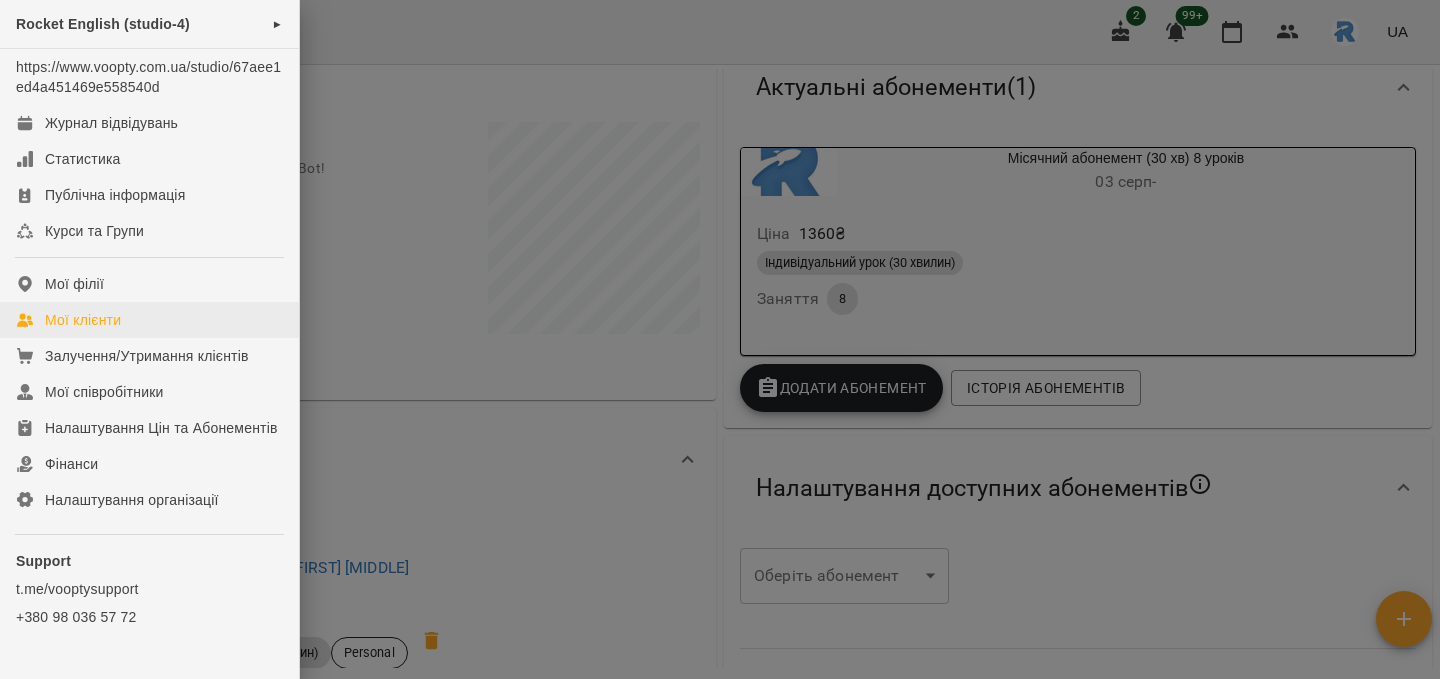 scroll, scrollTop: 0, scrollLeft: 0, axis: both 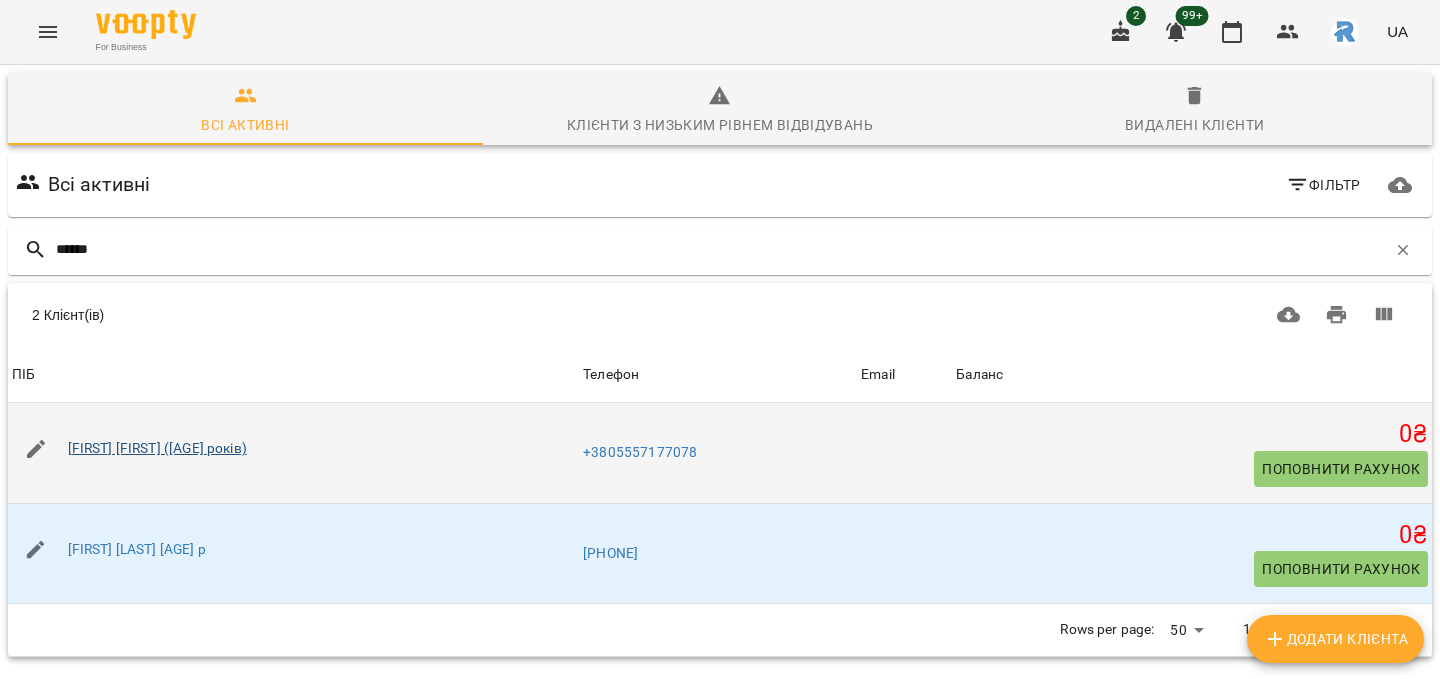 type on "******" 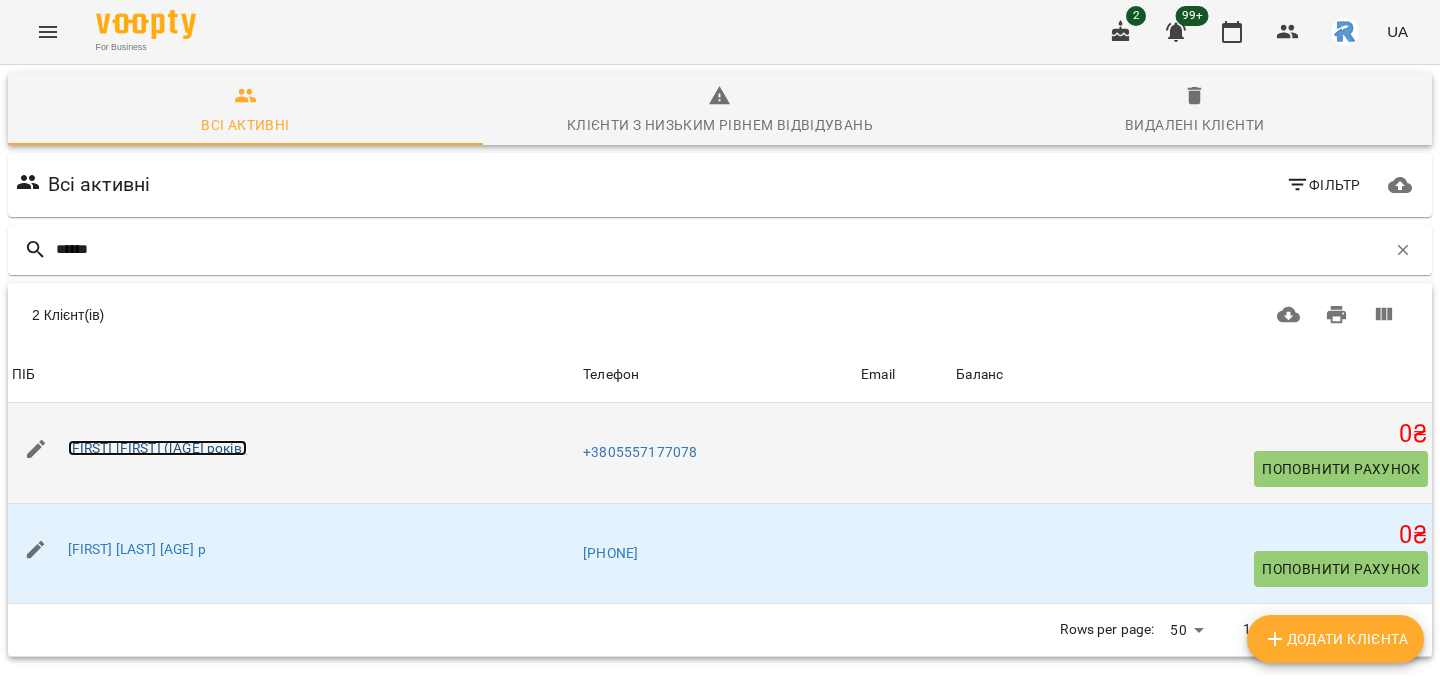 click on "[FIRST] [FIRST] ([AGE] років)" at bounding box center (157, 448) 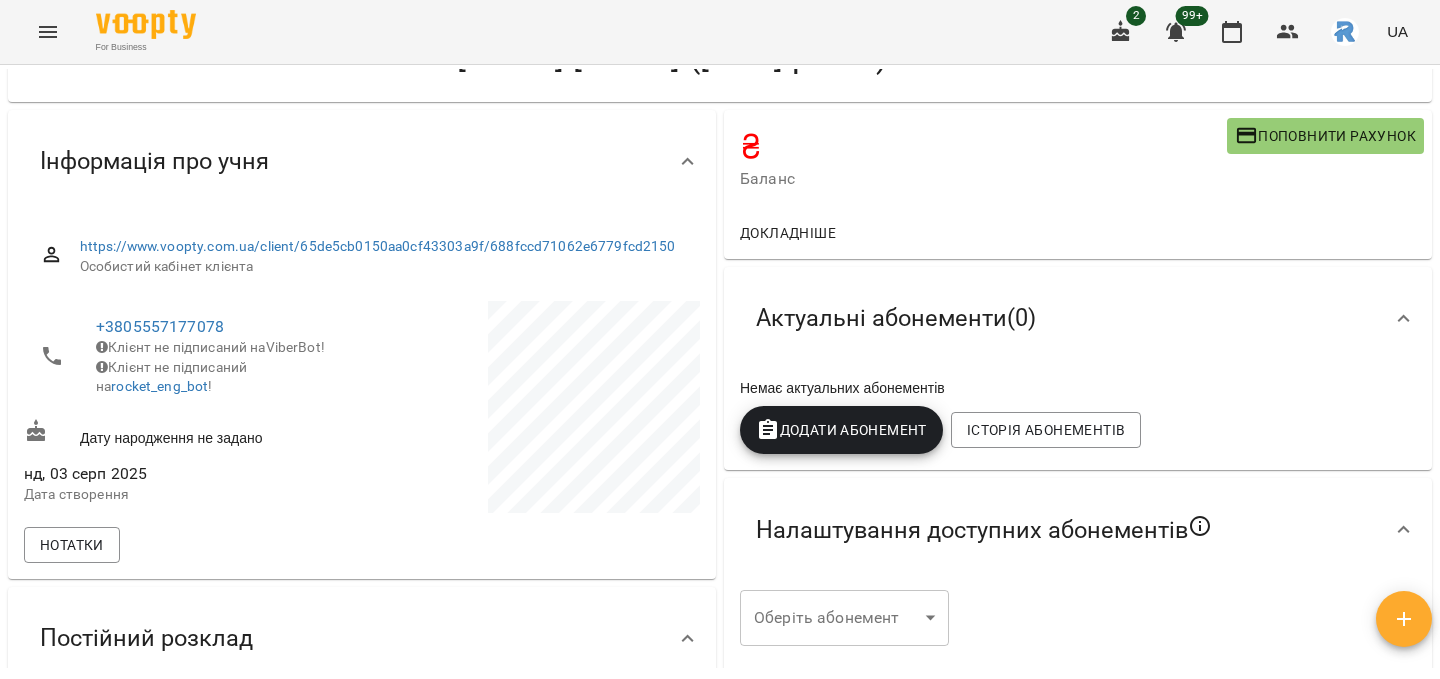 scroll, scrollTop: 108, scrollLeft: 0, axis: vertical 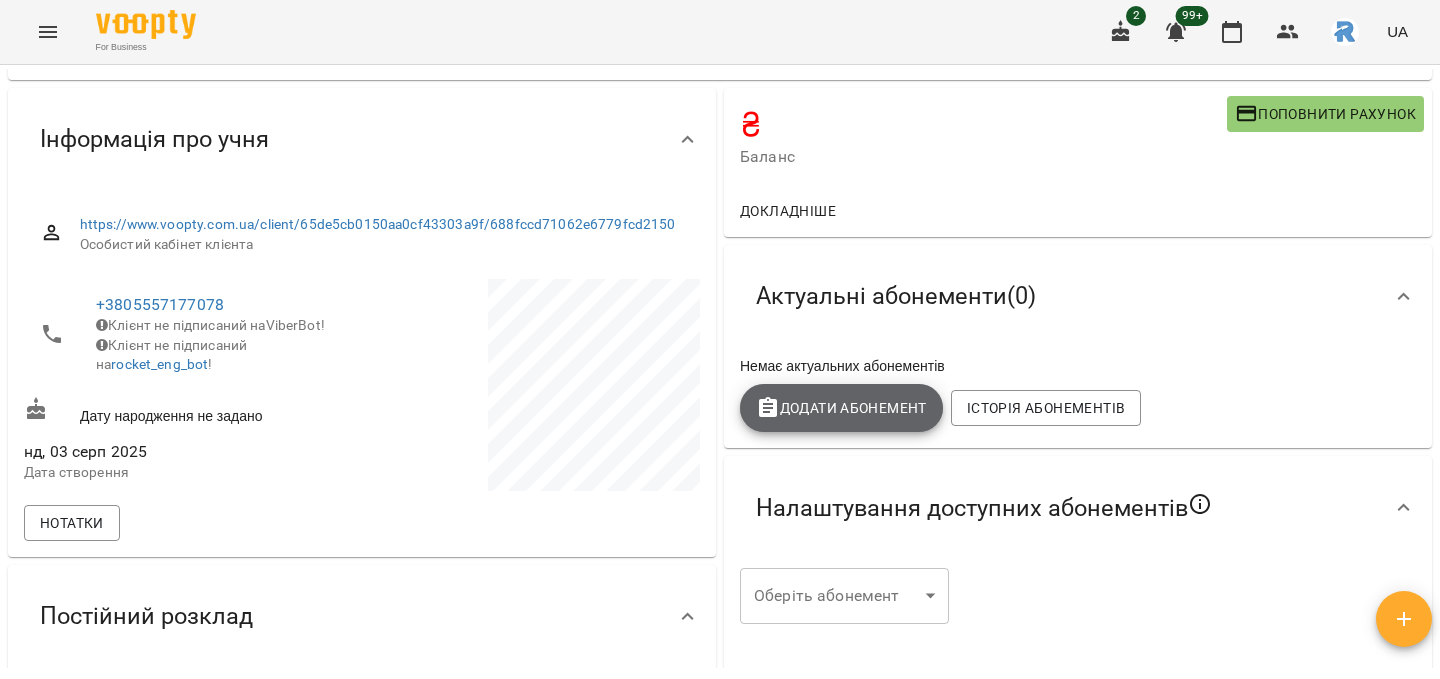 click on "Додати Абонемент" at bounding box center [841, 408] 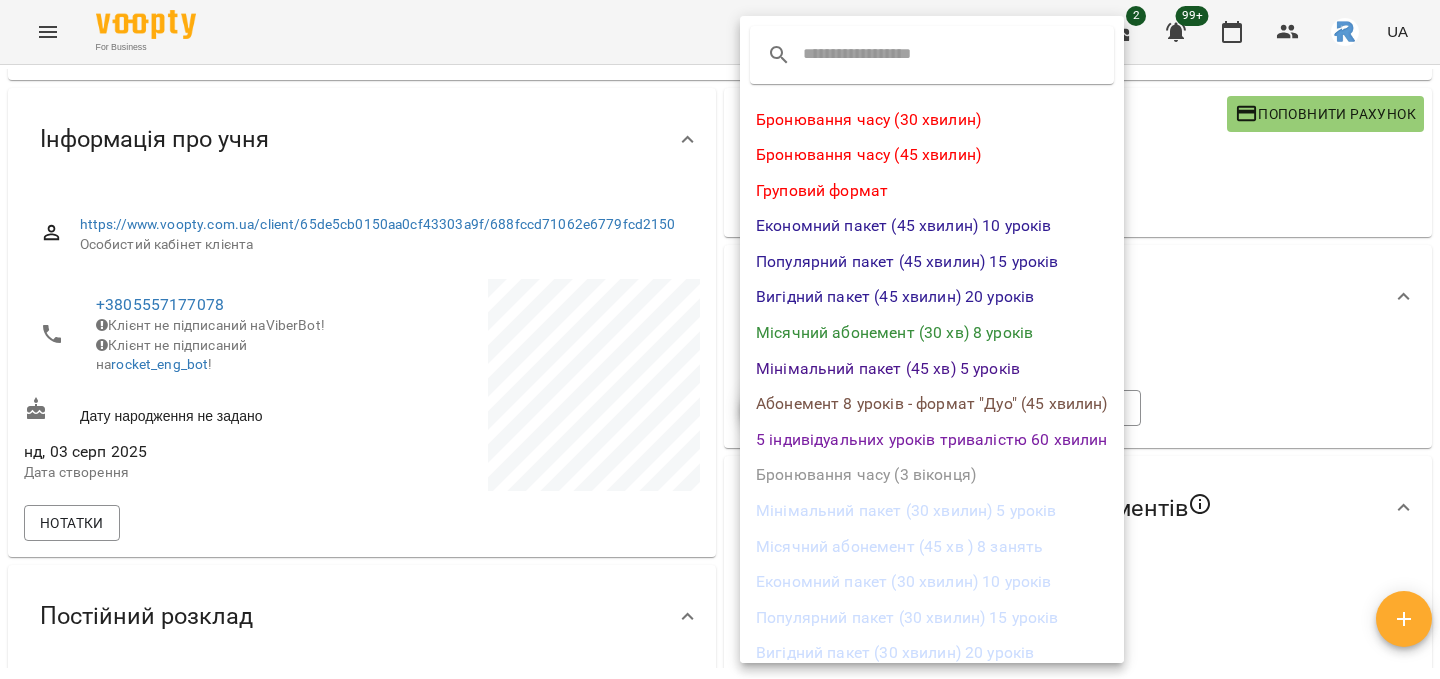 click on "Місячний абонемент (30 хв) 8 уроків" at bounding box center [932, 333] 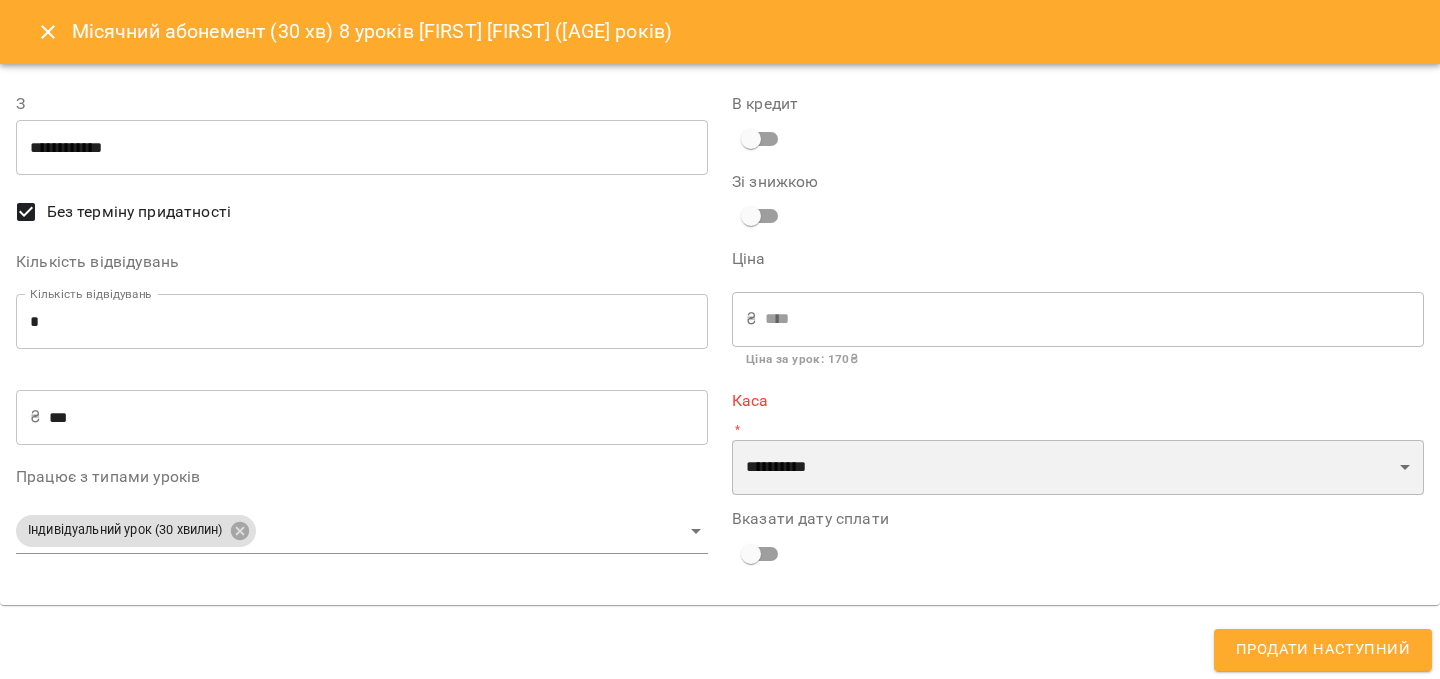 click on "**********" at bounding box center (1078, 468) 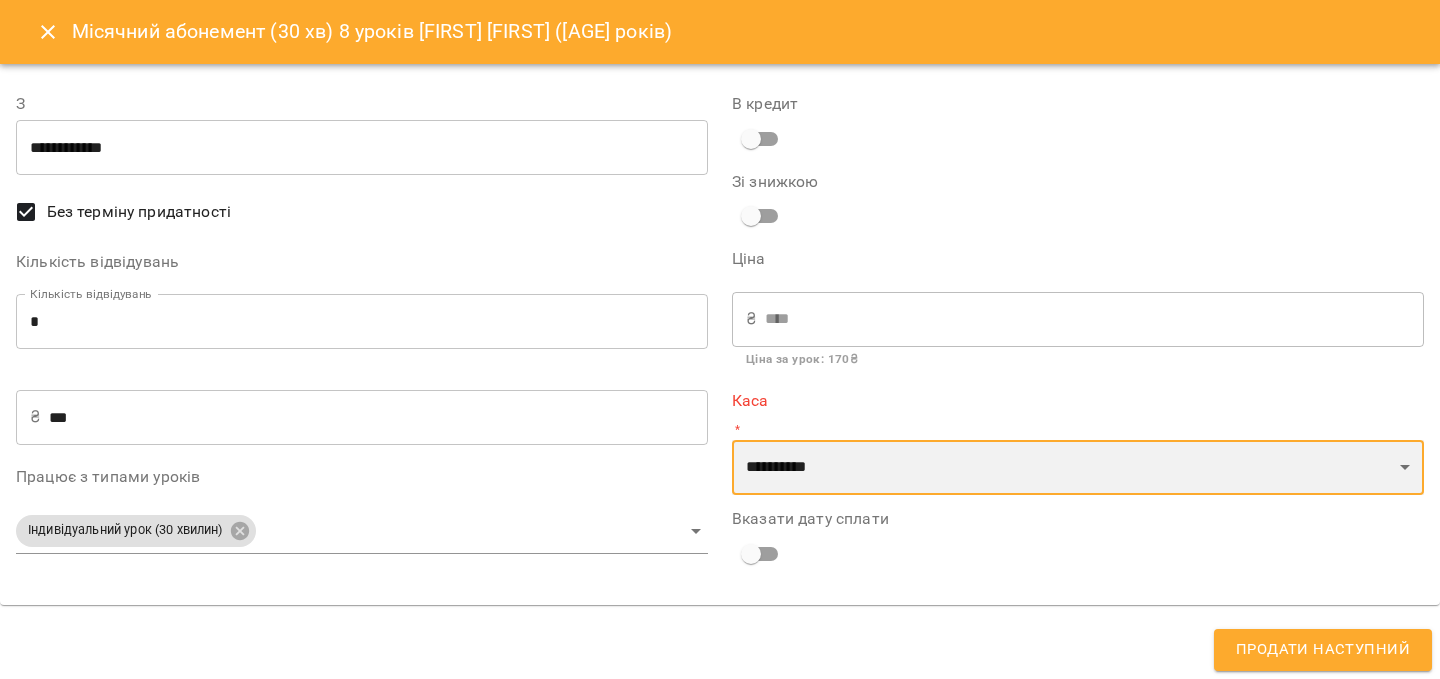 select on "**********" 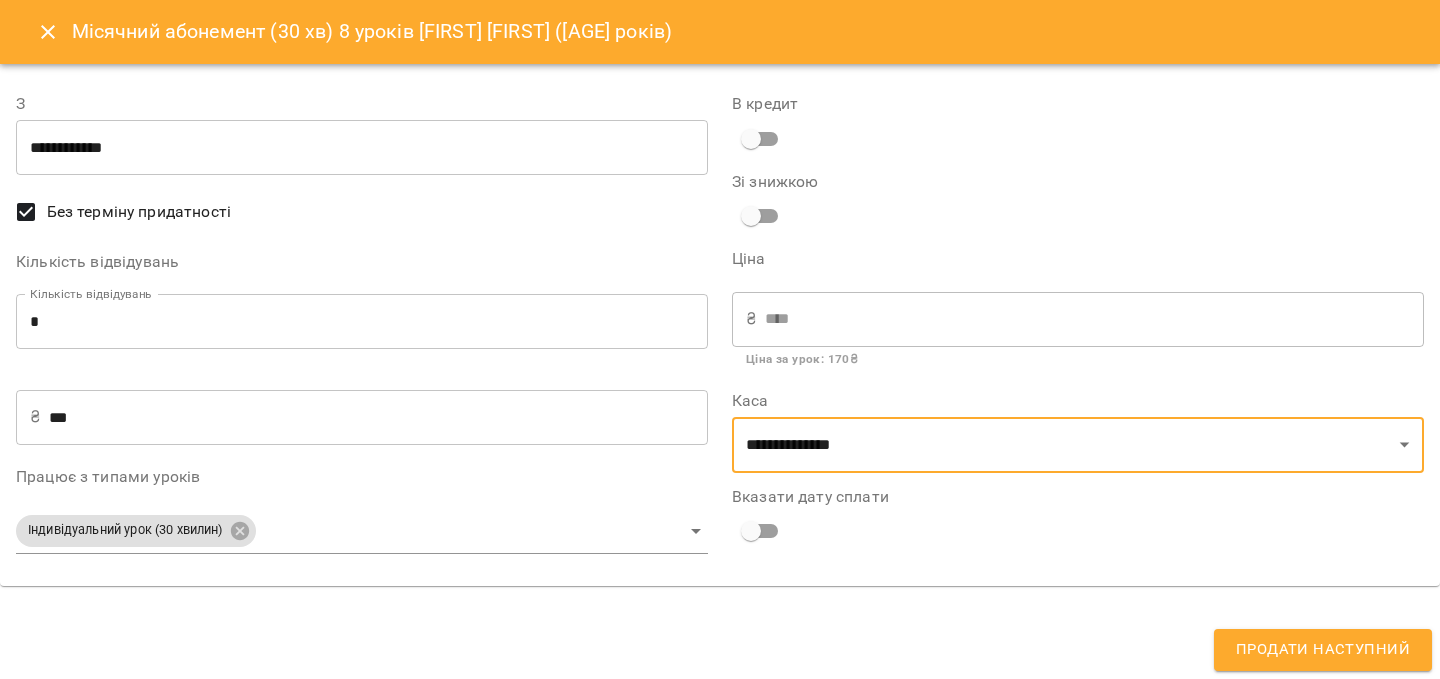 click on "Продати наступний" at bounding box center [1323, 650] 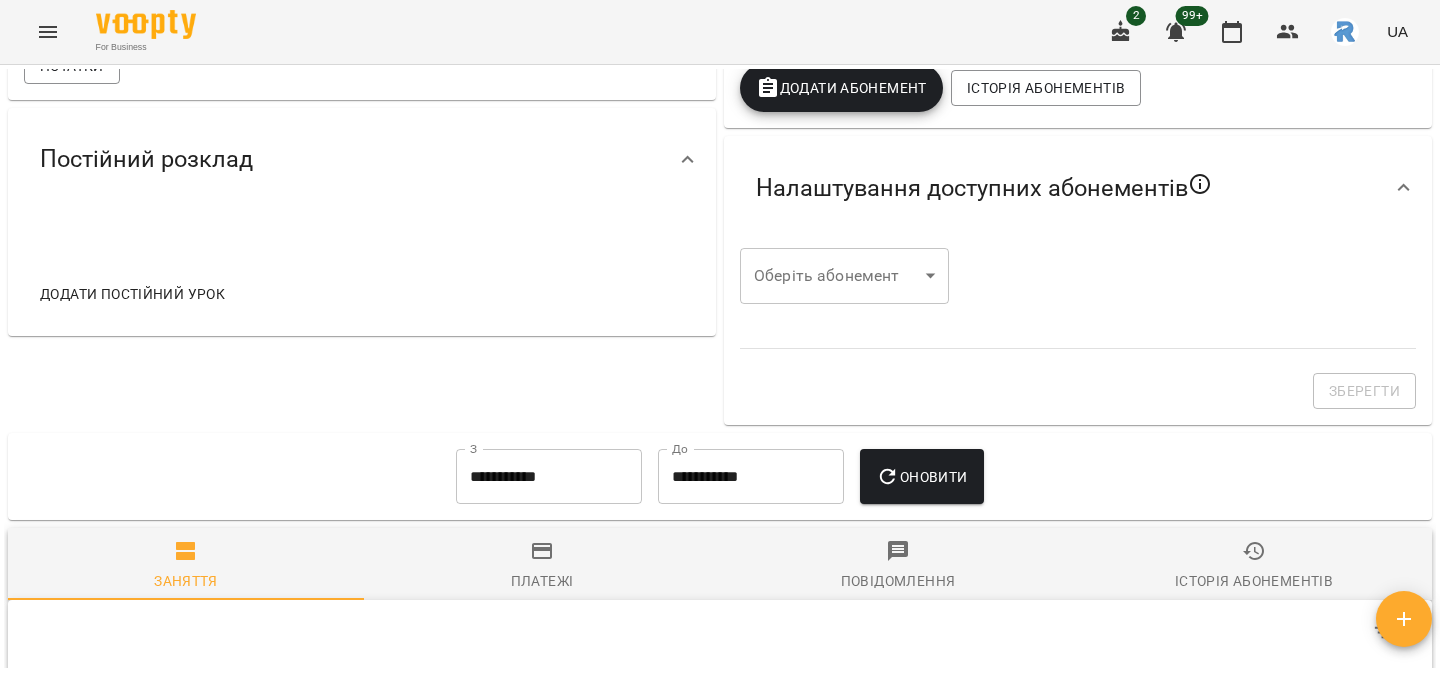 scroll, scrollTop: 591, scrollLeft: 0, axis: vertical 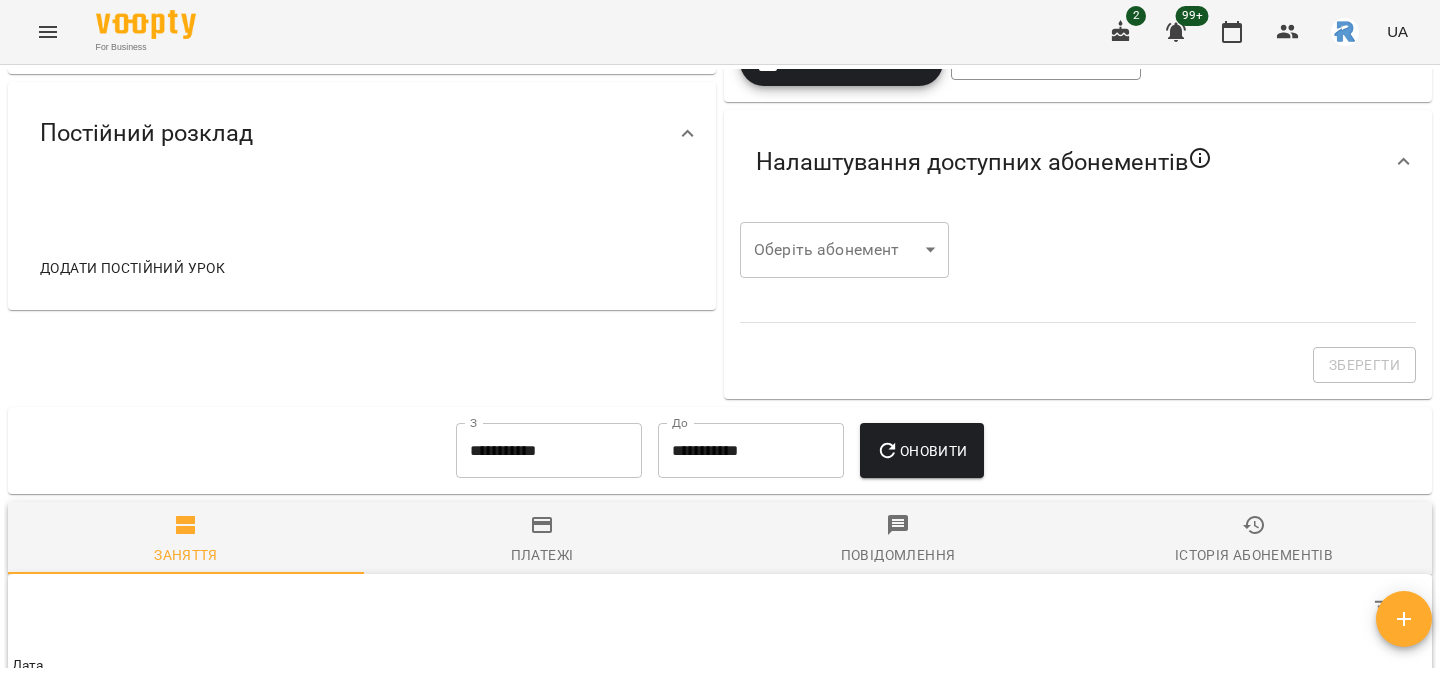click on "Додати постійний урок" at bounding box center [132, 268] 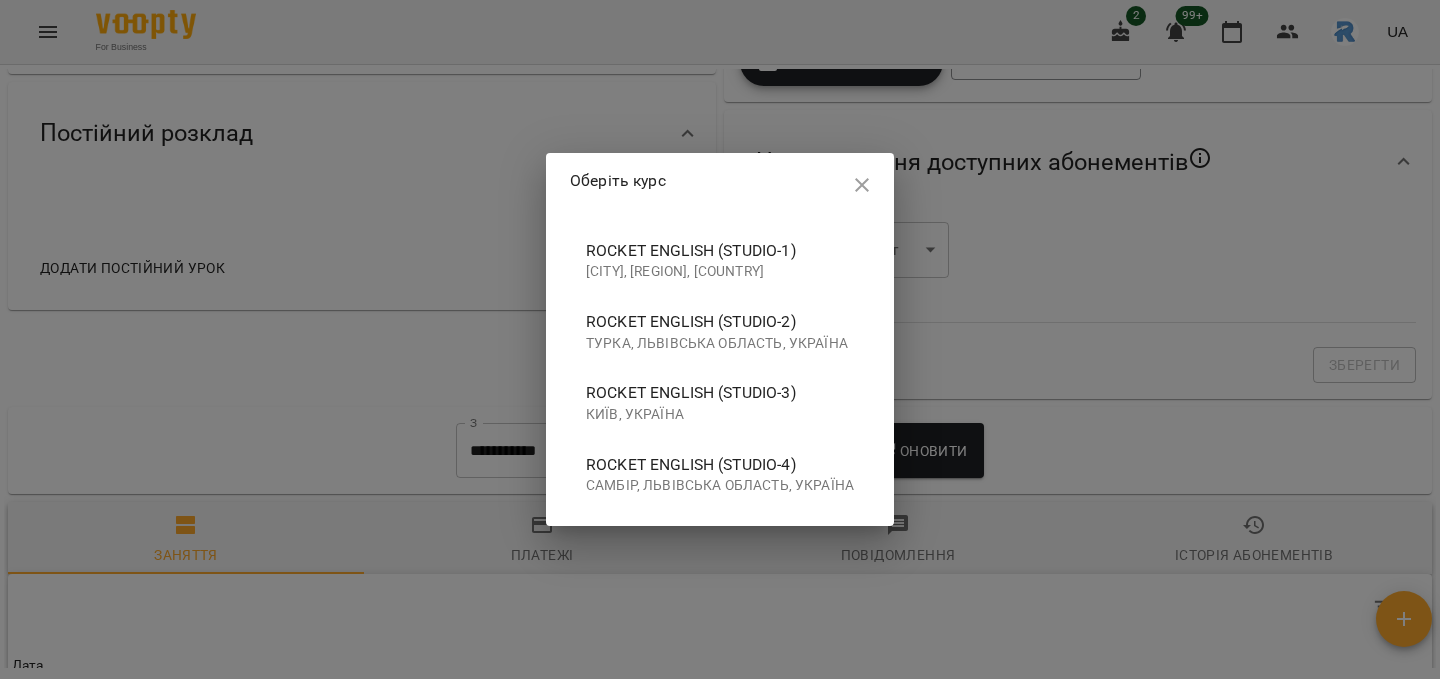 click on "Rocket English (studio-4)" at bounding box center [720, 465] 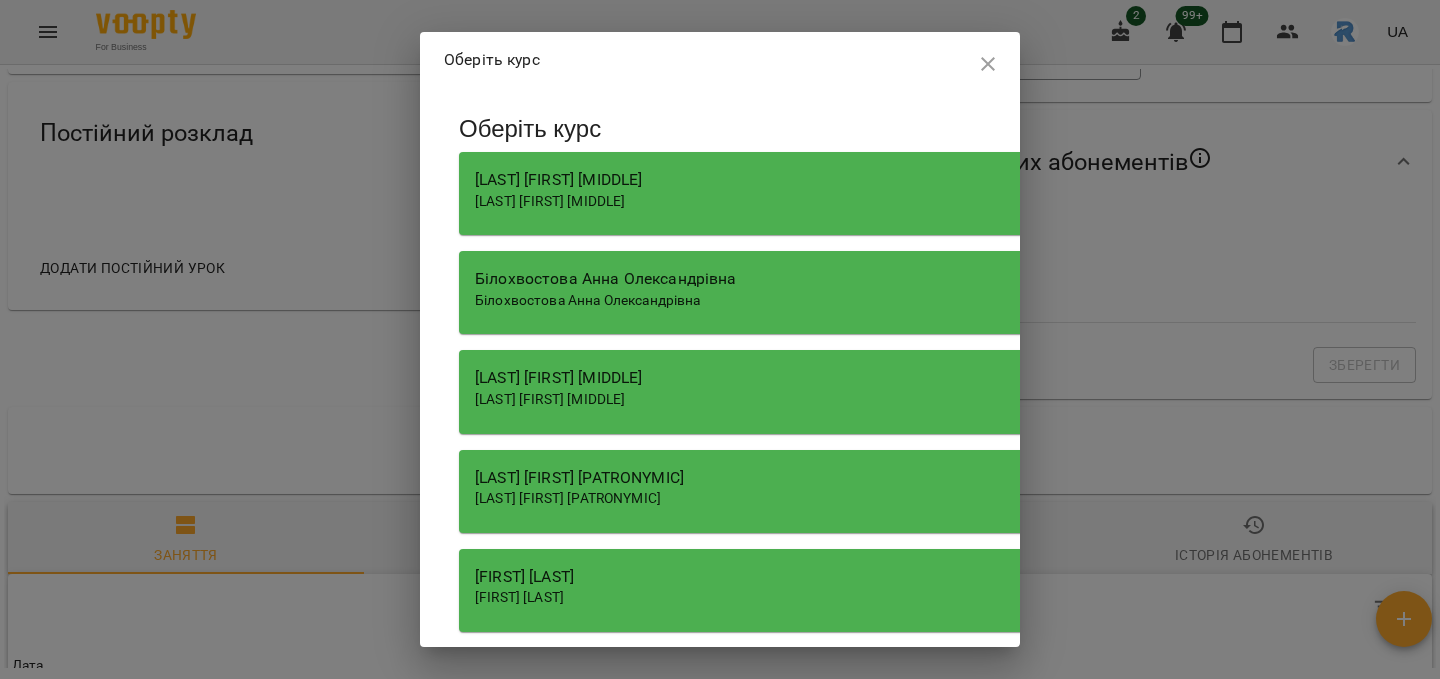 scroll, scrollTop: 4, scrollLeft: 0, axis: vertical 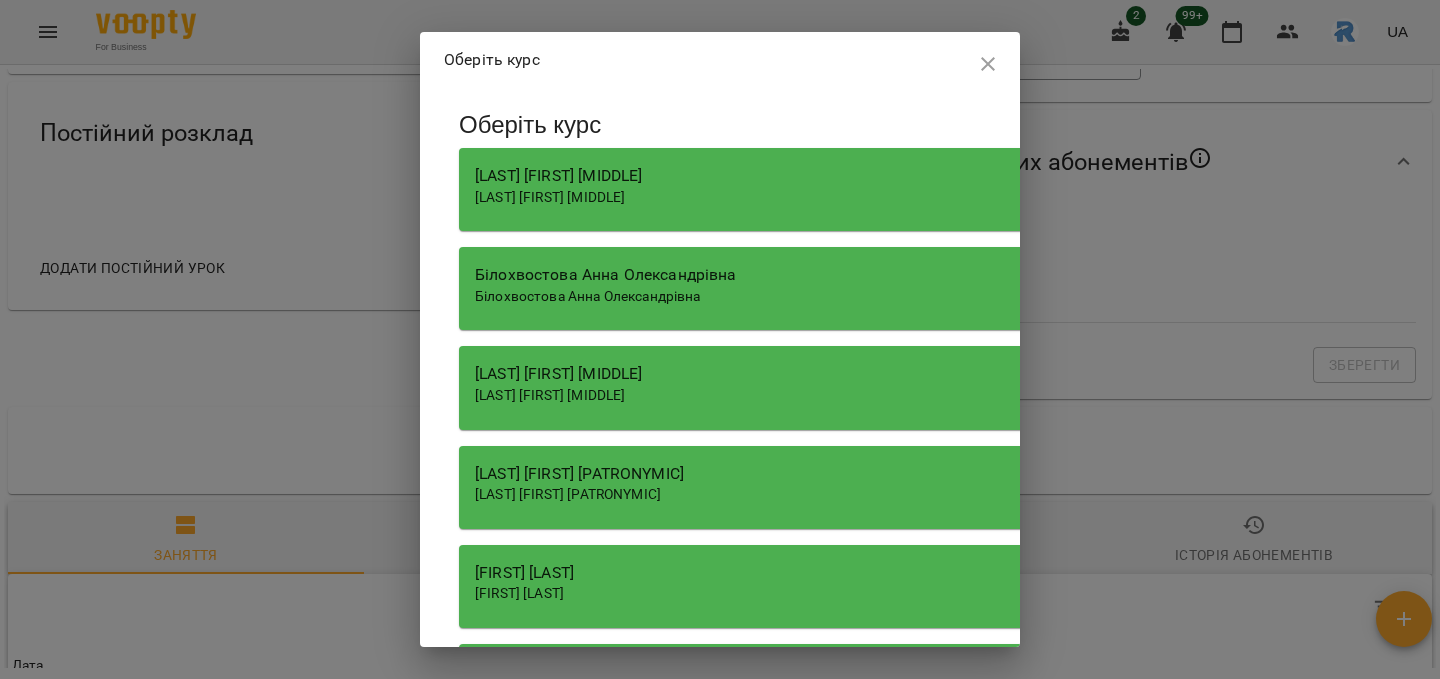 click on "[LAST] [FIRST] [MIDDLE]" at bounding box center (550, 197) 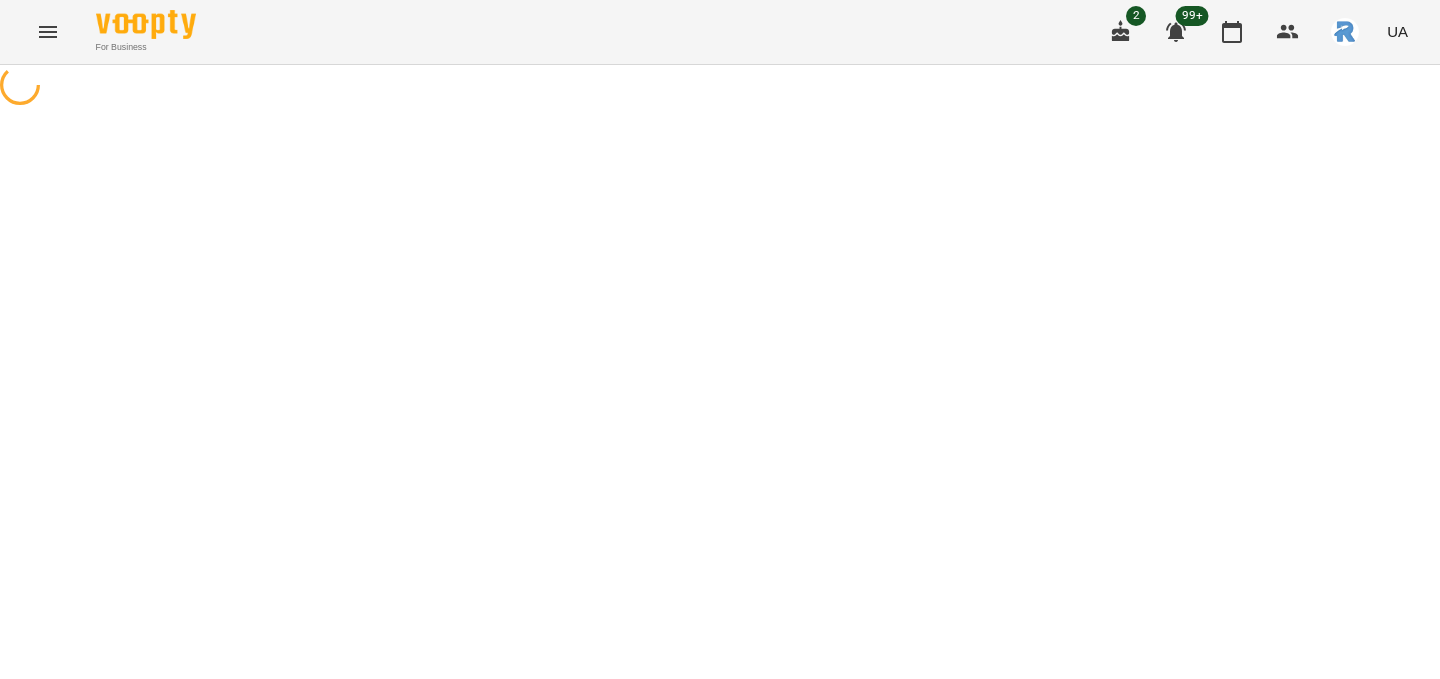 select on "**********" 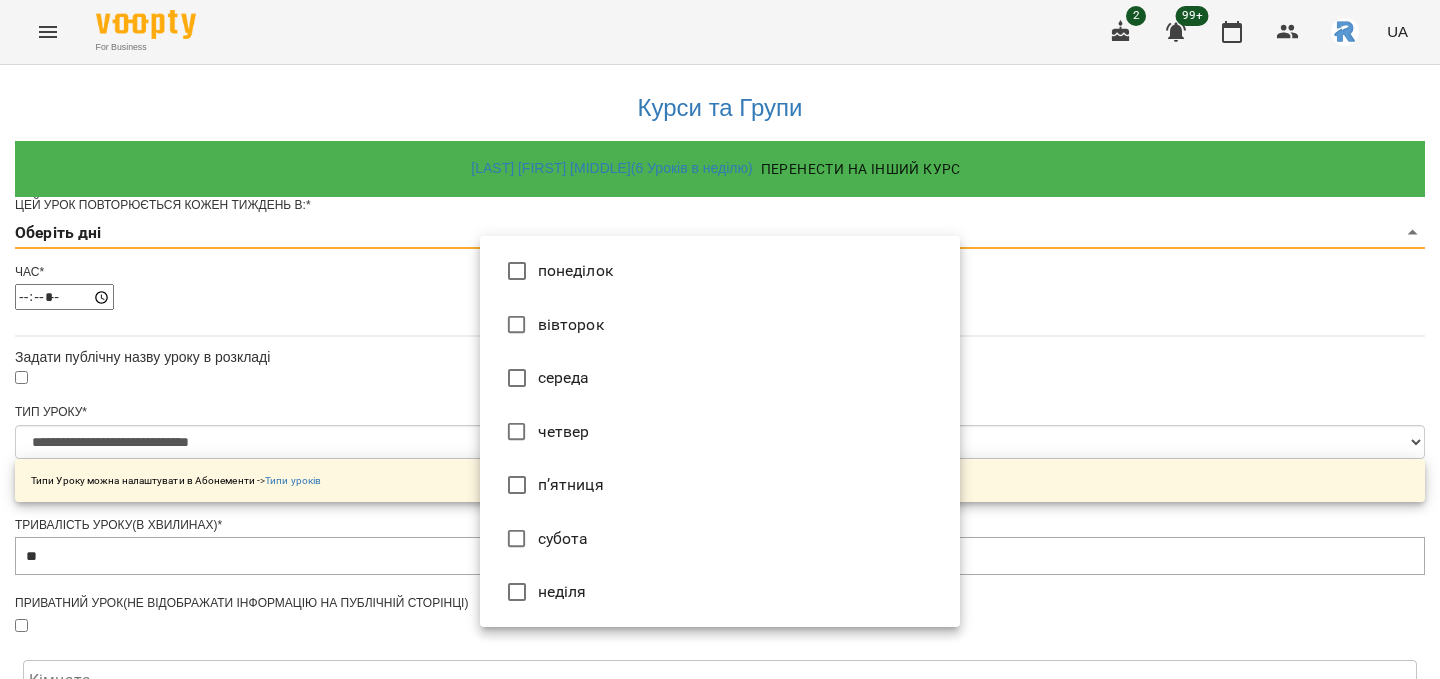 click on "**********" at bounding box center [720, 638] 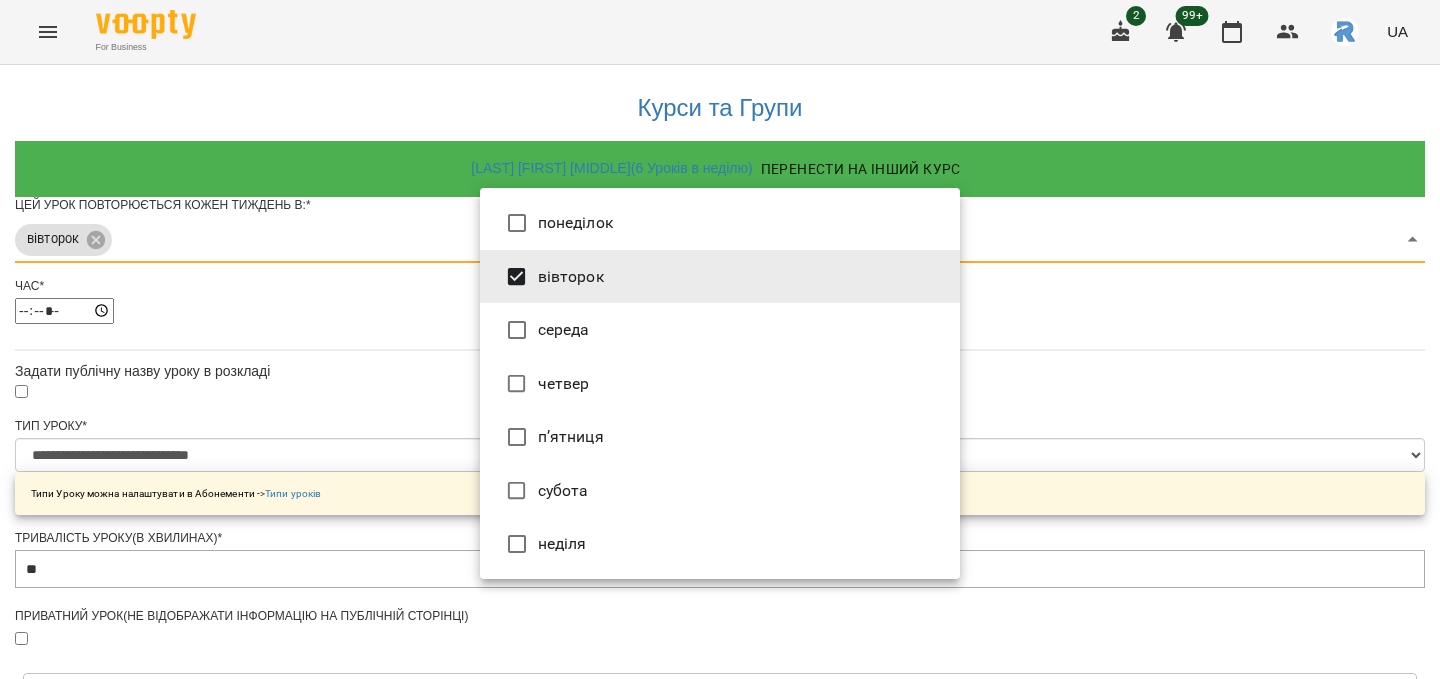 click at bounding box center [720, 339] 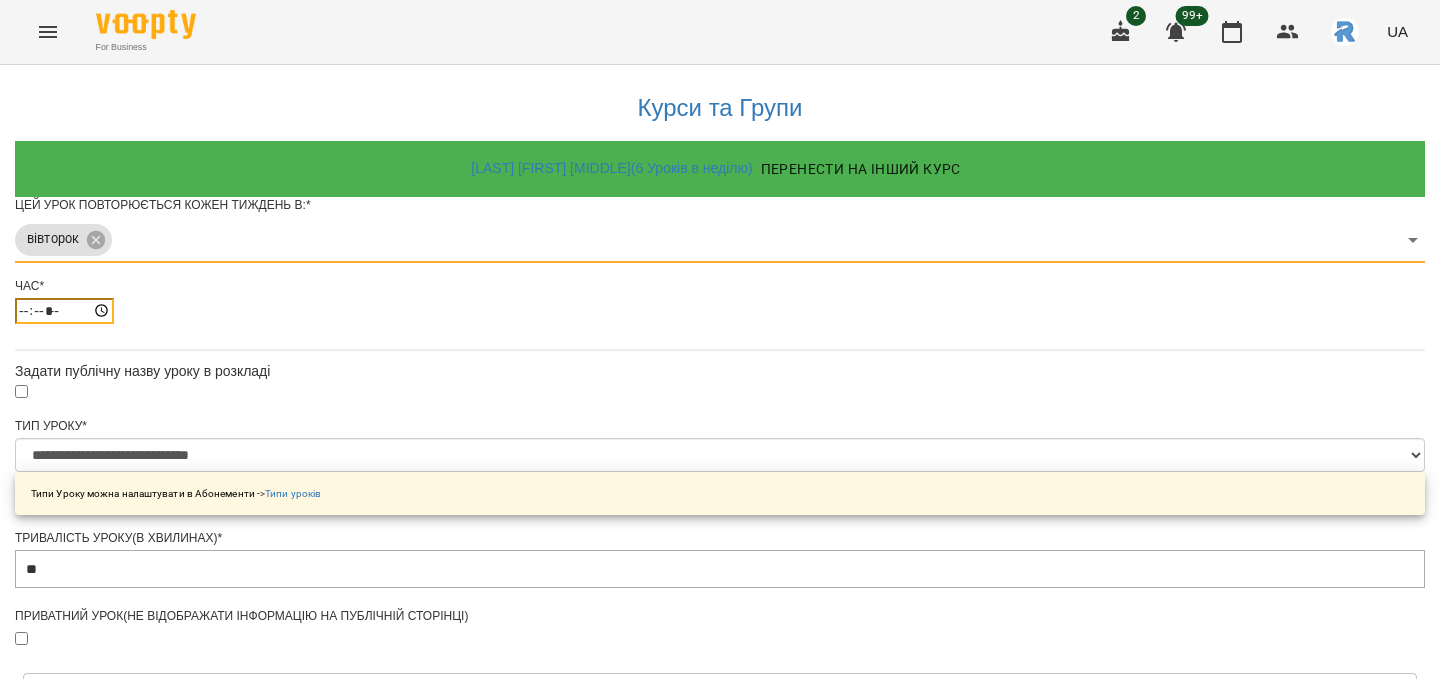 click on "*****" at bounding box center [64, 311] 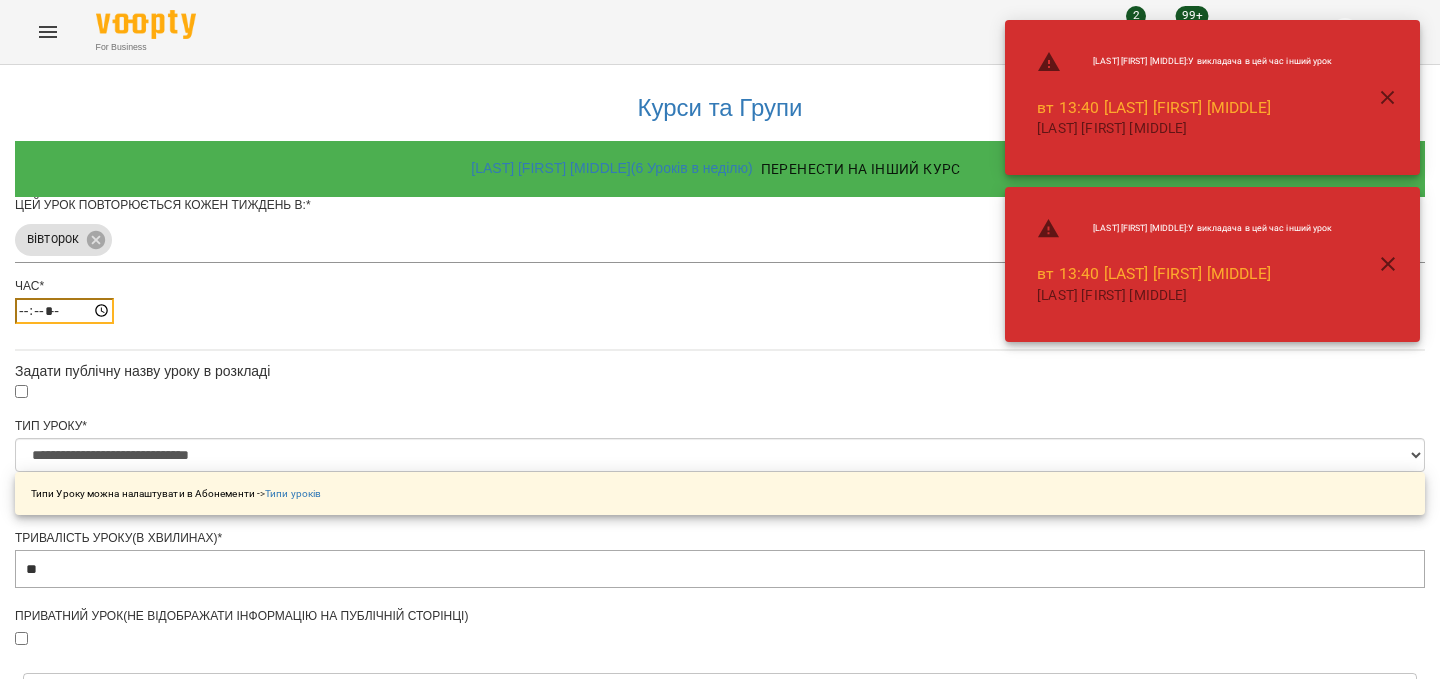 type on "*****" 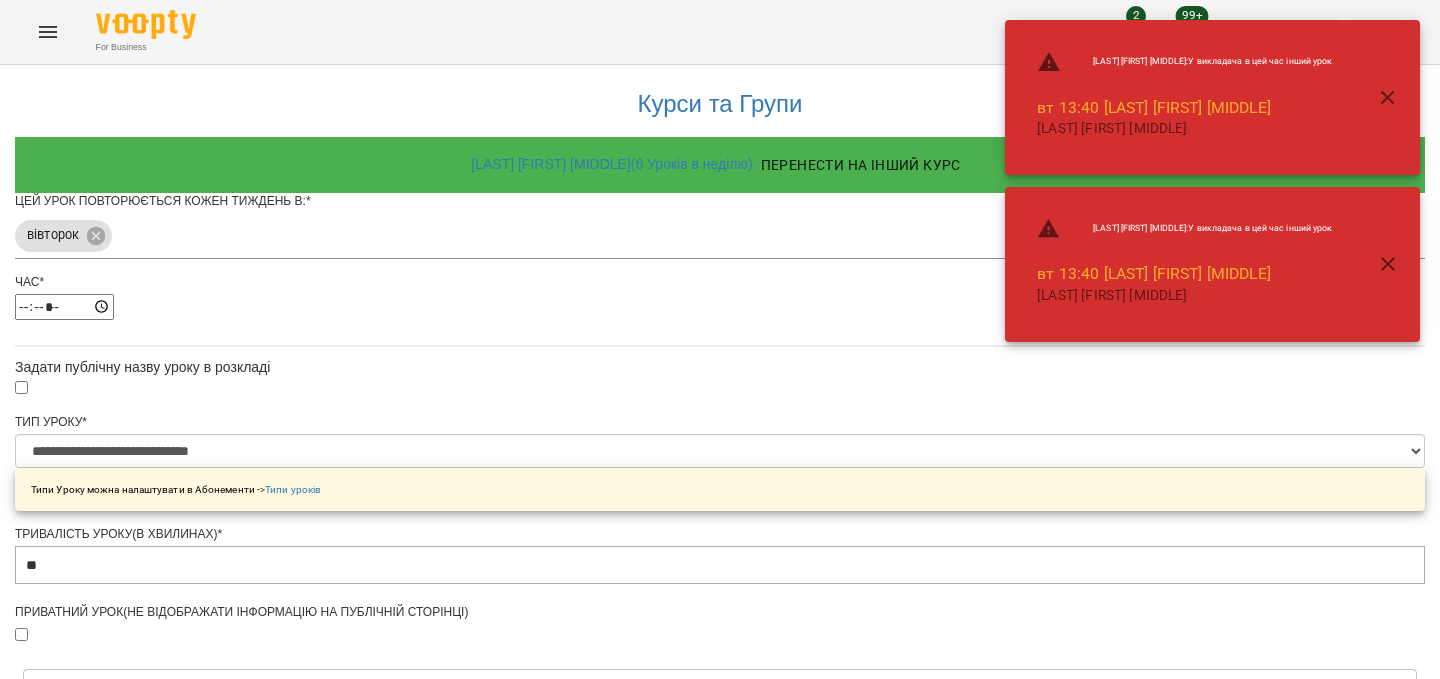 click on "Зберегти" at bounding box center (720, 1314) 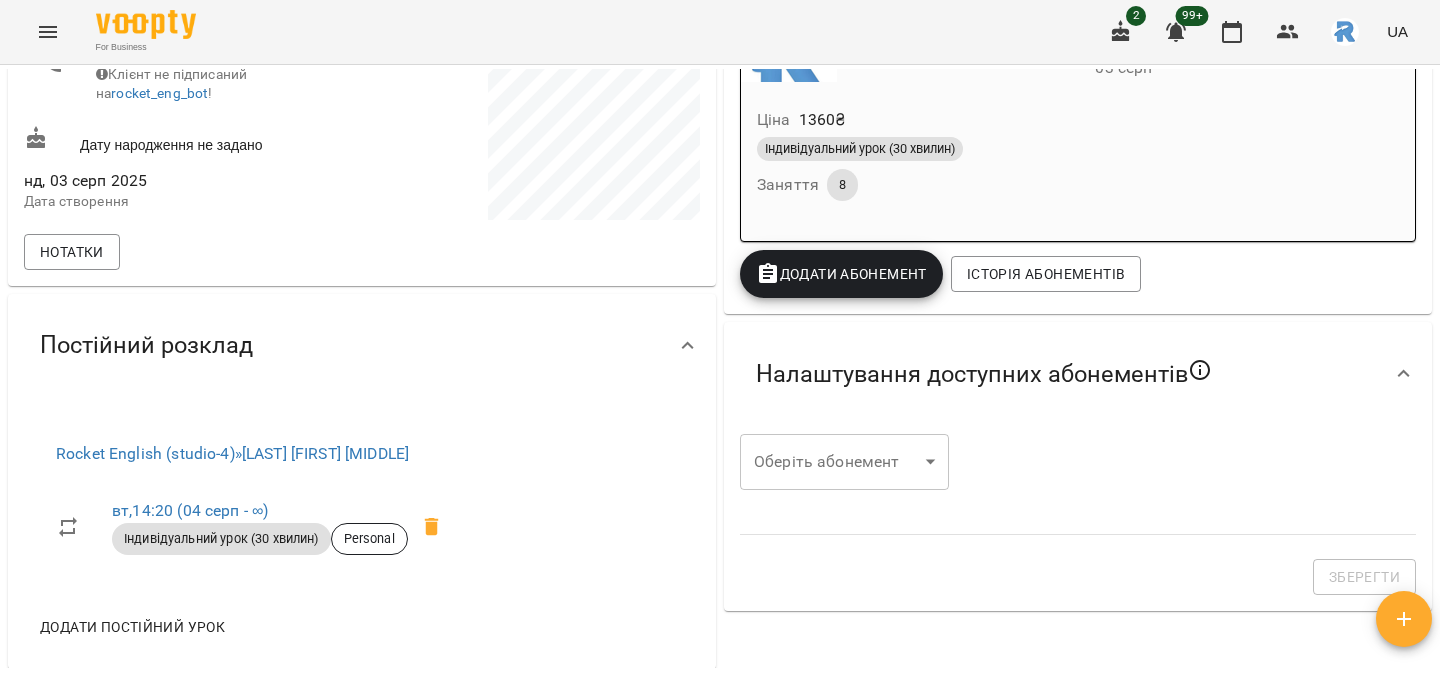 scroll, scrollTop: 381, scrollLeft: 0, axis: vertical 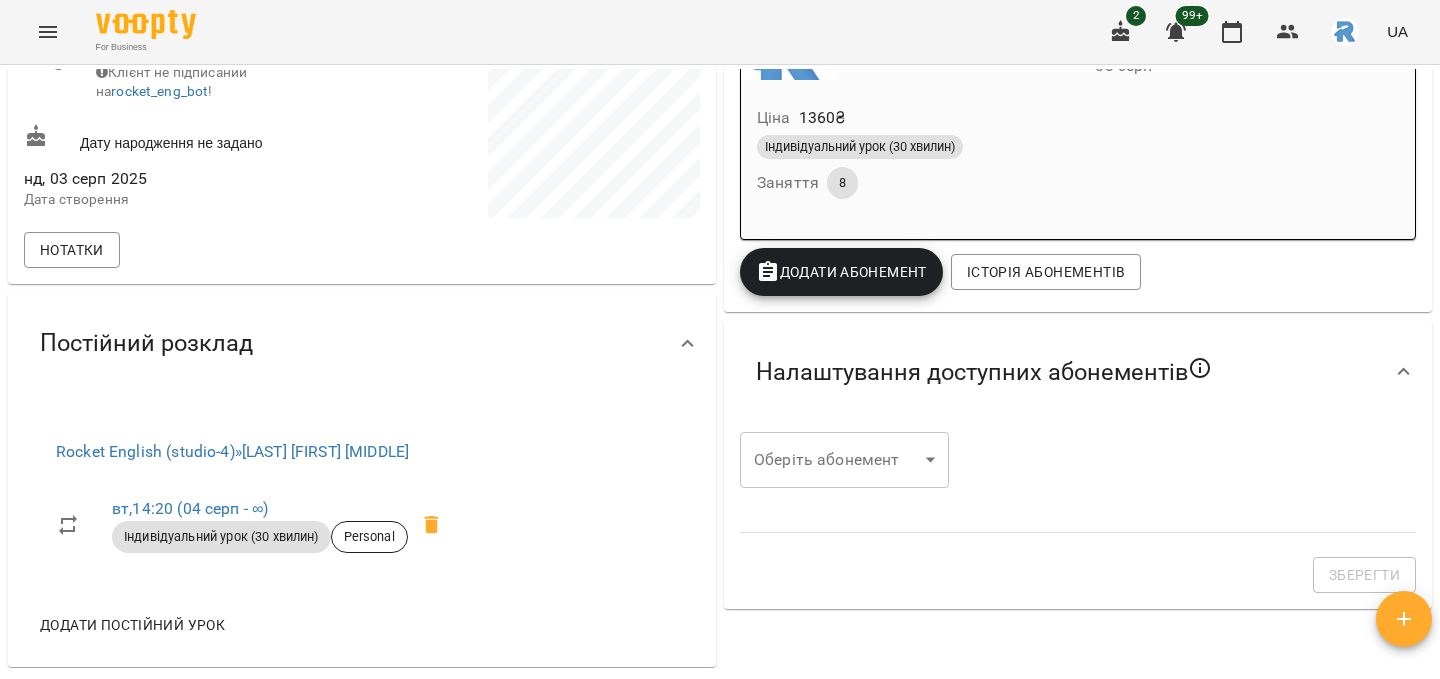 click on "Додати постійний урок" at bounding box center (132, 625) 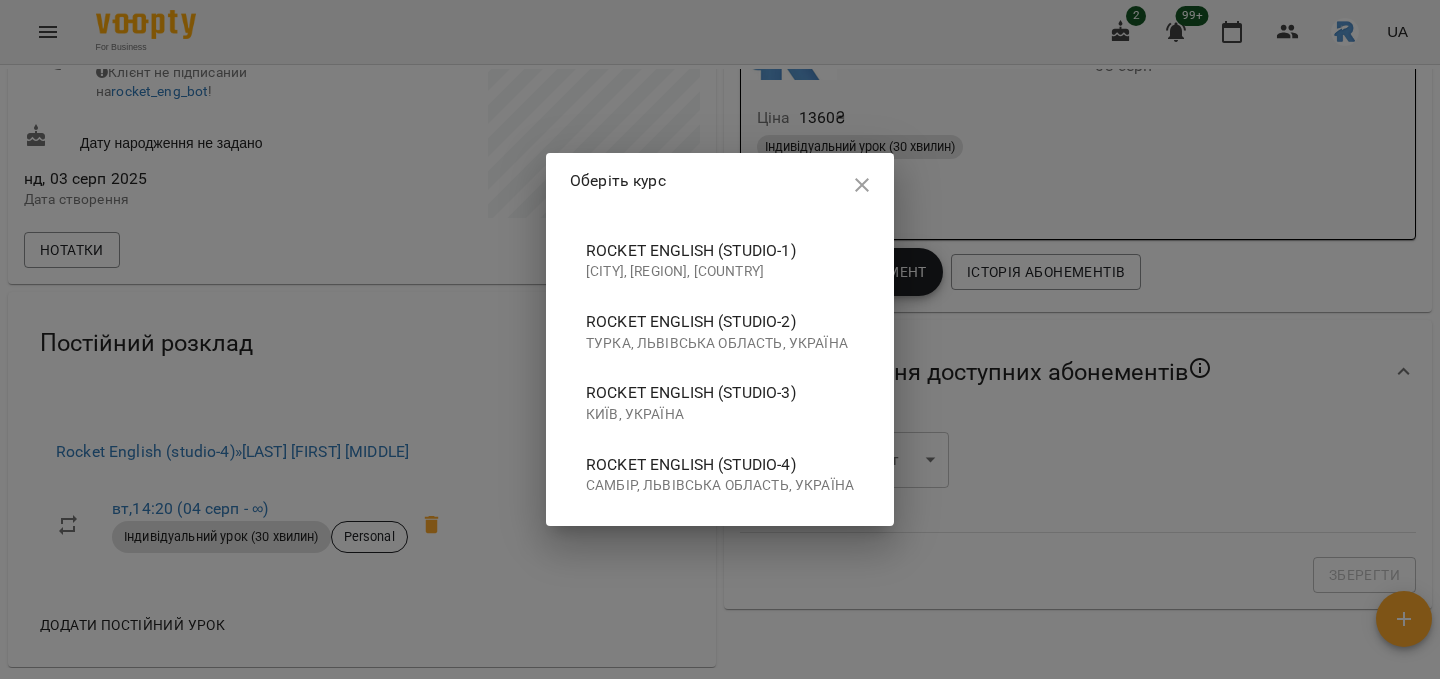 click on "Rocket English (studio-4)" at bounding box center (720, 465) 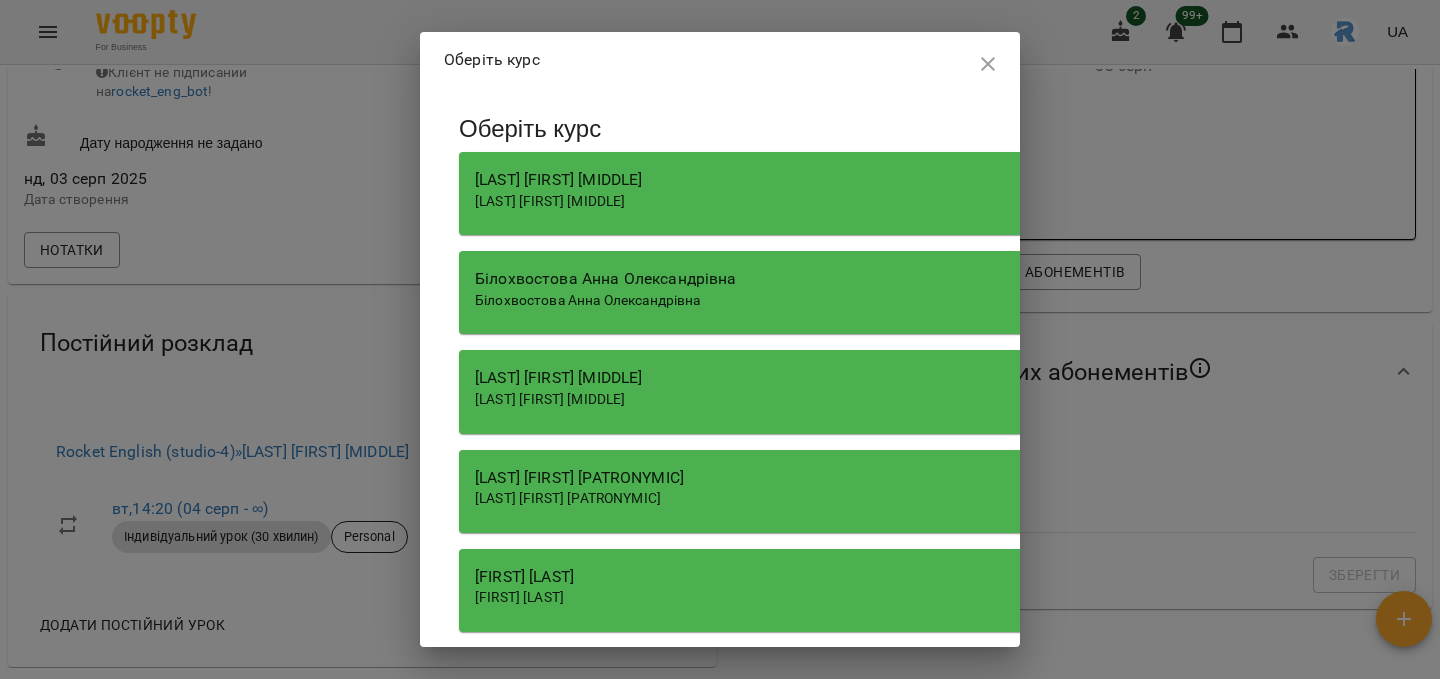 click on "[LAST] [FIRST] [MIDDLE]" at bounding box center (550, 201) 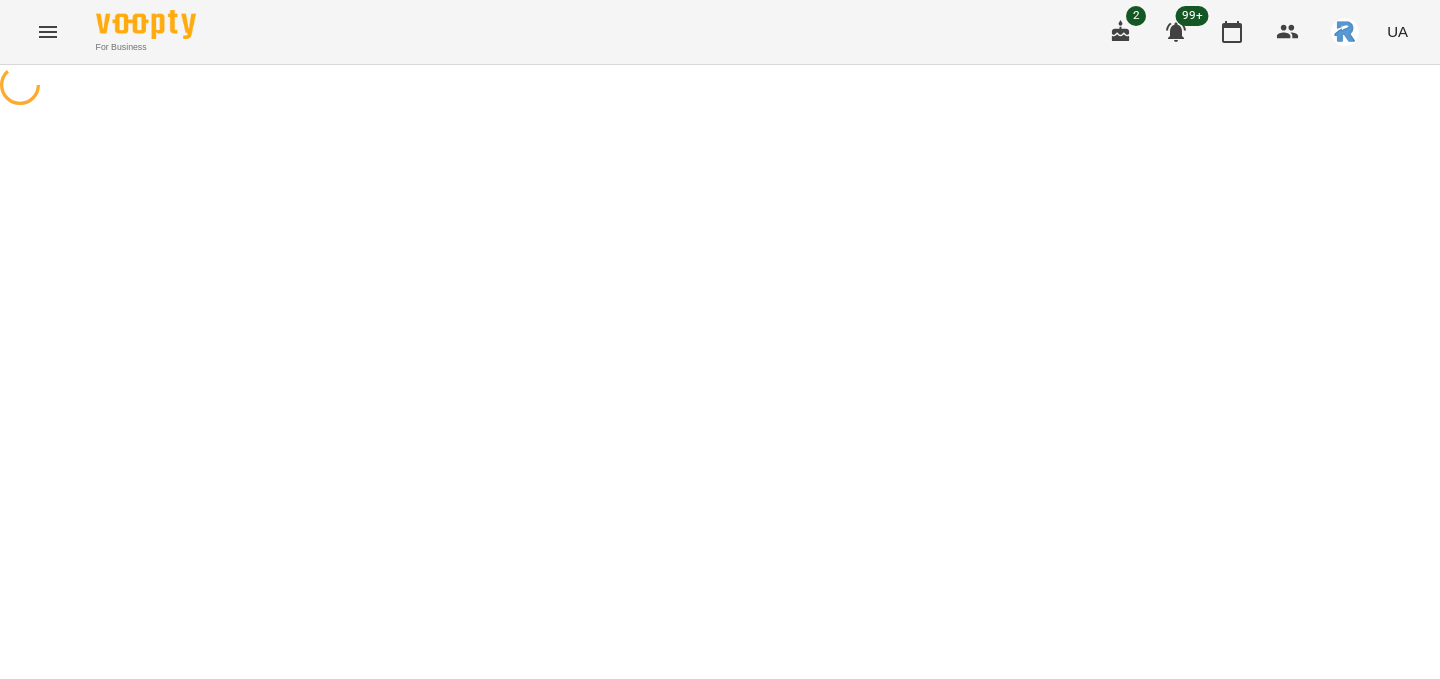 select on "**********" 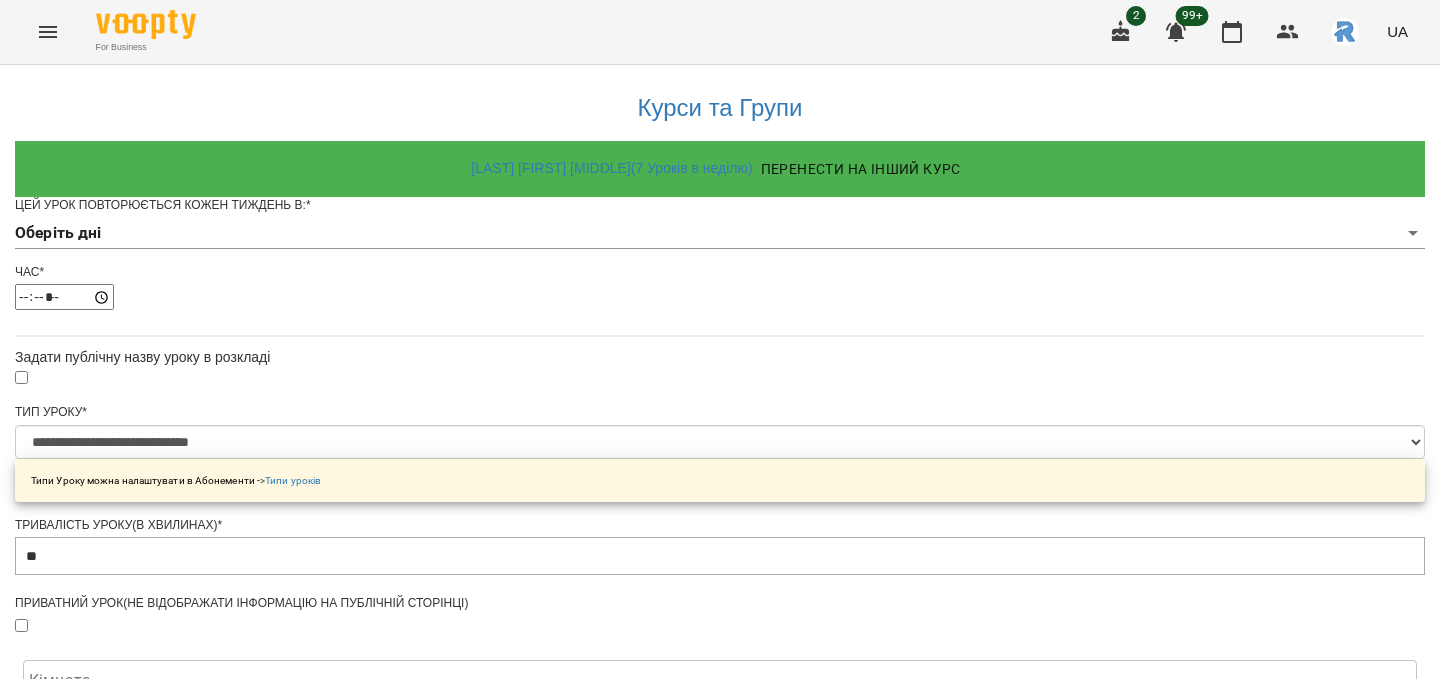 click on "**********" at bounding box center [720, 638] 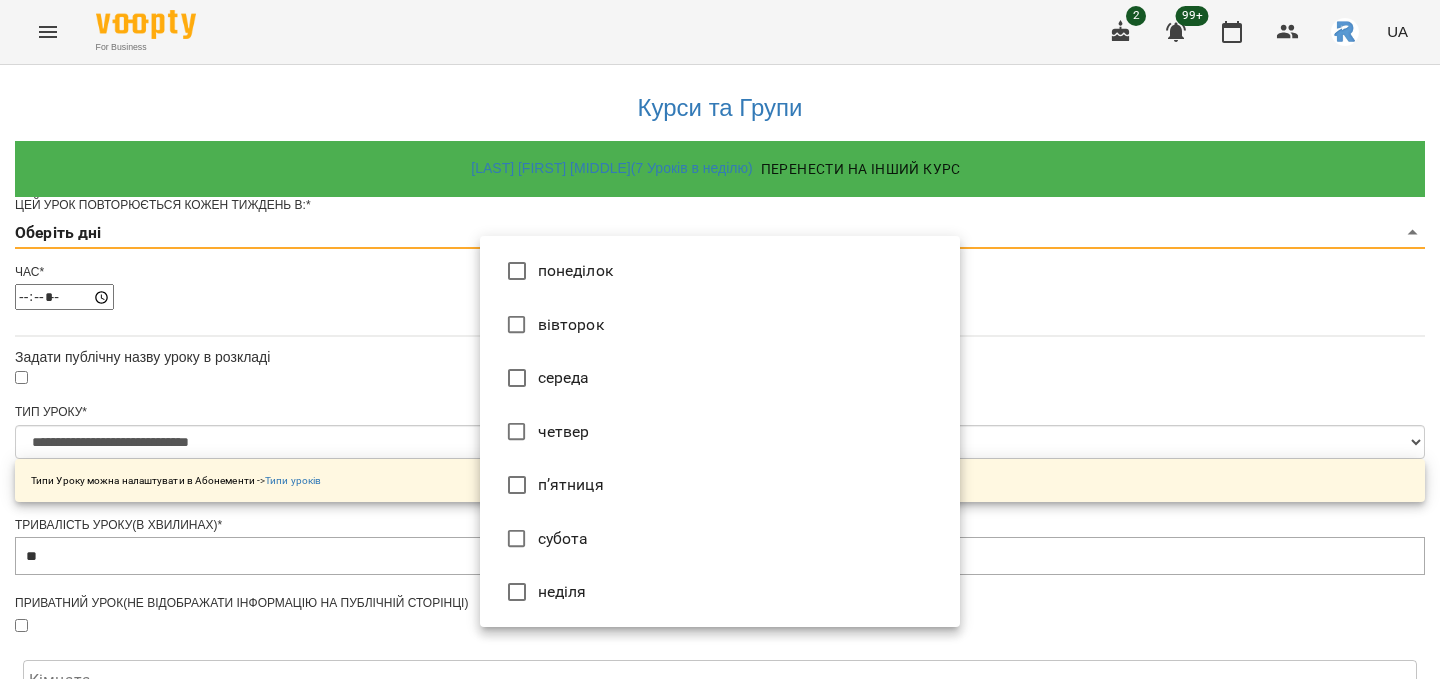 click on "п’ятниця" at bounding box center (720, 485) 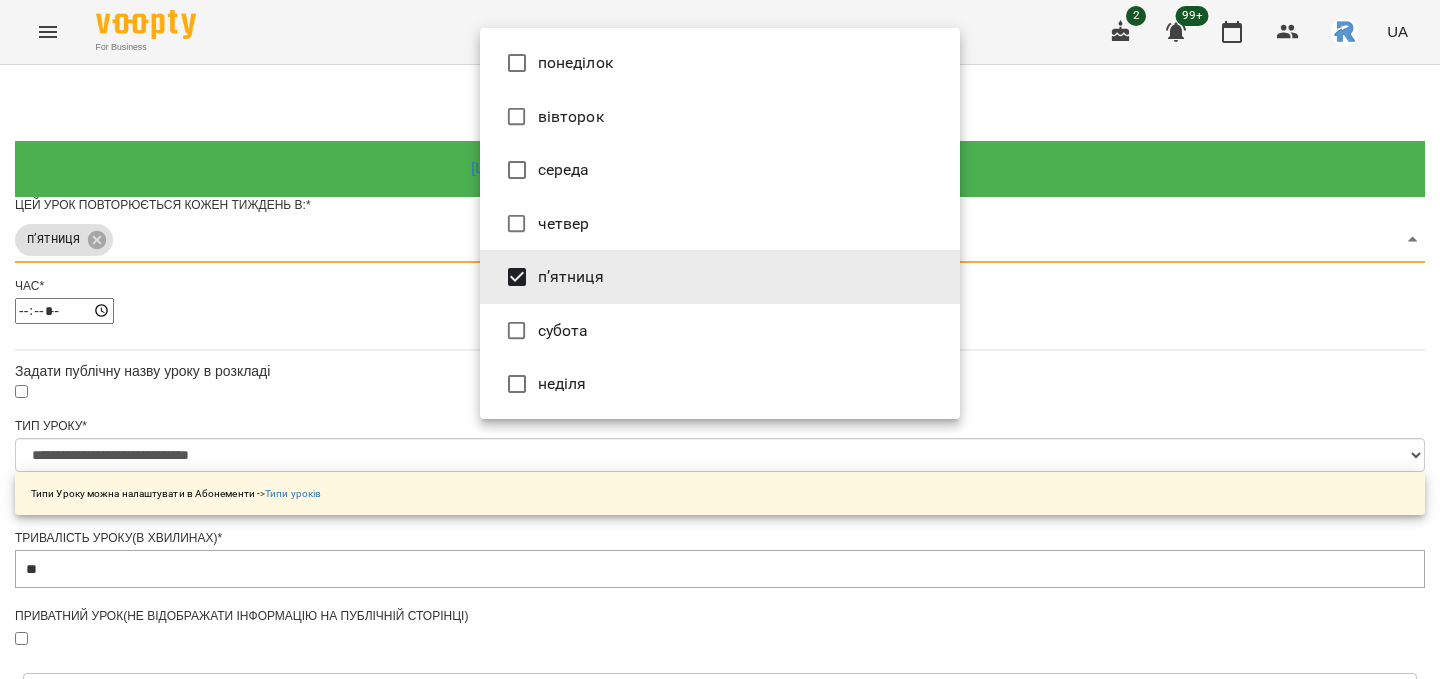 click at bounding box center (720, 339) 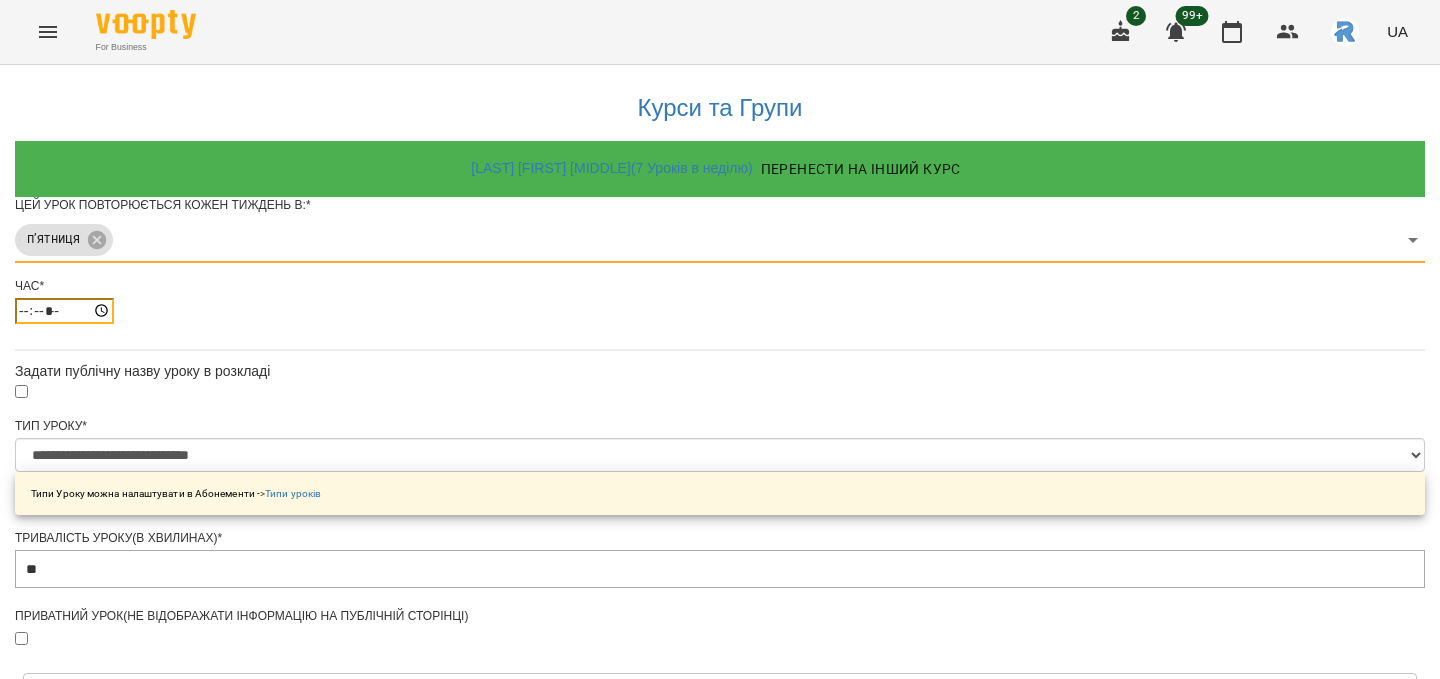 click on "*****" at bounding box center [64, 311] 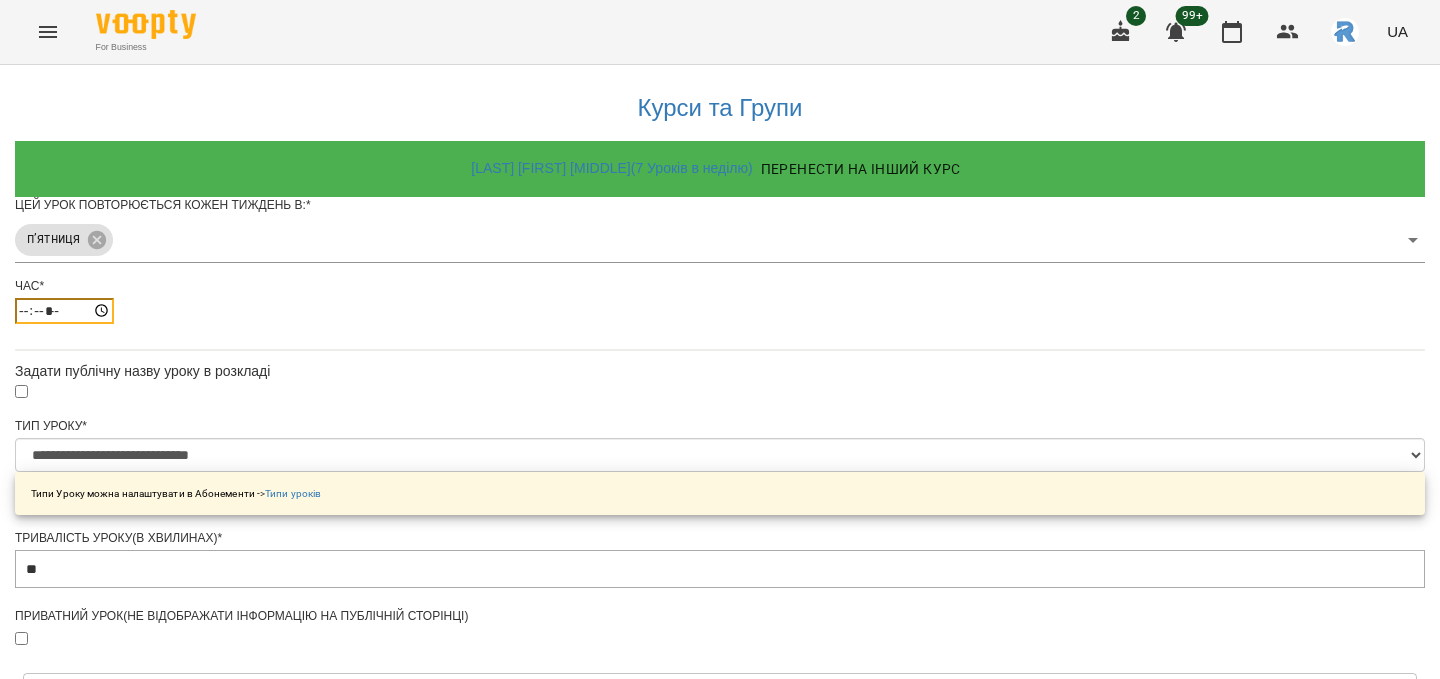 type on "*****" 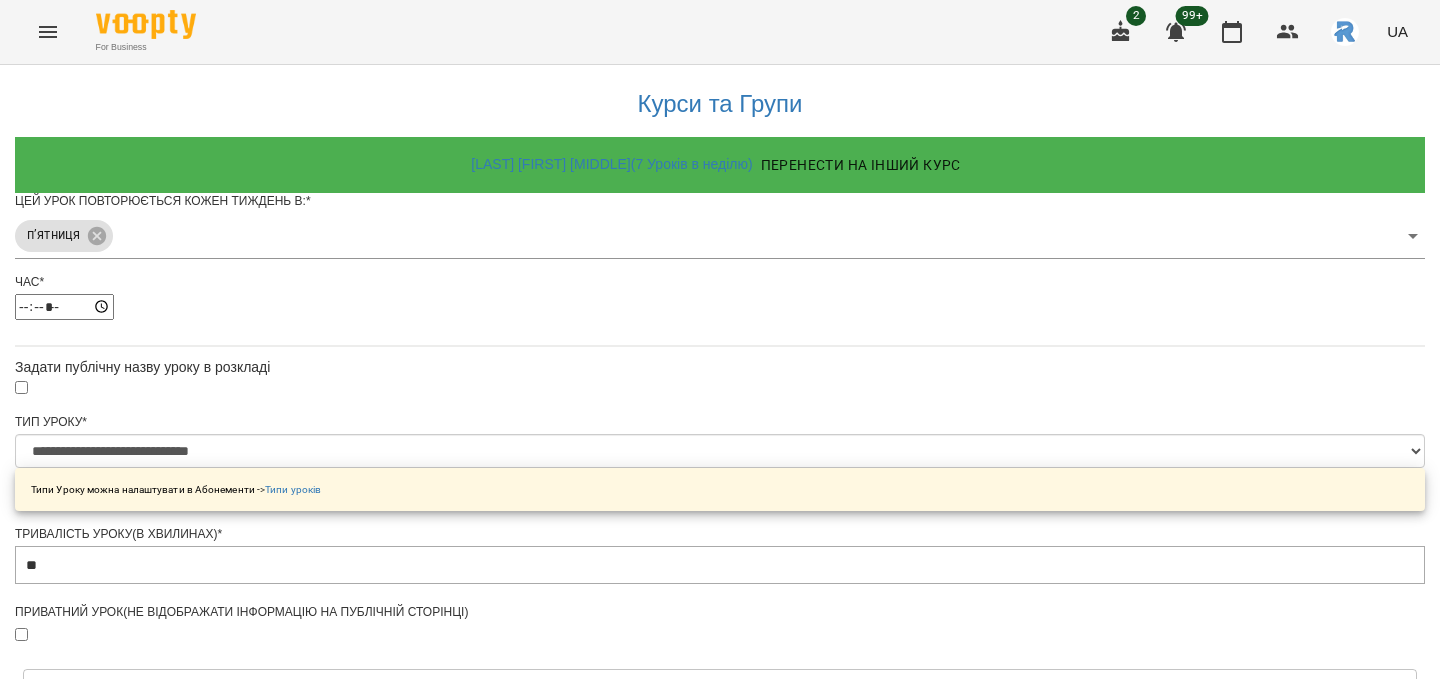 click on "Зберегти" at bounding box center [720, 1314] 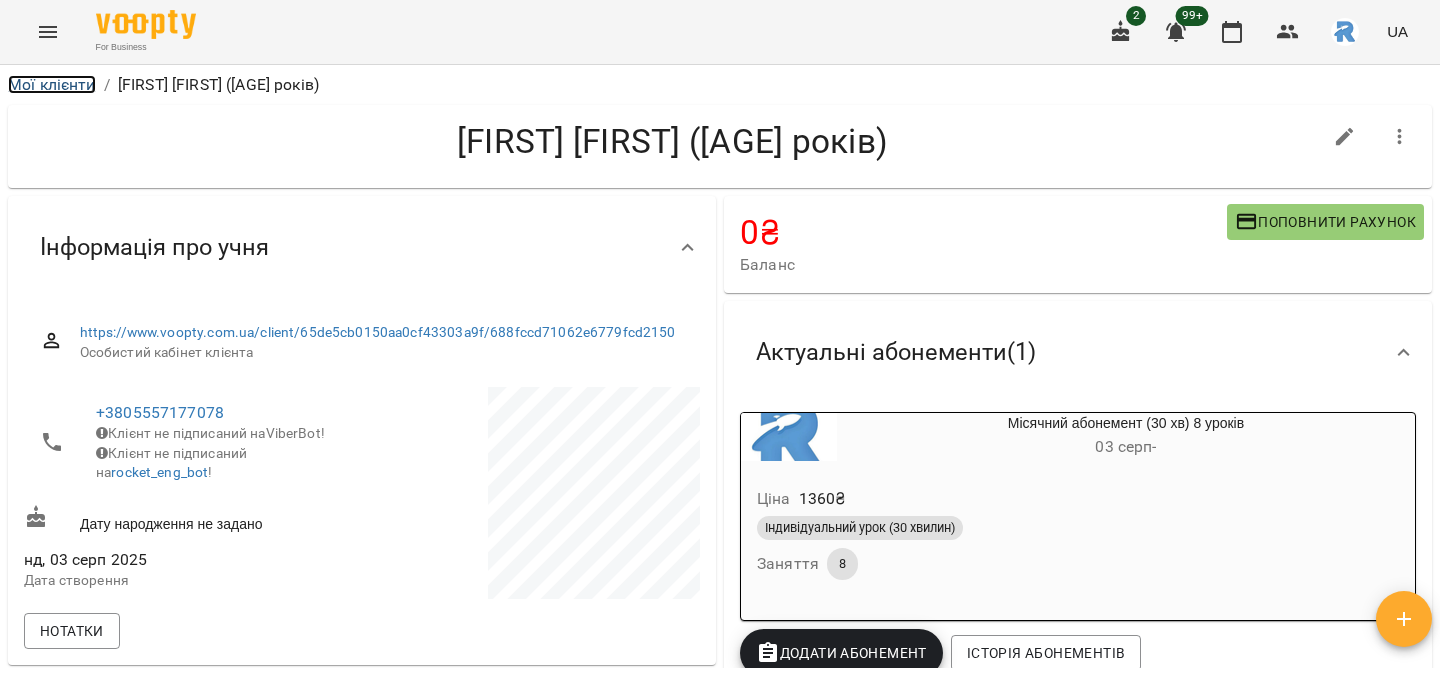 click on "Мої клієнти" at bounding box center (52, 84) 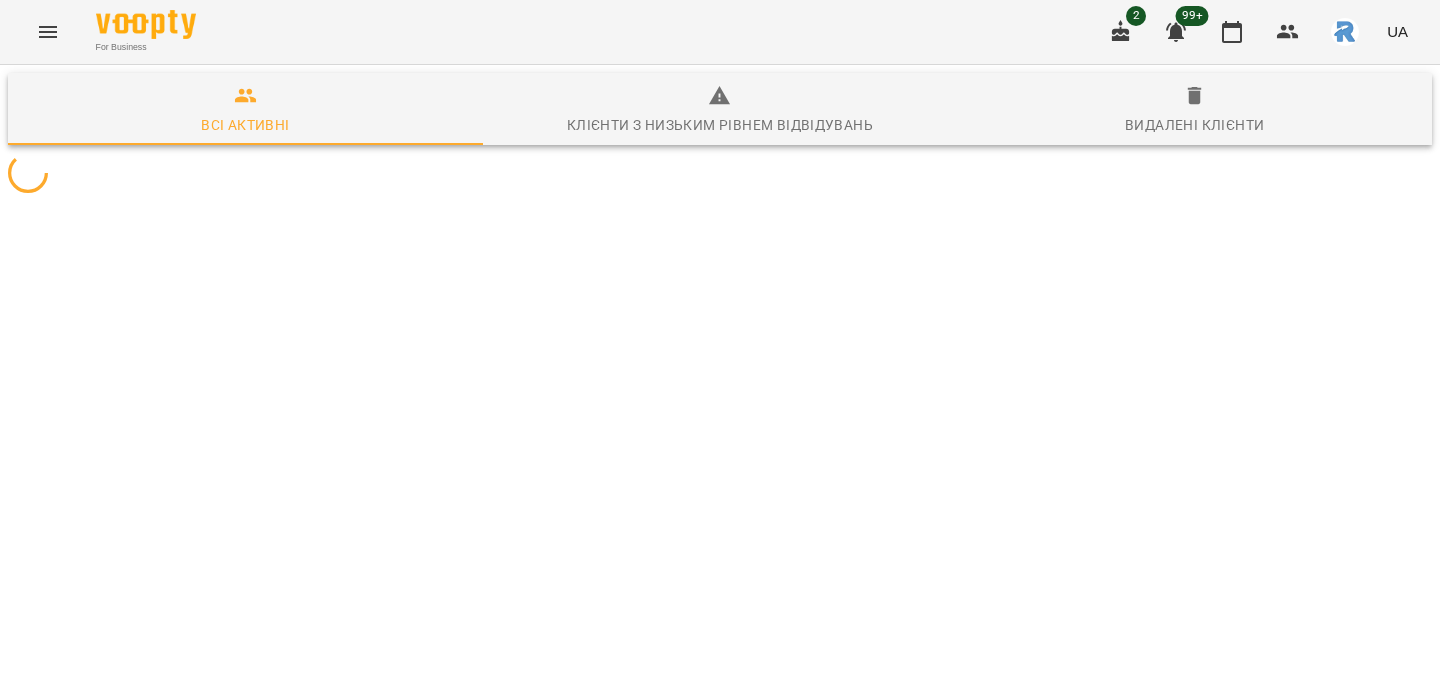 scroll, scrollTop: 0, scrollLeft: 0, axis: both 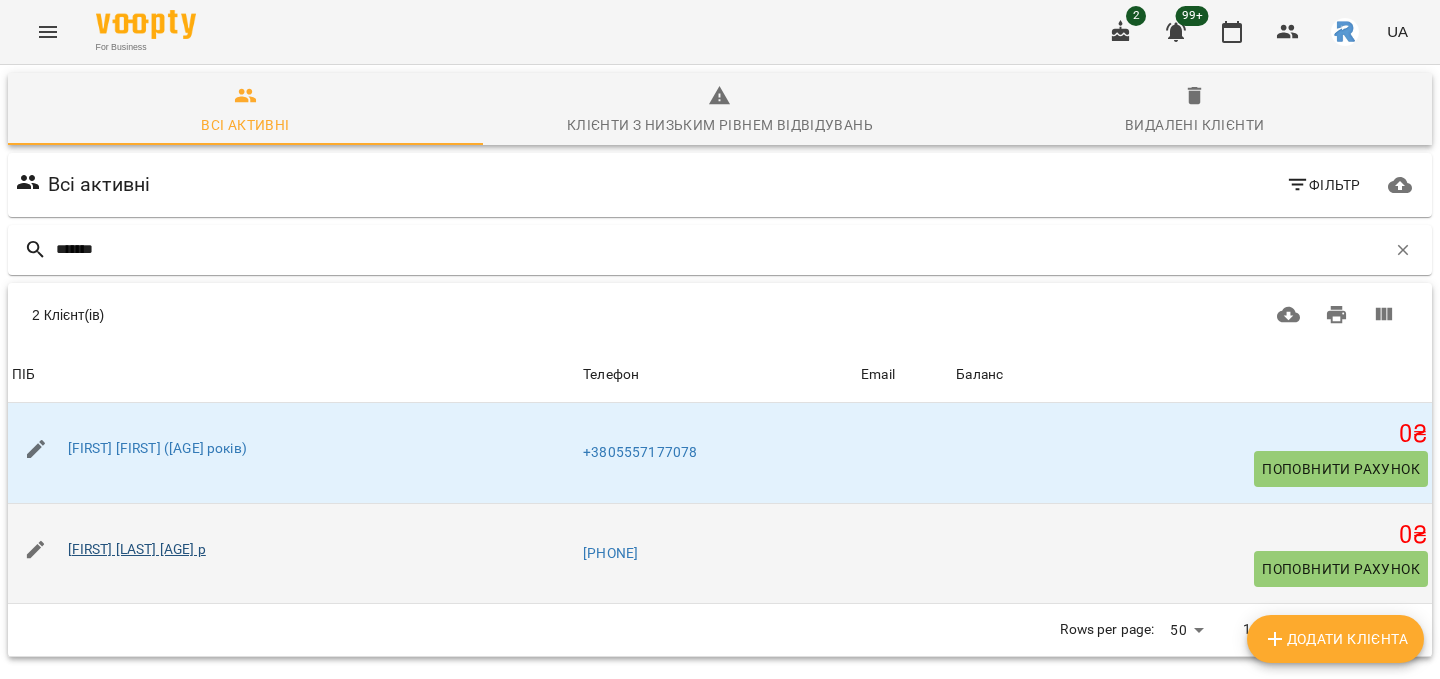 type on "******" 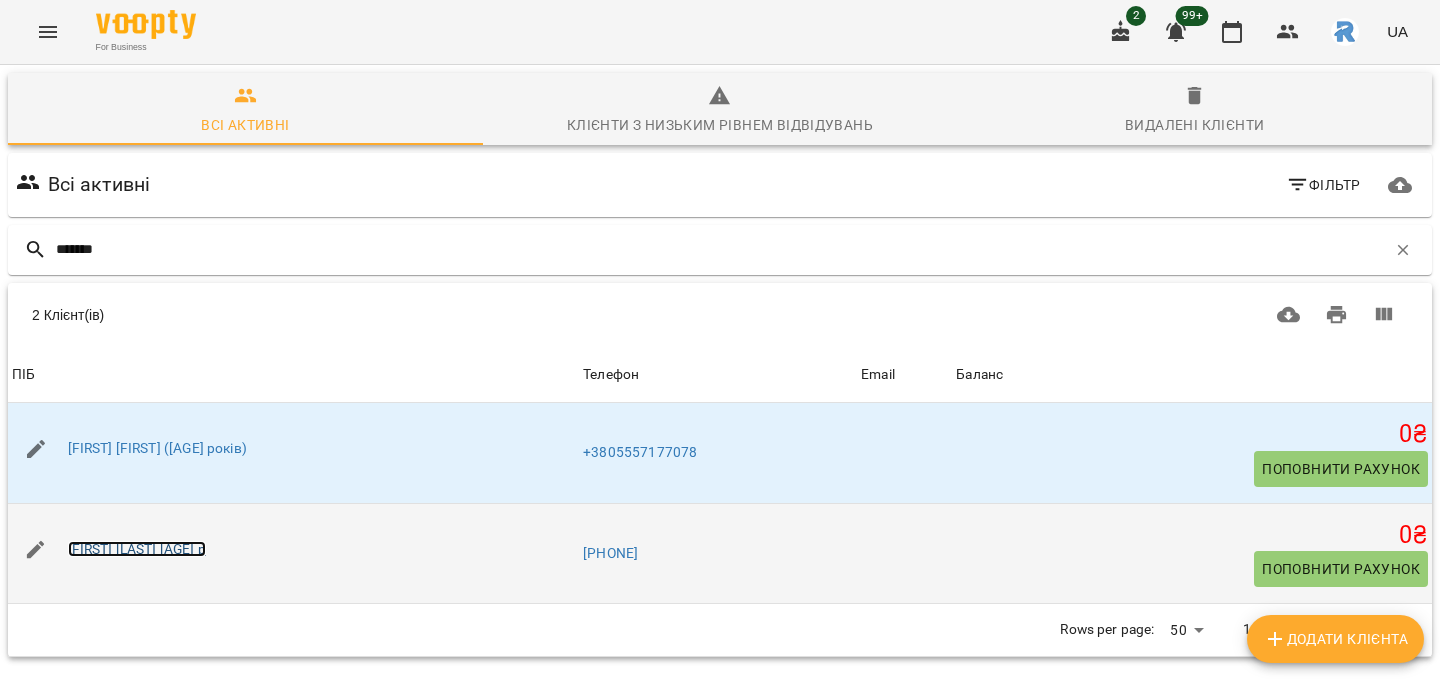 click on "[FIRST] [LAST] [AGE] р" at bounding box center (137, 549) 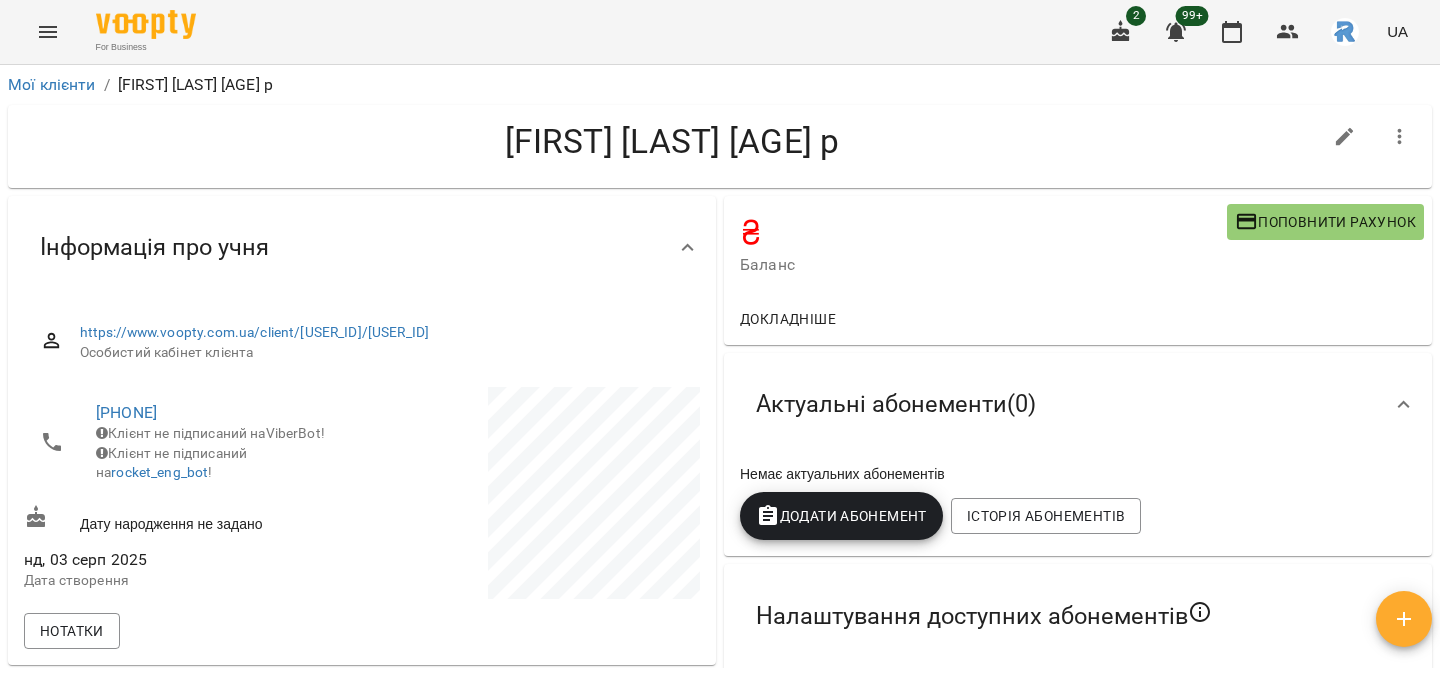 click on "Додати Абонемент" at bounding box center [841, 516] 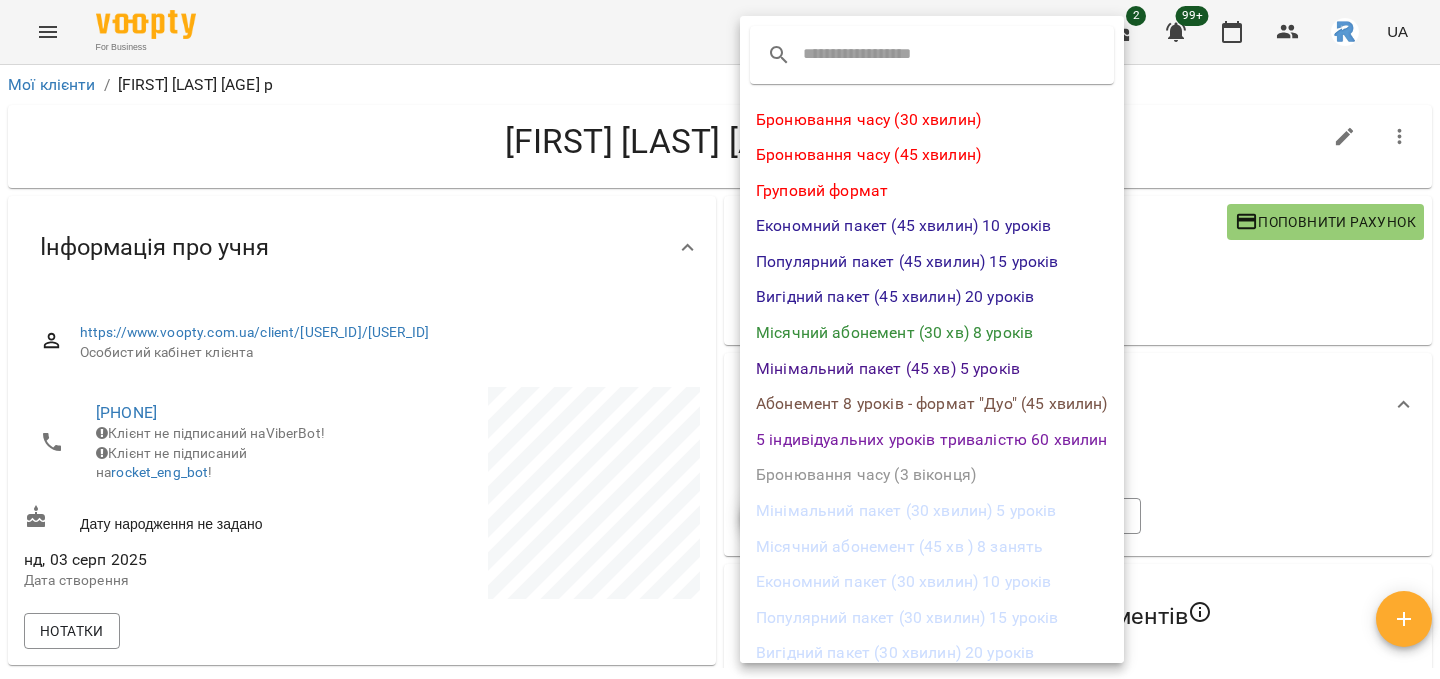 click on "Місячний абонемент (30 хв) 8 уроків" at bounding box center (932, 333) 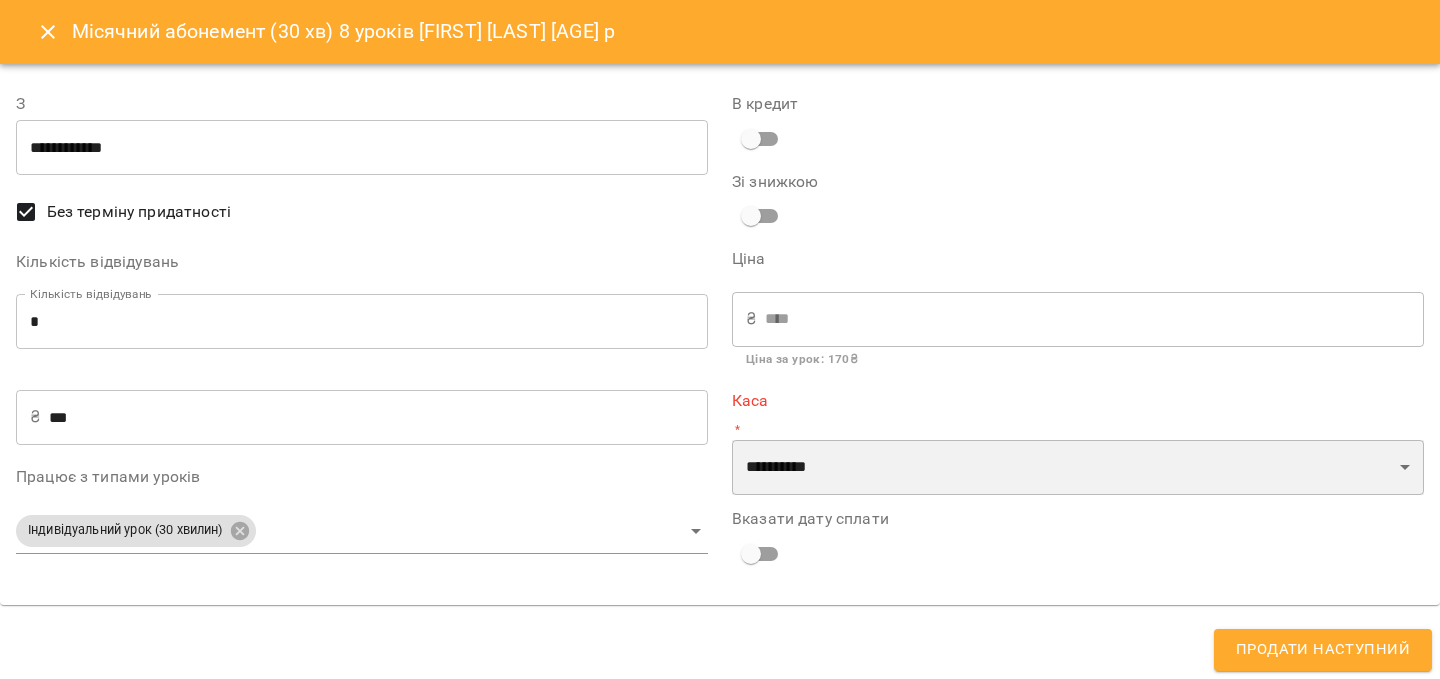 click on "**********" at bounding box center [1078, 468] 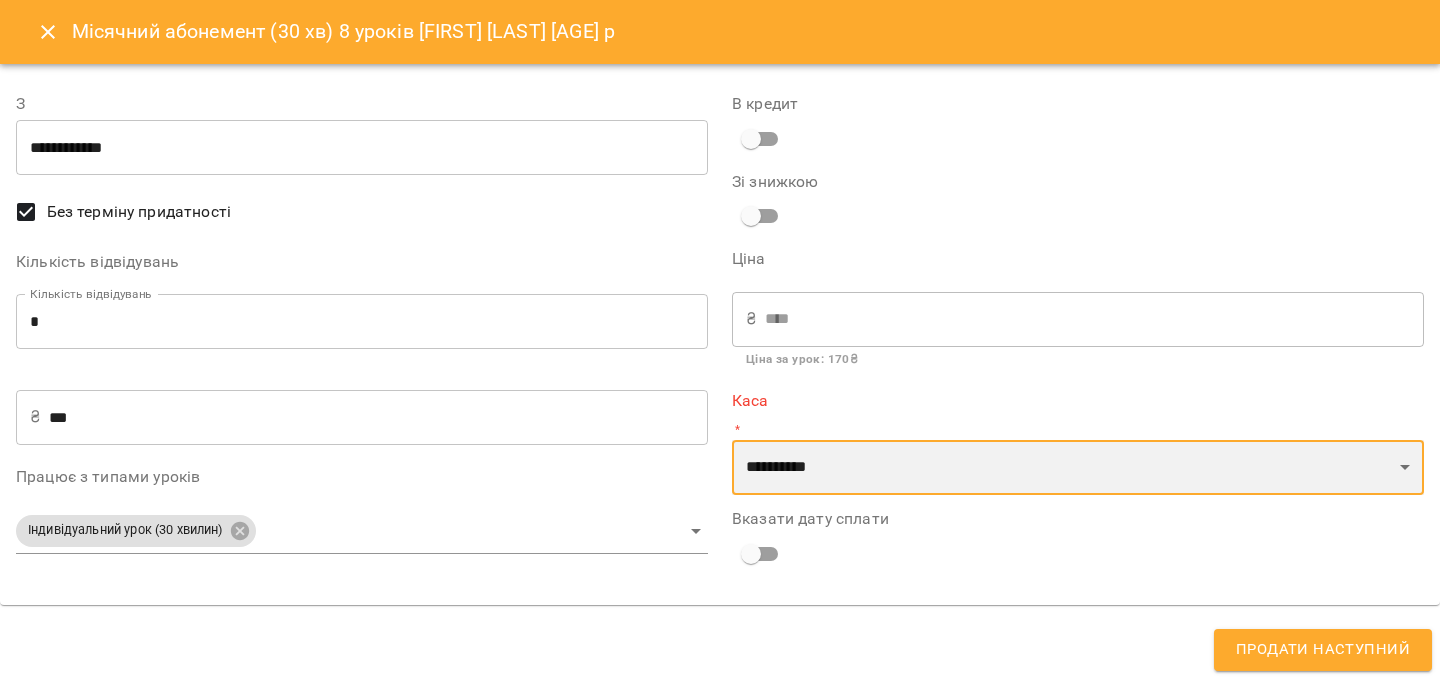 select on "**********" 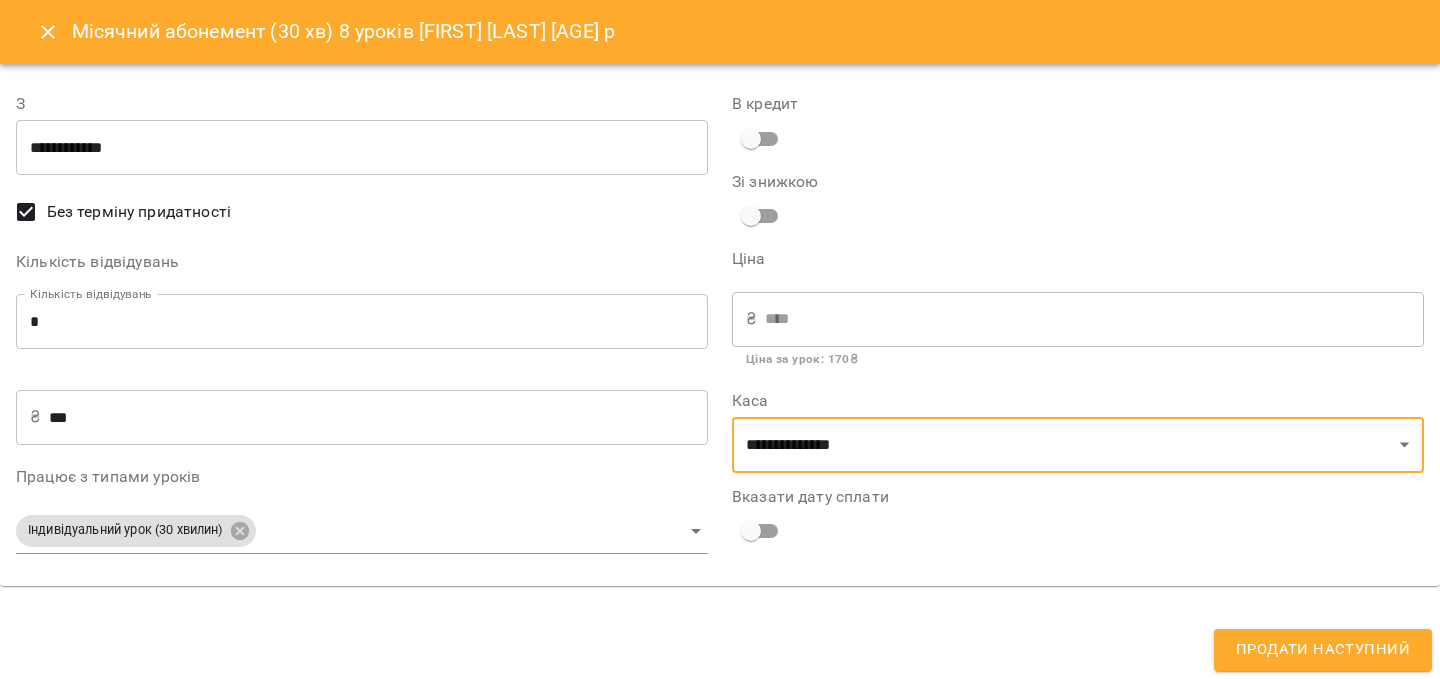 click on "Продати наступний" at bounding box center [1323, 650] 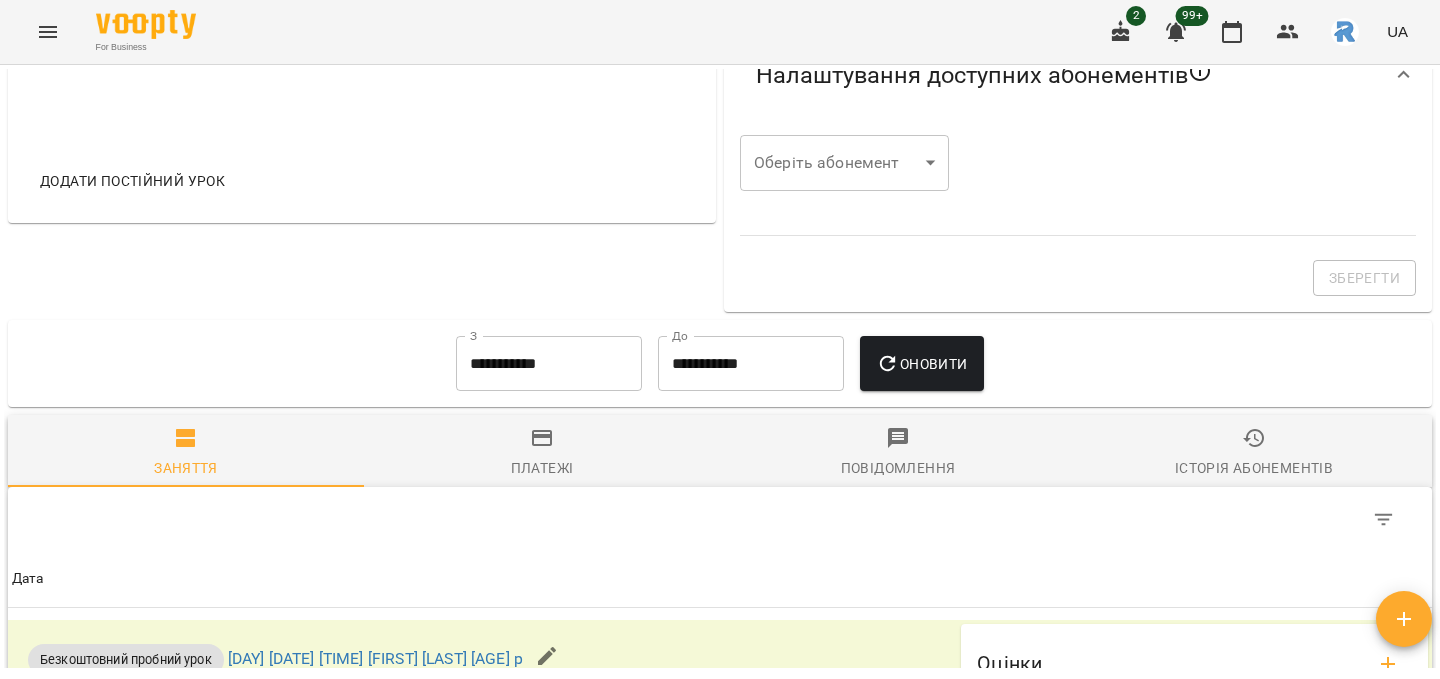 click at bounding box center [720, 519] 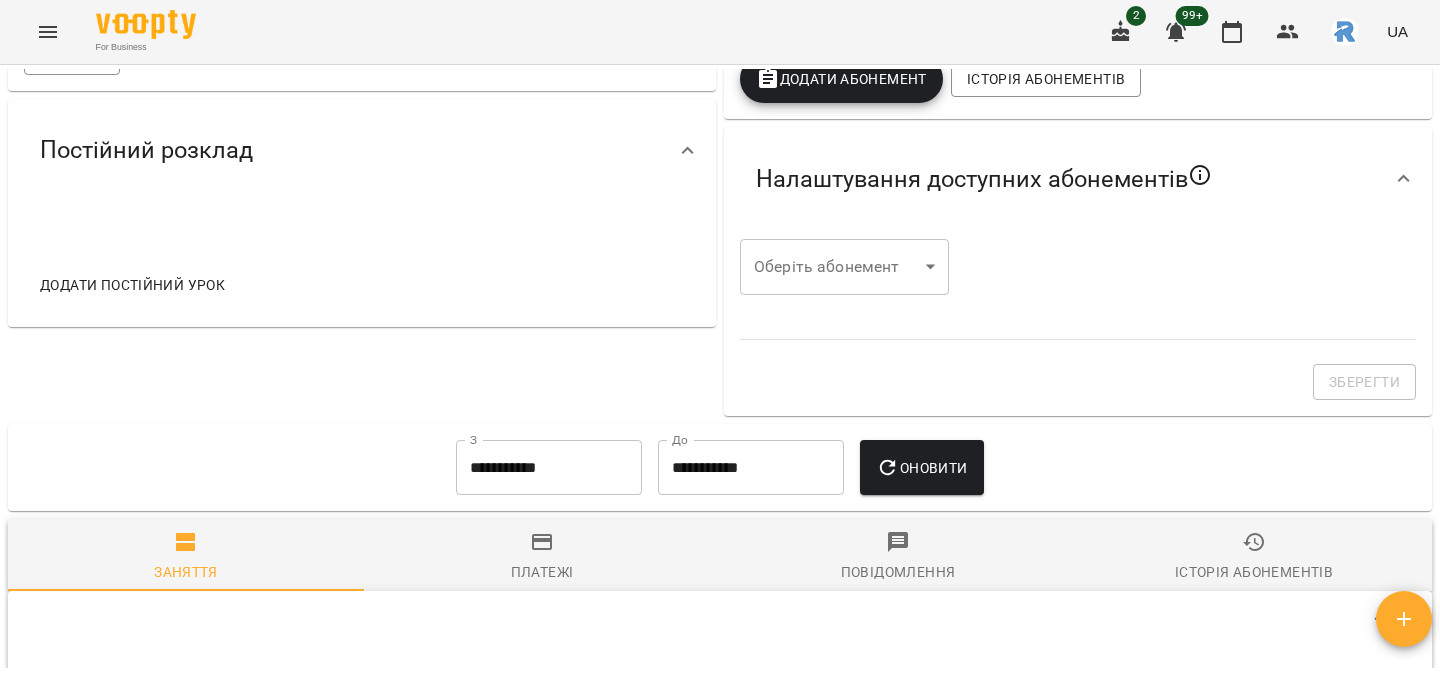 scroll, scrollTop: 555, scrollLeft: 0, axis: vertical 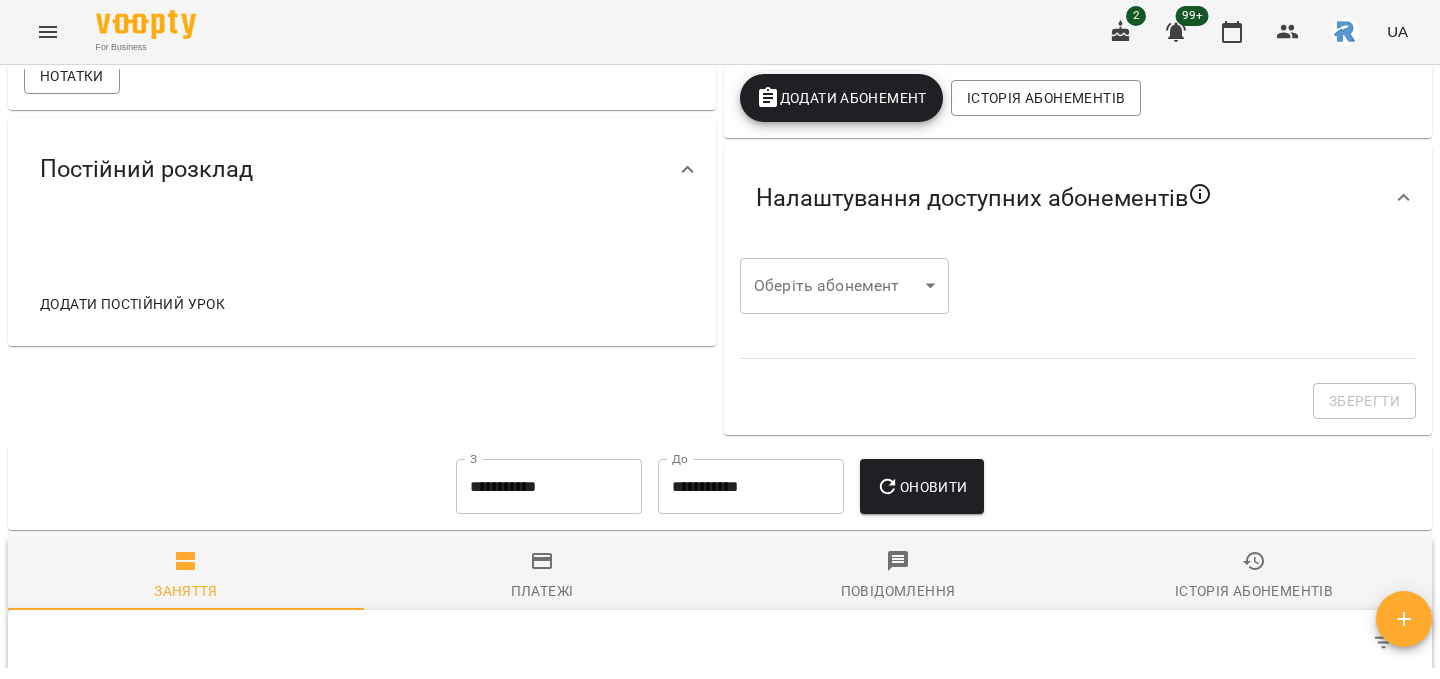 click on "Додати постійний урок" at bounding box center [132, 304] 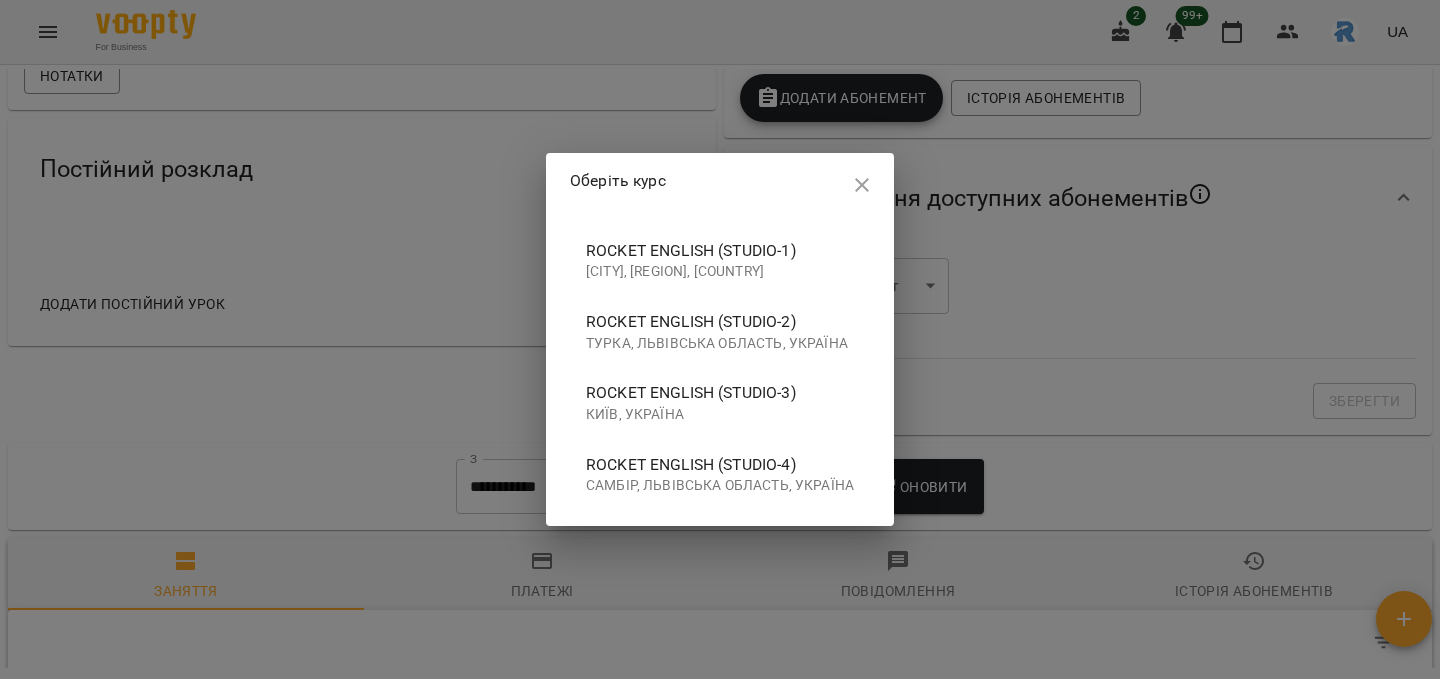 click on "Rocket English (studio-4)" at bounding box center [720, 465] 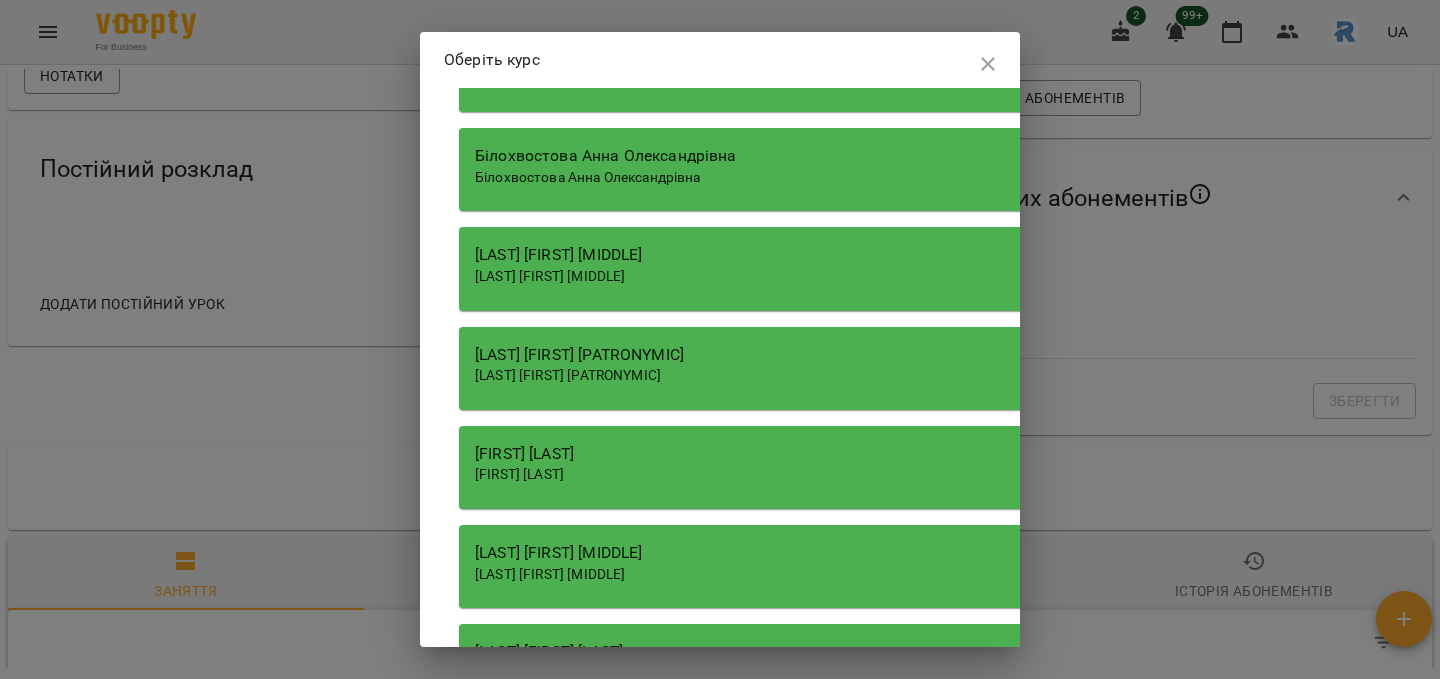 scroll, scrollTop: 126, scrollLeft: 0, axis: vertical 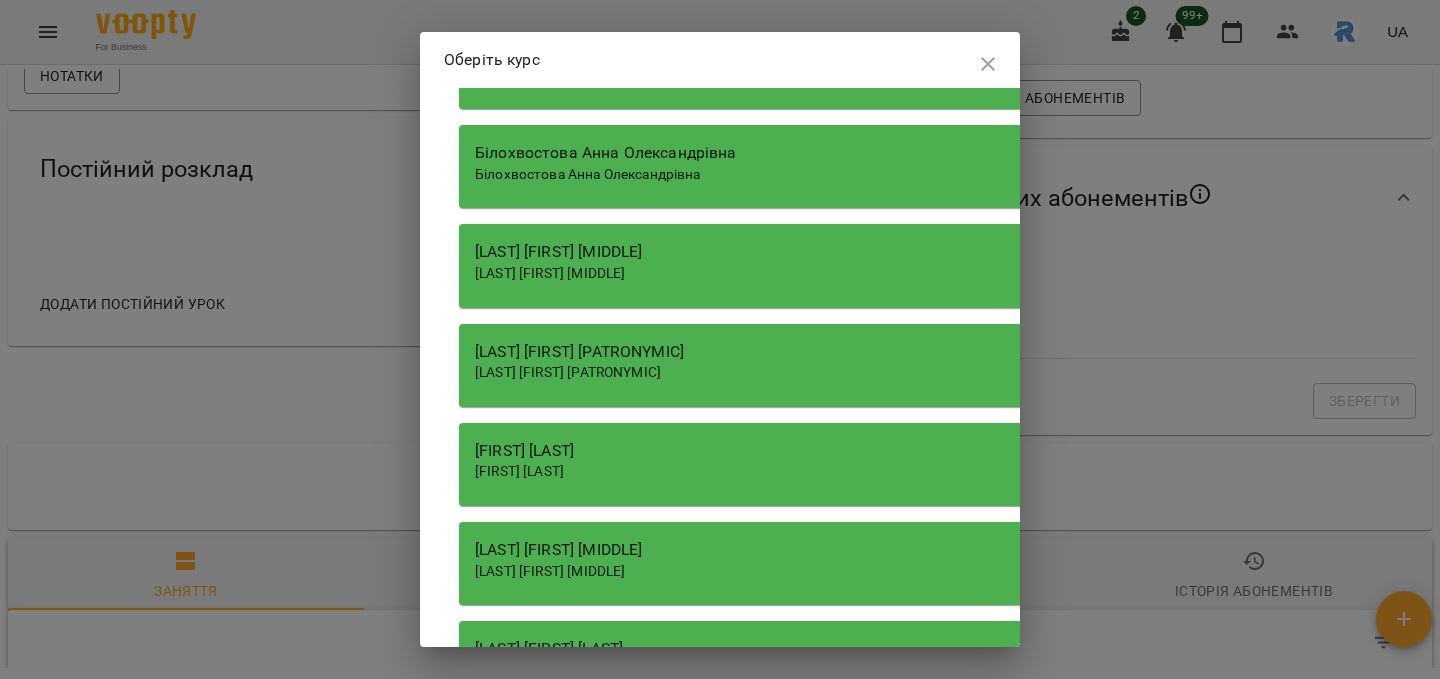 click on "[LAST] [FIRST] [PATRONYMIC]" at bounding box center [568, 372] 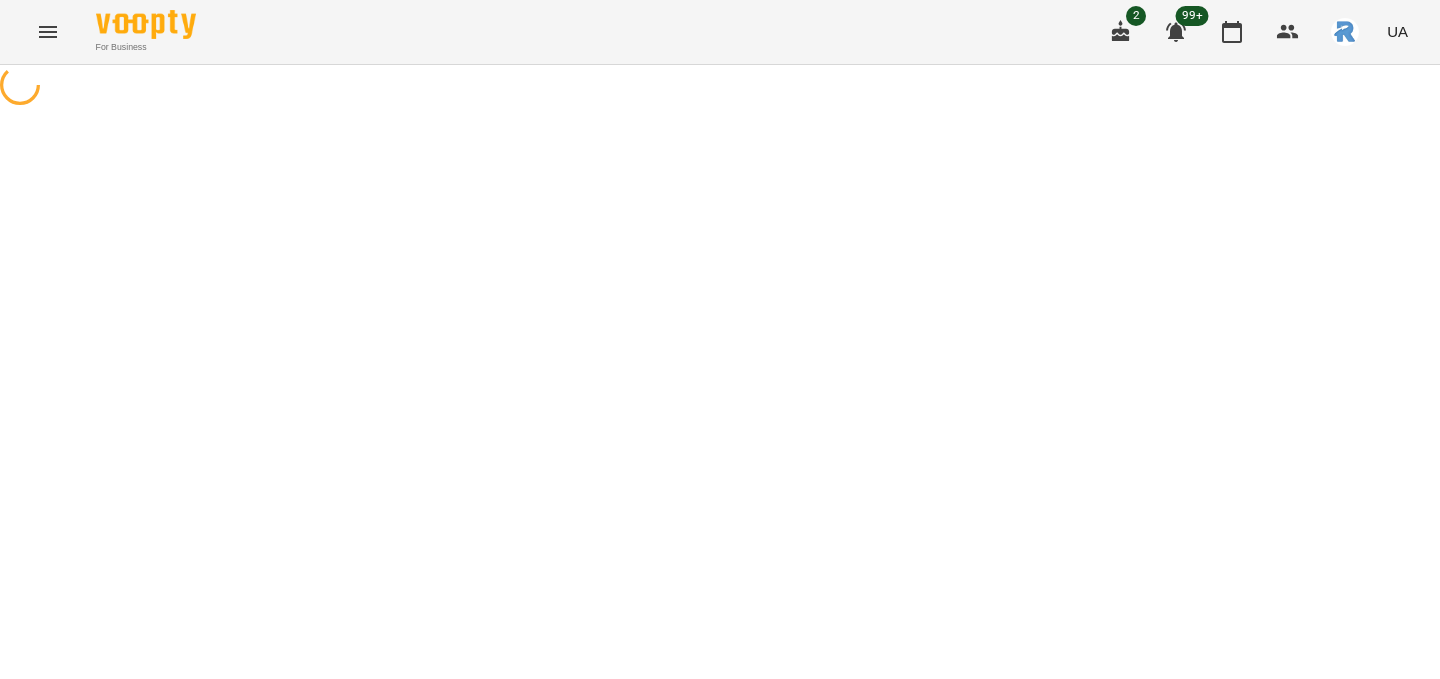 select on "**********" 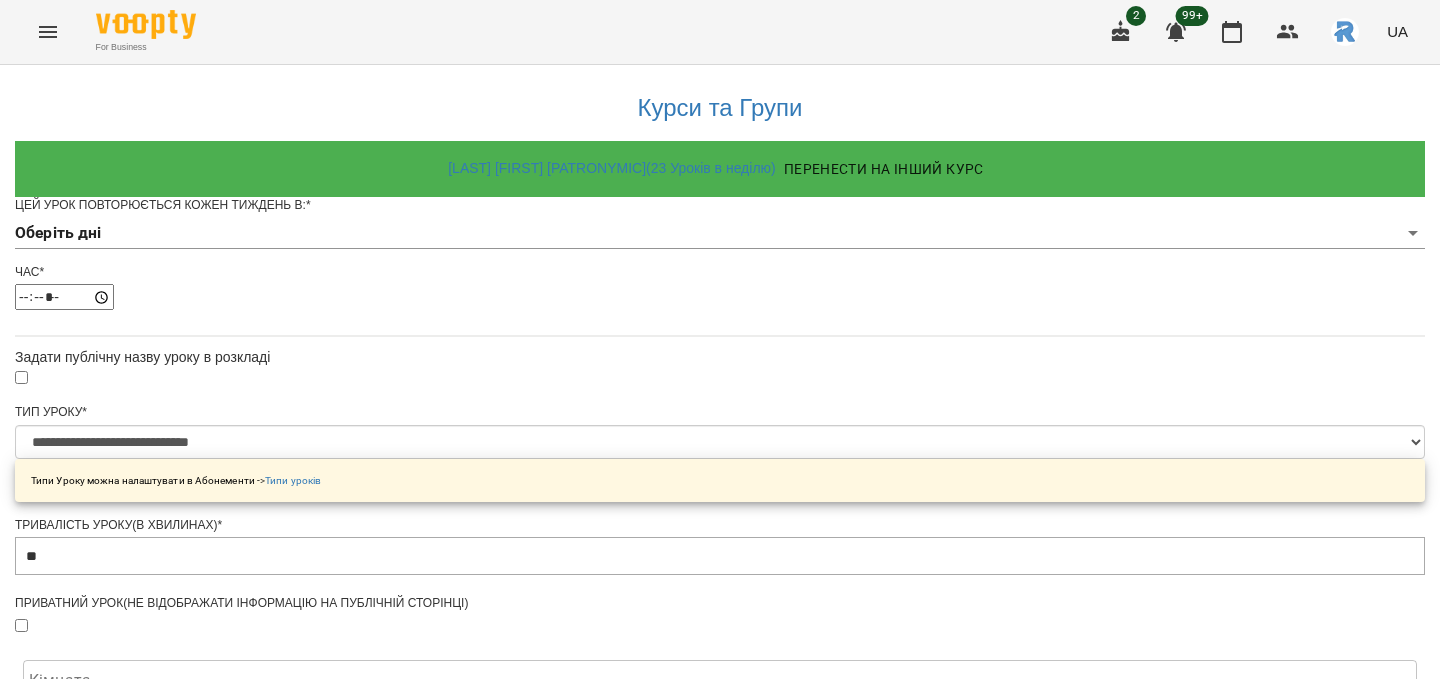 click on "**********" at bounding box center [720, 638] 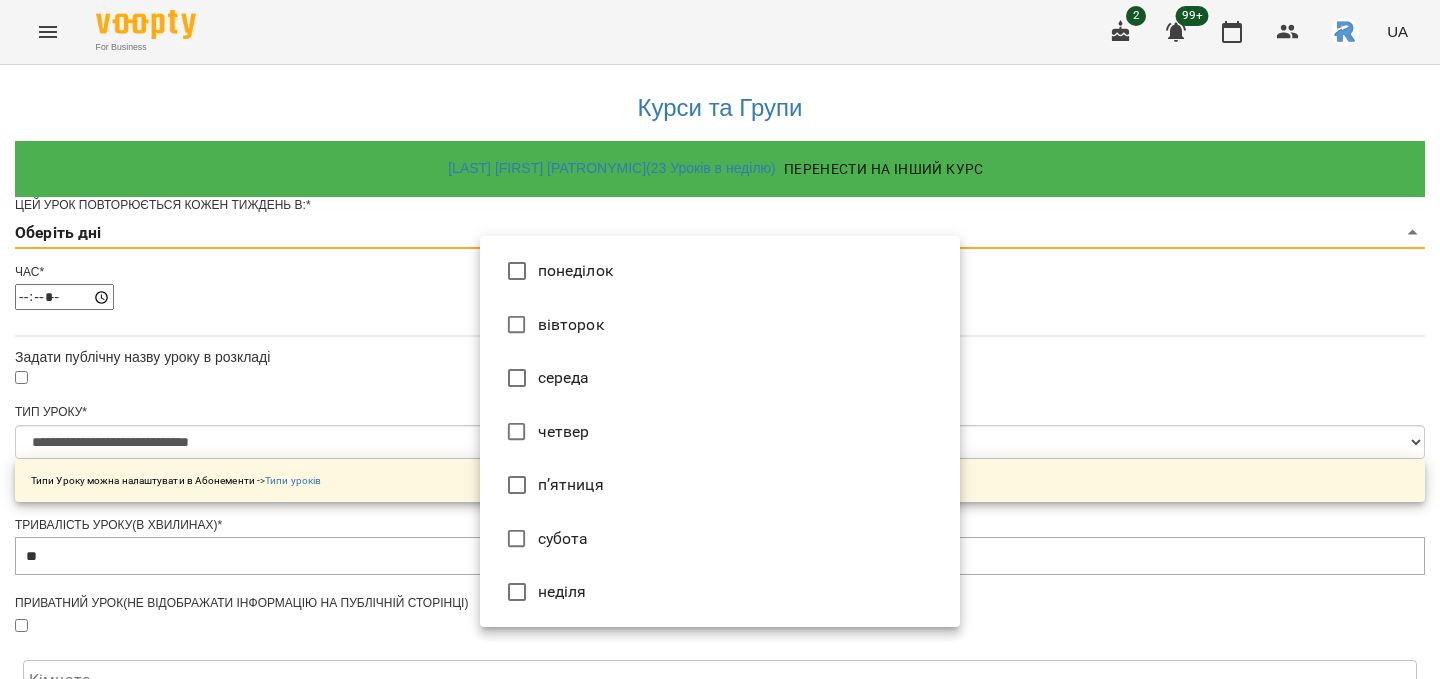 click on "вівторок" at bounding box center (720, 325) 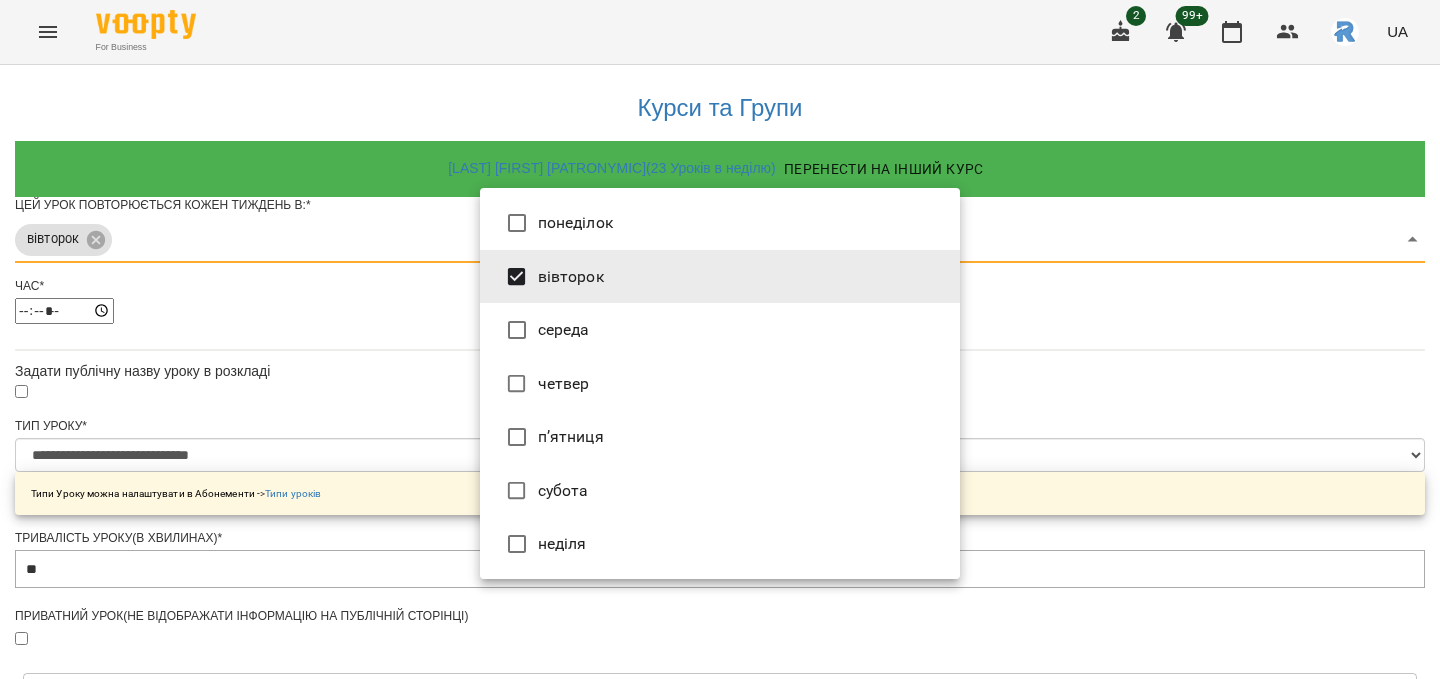 click on "четвер" at bounding box center [720, 384] 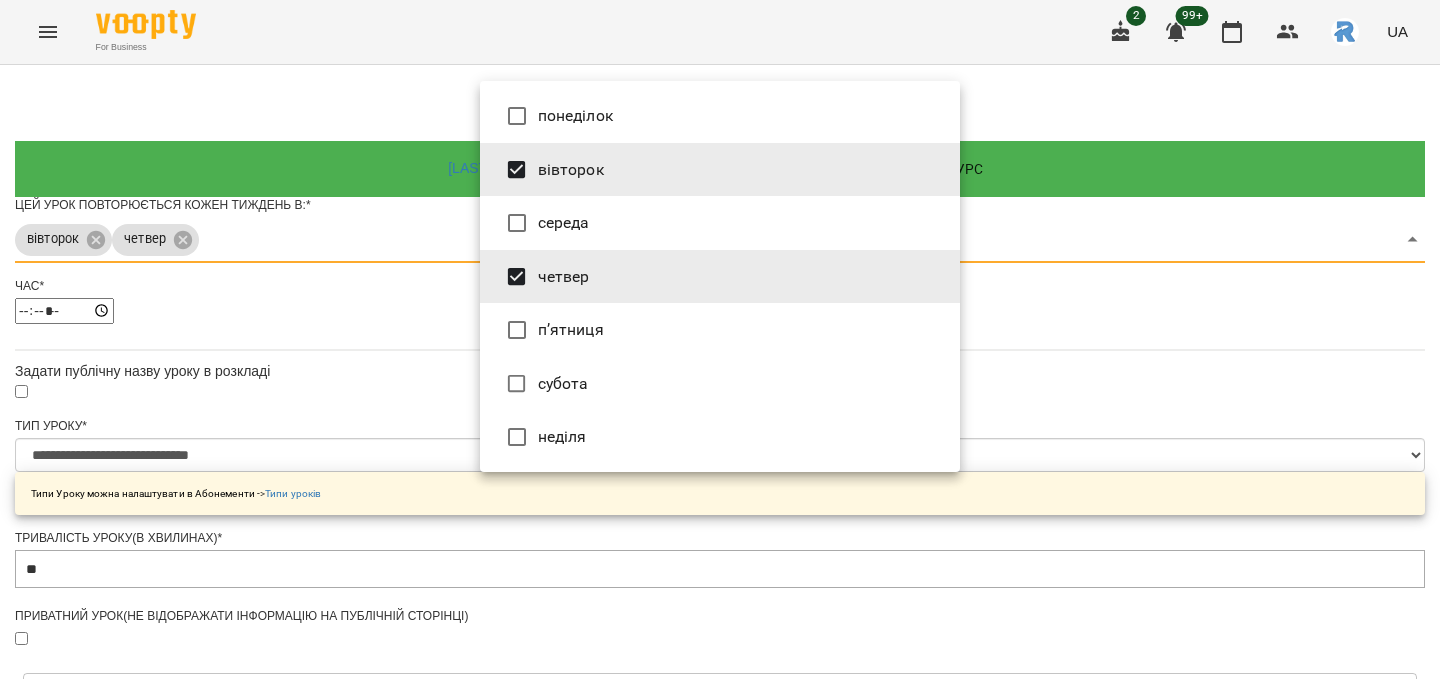 click at bounding box center (720, 339) 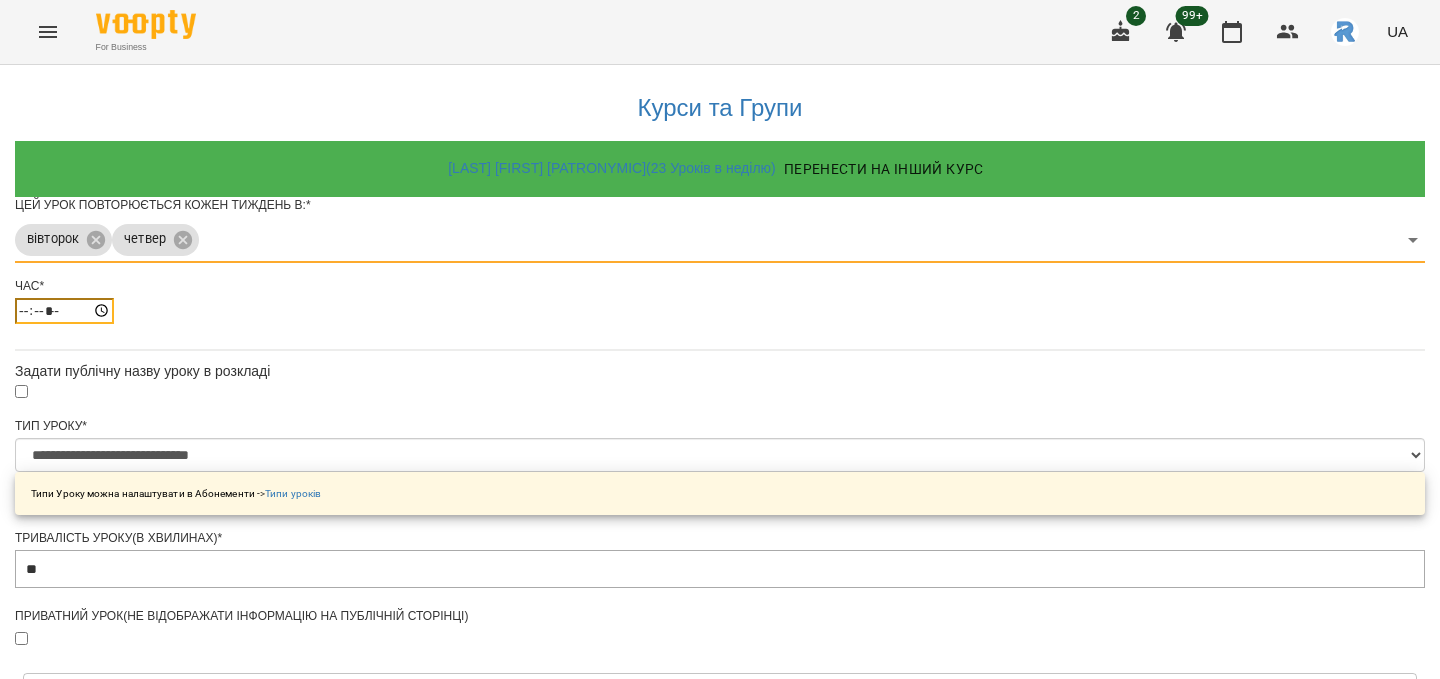 click on "*****" at bounding box center [64, 311] 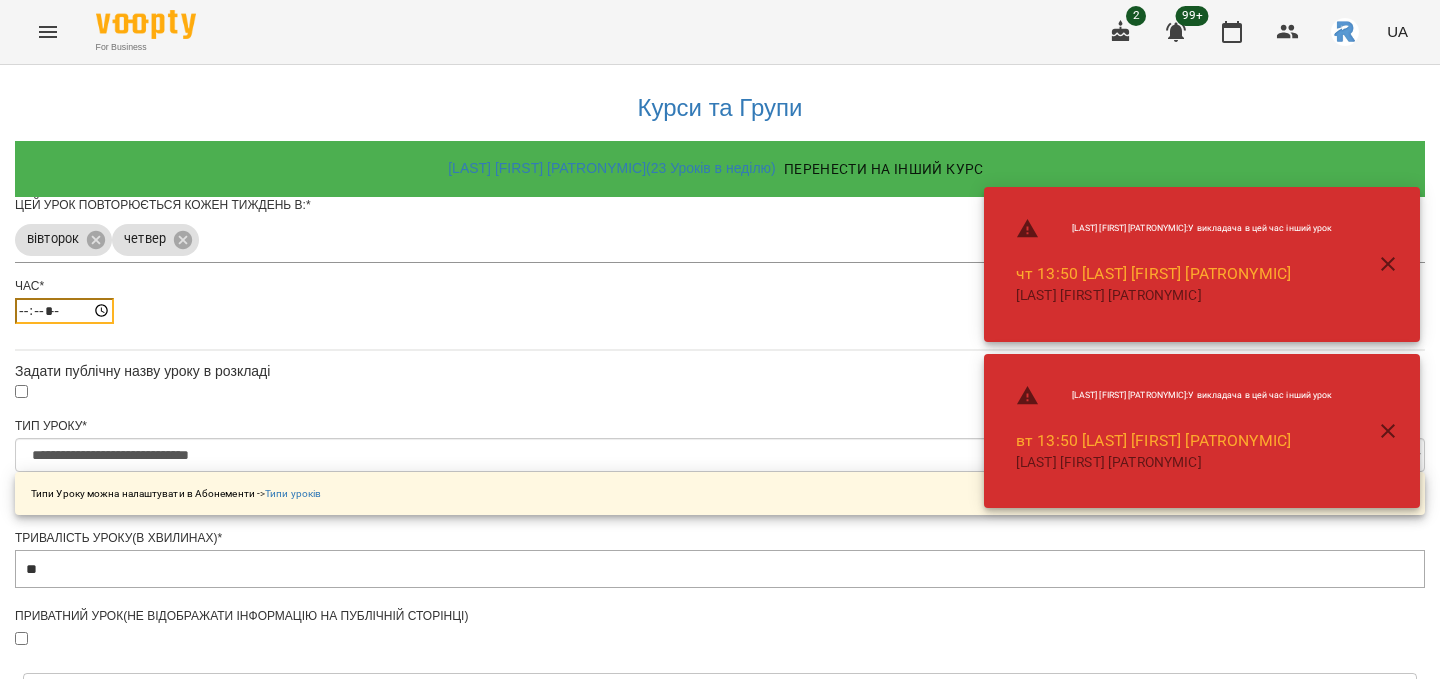type on "*****" 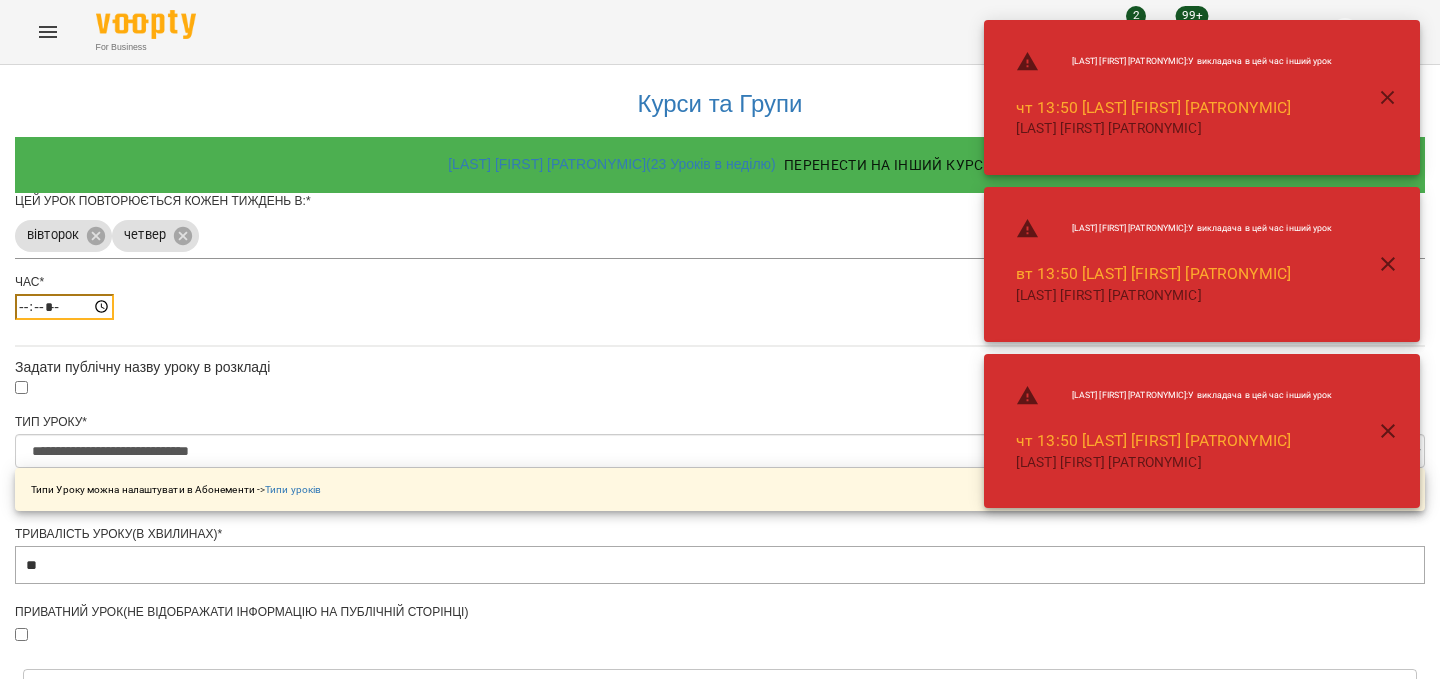 scroll, scrollTop: 756, scrollLeft: 0, axis: vertical 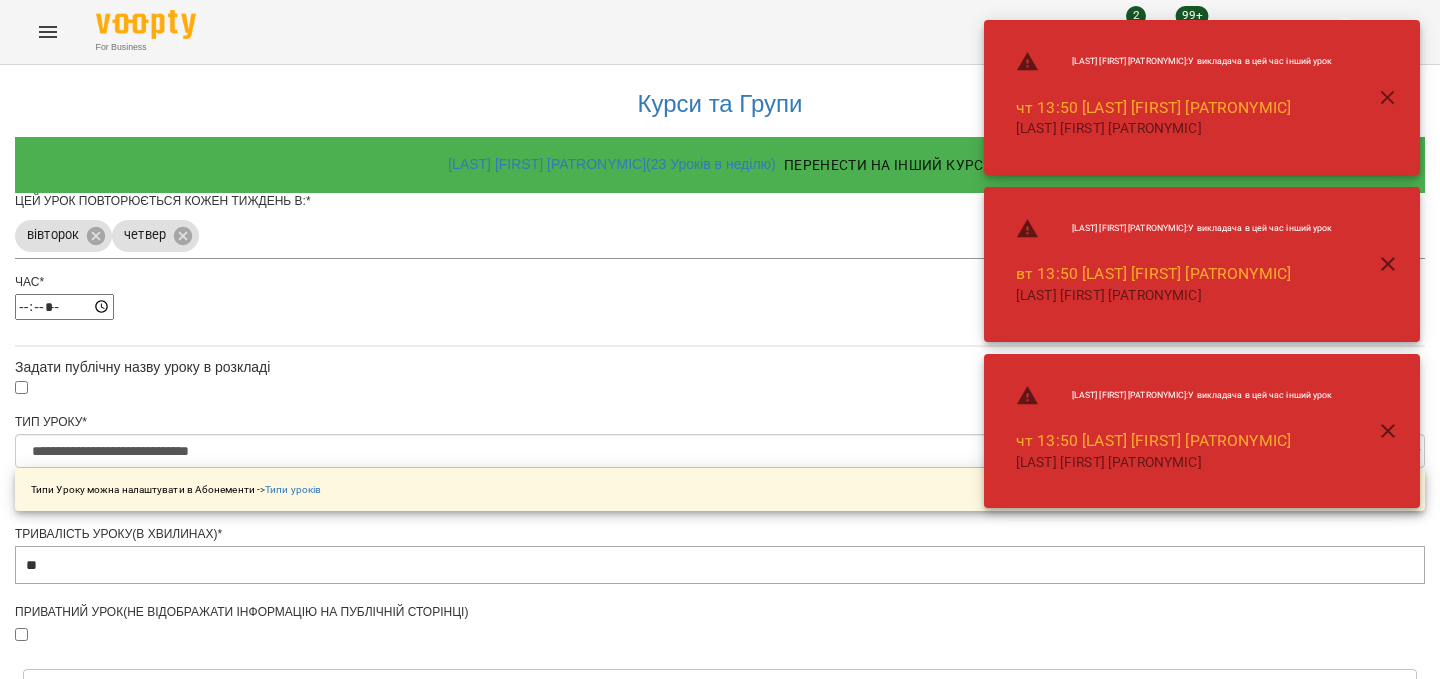 click on "Зберегти" at bounding box center (720, 1314) 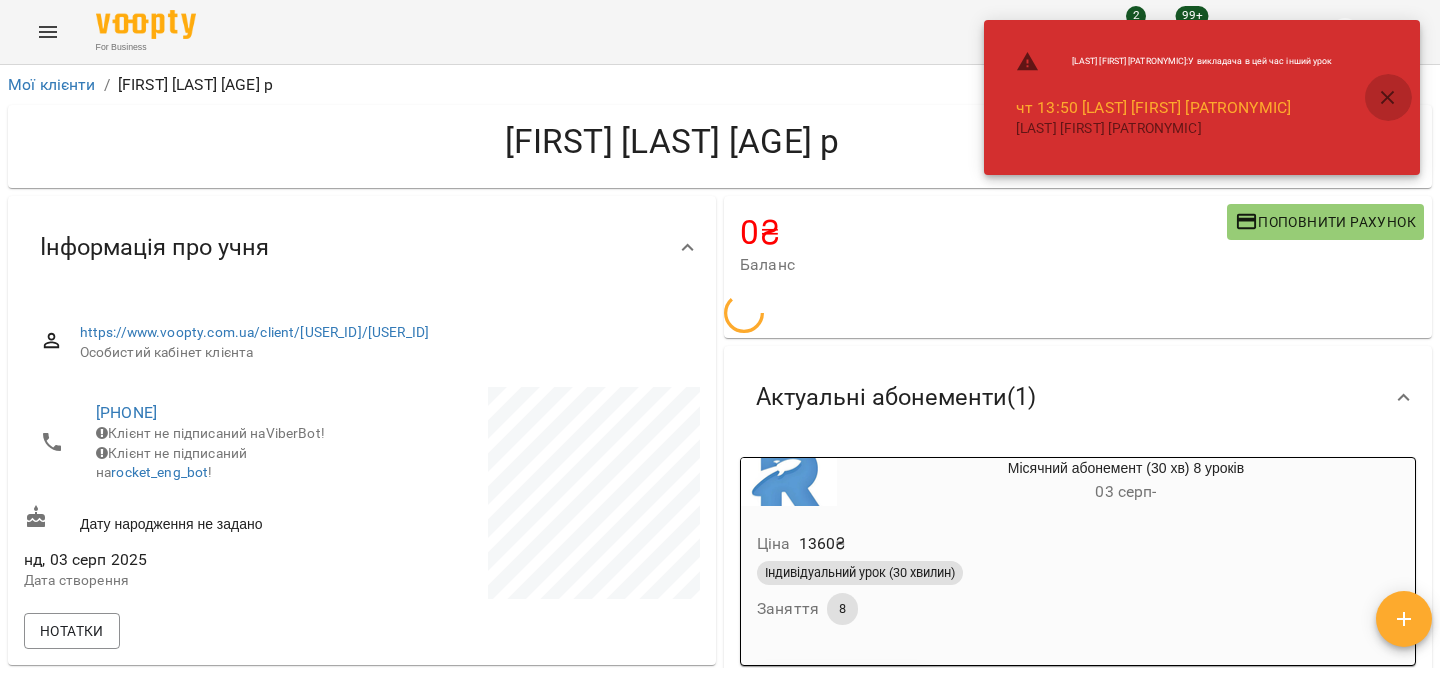 click 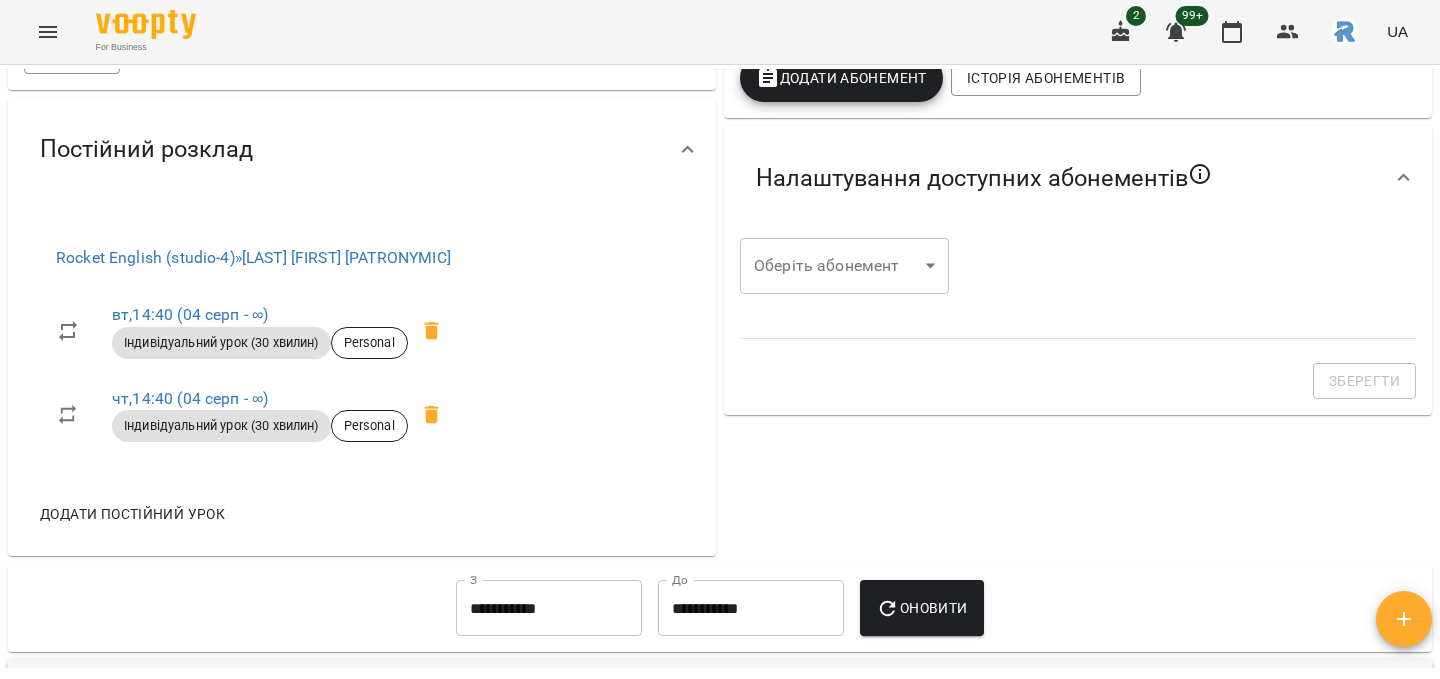 scroll, scrollTop: 607, scrollLeft: 0, axis: vertical 